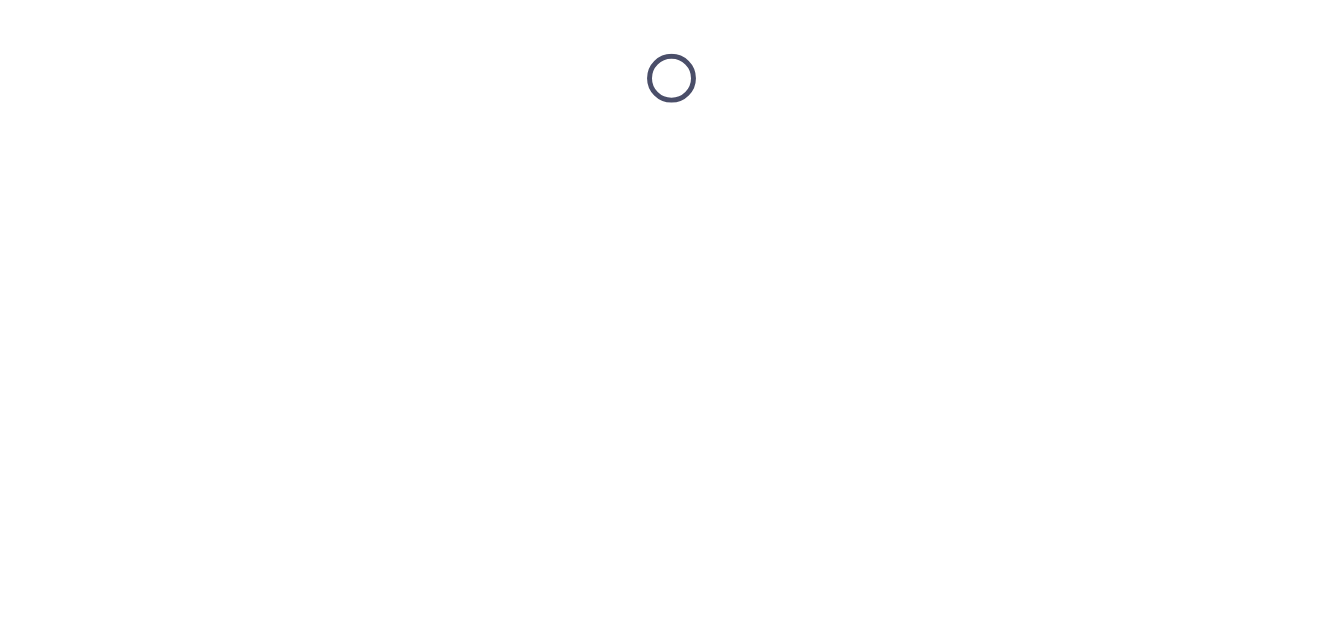 scroll, scrollTop: 0, scrollLeft: 0, axis: both 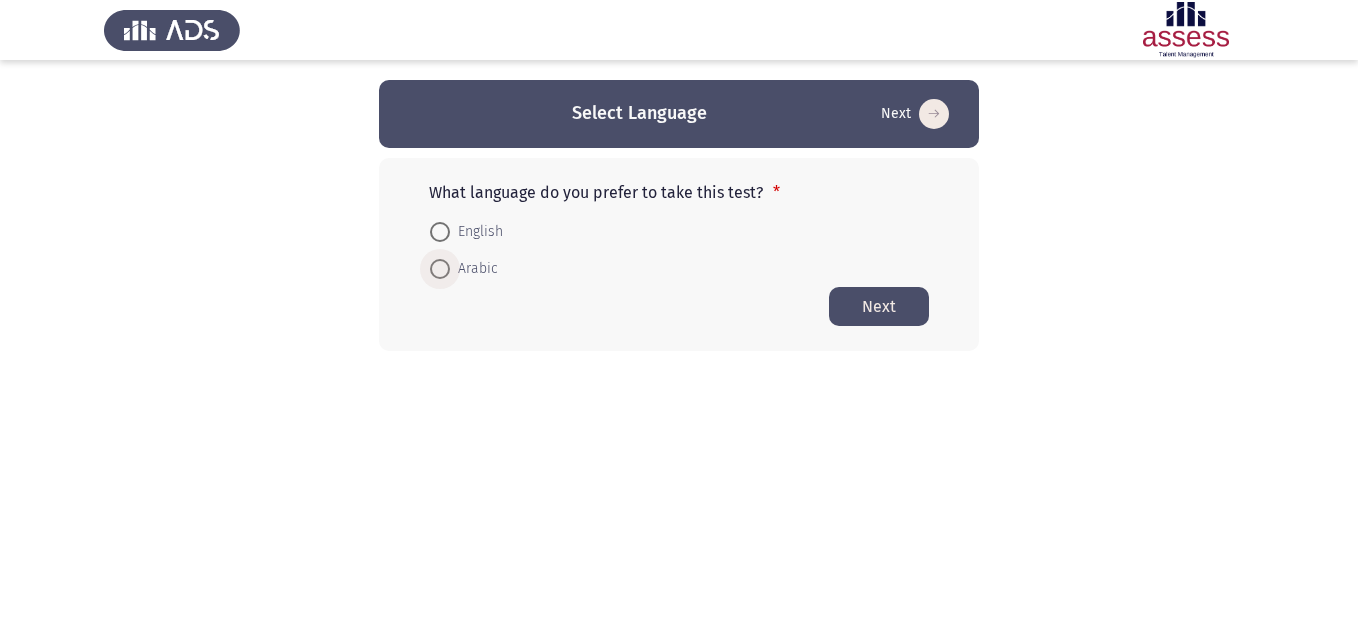 click at bounding box center (440, 269) 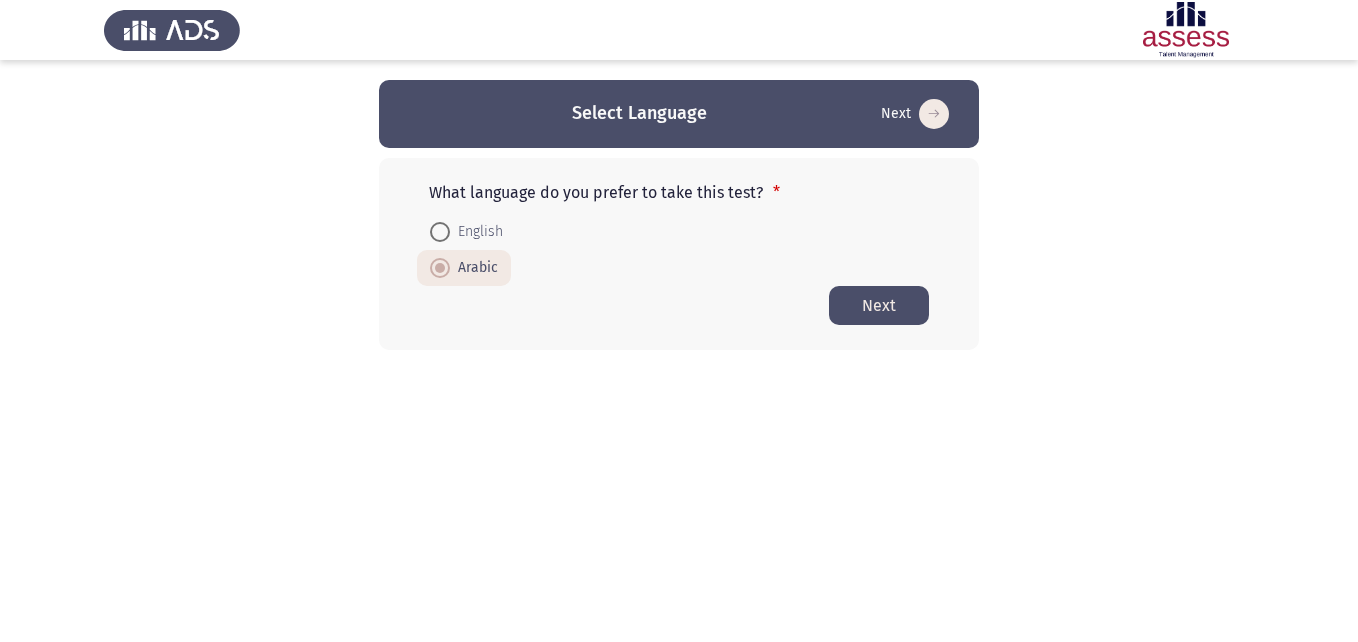 click on "Next" 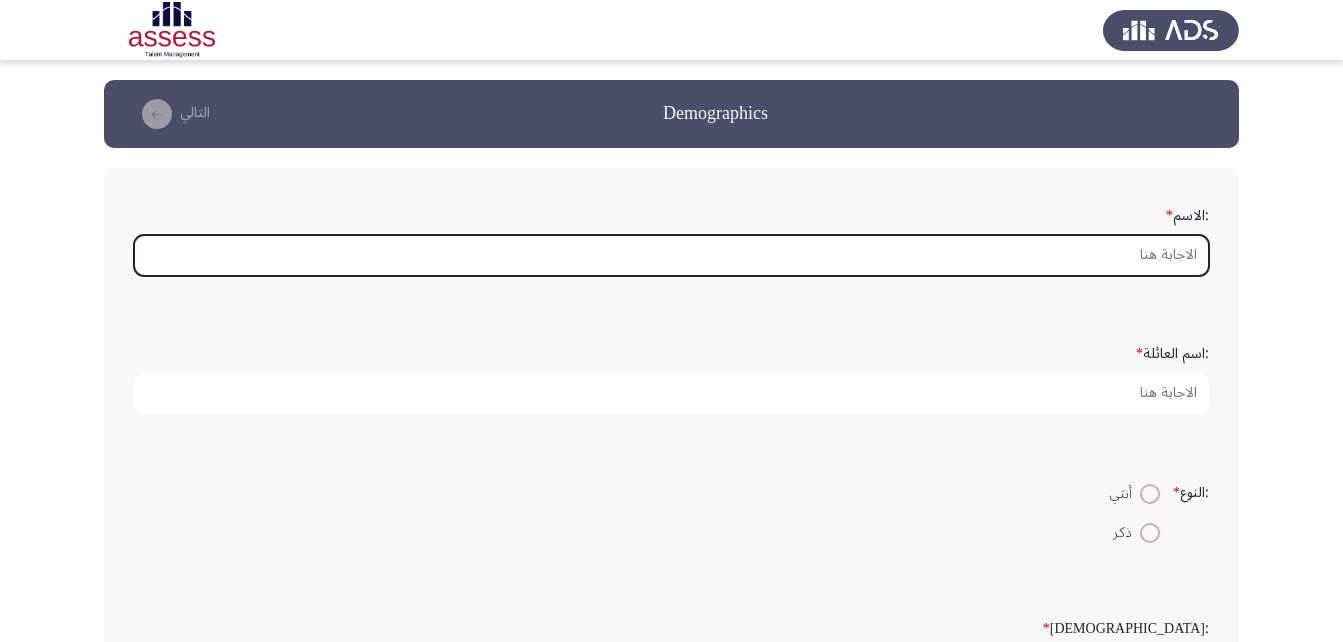 click on ":الاسم   *" at bounding box center [671, 255] 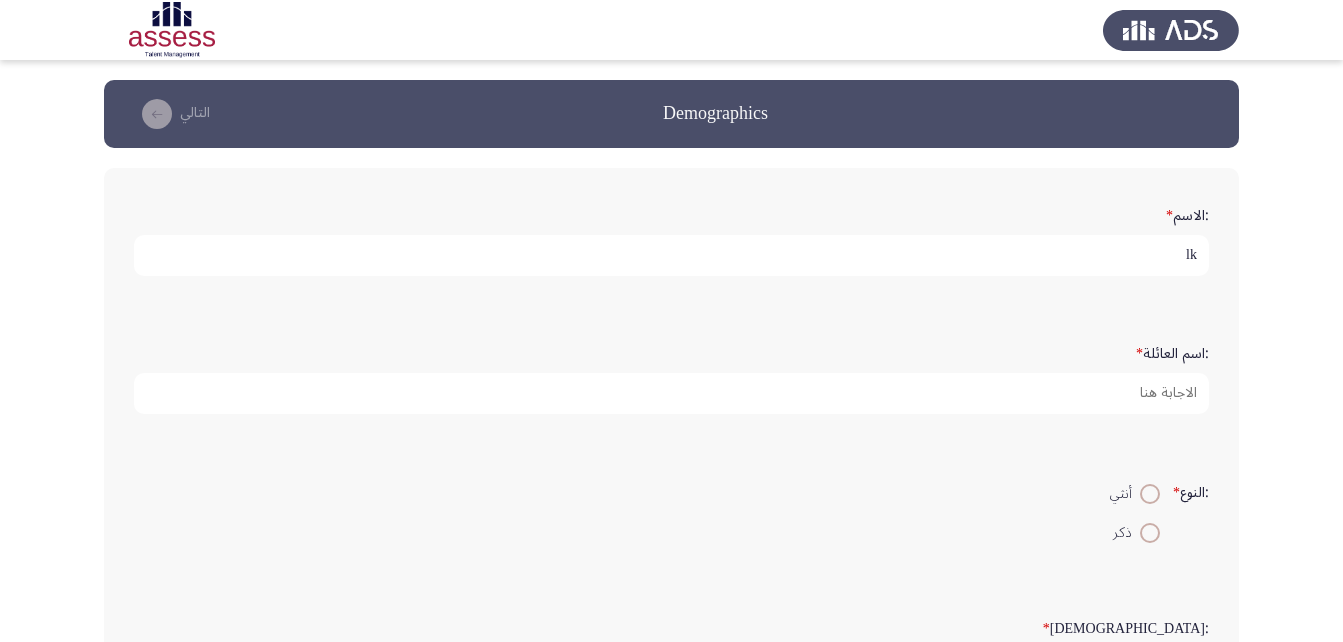 type on "l" 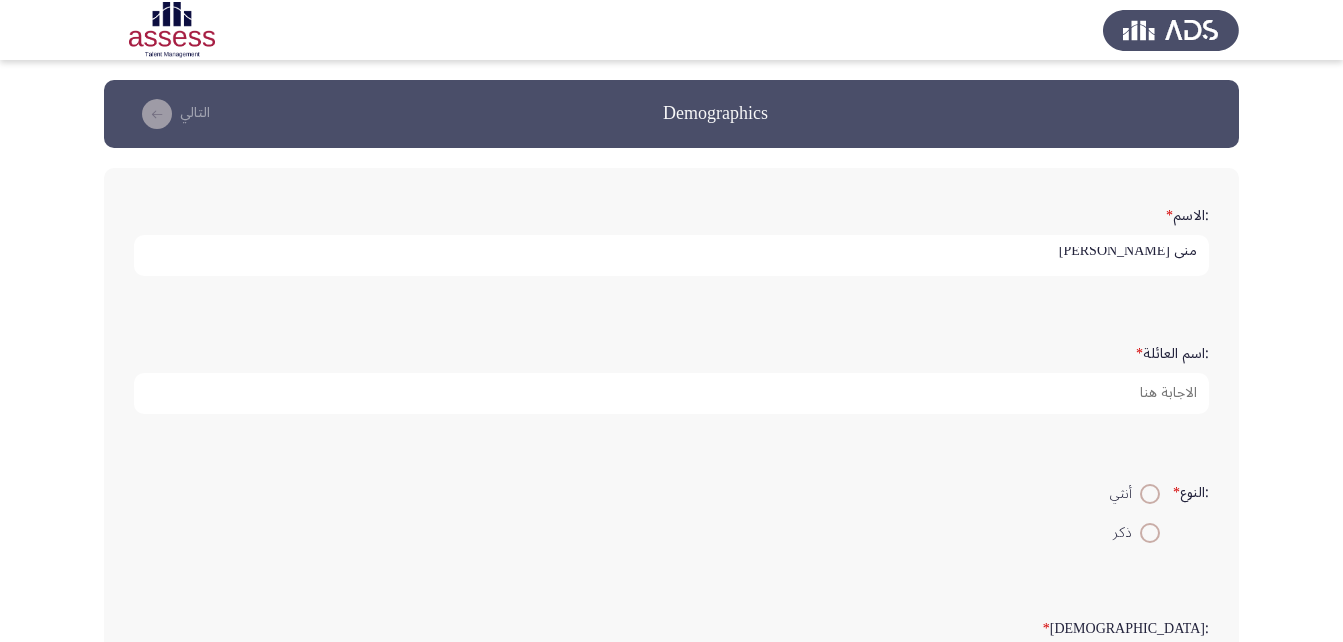 scroll, scrollTop: 5, scrollLeft: 0, axis: vertical 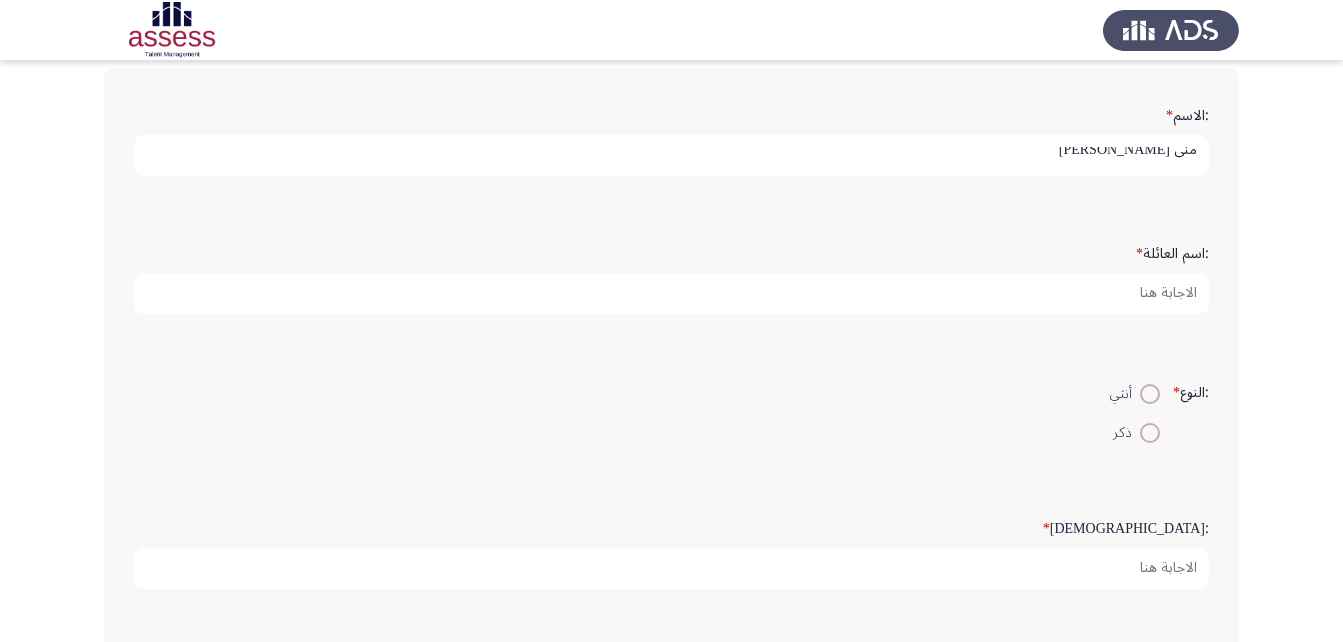 type on "منى [PERSON_NAME]" 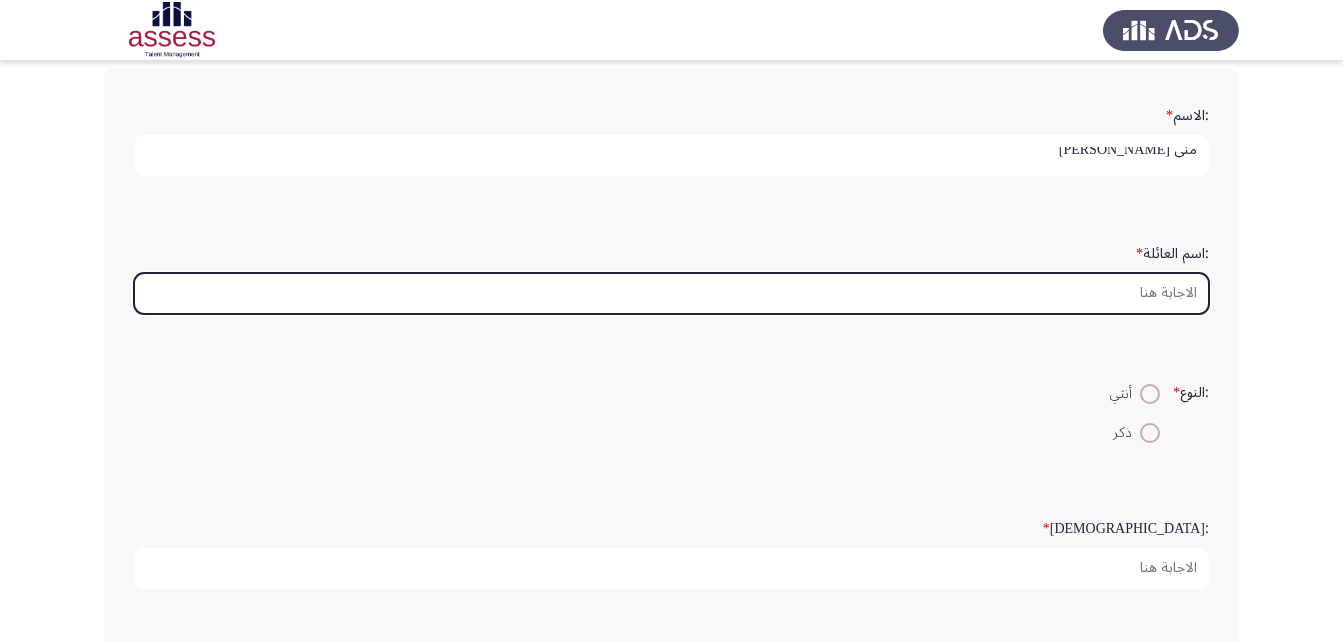 scroll, scrollTop: 0, scrollLeft: 0, axis: both 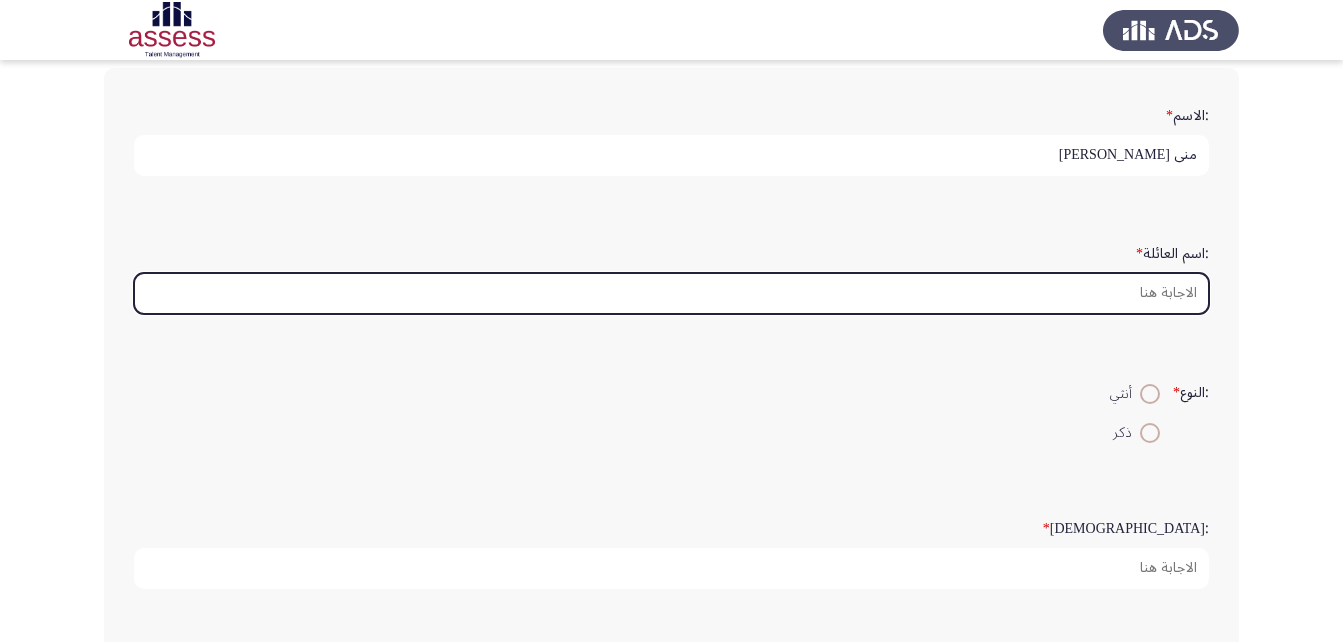click on ":اسم العائلة   *" at bounding box center (671, 293) 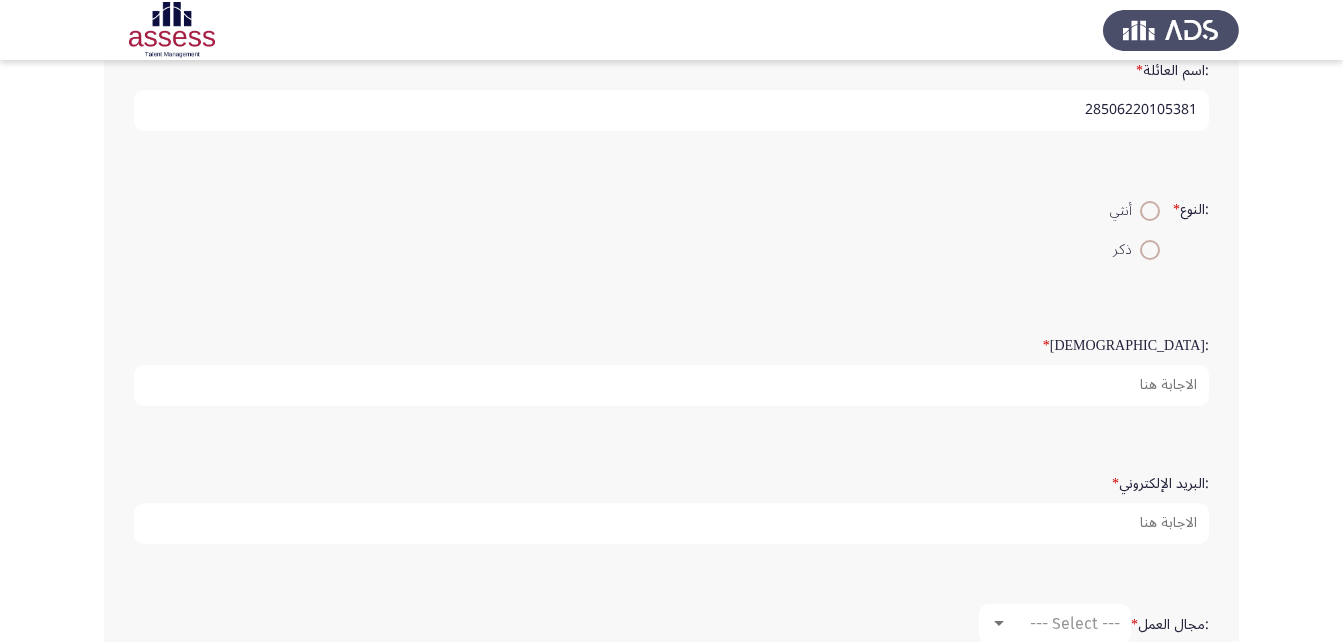 scroll, scrollTop: 300, scrollLeft: 0, axis: vertical 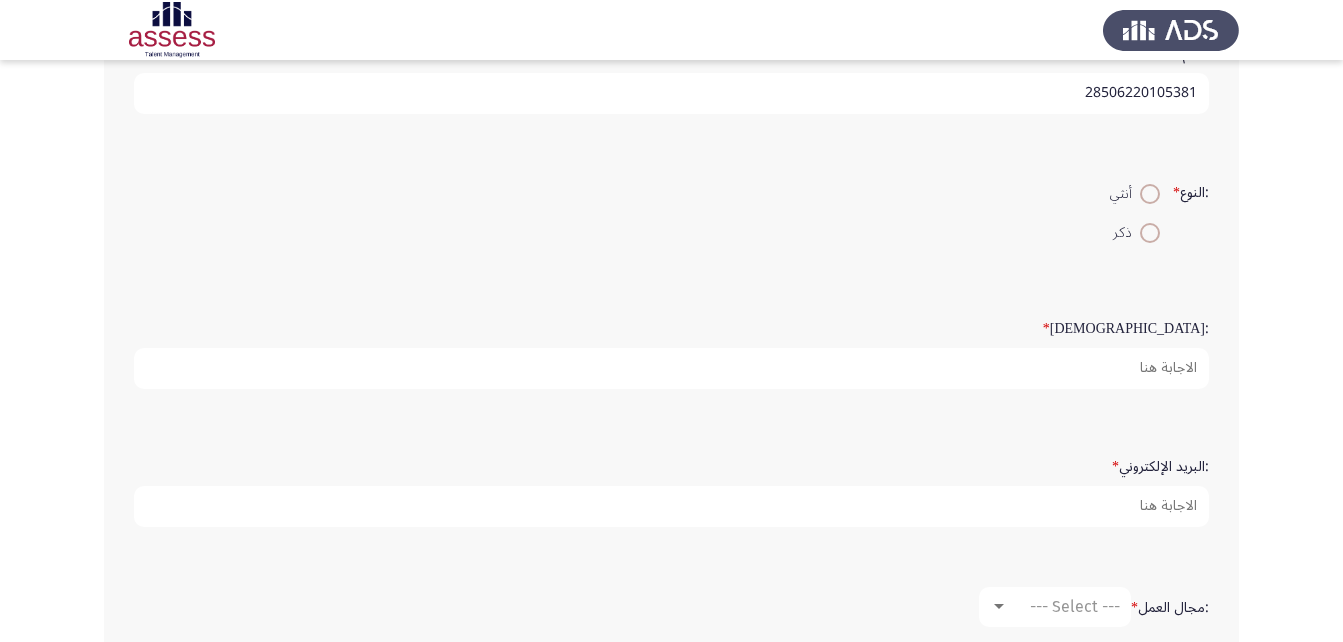 type on "28506220105381" 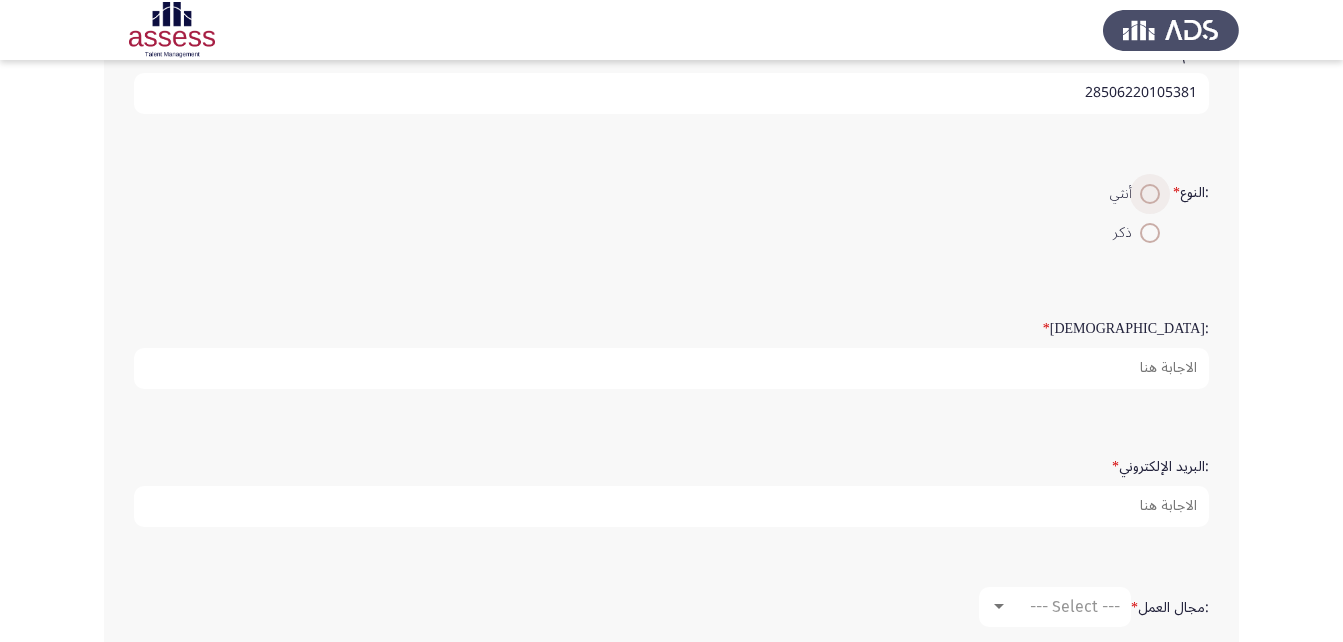 click at bounding box center [1150, 194] 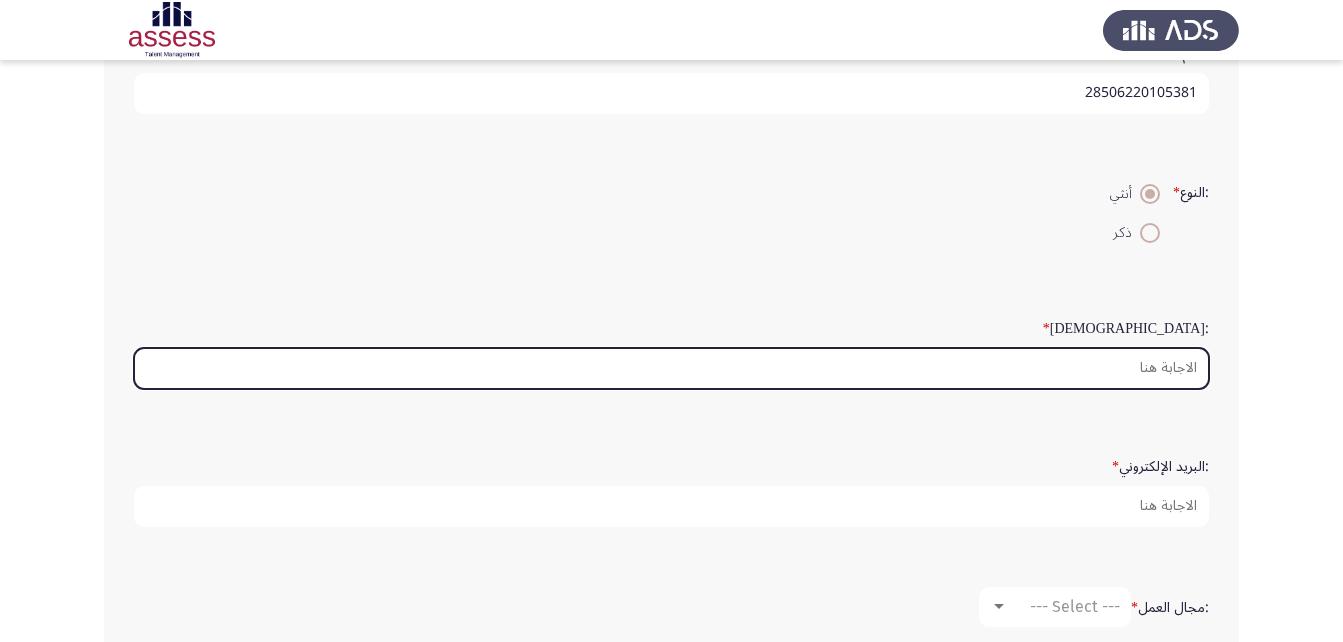 click on ":السن   *" at bounding box center [671, 368] 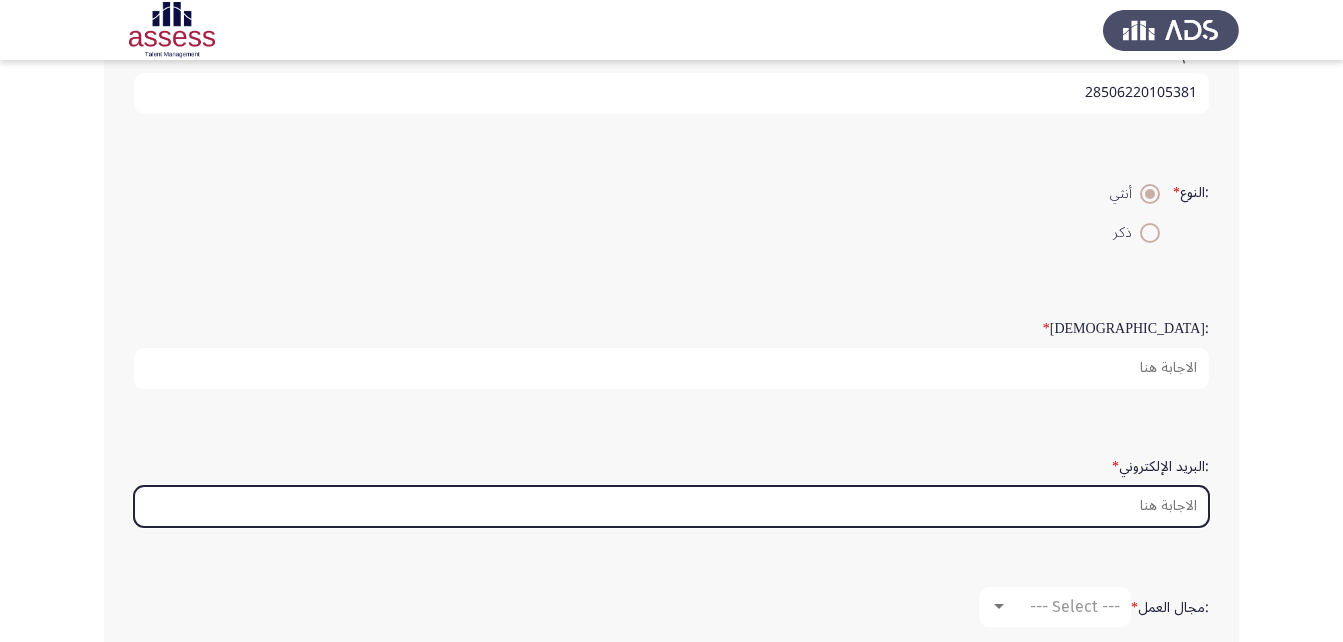 click on ":البريد الإلكتروني   *" at bounding box center [671, 506] 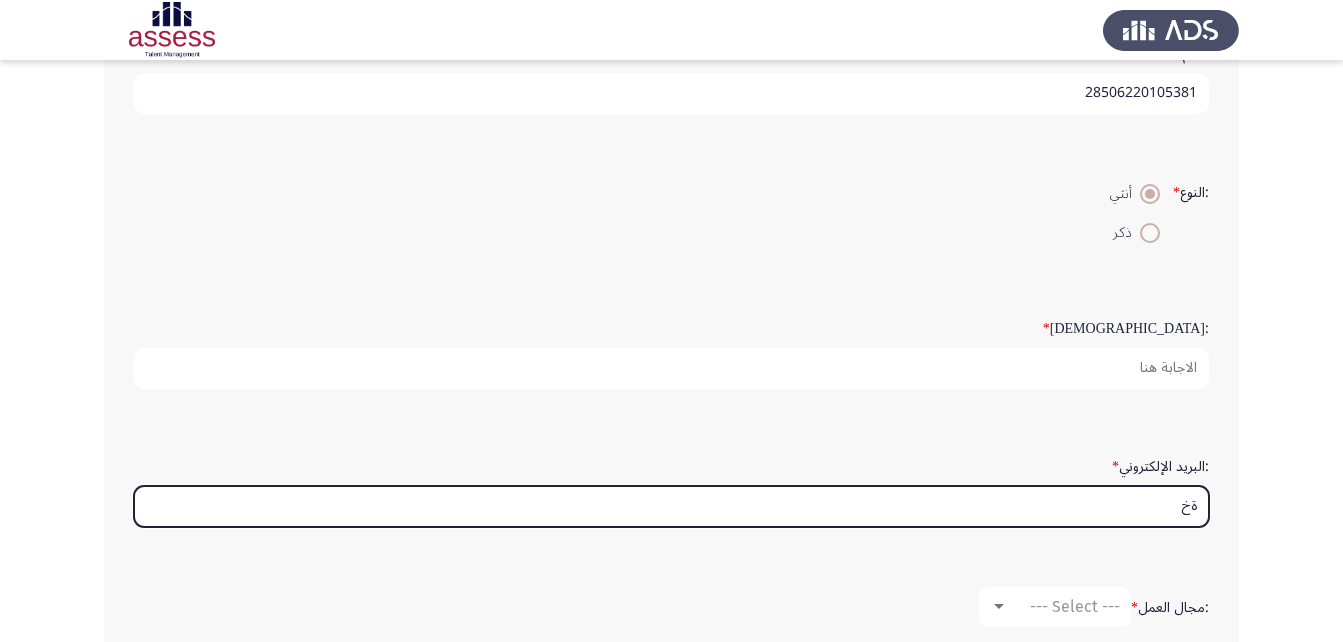 type on "ة" 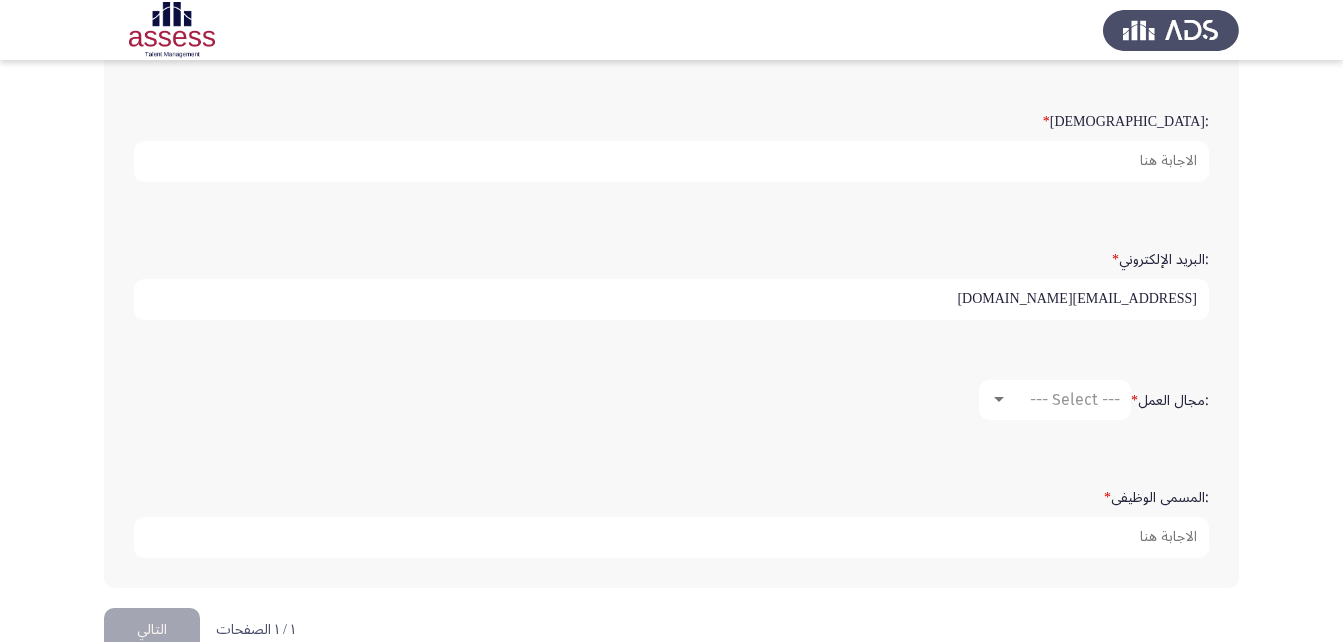 scroll, scrollTop: 553, scrollLeft: 0, axis: vertical 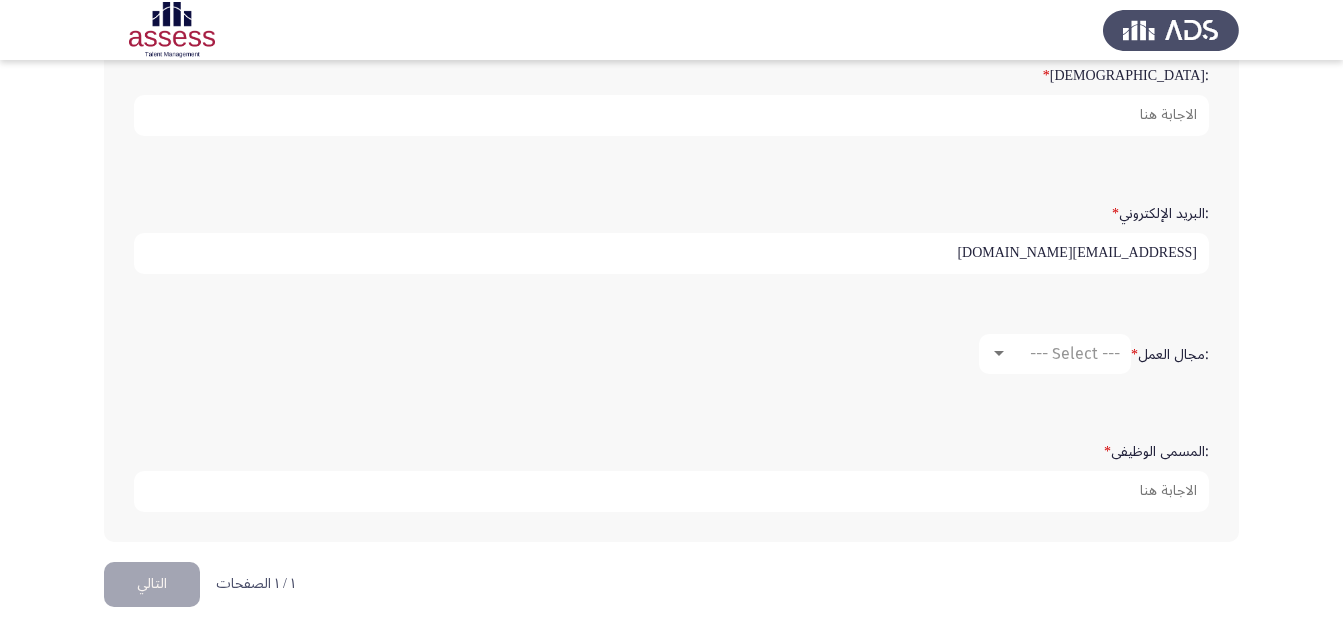 type on "[EMAIL_ADDRESS][DOMAIN_NAME]" 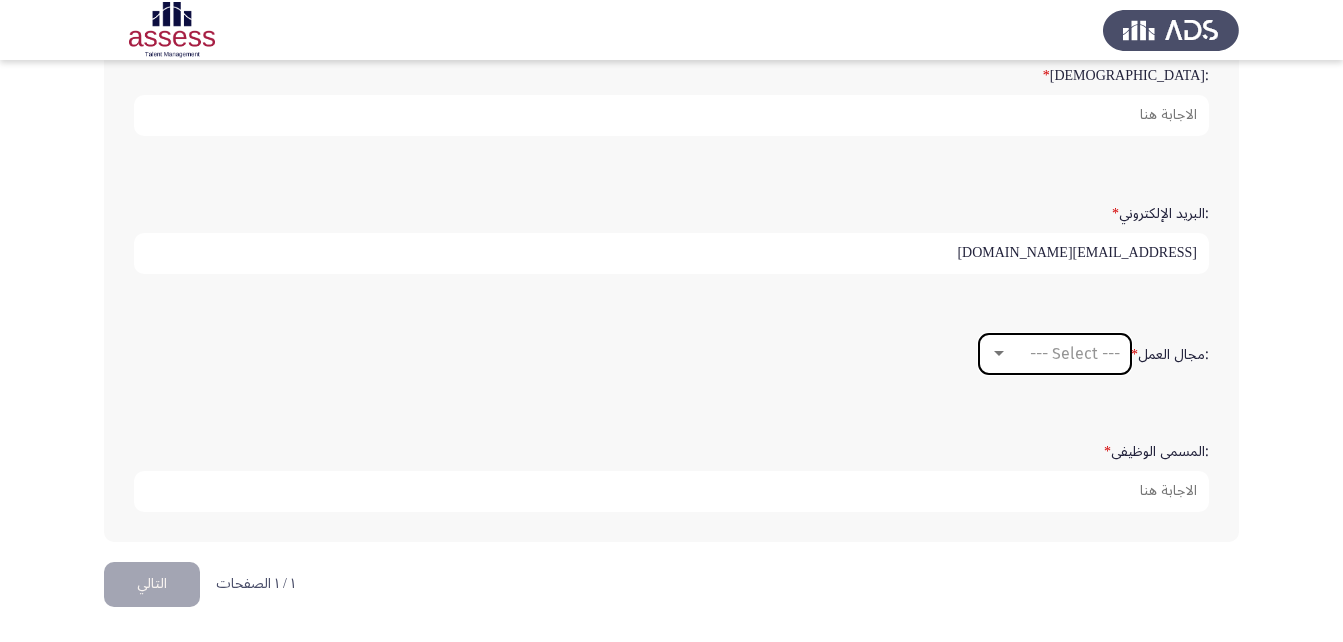 click at bounding box center [999, 353] 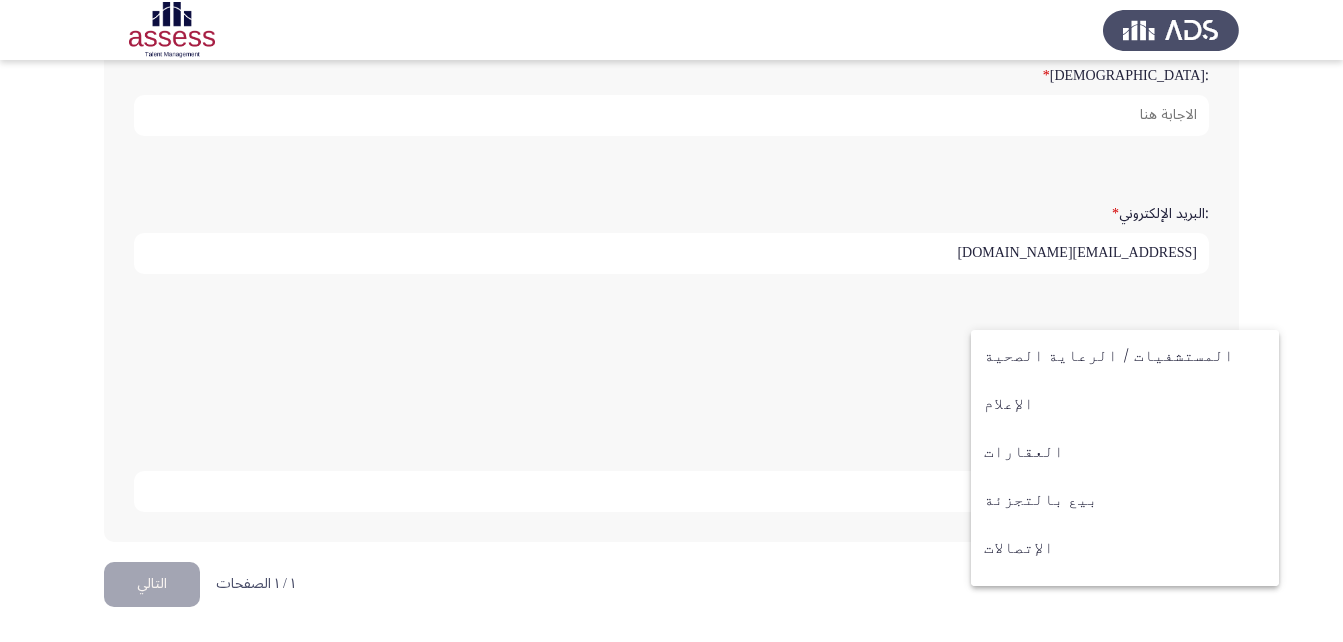 scroll, scrollTop: 656, scrollLeft: 0, axis: vertical 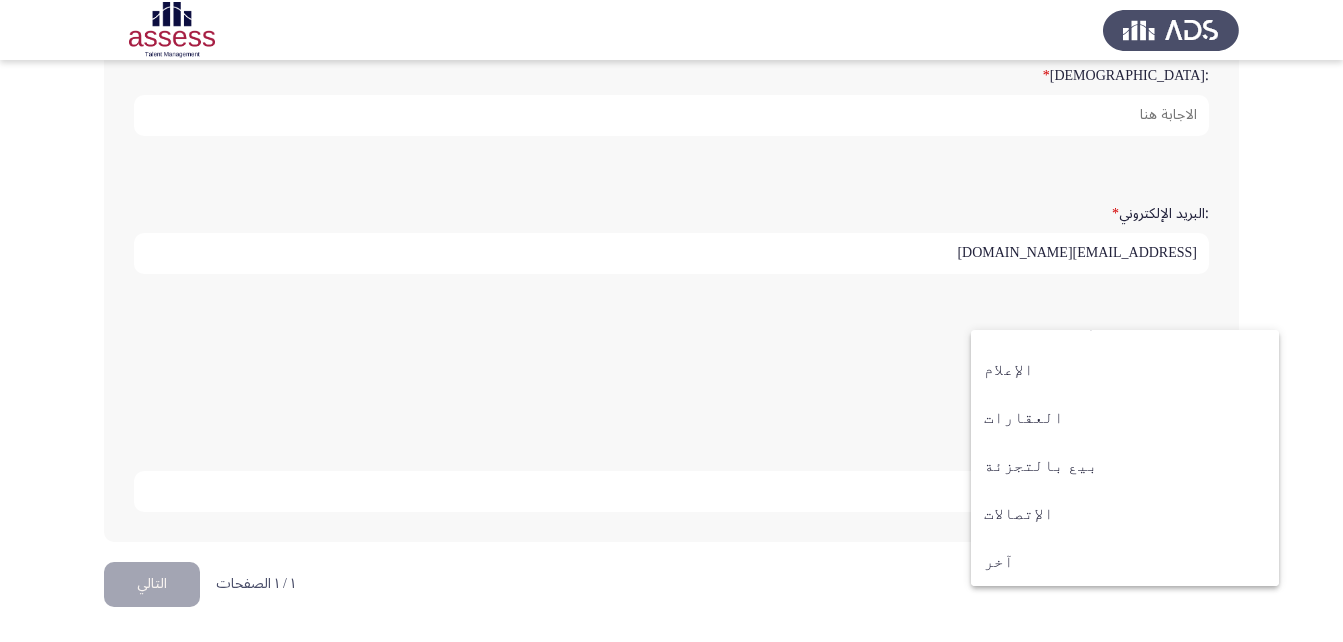 click at bounding box center (671, 321) 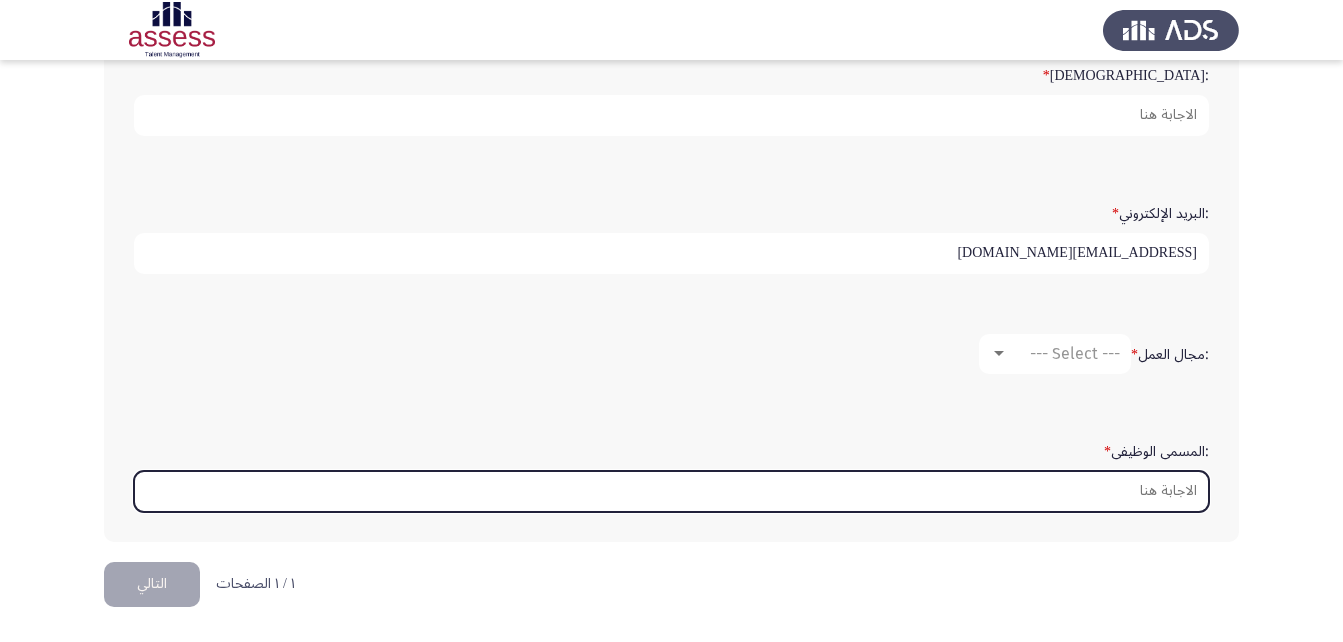 click on ":المسمى الوظيفى   *" at bounding box center (671, 491) 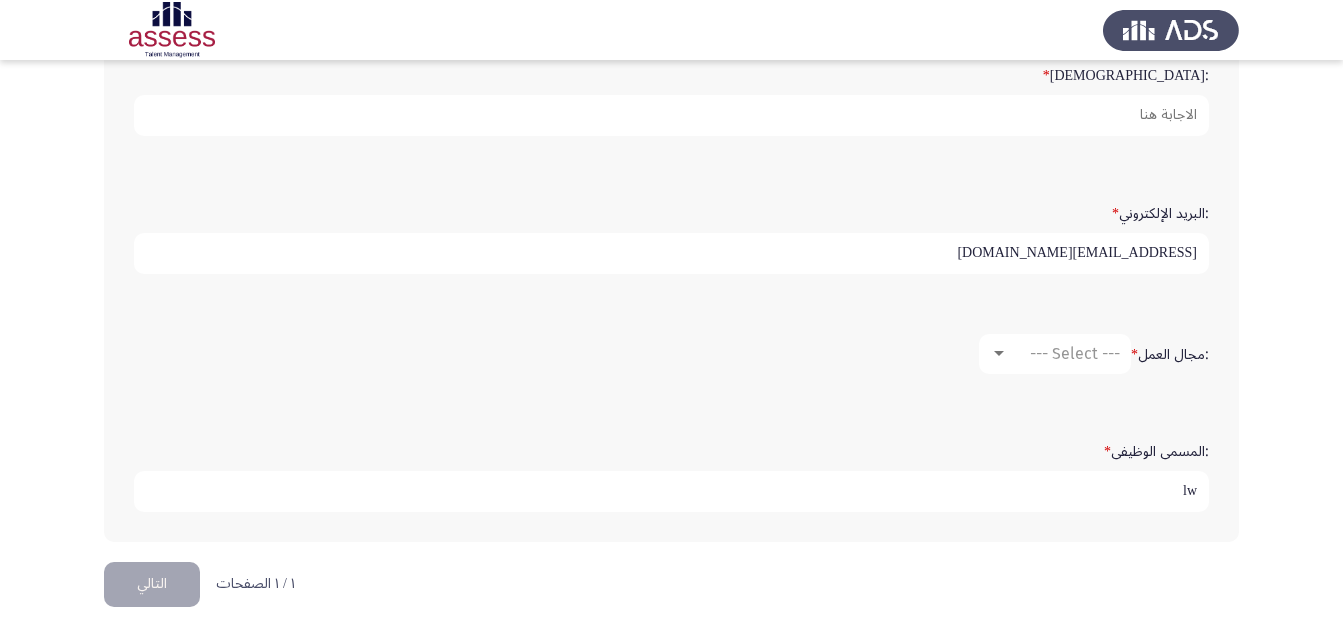 type on "l" 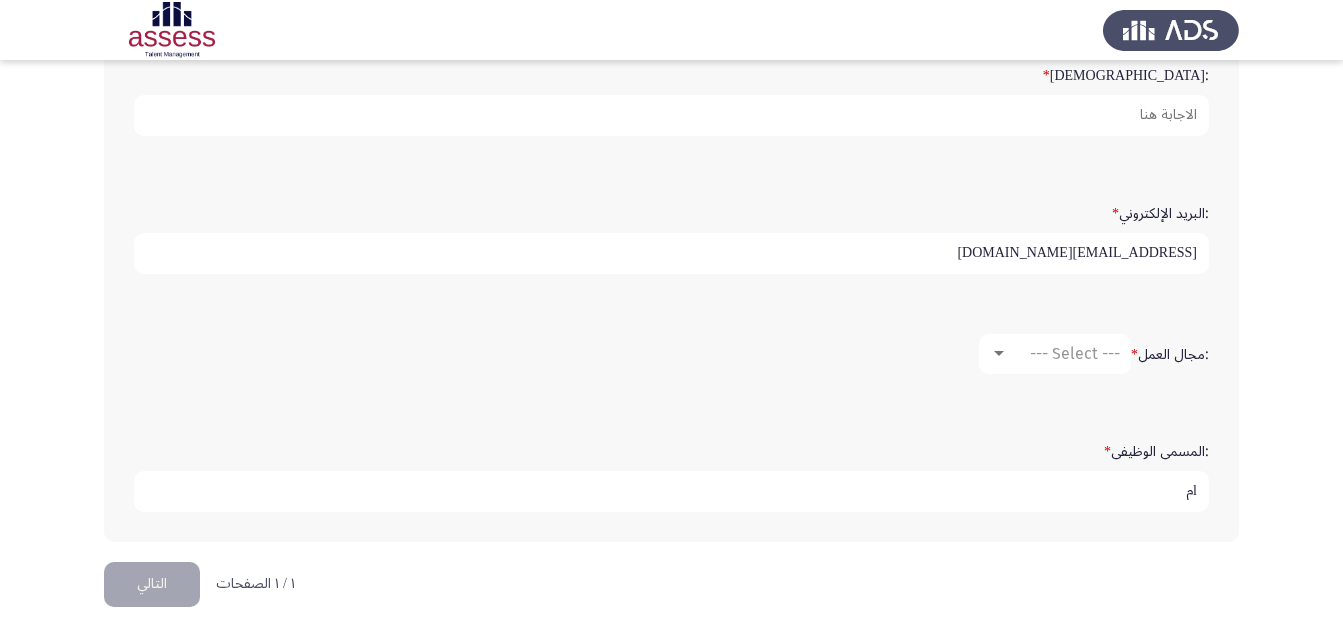 type on "l" 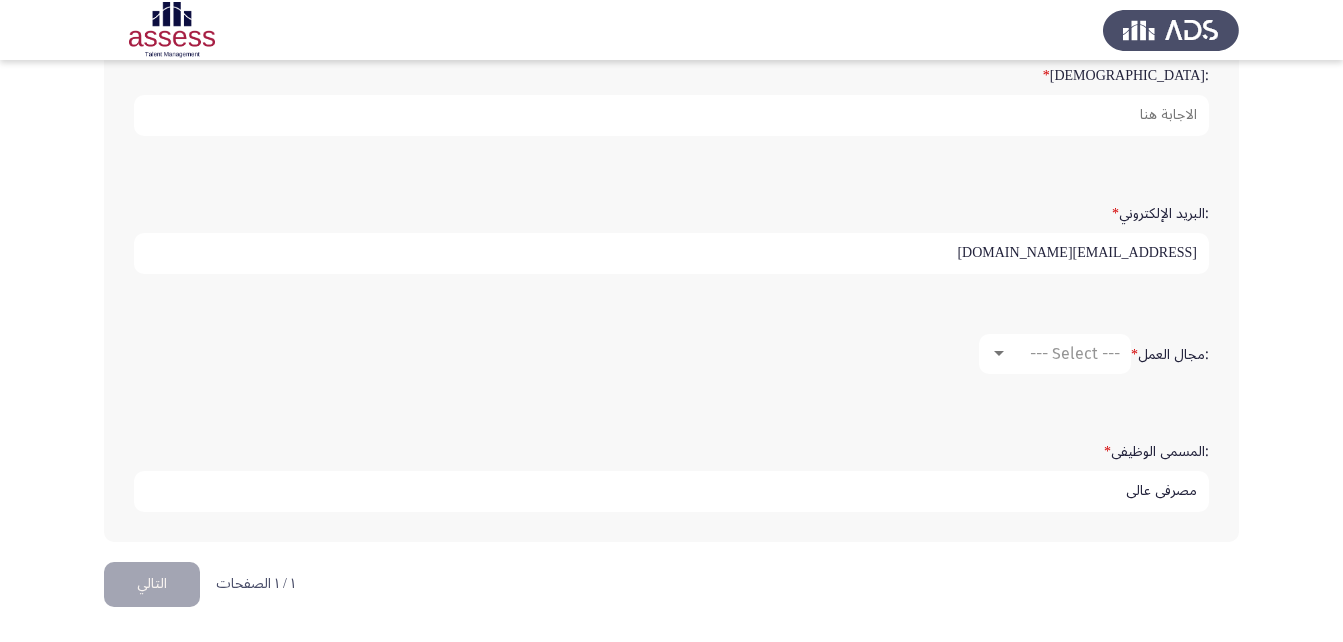 type on "مصرفى عالى" 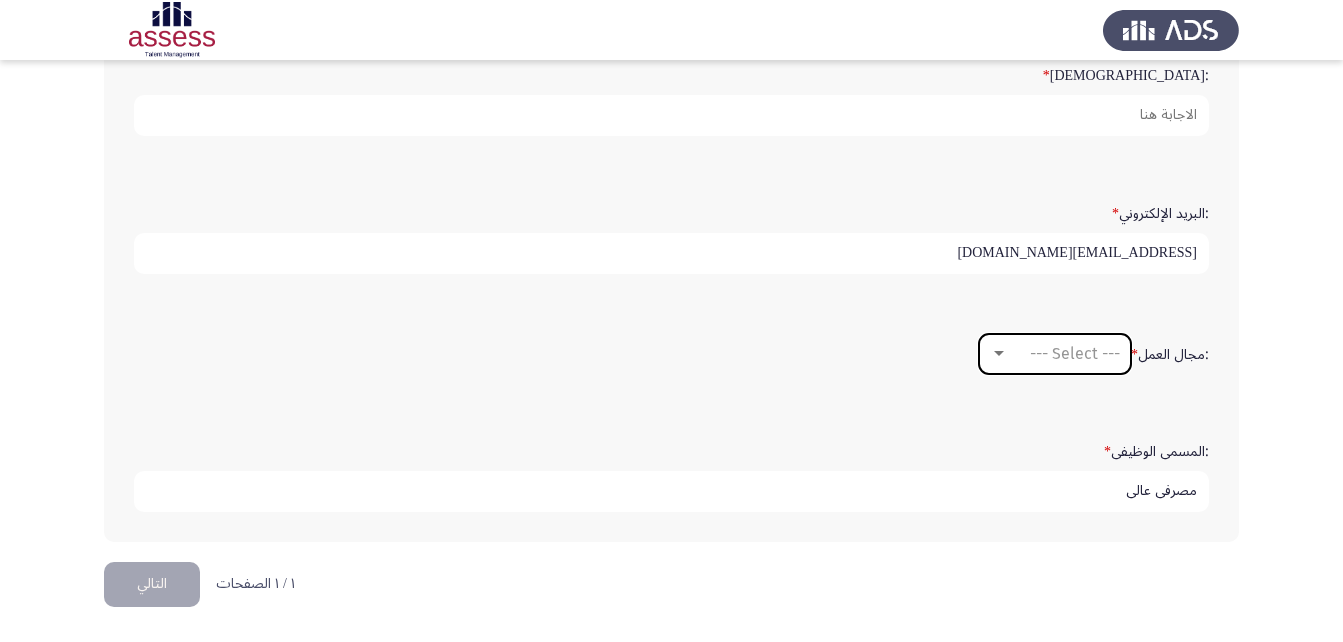 click on "--- Select ---" at bounding box center (1064, 353) 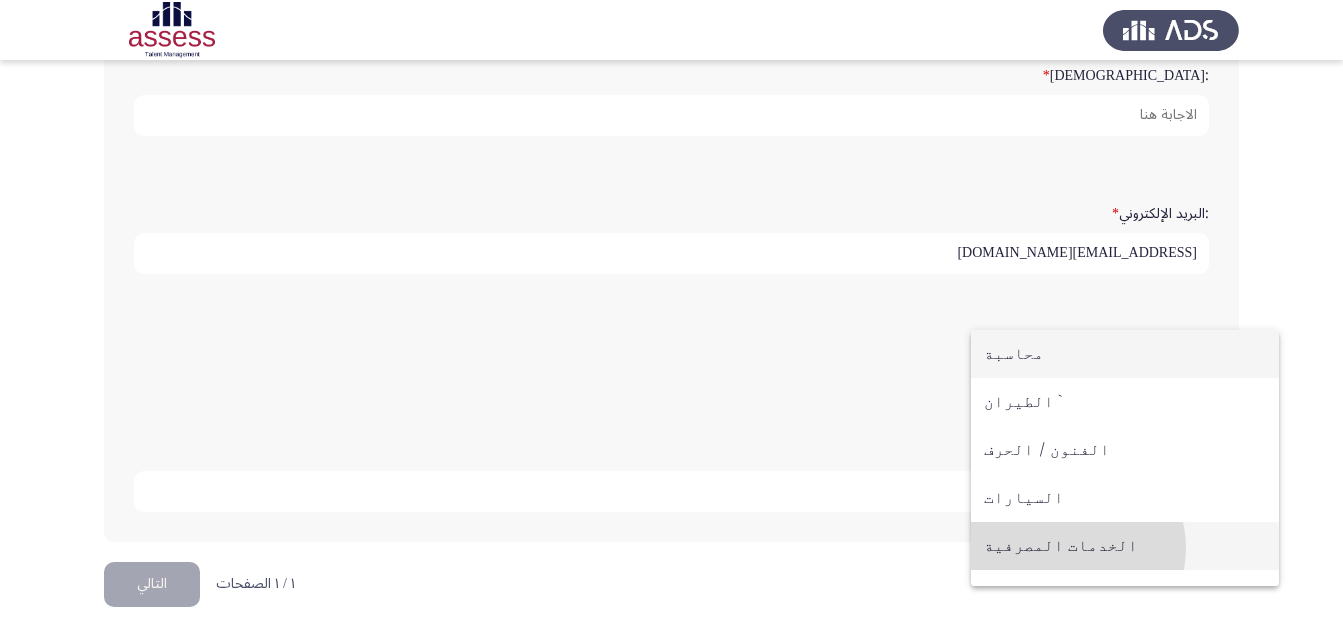 click on "الخدمات المصرفية" at bounding box center (1125, 546) 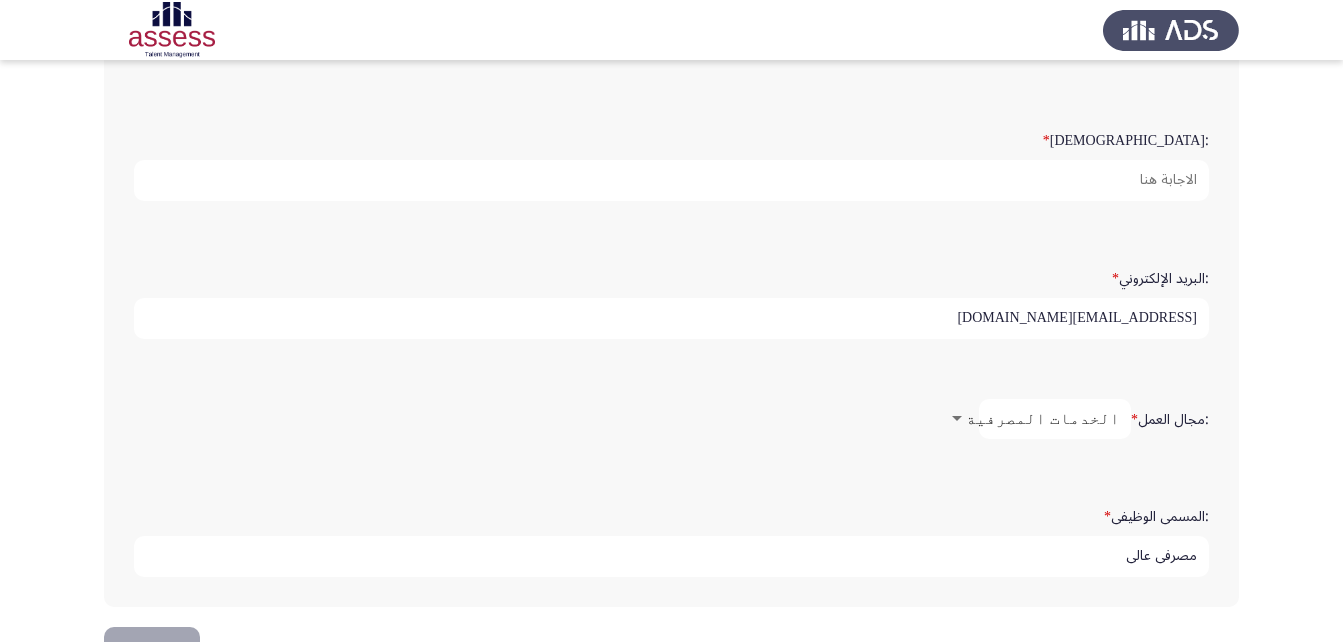scroll, scrollTop: 453, scrollLeft: 0, axis: vertical 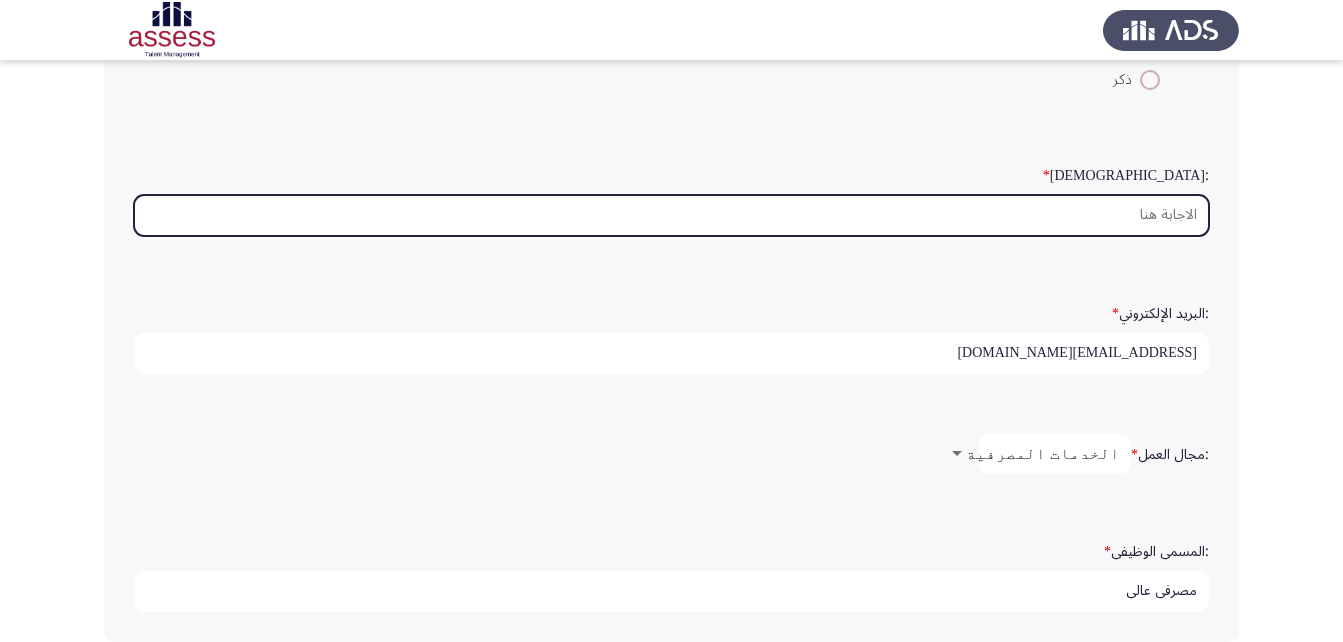 click on ":السن   *" at bounding box center [671, 215] 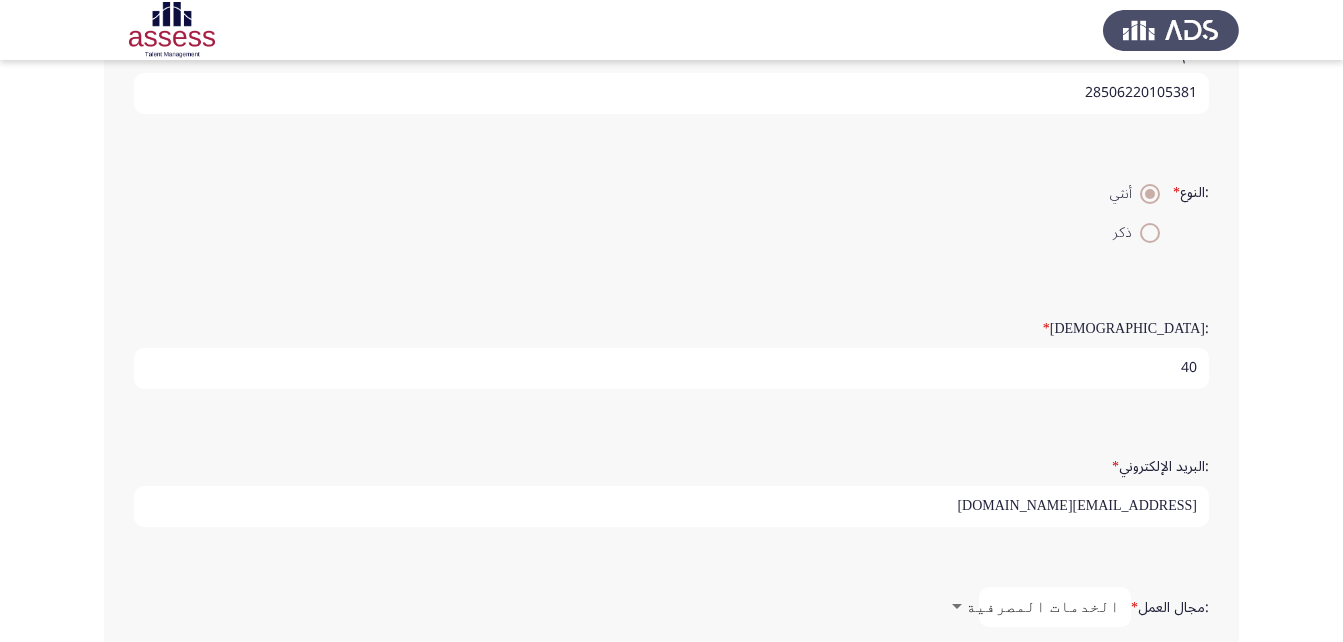 scroll, scrollTop: 253, scrollLeft: 0, axis: vertical 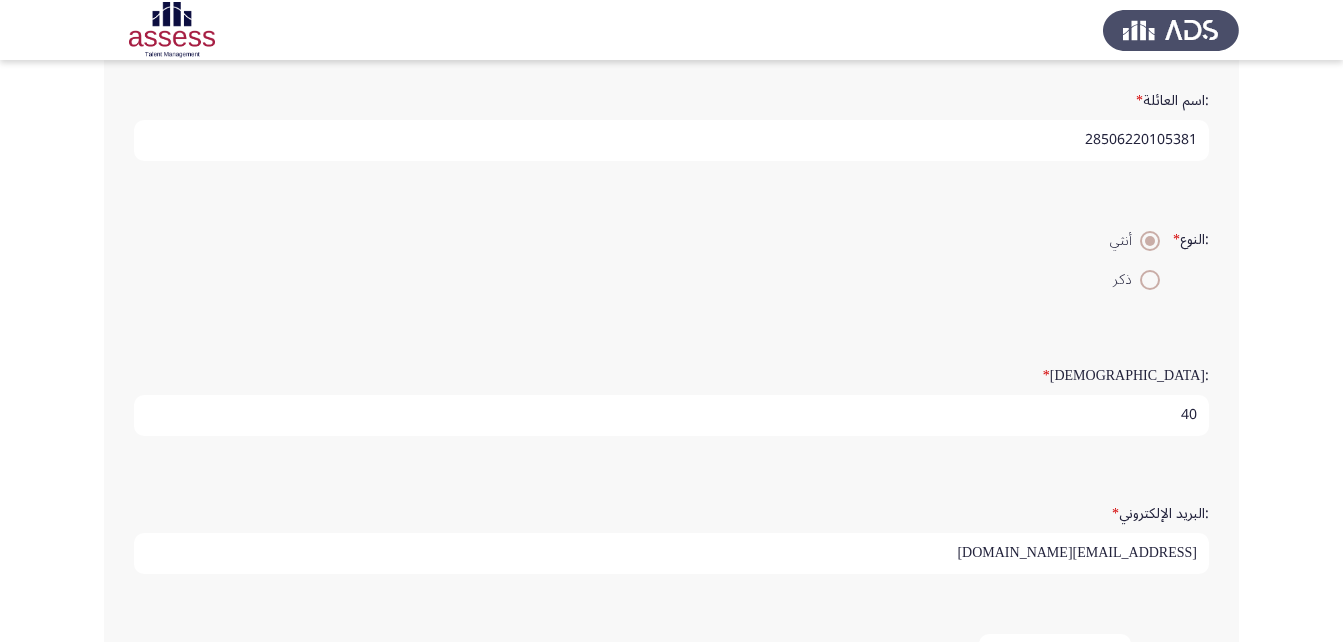 type on "40" 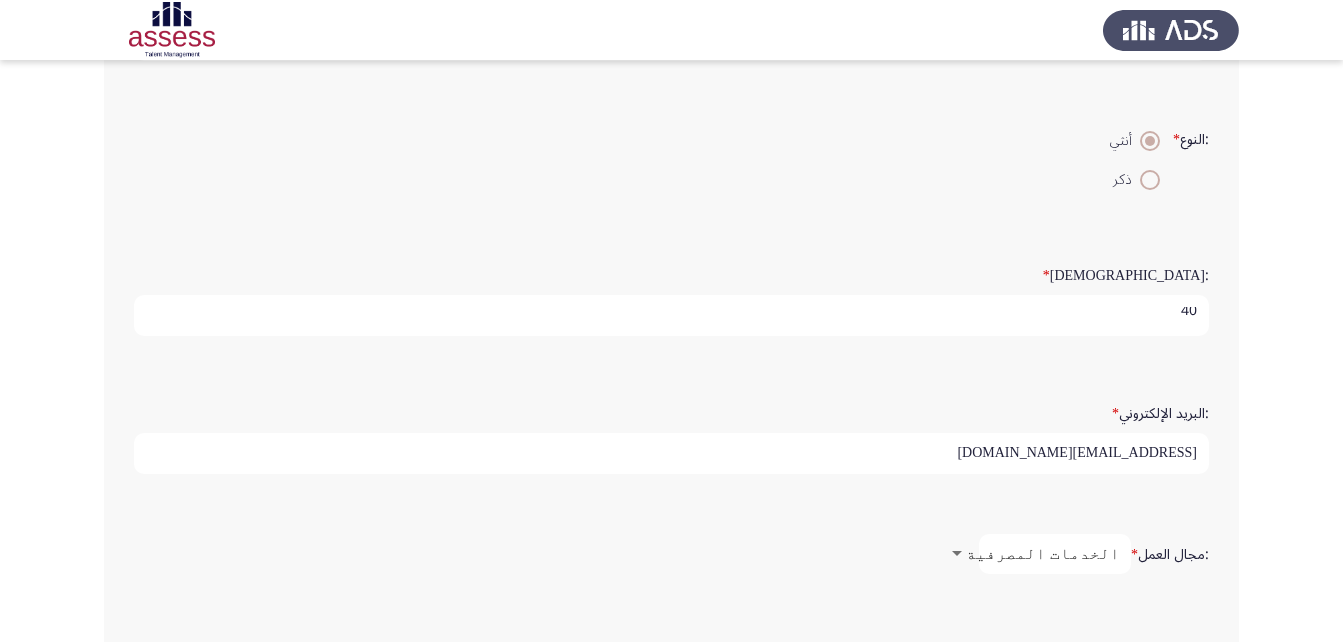 scroll, scrollTop: 5, scrollLeft: 0, axis: vertical 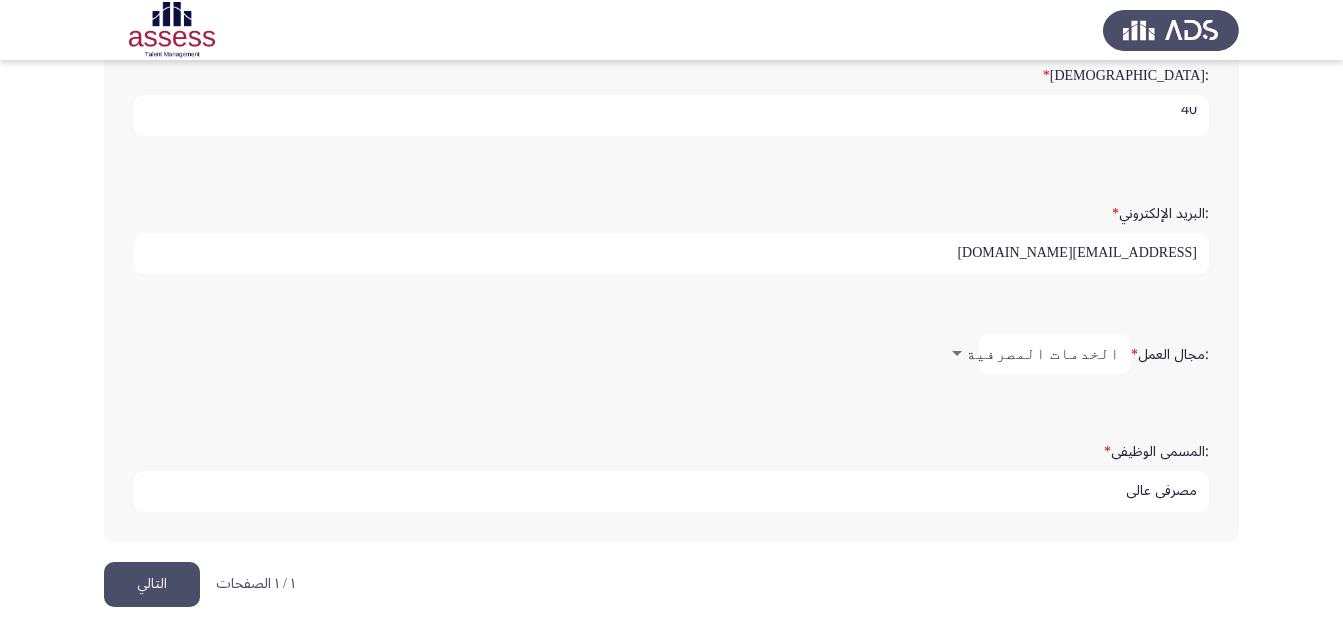 click on "التالي" 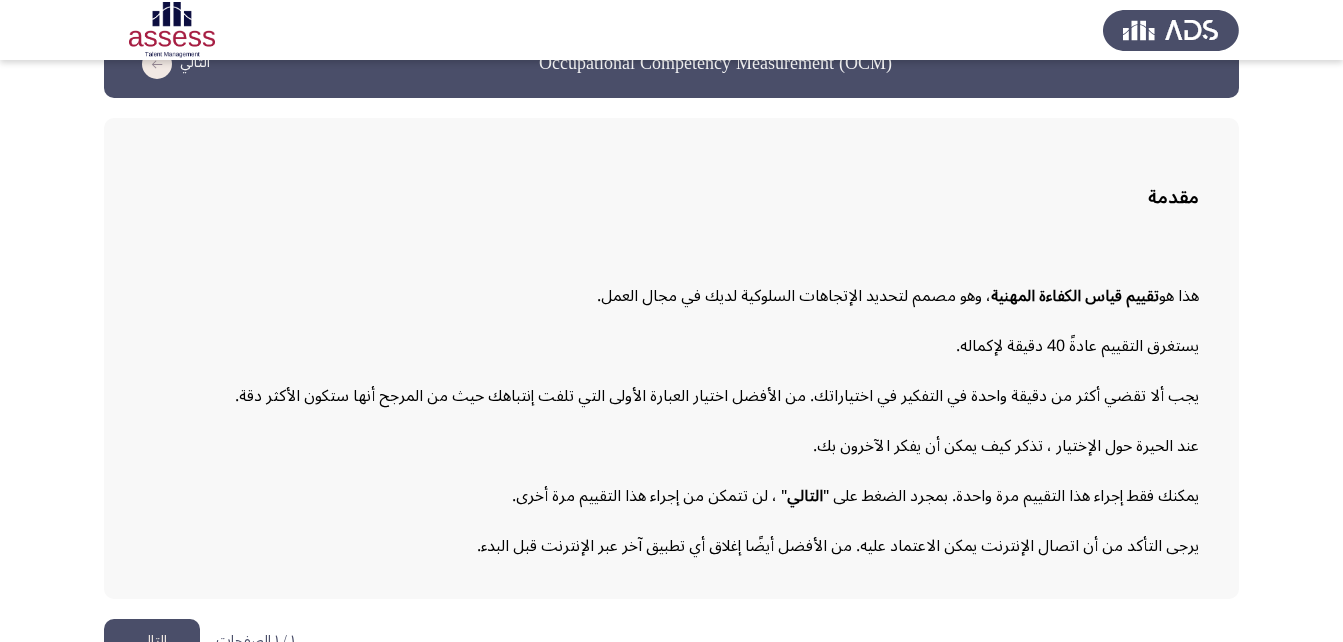 scroll, scrollTop: 92, scrollLeft: 0, axis: vertical 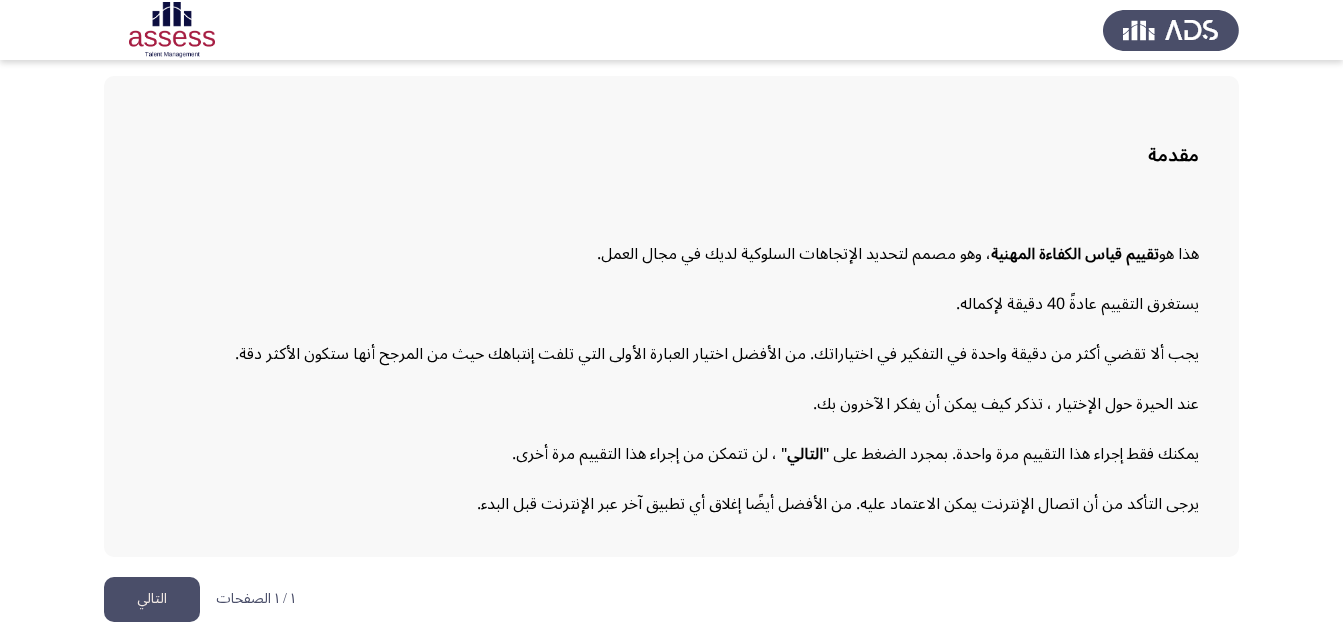 click on "التالي" 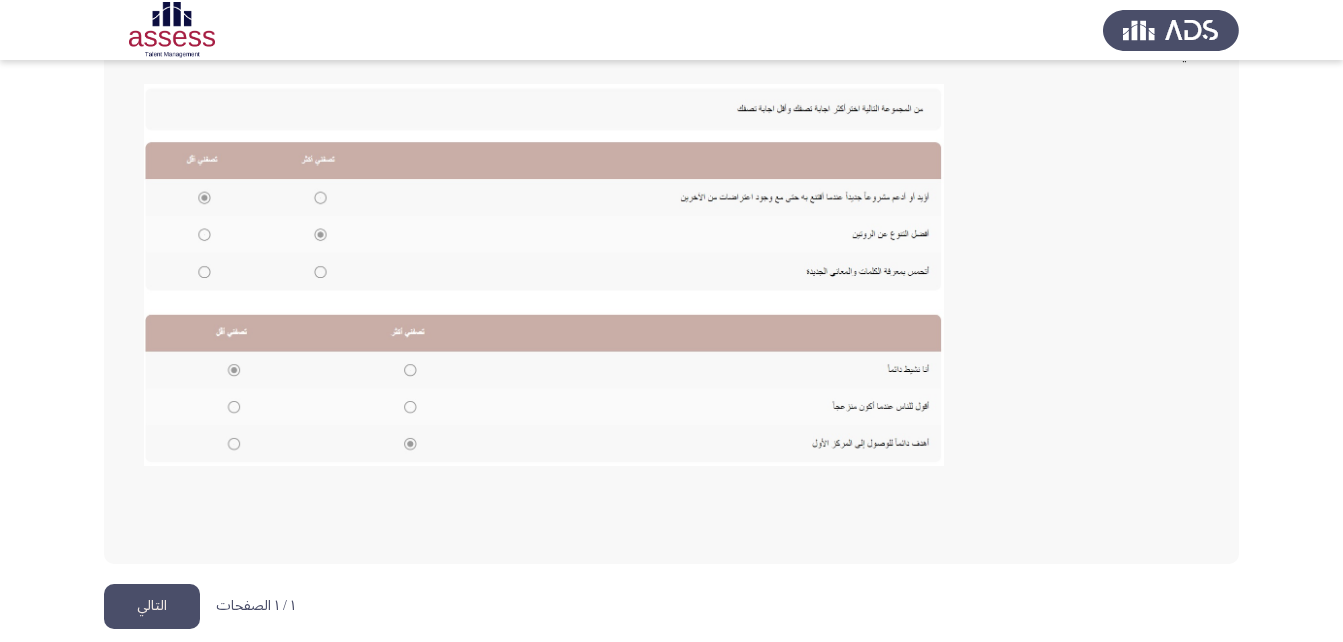 scroll, scrollTop: 434, scrollLeft: 0, axis: vertical 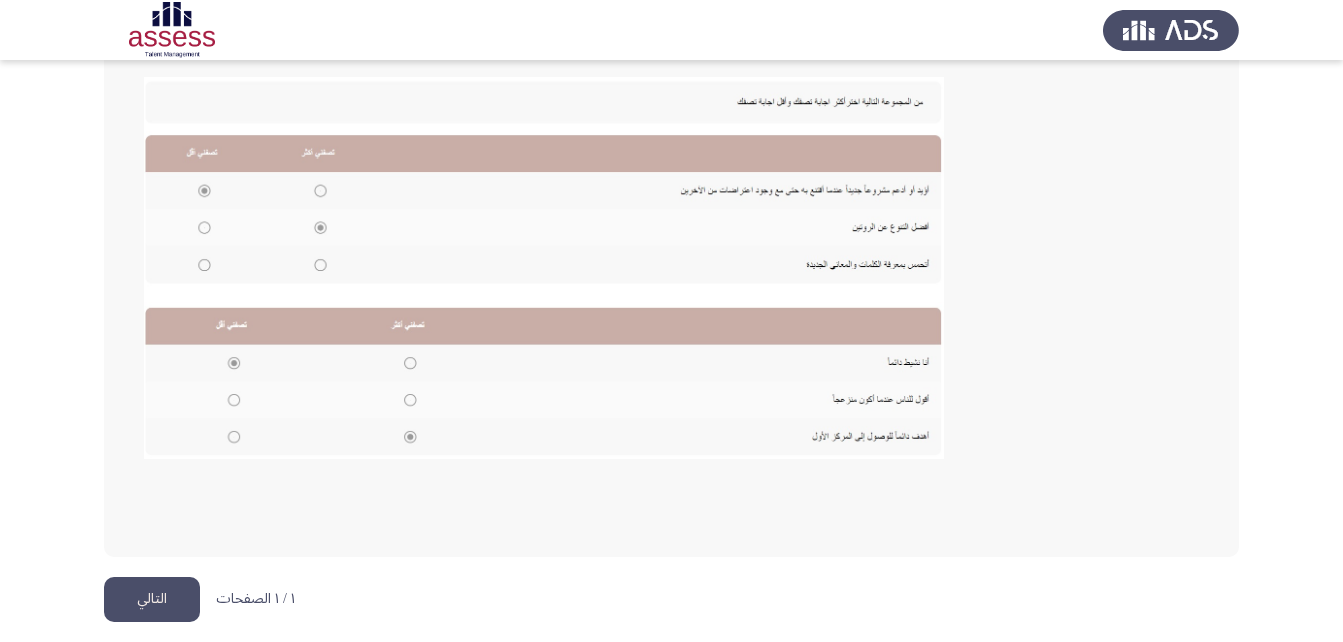 click on "التالي" 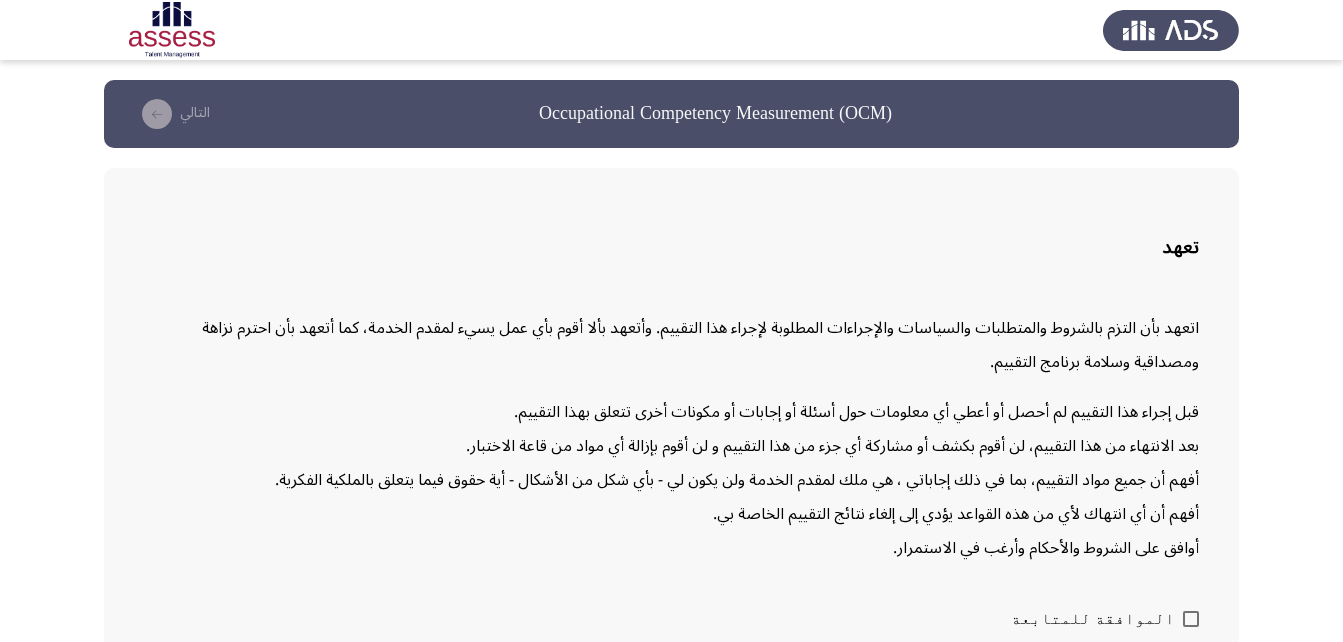 scroll, scrollTop: 98, scrollLeft: 0, axis: vertical 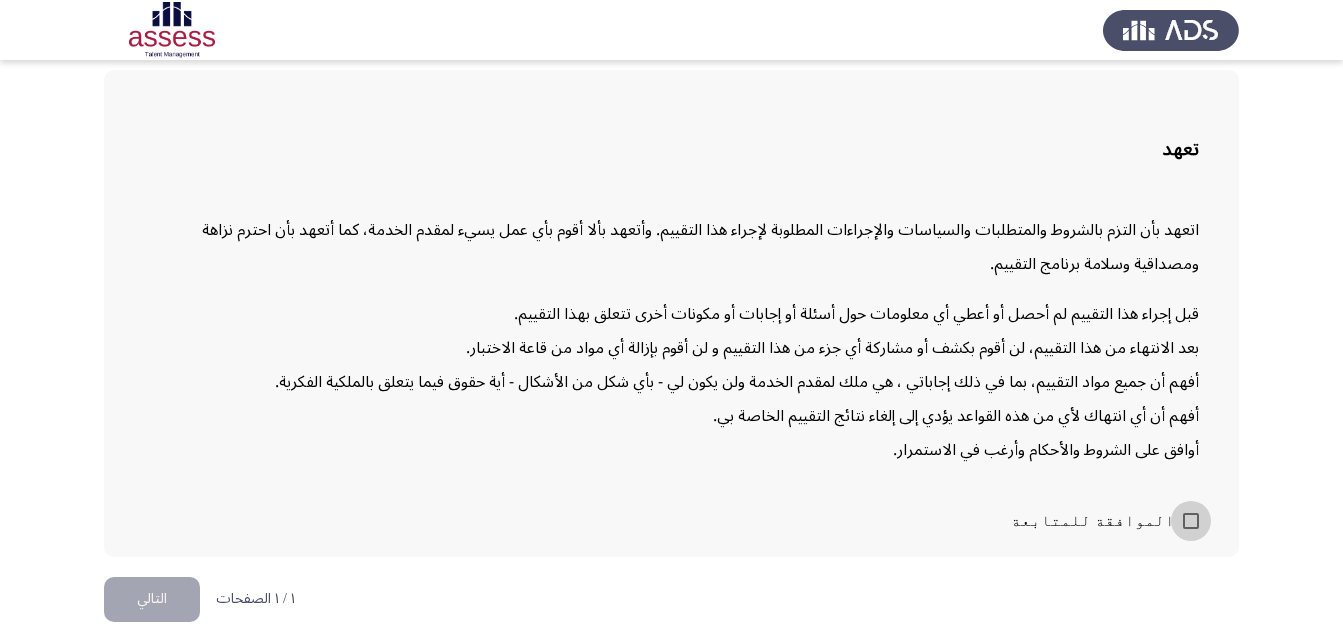 click at bounding box center [1191, 521] 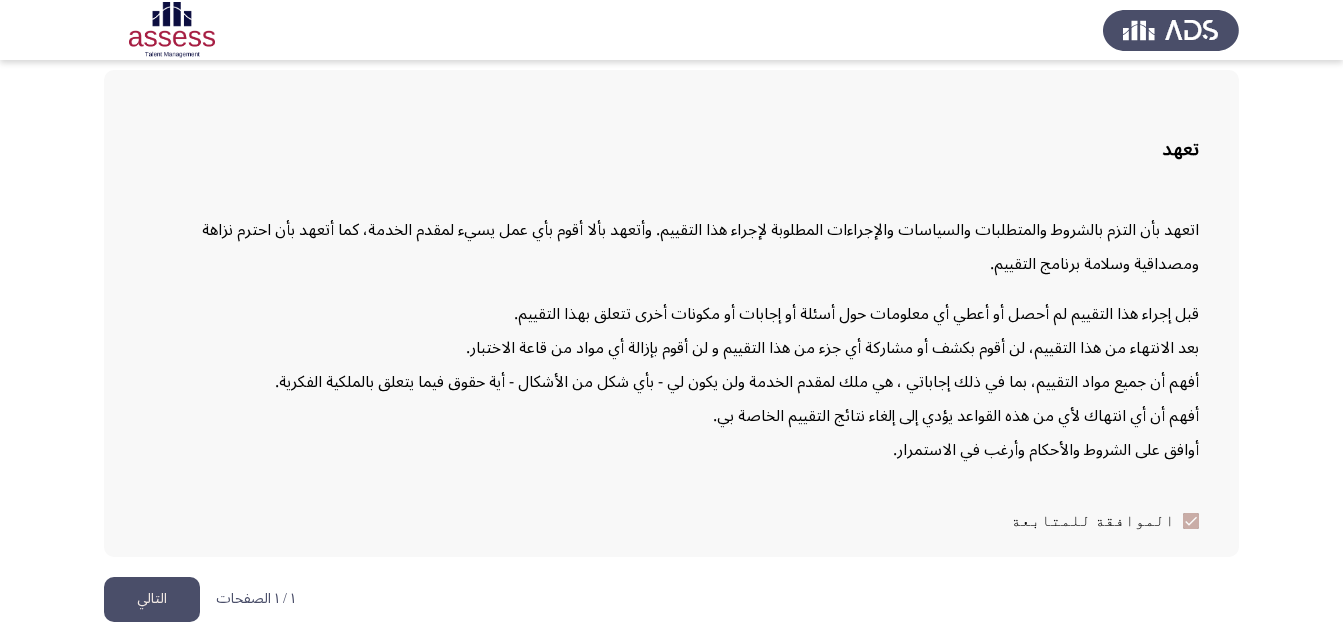 drag, startPoint x: 155, startPoint y: 590, endPoint x: 182, endPoint y: 632, distance: 49.92995 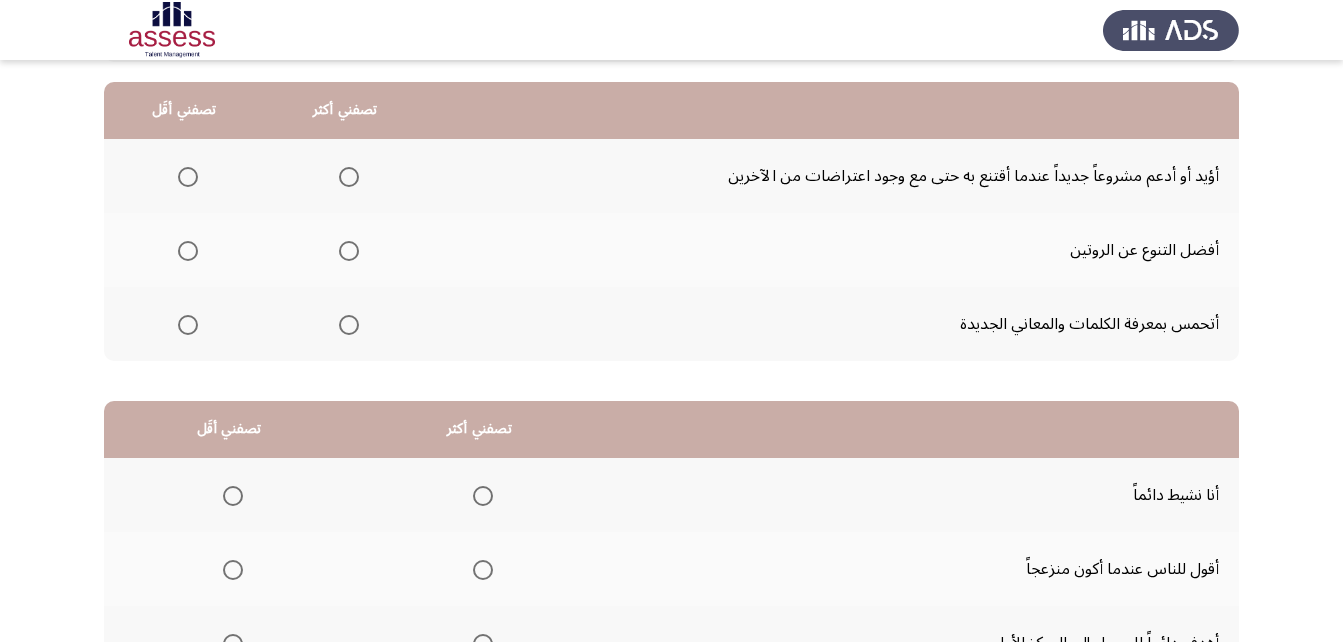 scroll, scrollTop: 200, scrollLeft: 0, axis: vertical 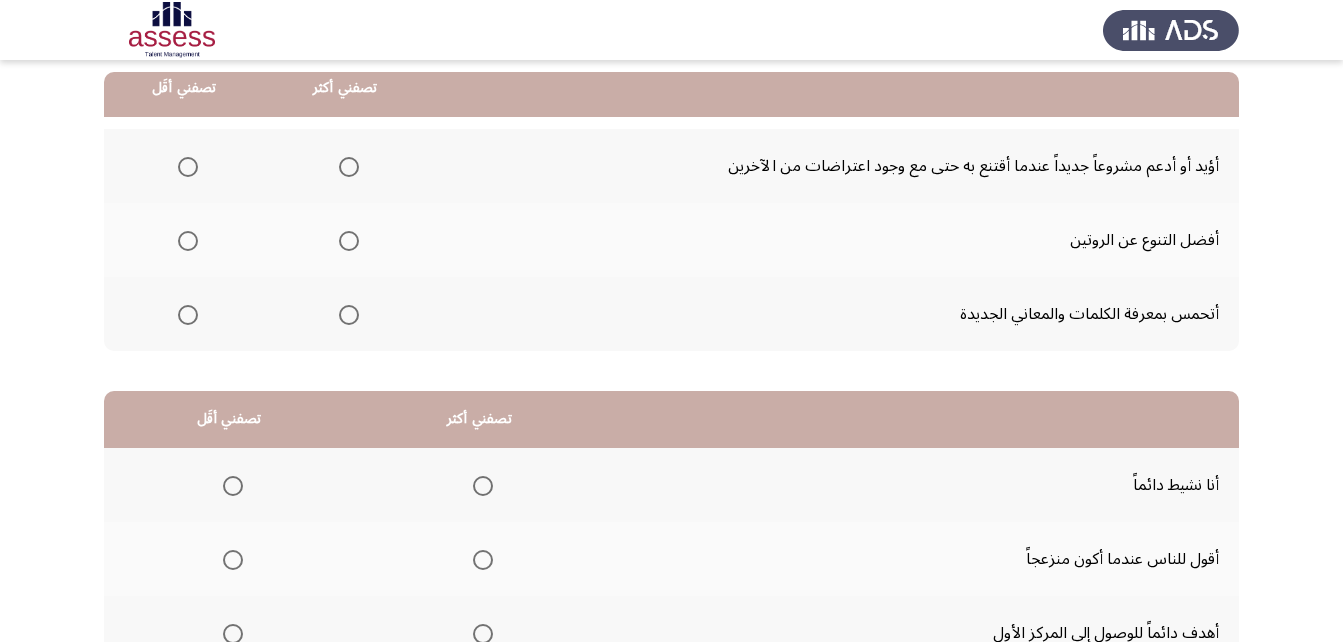 click at bounding box center (349, 241) 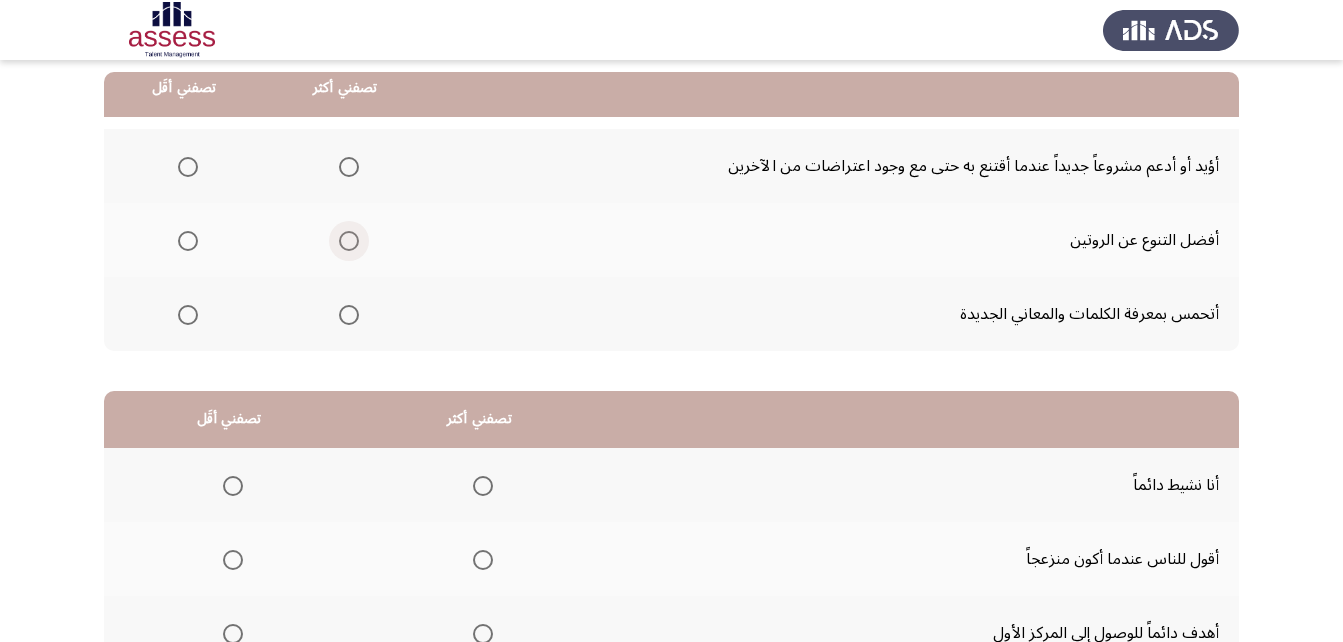 click at bounding box center (349, 241) 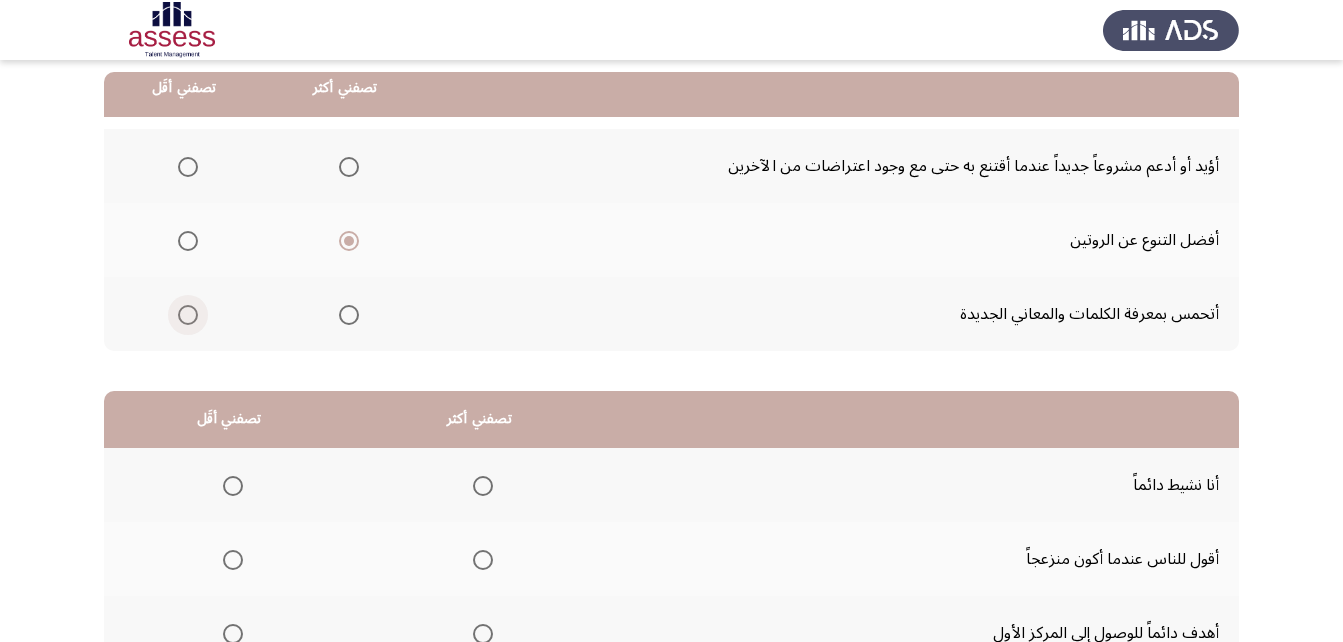 click at bounding box center [188, 315] 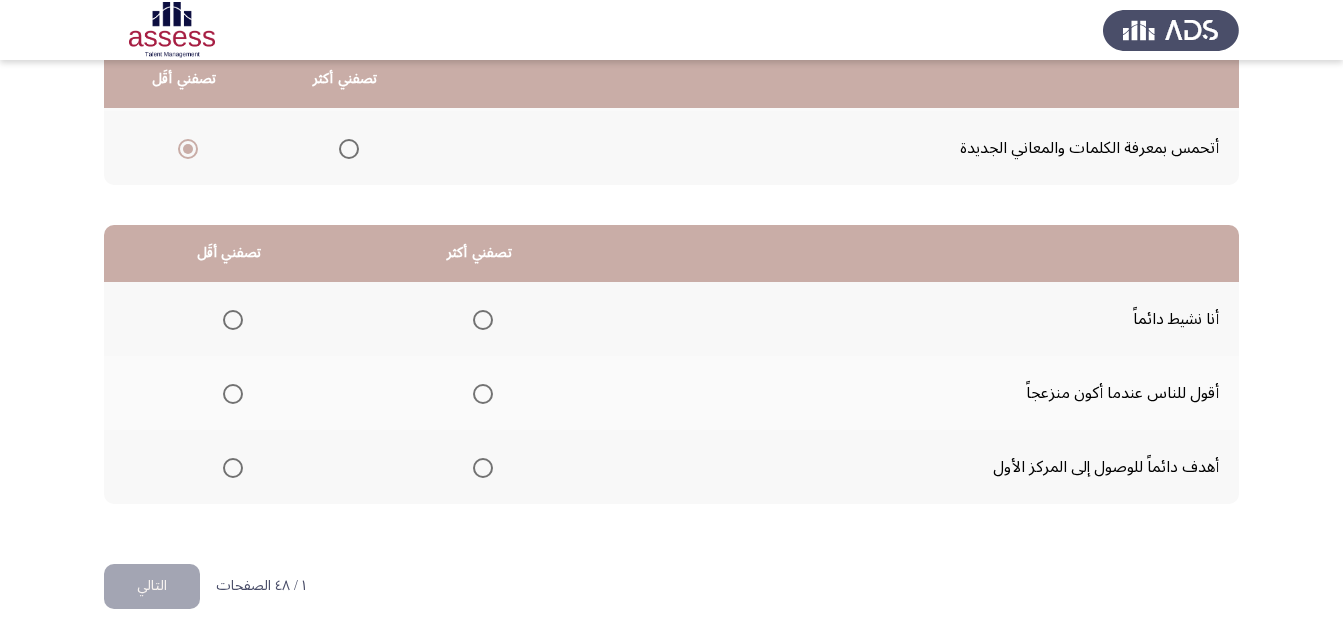 scroll, scrollTop: 368, scrollLeft: 0, axis: vertical 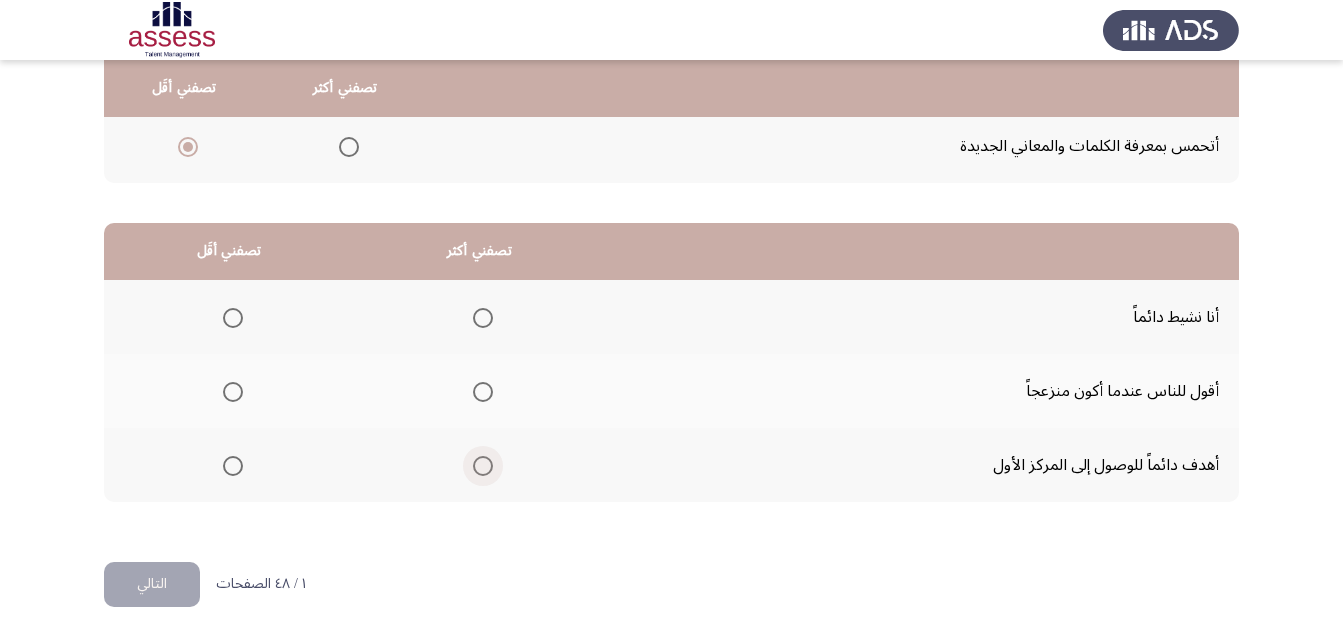 click at bounding box center [483, 466] 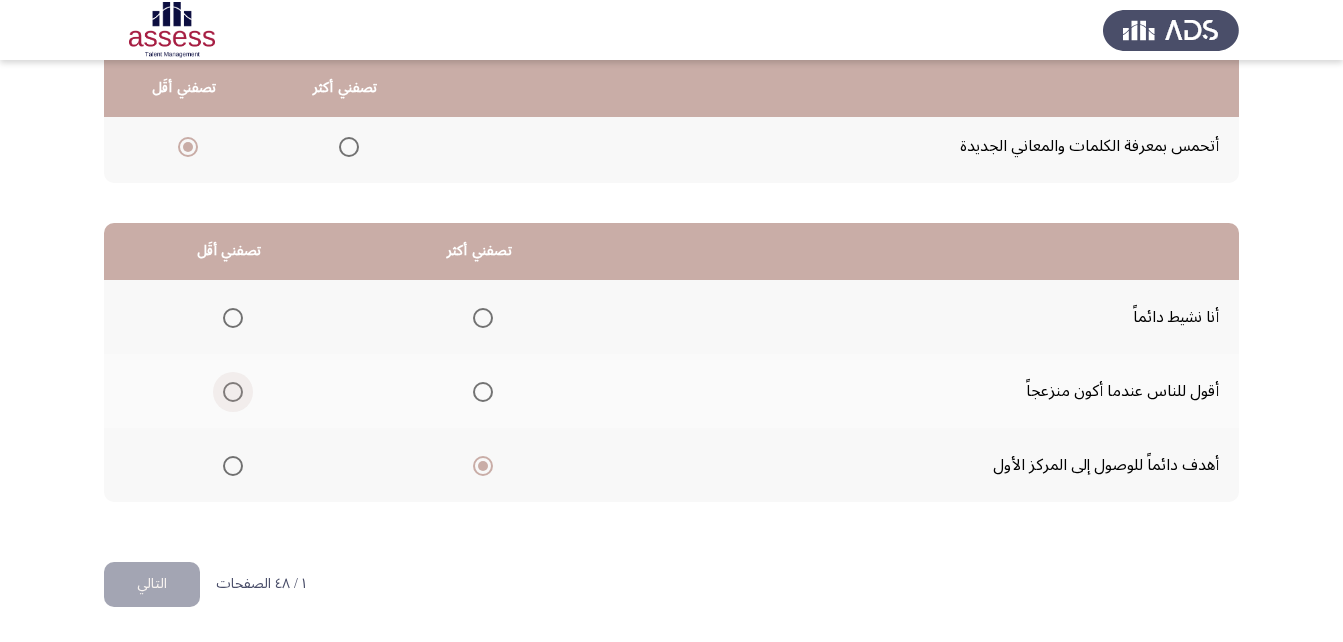 click at bounding box center (233, 392) 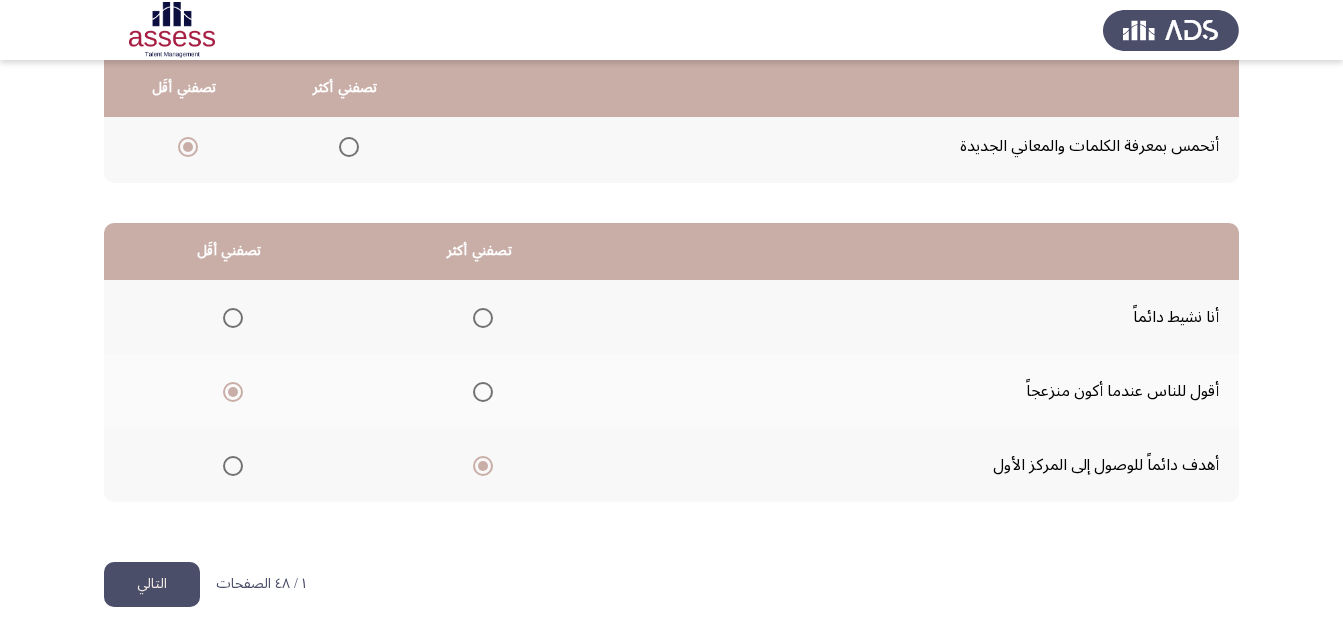click on "التالي" 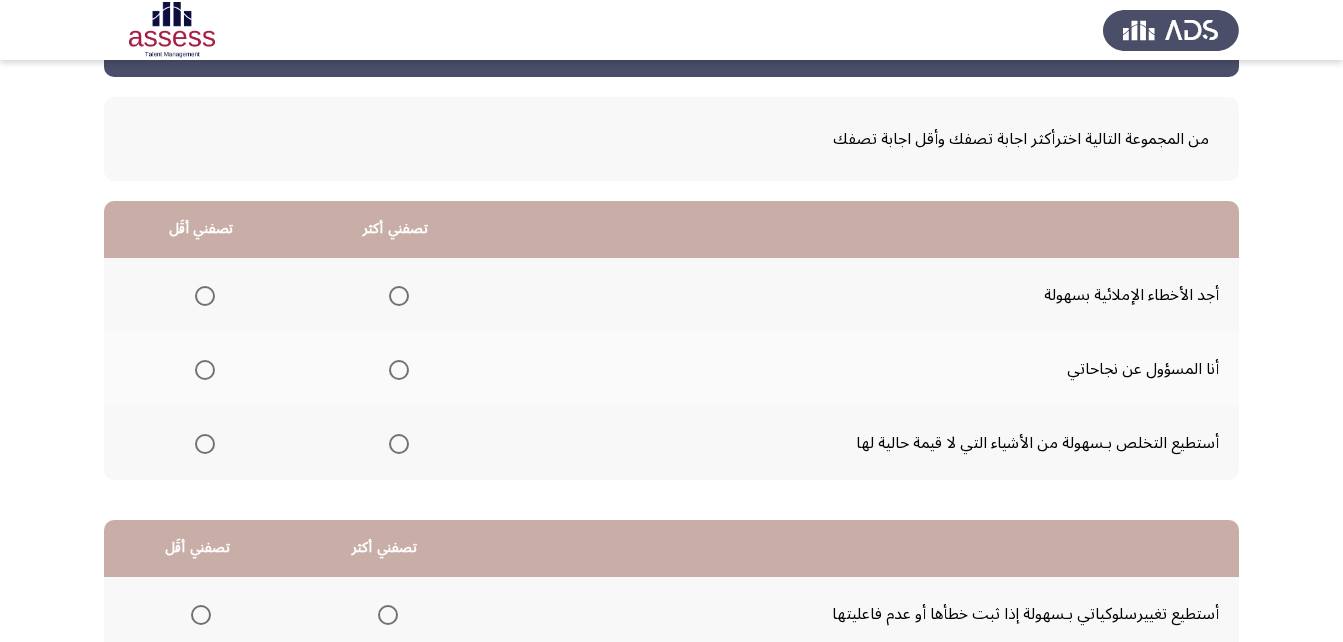 scroll, scrollTop: 100, scrollLeft: 0, axis: vertical 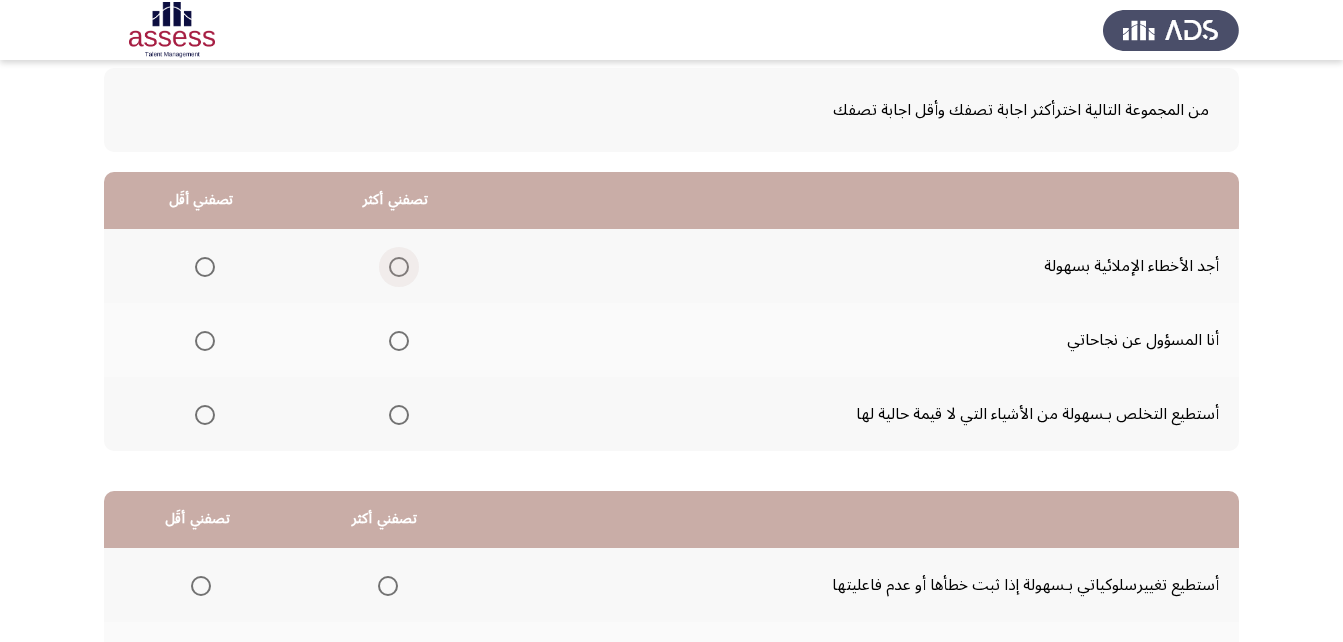 click at bounding box center (399, 267) 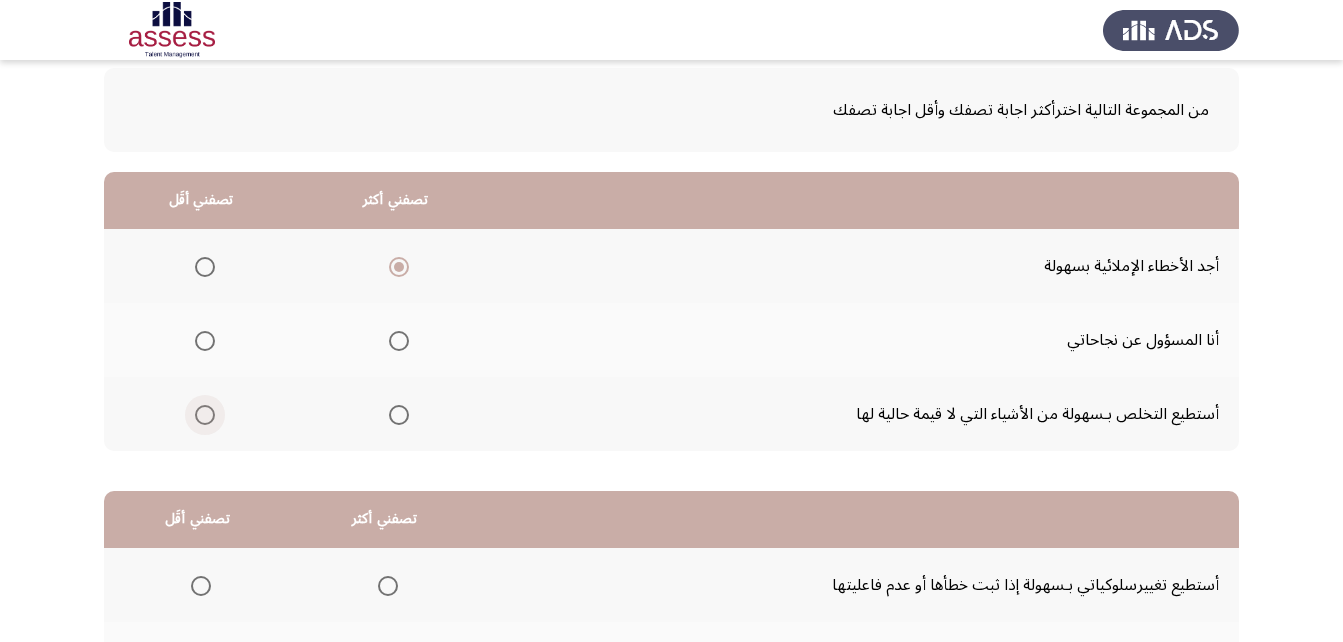 click at bounding box center [205, 415] 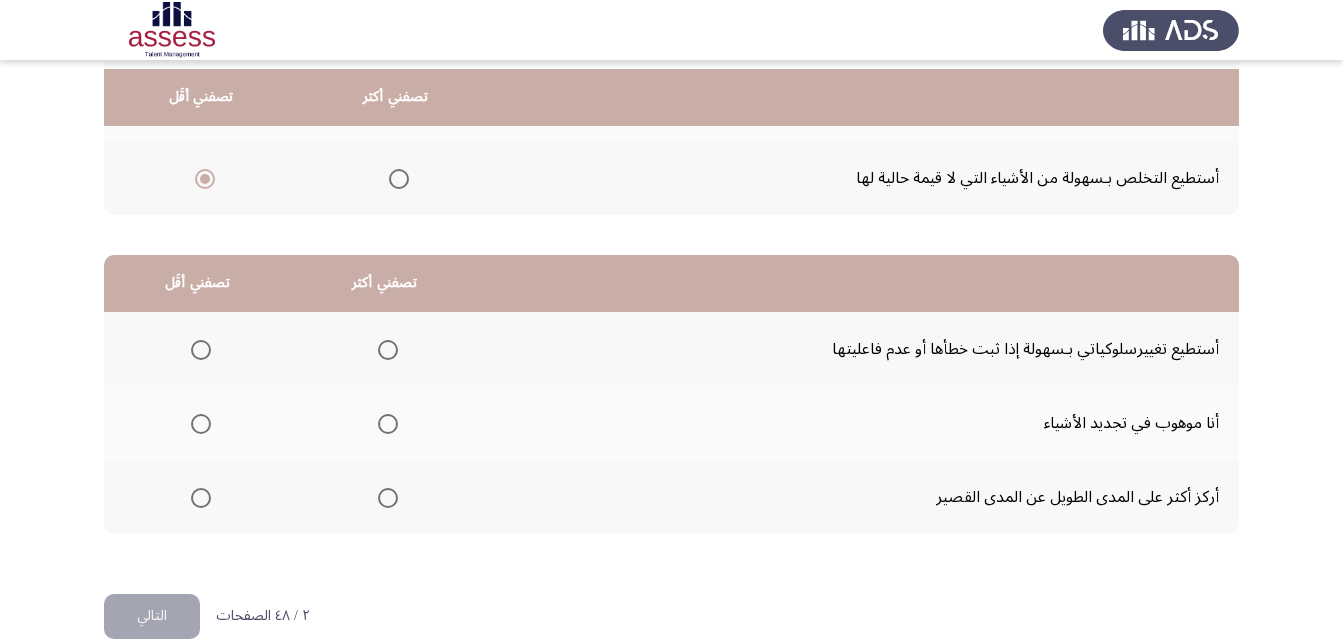 scroll, scrollTop: 368, scrollLeft: 0, axis: vertical 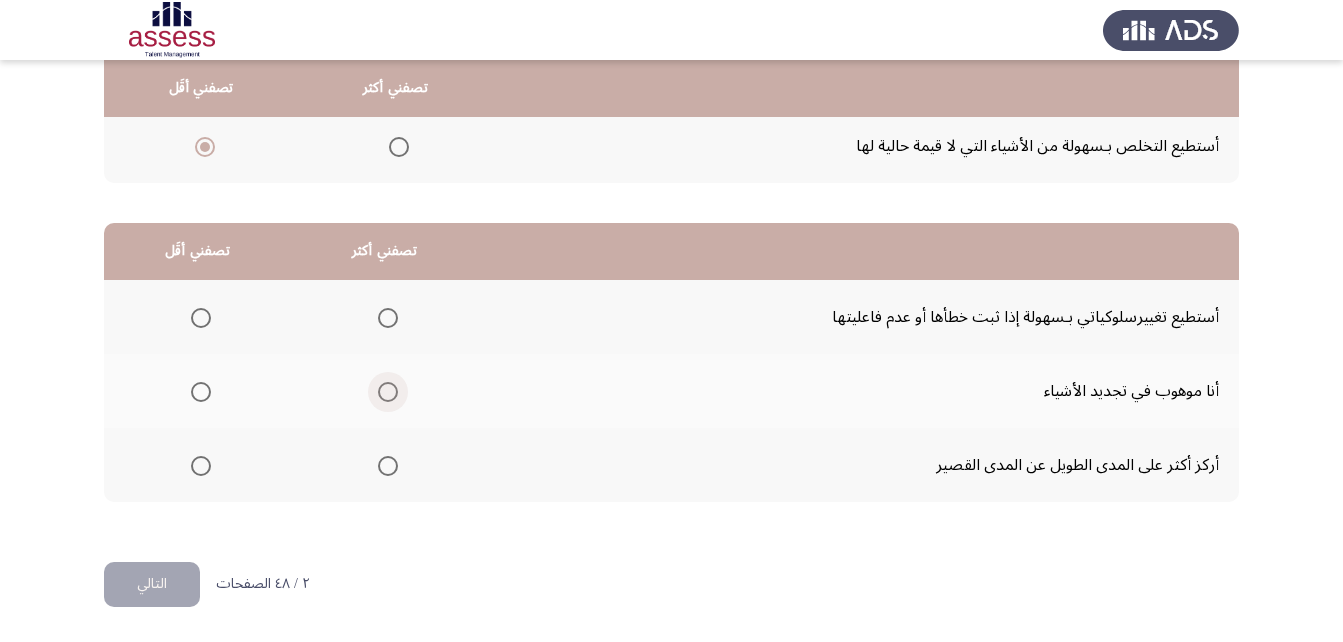 click at bounding box center [388, 392] 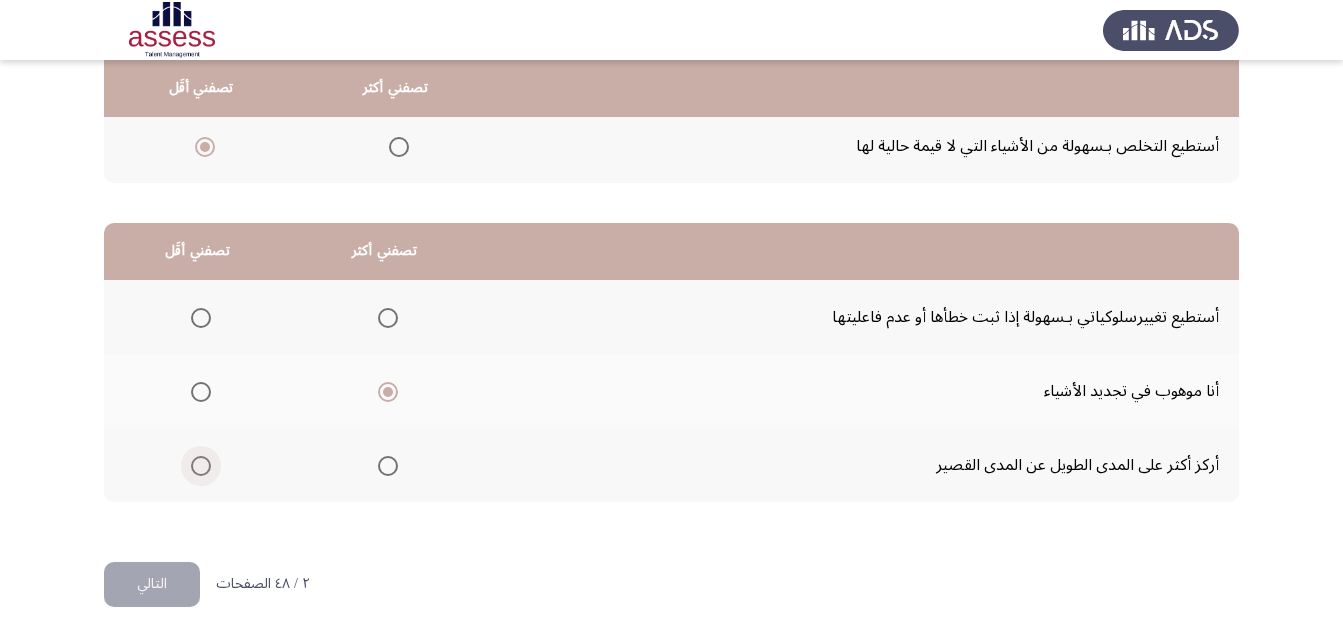 click at bounding box center (201, 466) 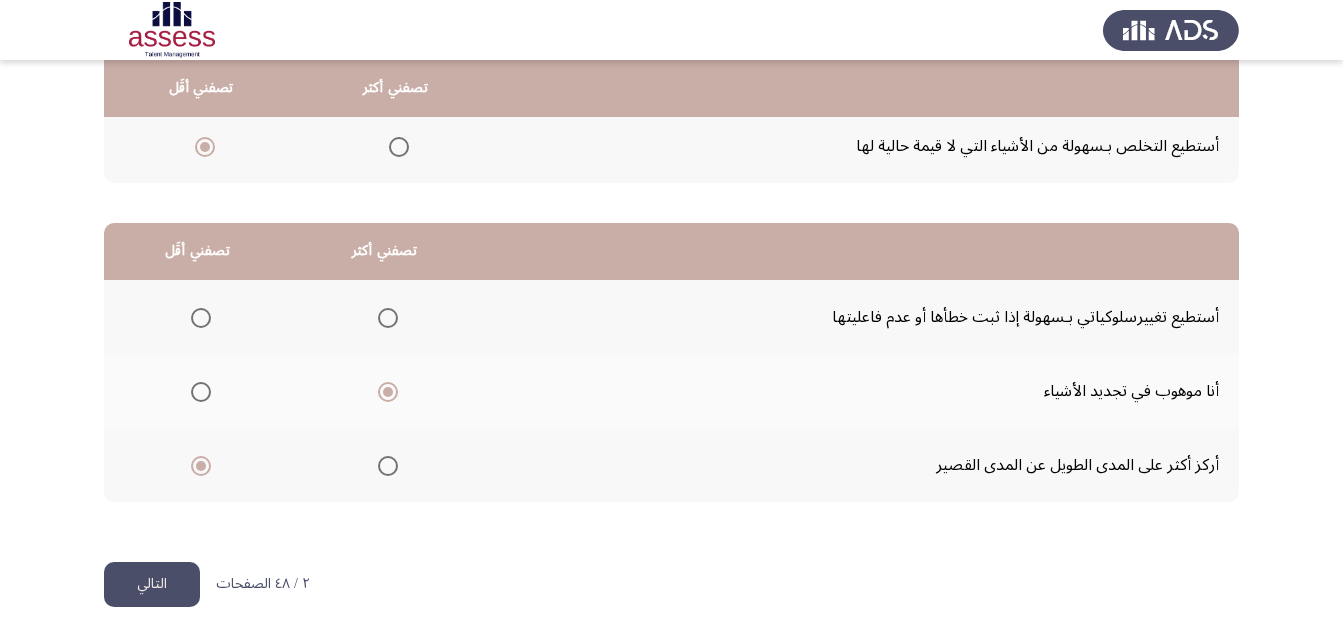 click on "التالي" 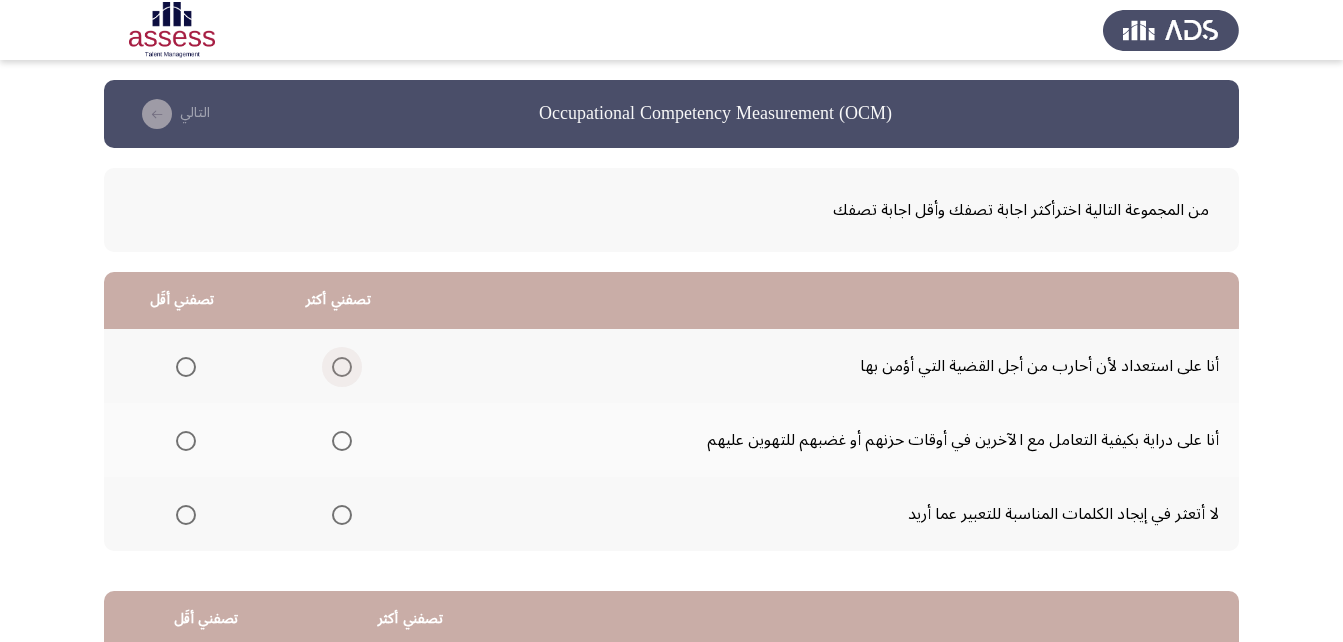 click at bounding box center [342, 367] 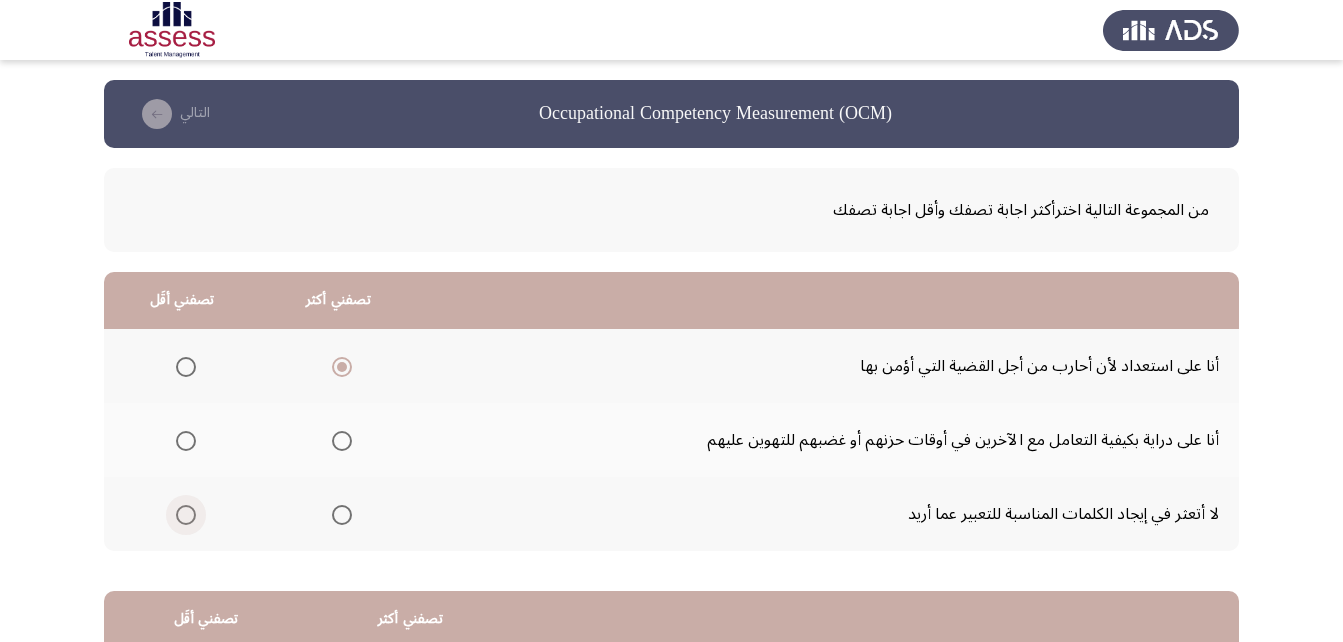 click at bounding box center (186, 515) 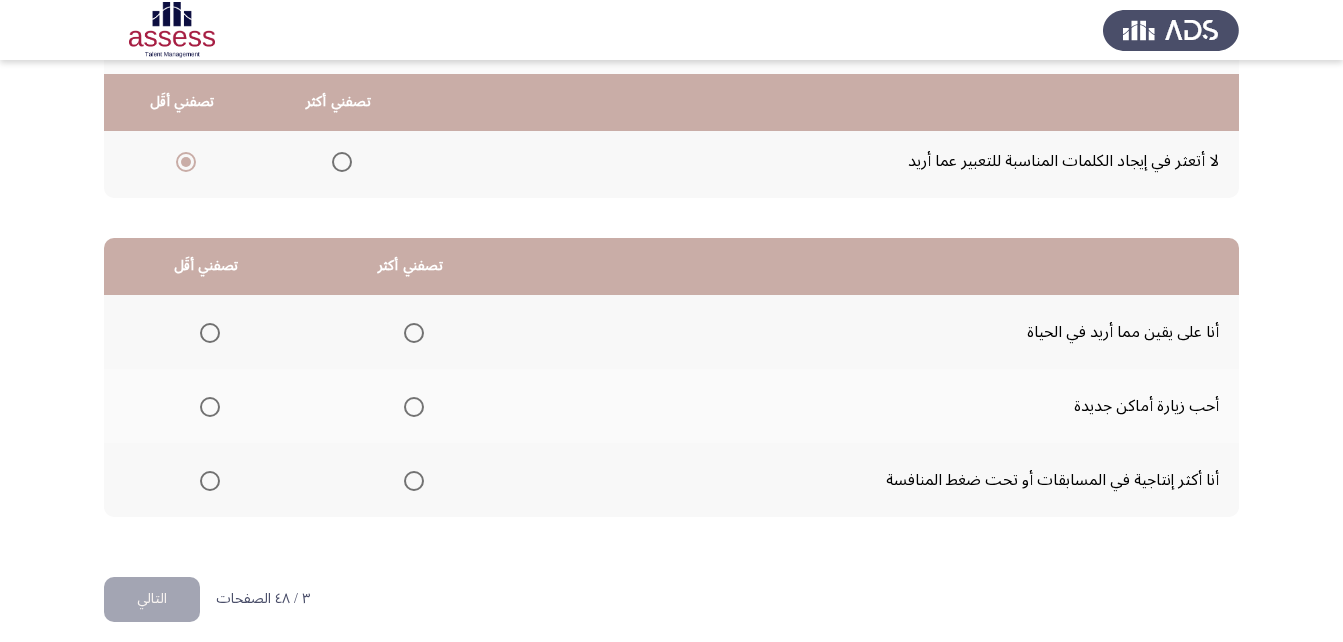 scroll, scrollTop: 368, scrollLeft: 0, axis: vertical 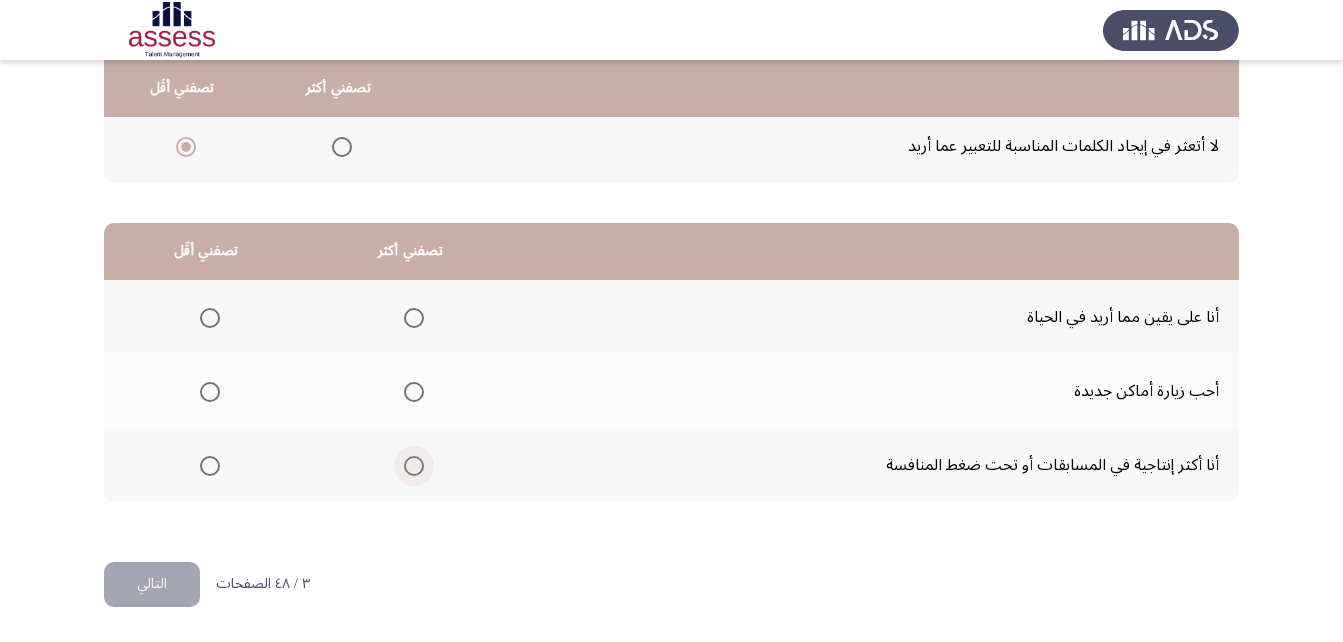 click at bounding box center (414, 466) 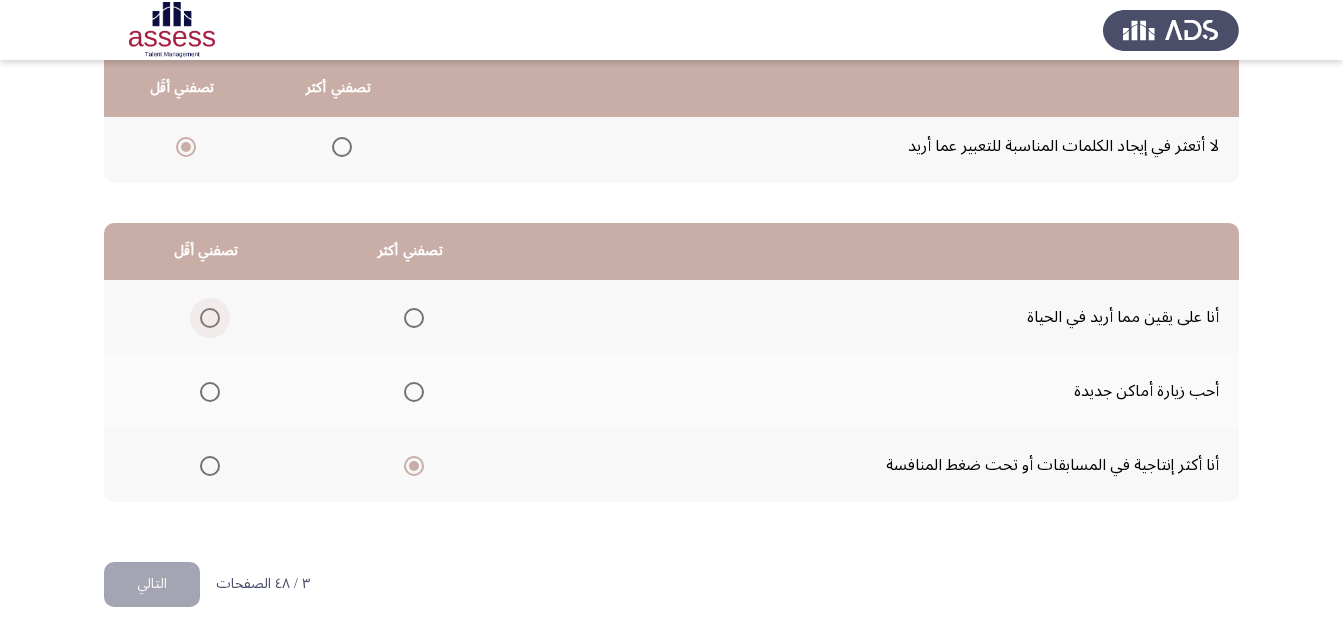 click at bounding box center [210, 318] 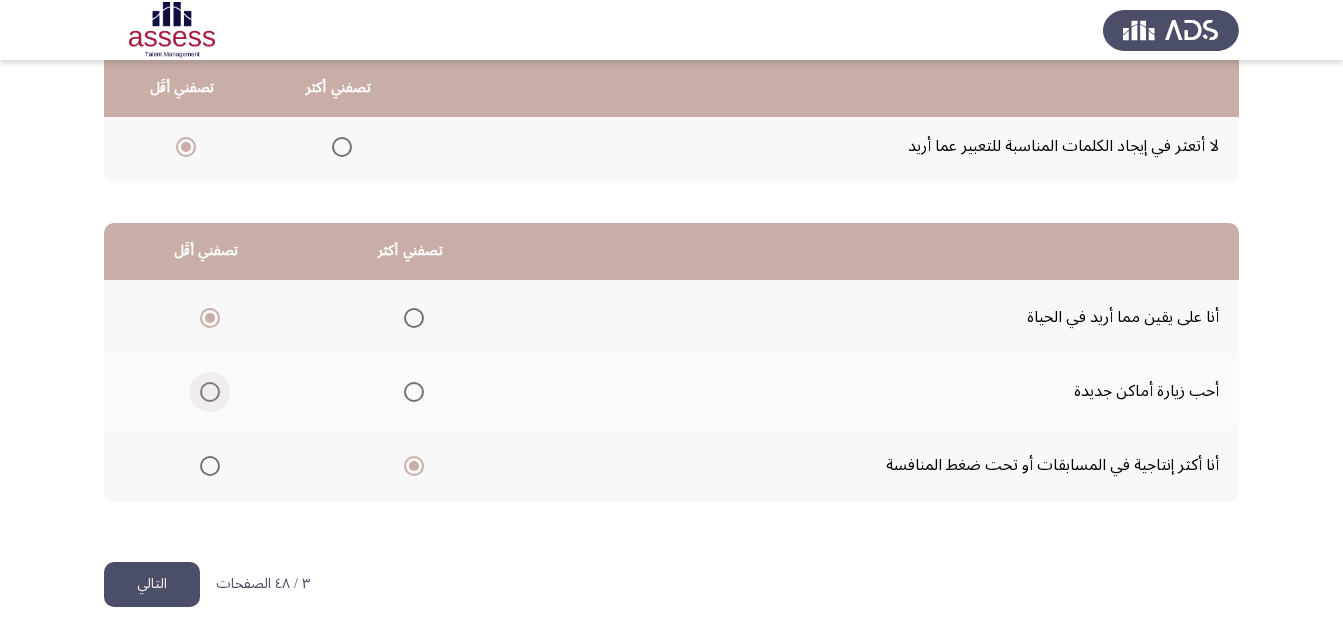 click at bounding box center (210, 392) 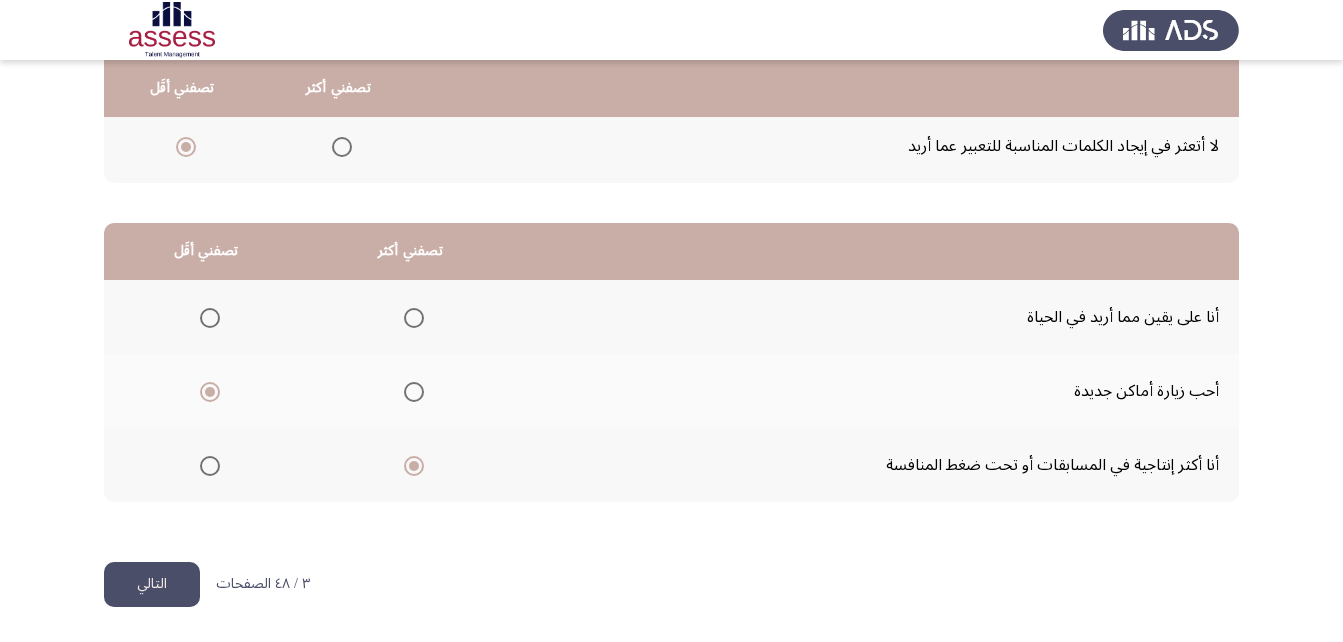 click on "التالي" 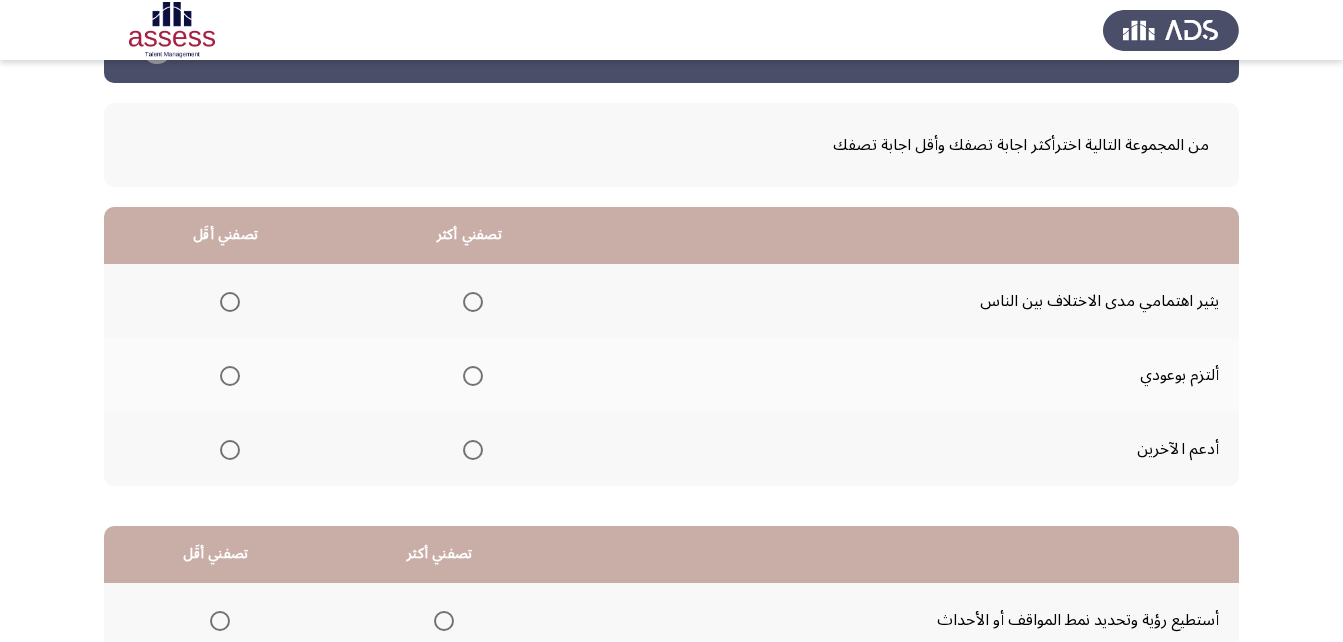 scroll, scrollTop: 100, scrollLeft: 0, axis: vertical 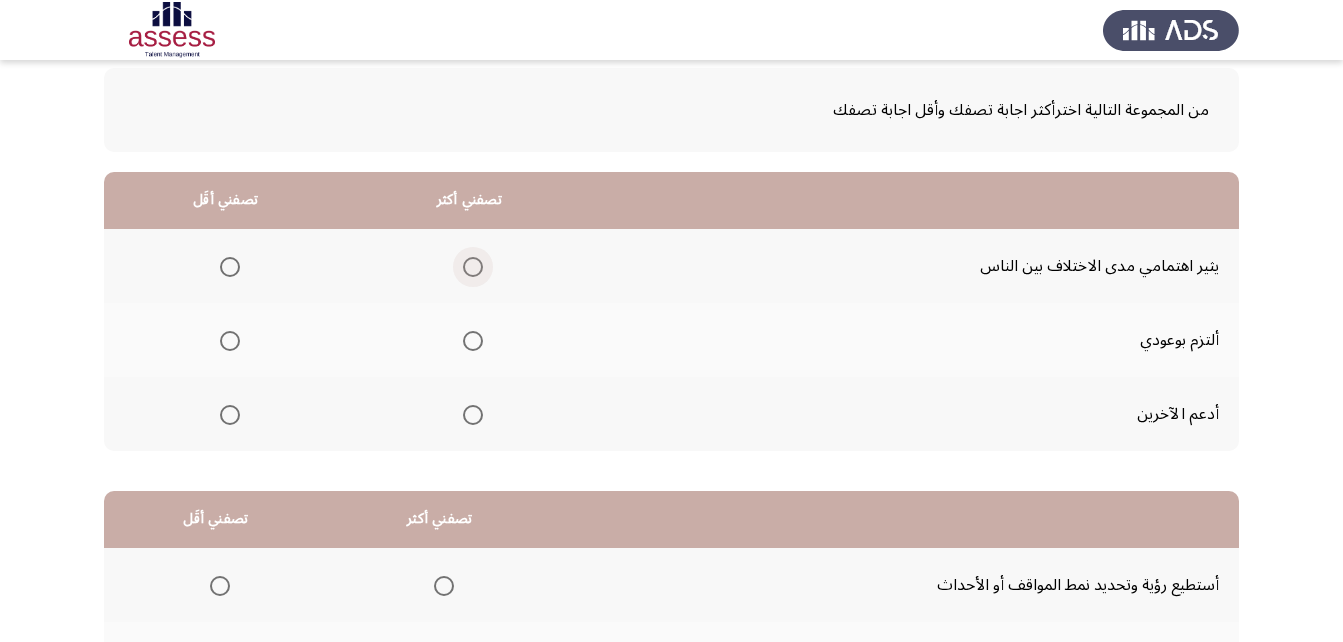 click at bounding box center [473, 267] 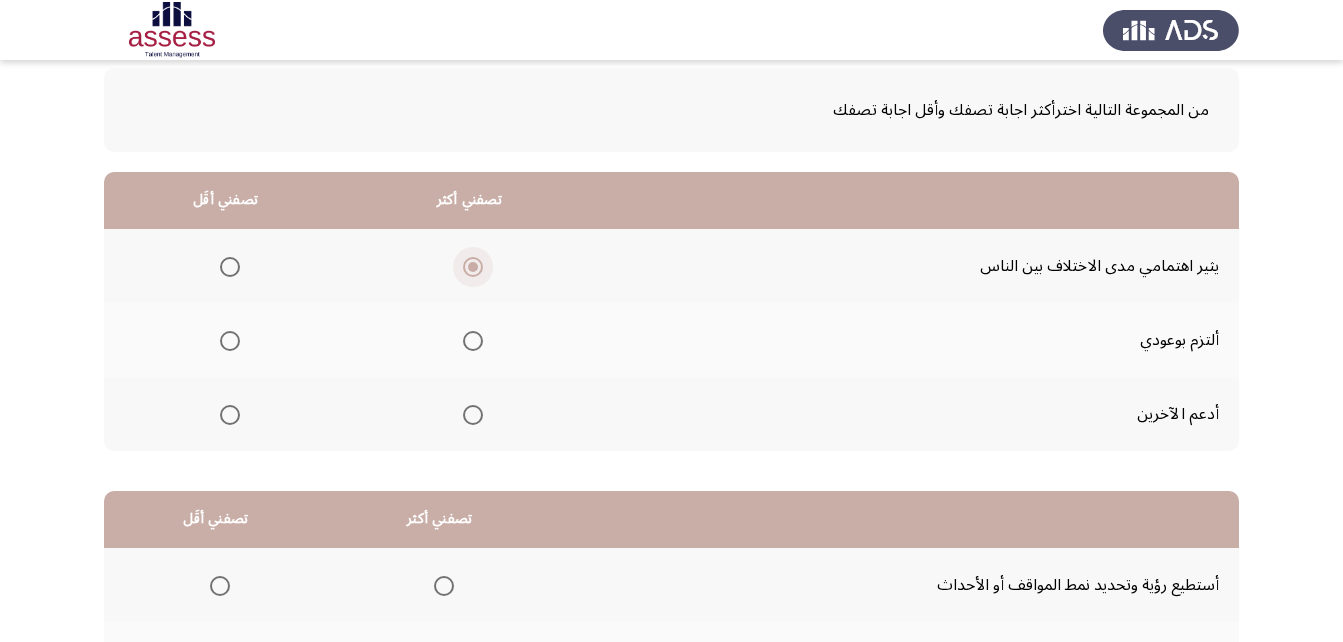 click at bounding box center (473, 267) 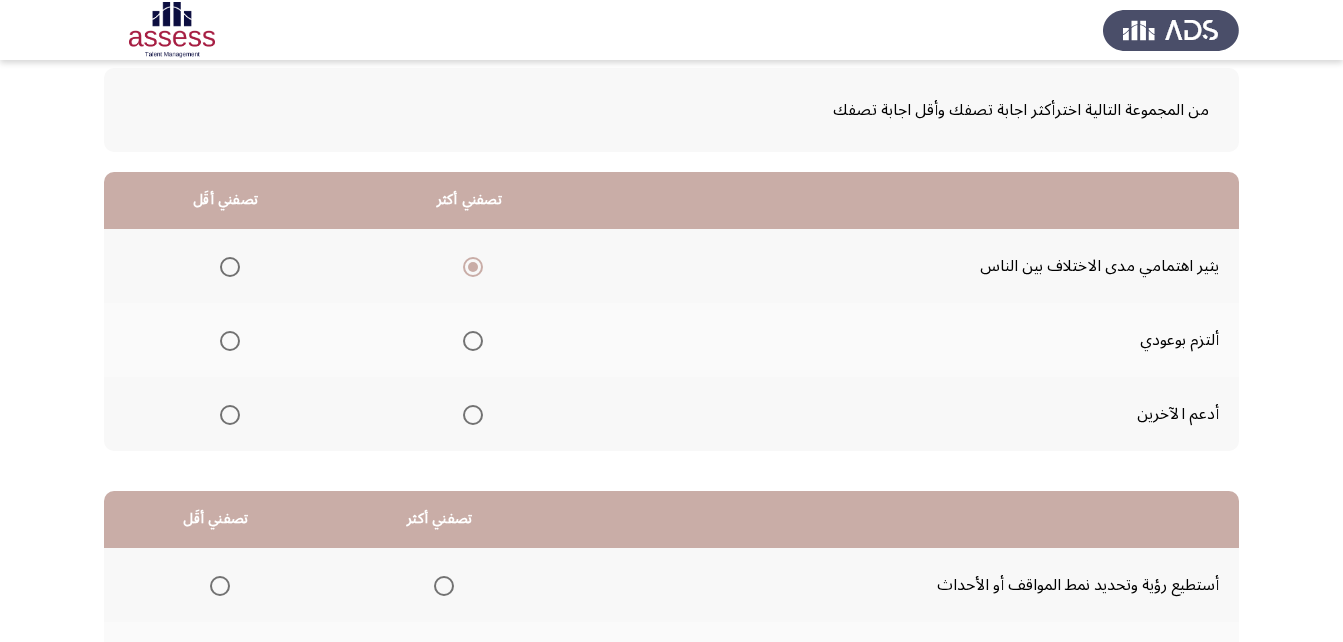 click at bounding box center [469, 414] 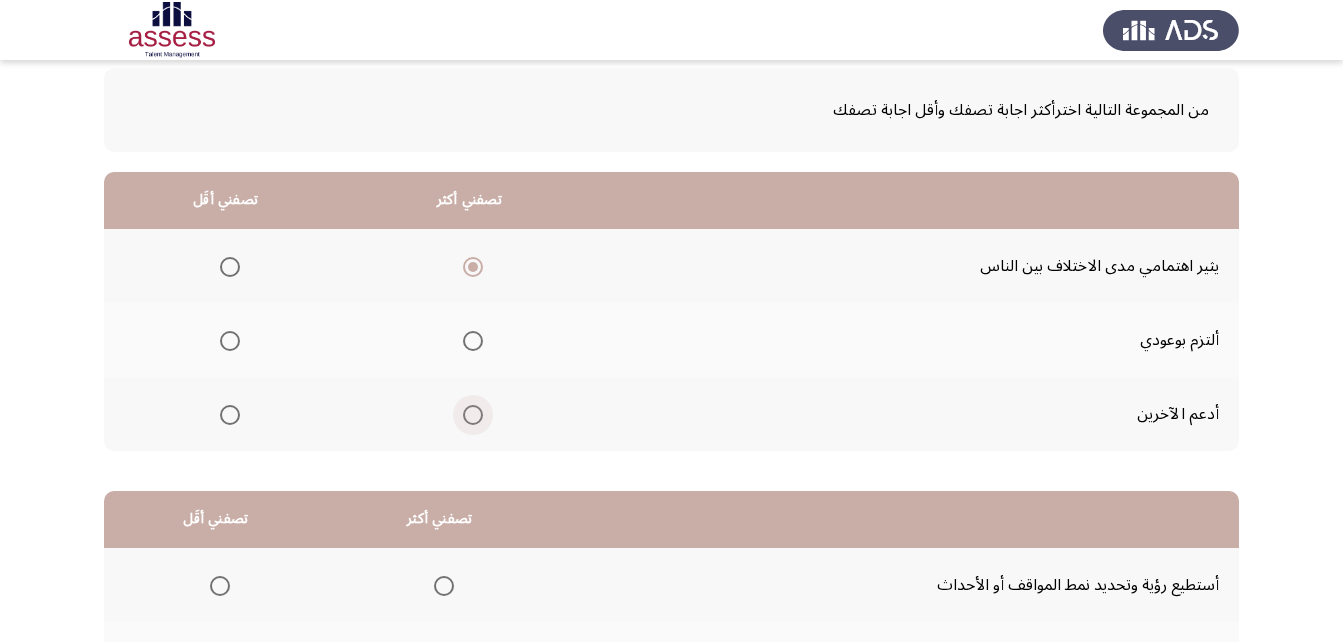 click at bounding box center [473, 415] 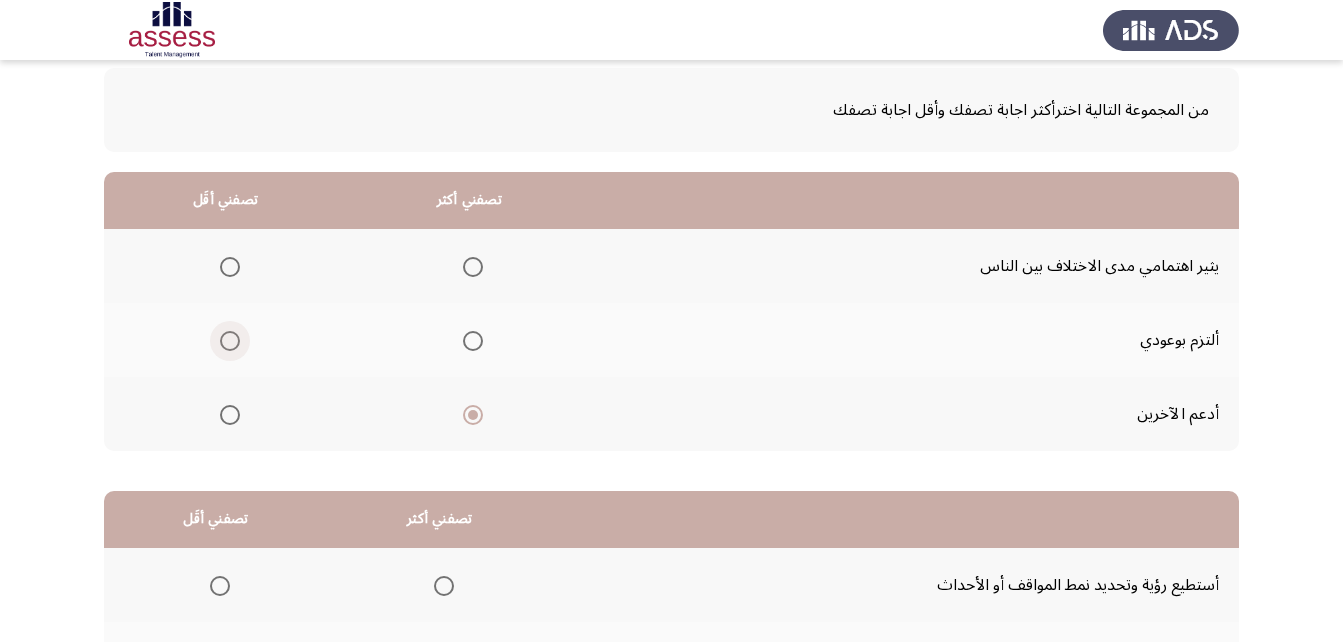 click at bounding box center (226, 340) 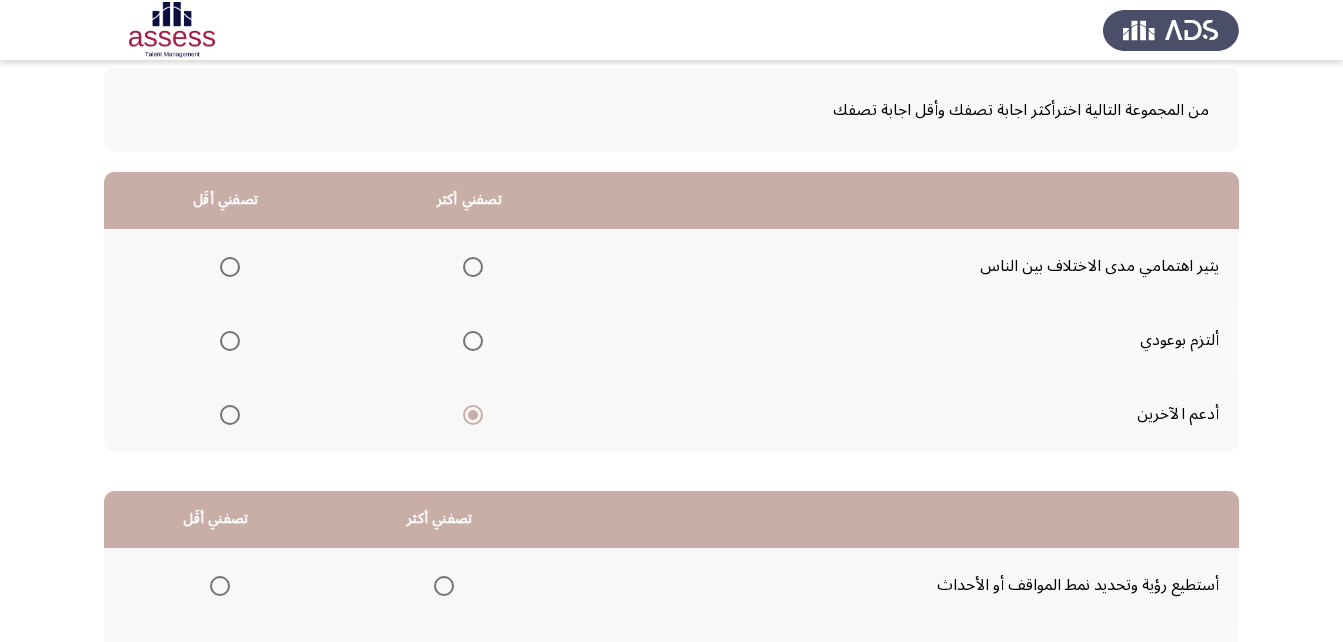 click at bounding box center (230, 341) 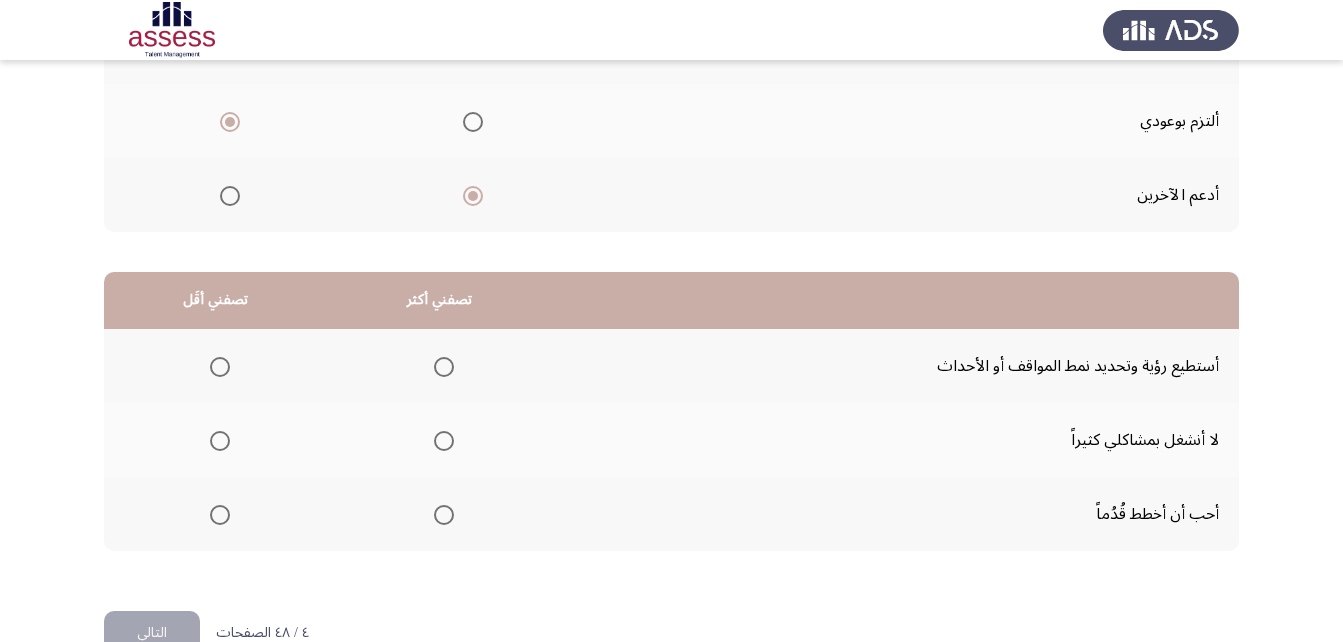 scroll, scrollTop: 368, scrollLeft: 0, axis: vertical 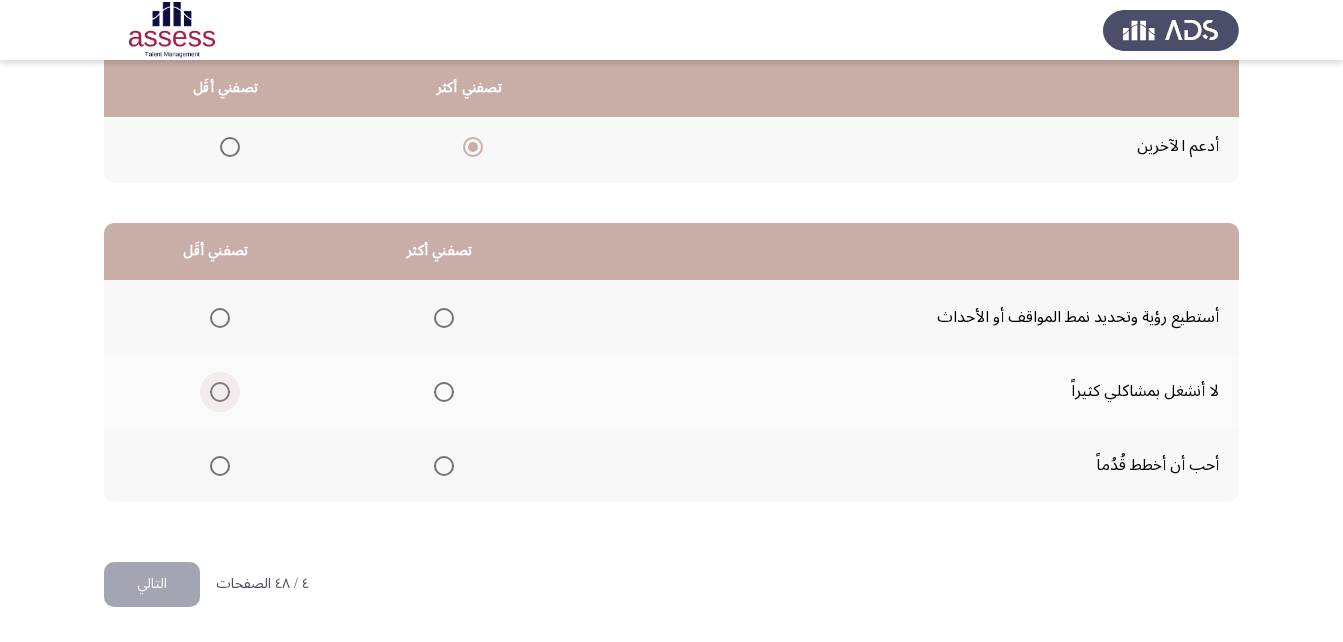 click at bounding box center [220, 392] 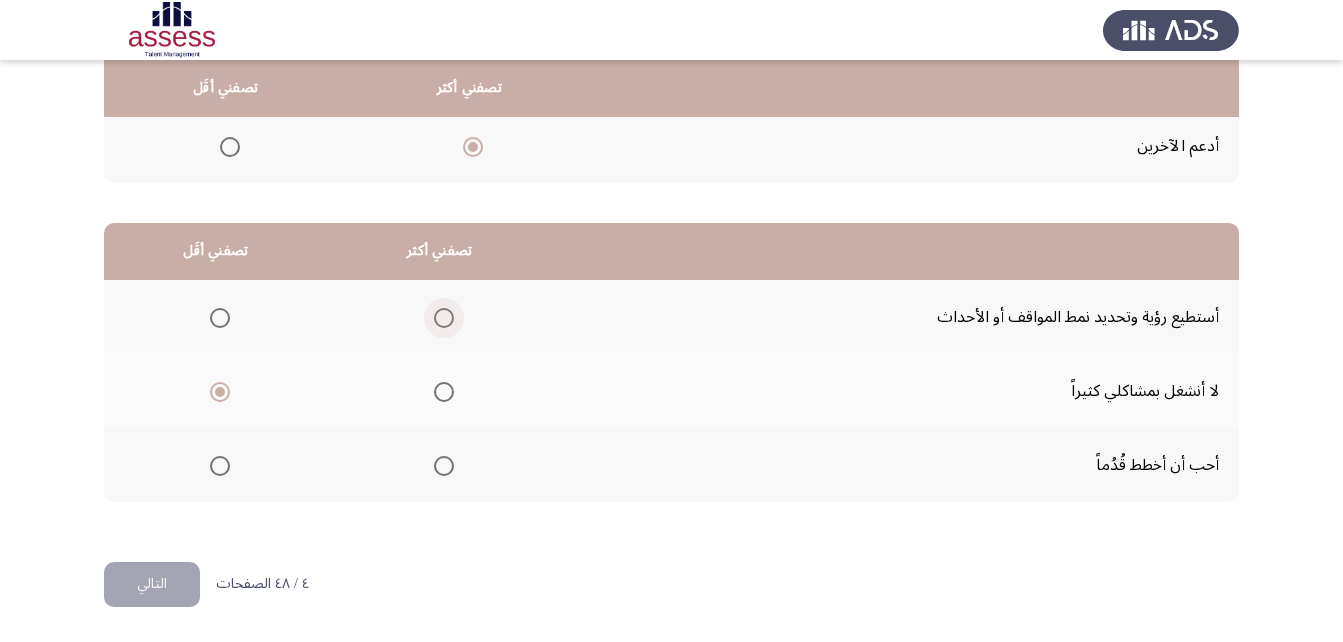 click at bounding box center [444, 318] 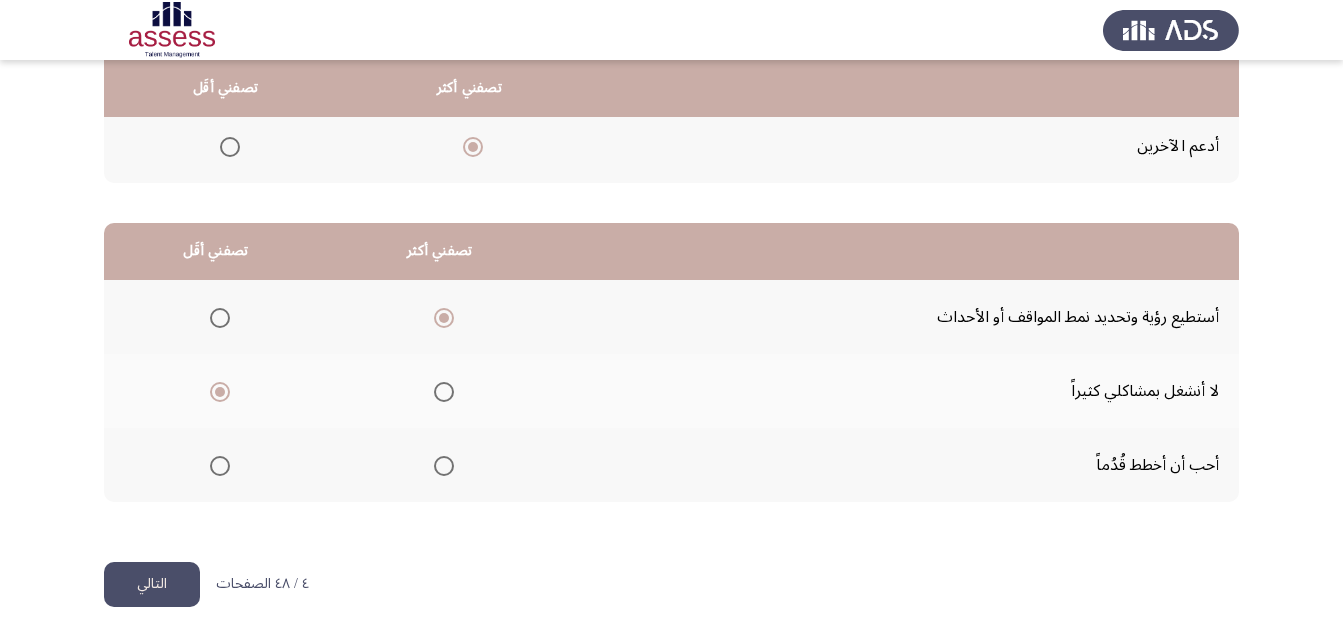 click on "التالي" 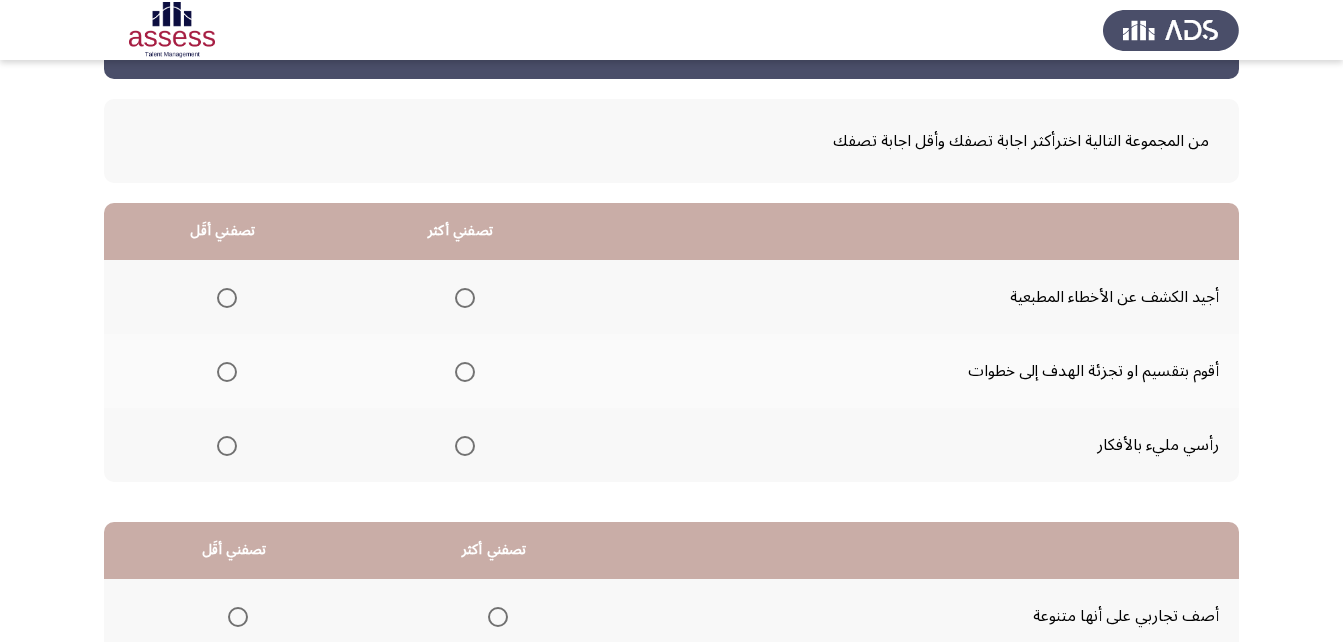 scroll, scrollTop: 100, scrollLeft: 0, axis: vertical 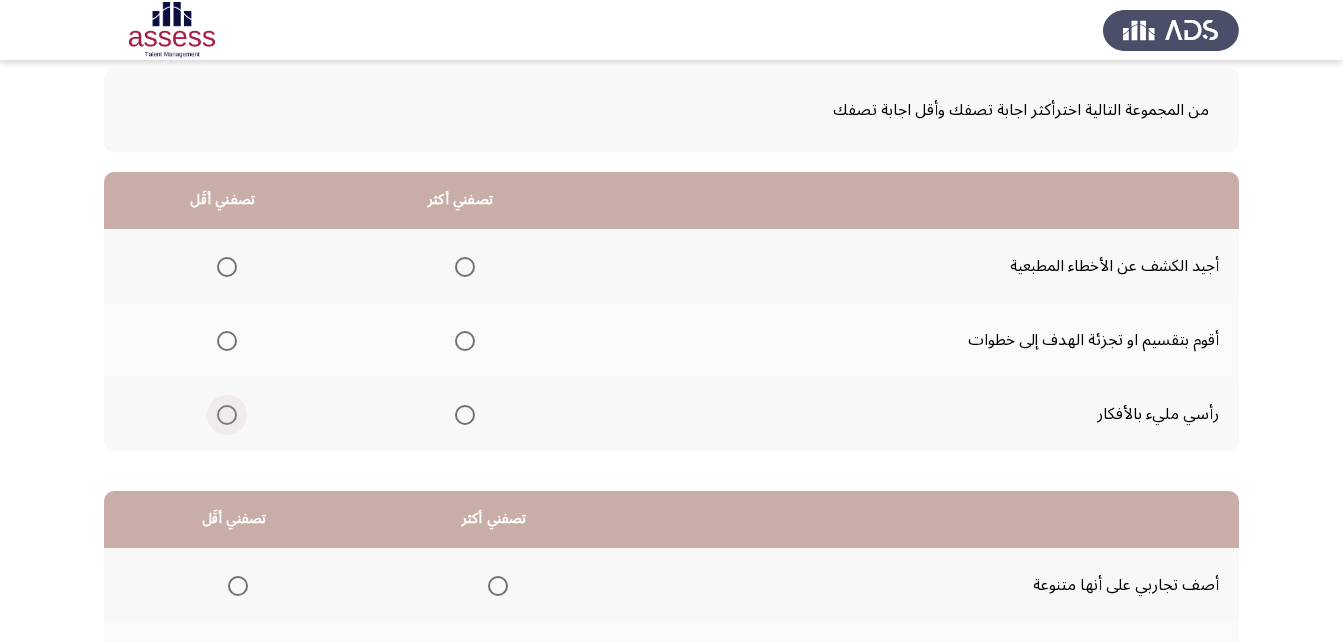 click at bounding box center [227, 415] 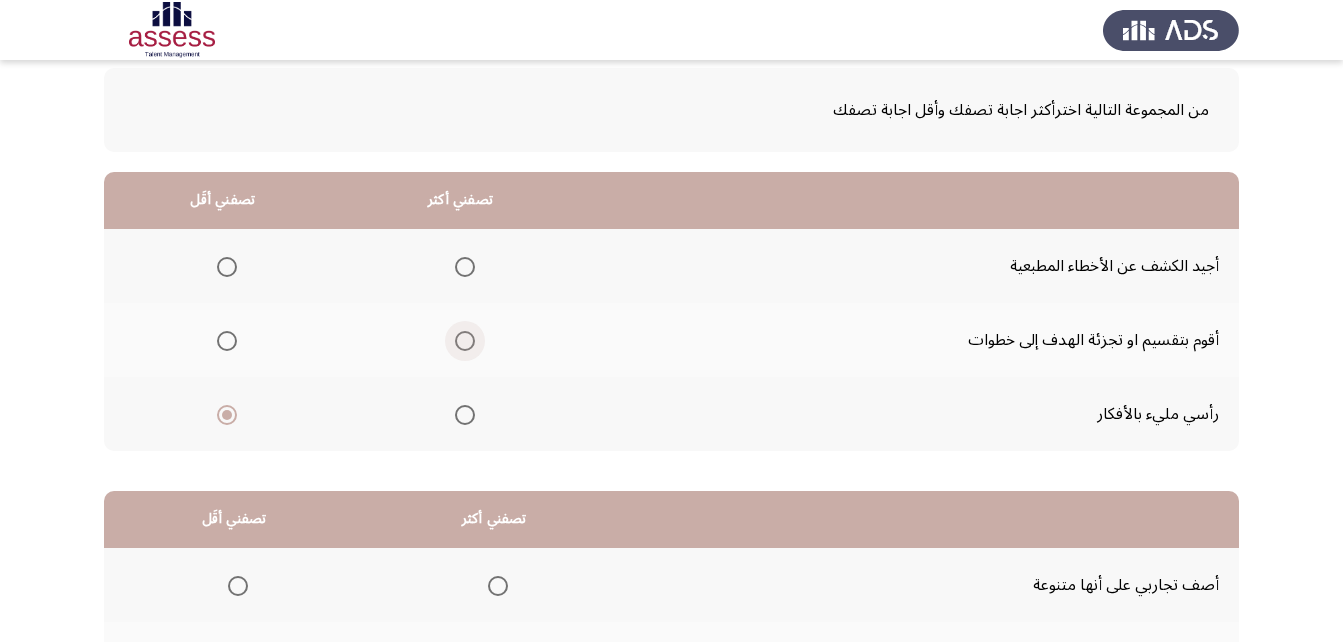 click at bounding box center (465, 341) 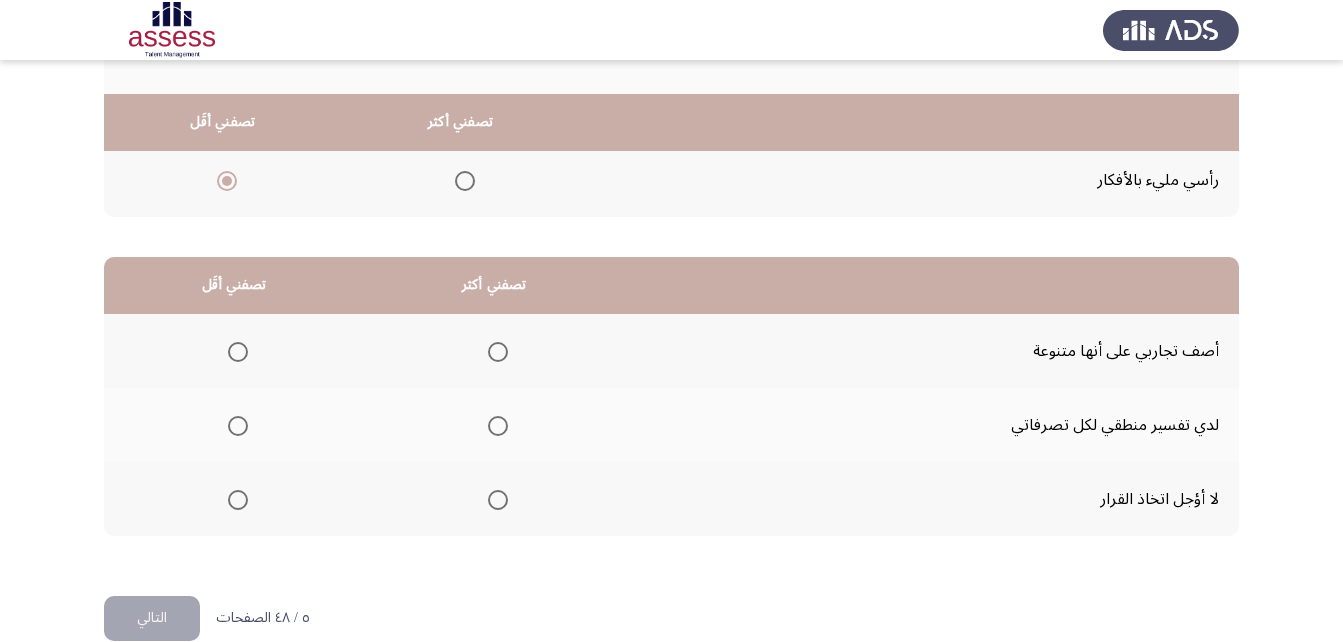 scroll, scrollTop: 368, scrollLeft: 0, axis: vertical 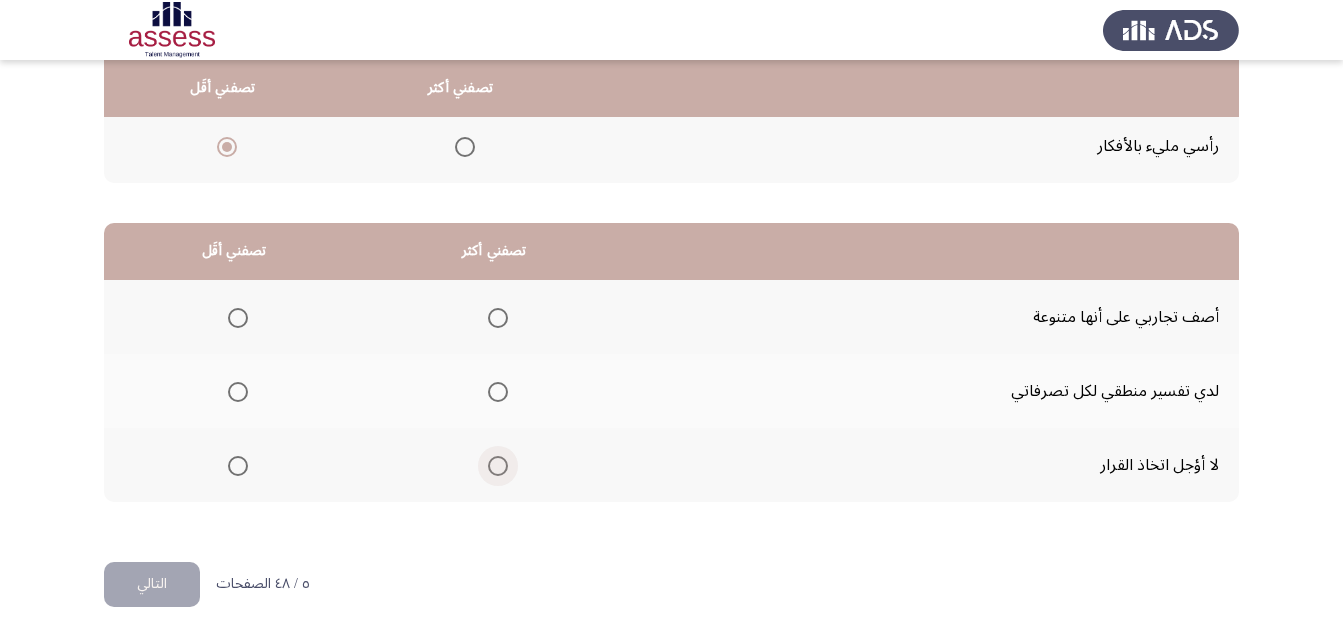 click at bounding box center [498, 466] 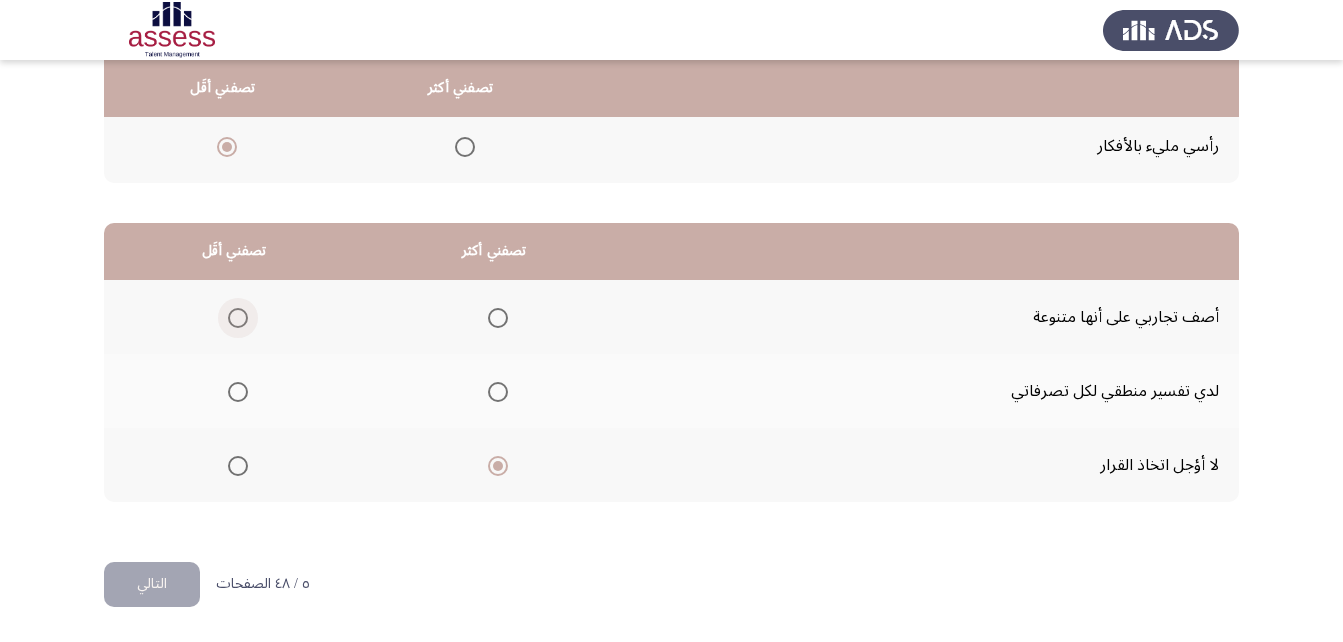 click at bounding box center (238, 318) 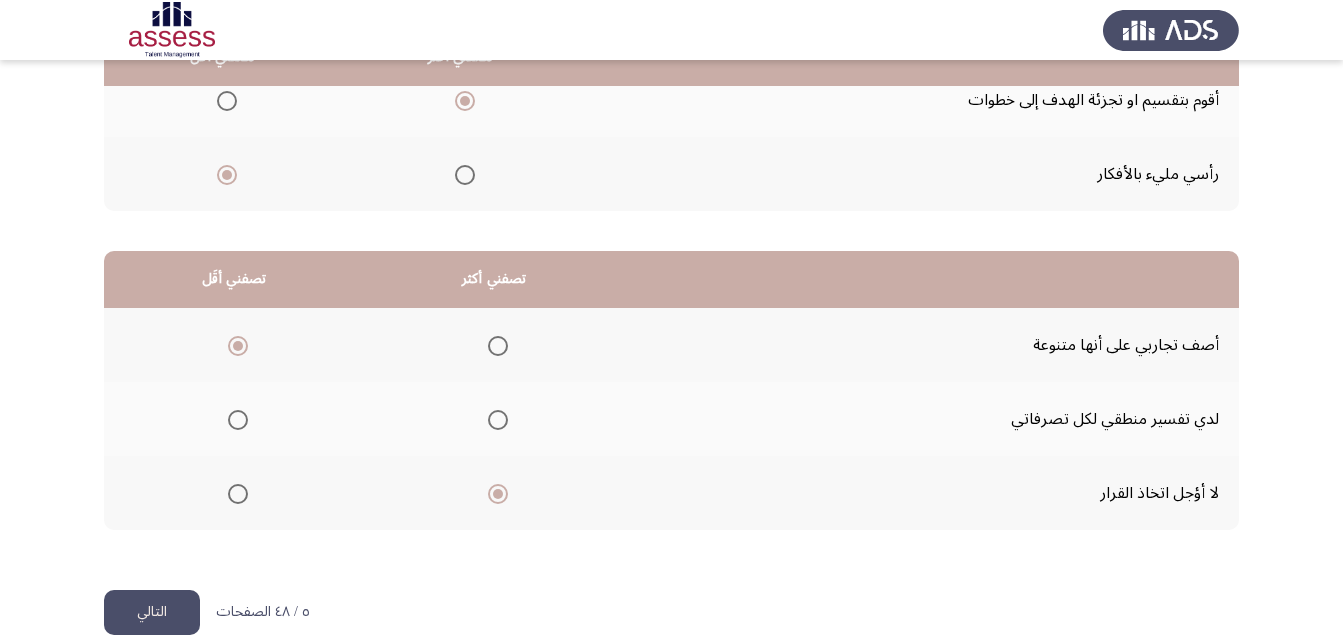 scroll, scrollTop: 368, scrollLeft: 0, axis: vertical 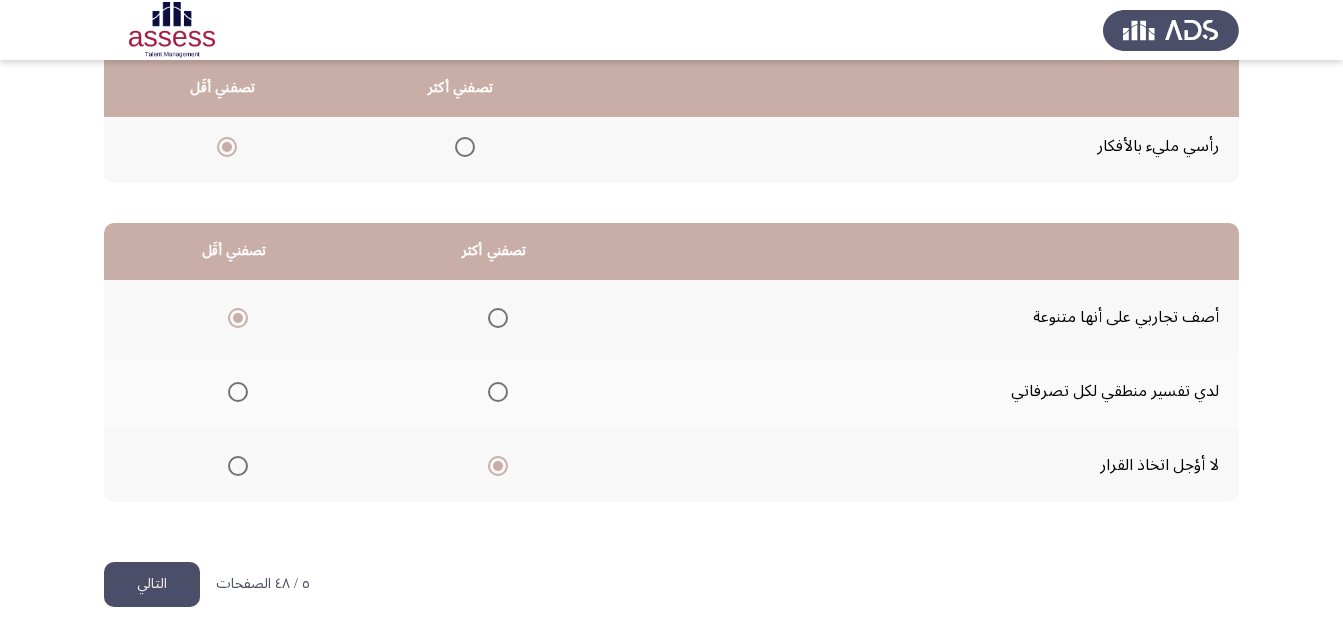 click on "التالي" 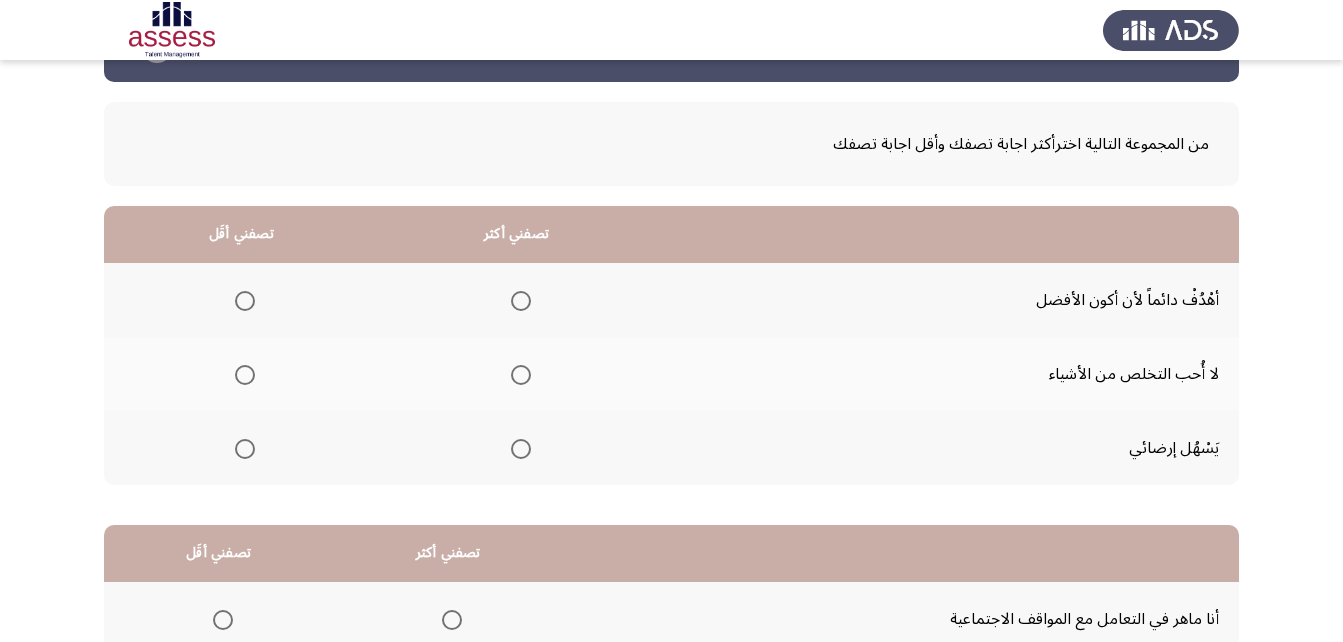 scroll, scrollTop: 100, scrollLeft: 0, axis: vertical 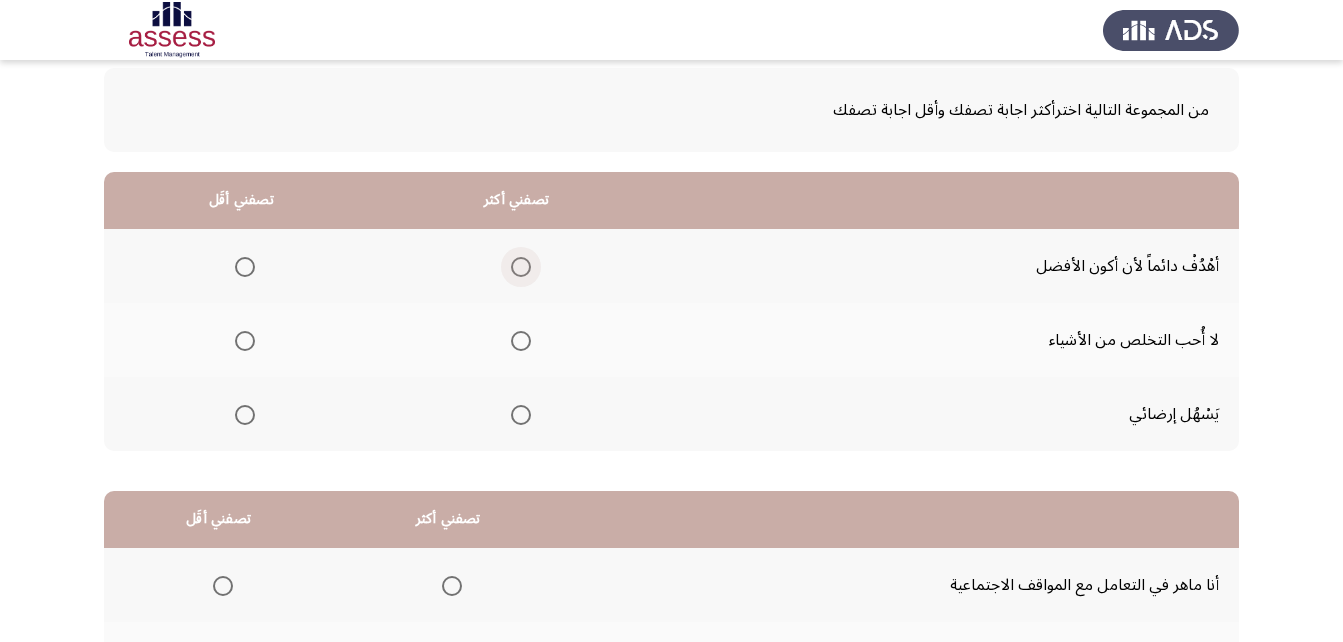 click at bounding box center (521, 267) 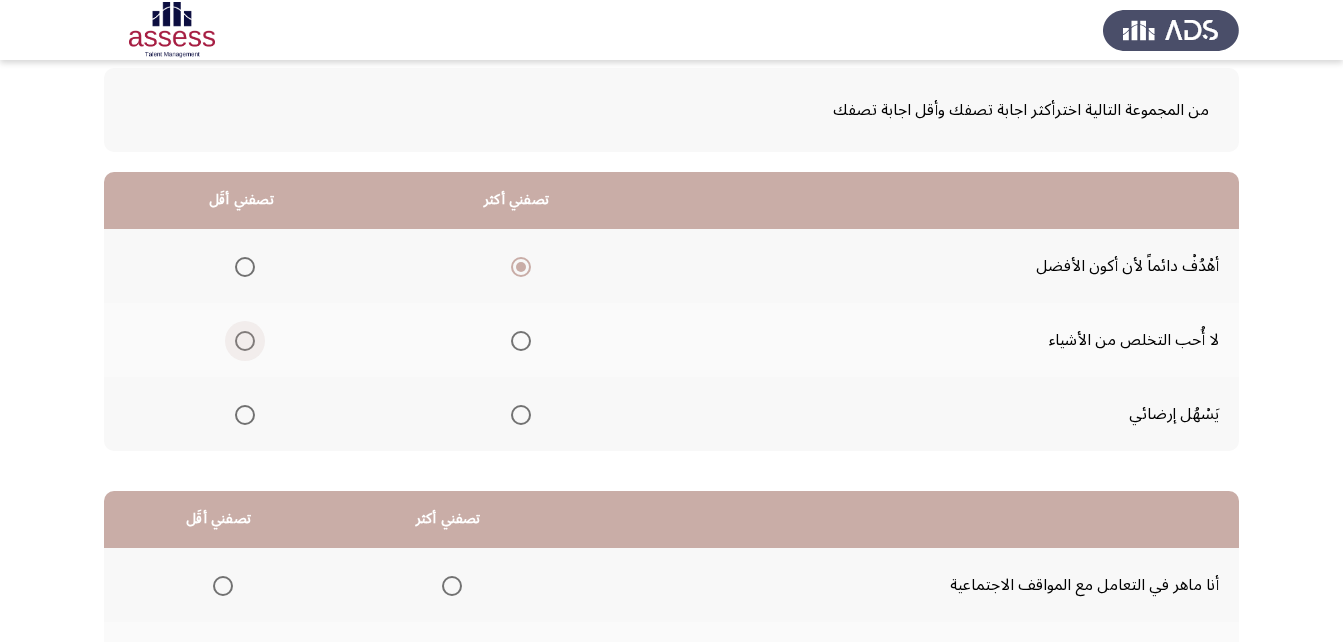 click at bounding box center [245, 341] 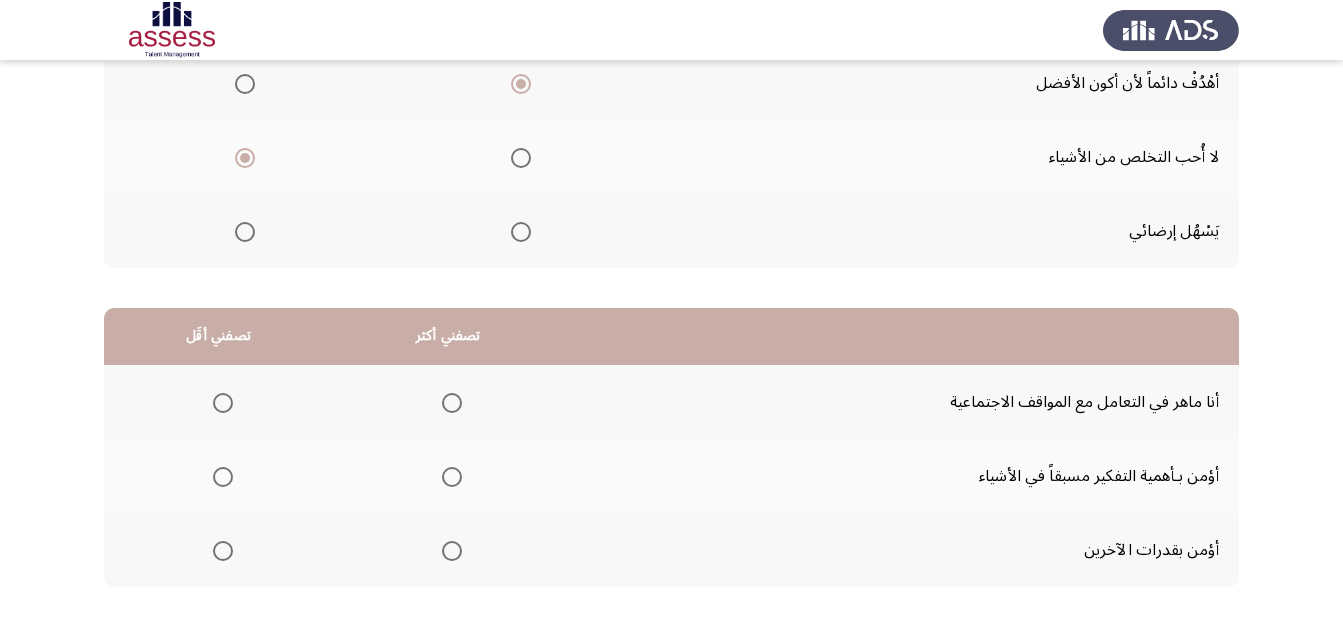 scroll, scrollTop: 168, scrollLeft: 0, axis: vertical 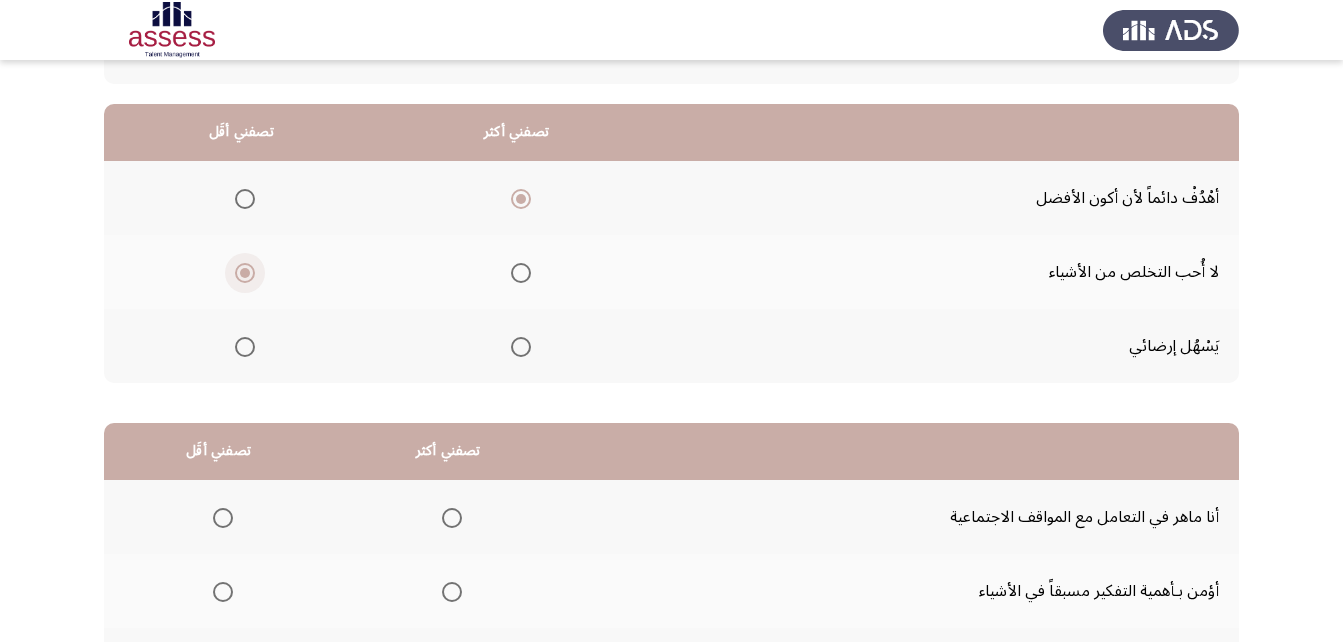 click at bounding box center (245, 273) 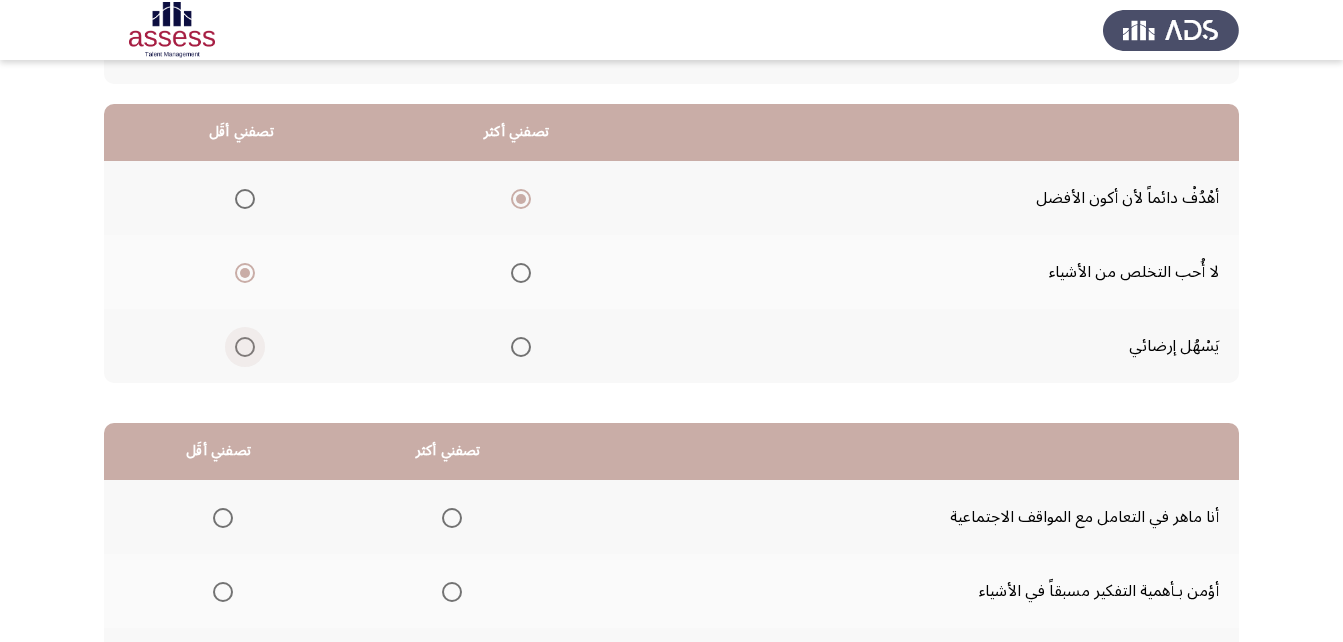 click at bounding box center [245, 347] 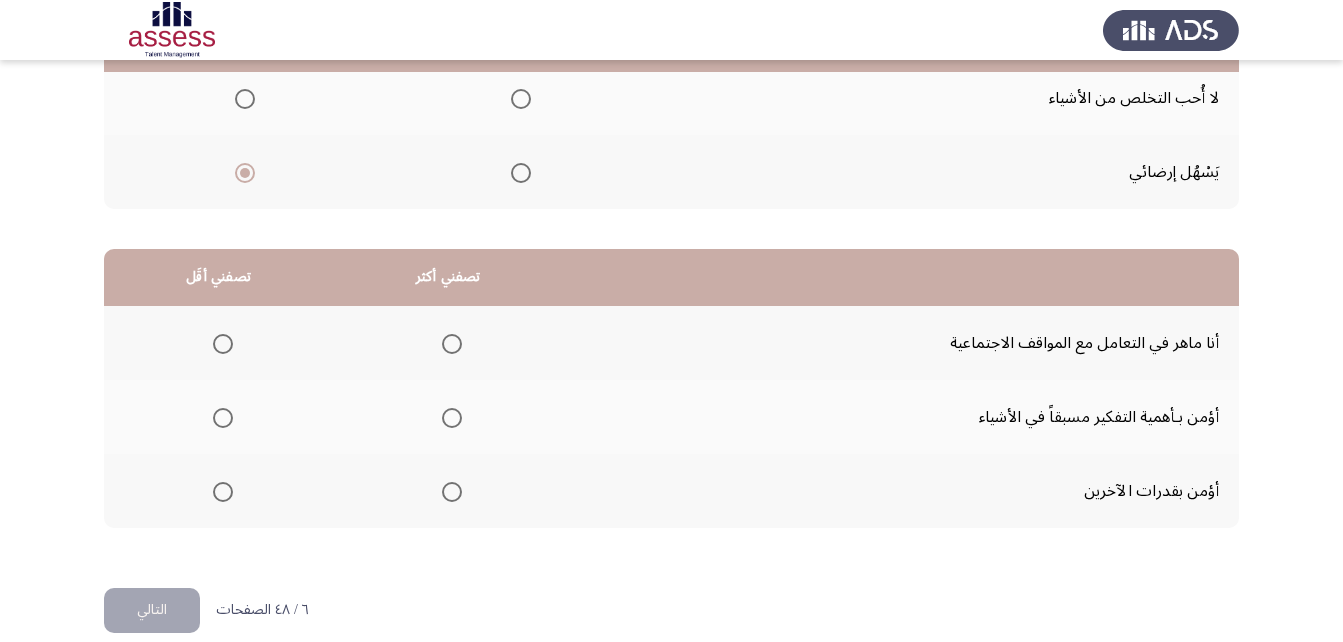 scroll, scrollTop: 368, scrollLeft: 0, axis: vertical 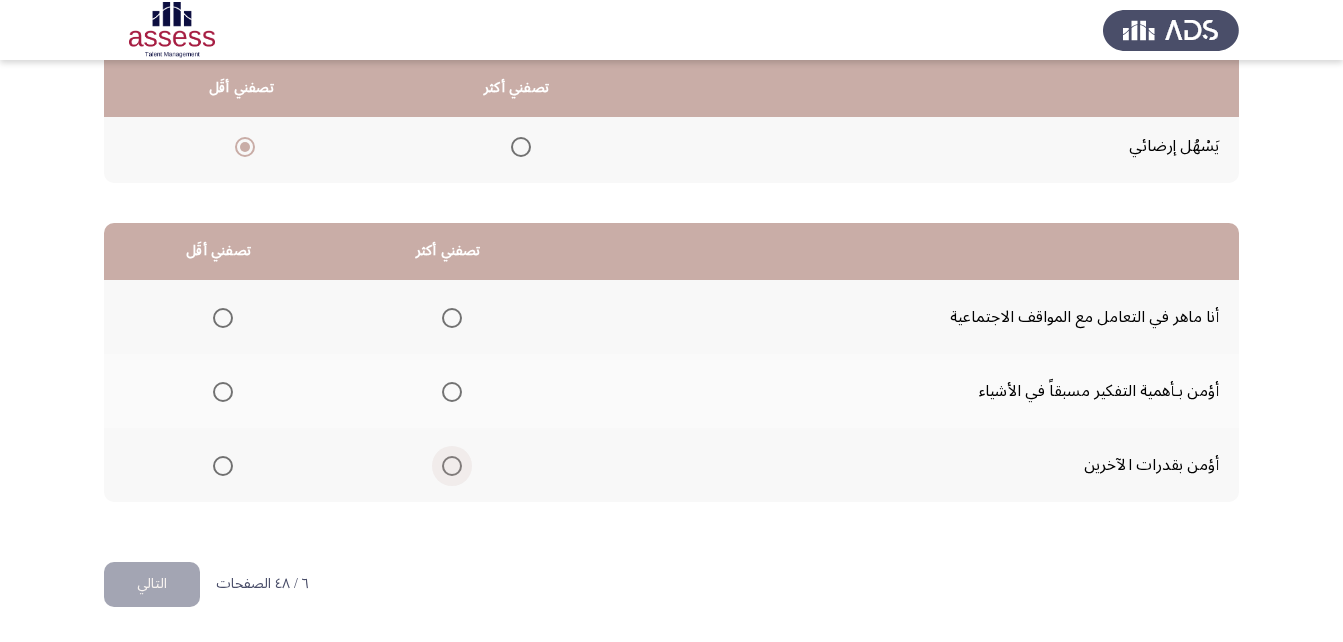 click at bounding box center (452, 466) 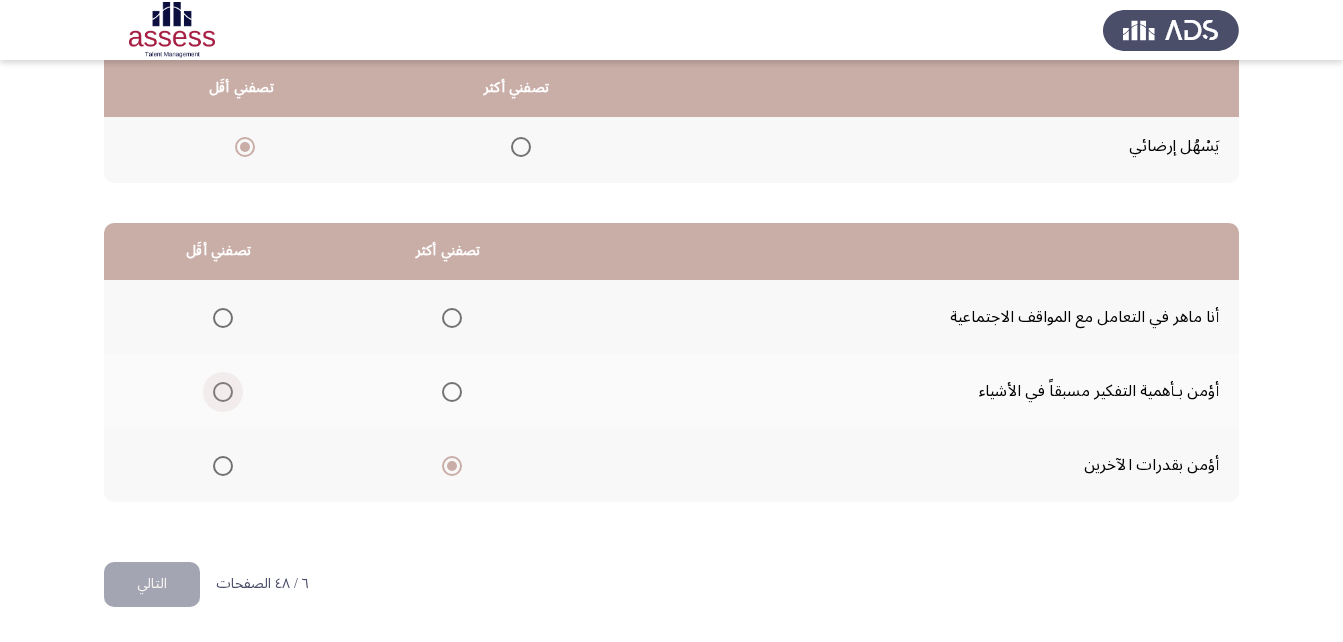 click at bounding box center [223, 392] 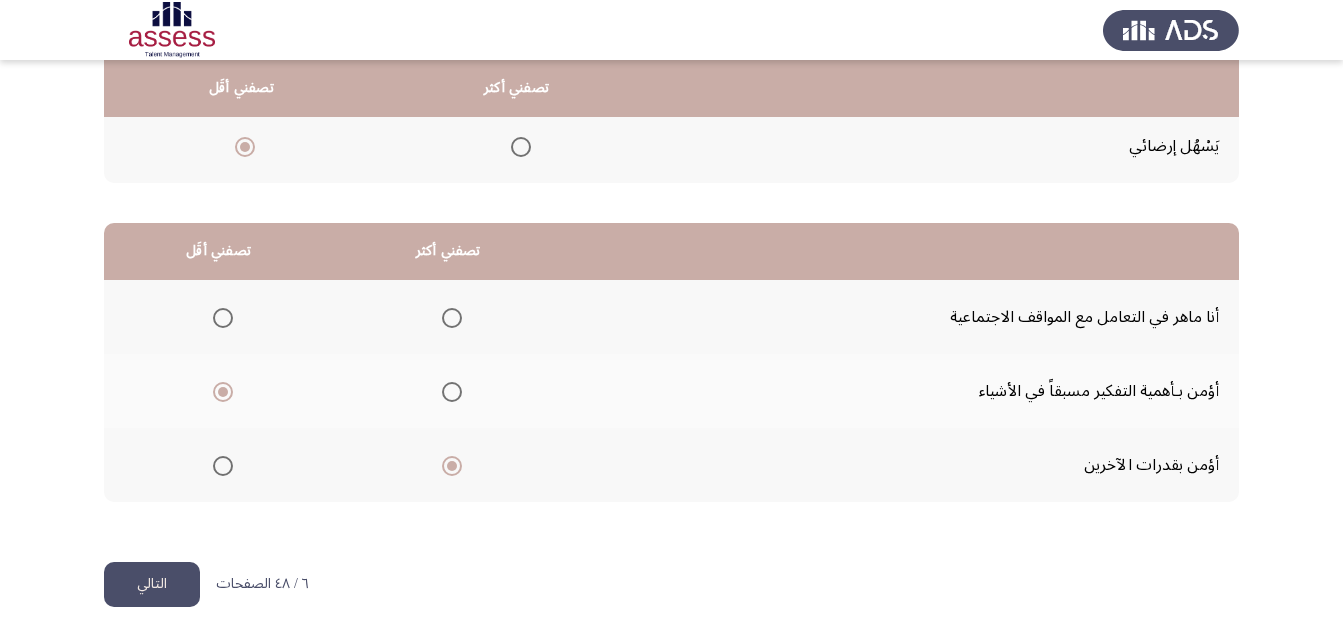 click on "التالي" 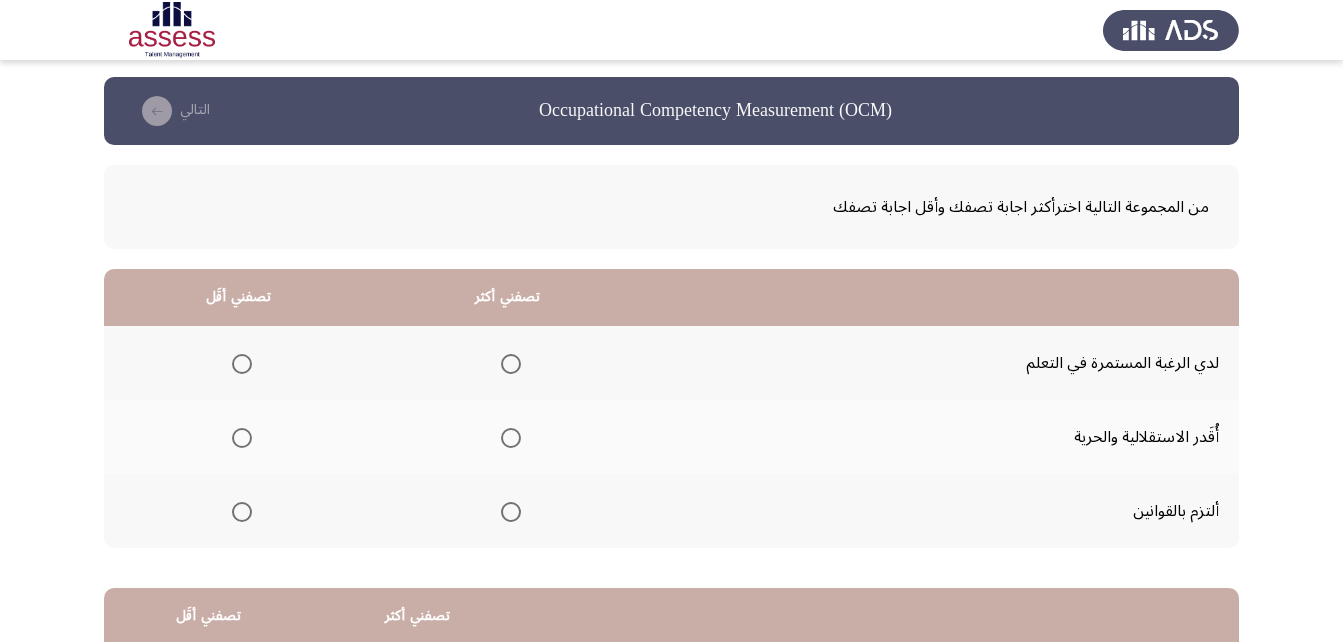 scroll, scrollTop: 0, scrollLeft: 0, axis: both 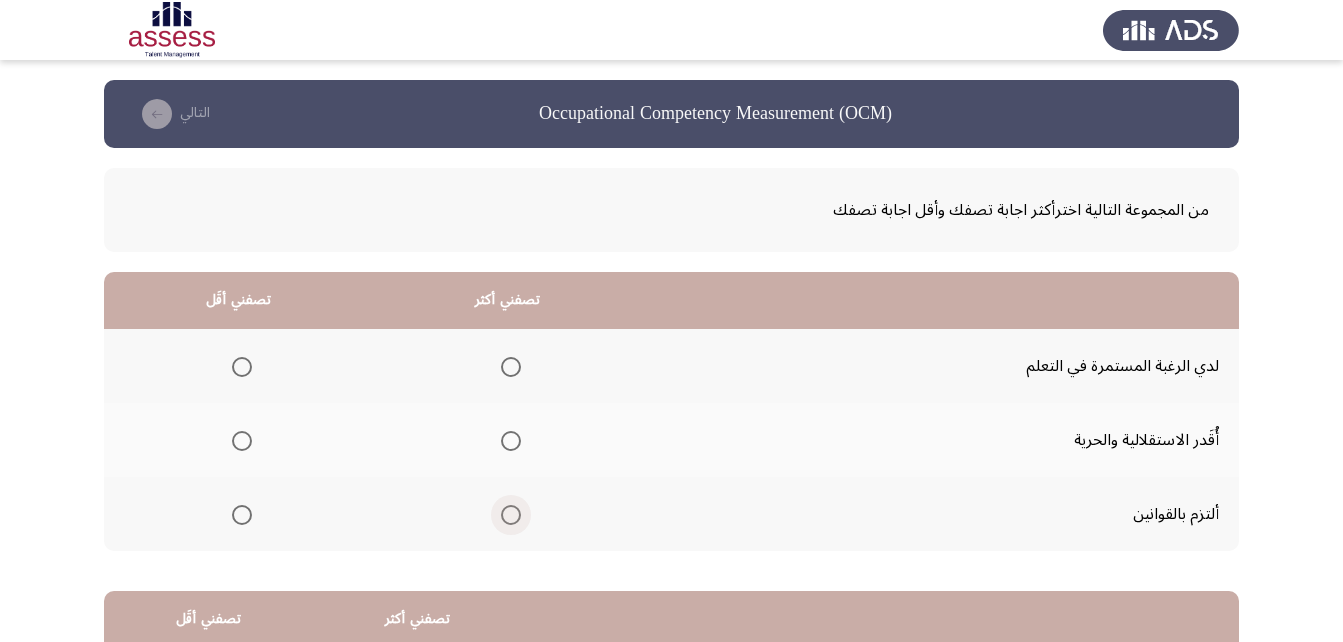click at bounding box center [511, 515] 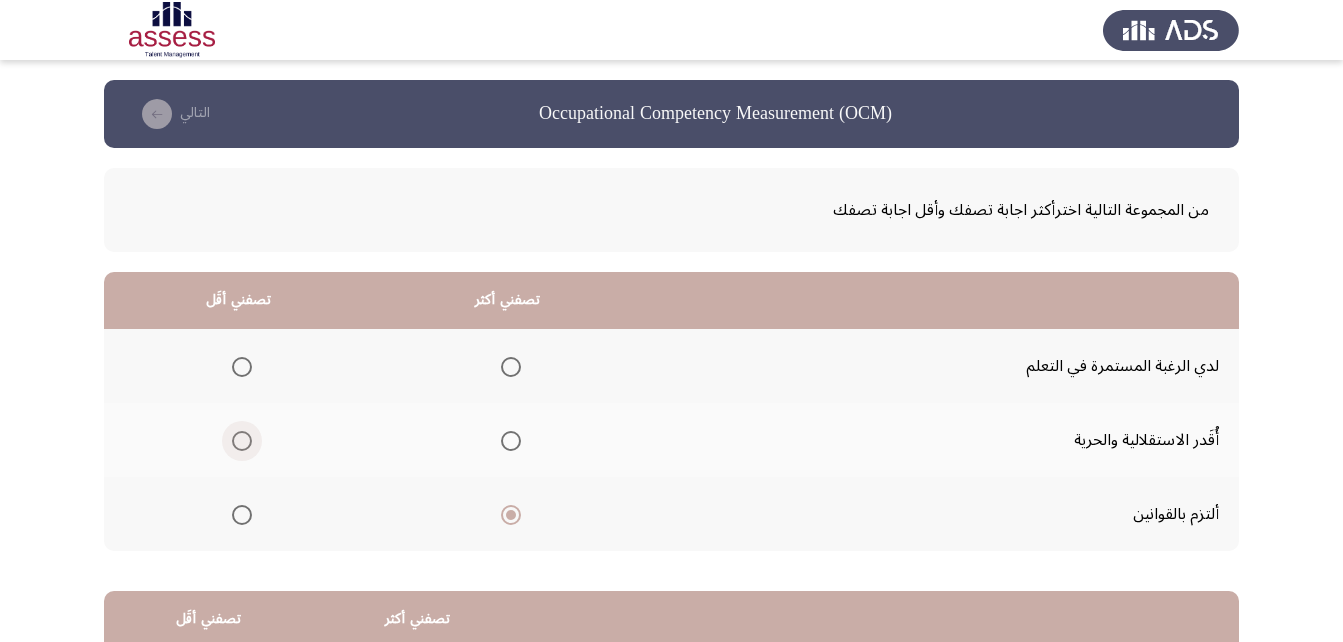 click at bounding box center [242, 441] 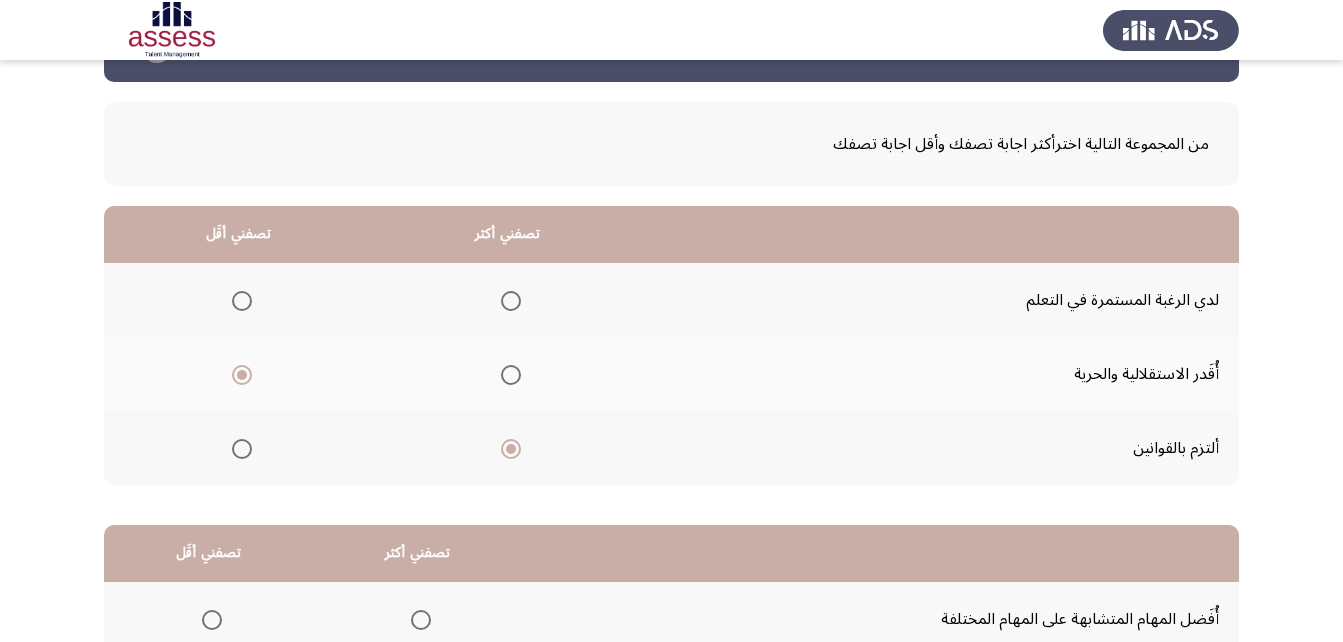 scroll, scrollTop: 100, scrollLeft: 0, axis: vertical 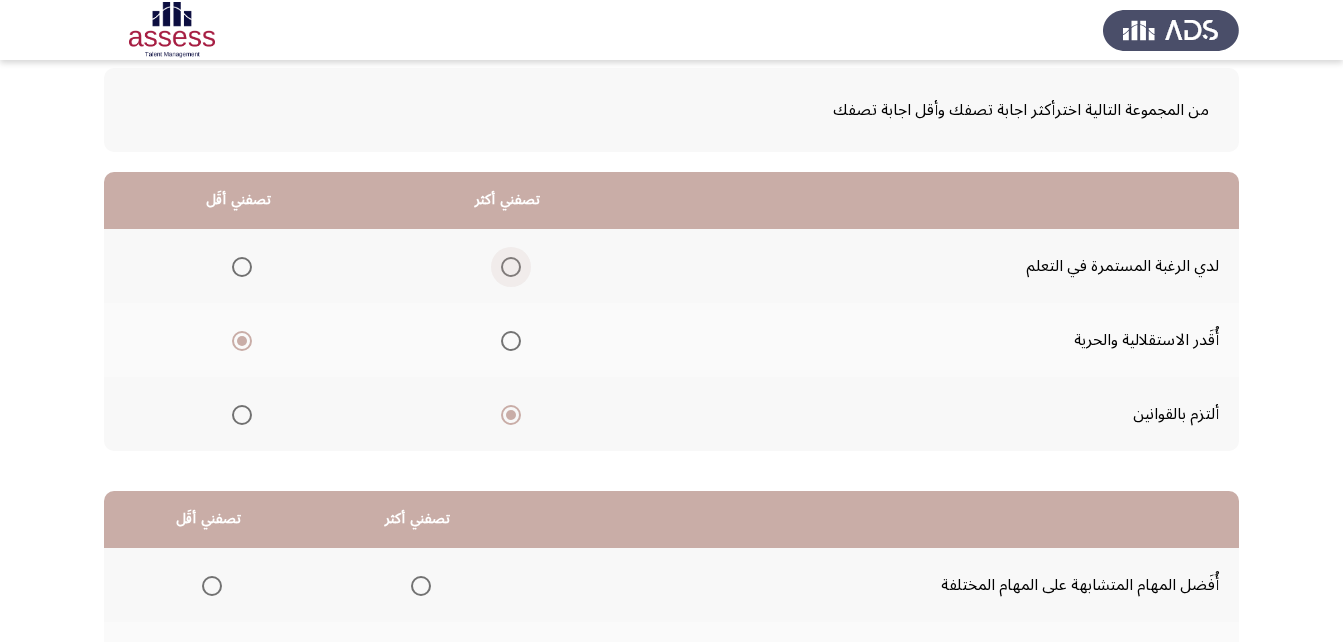 click at bounding box center [511, 267] 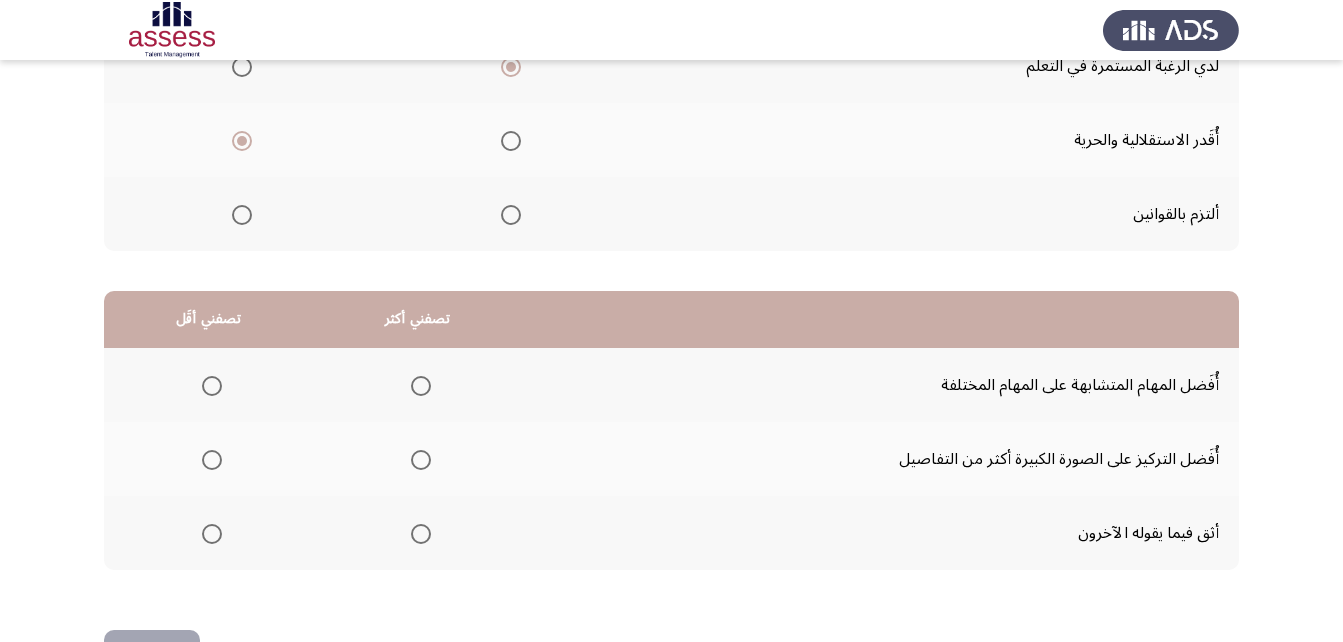 scroll, scrollTop: 368, scrollLeft: 0, axis: vertical 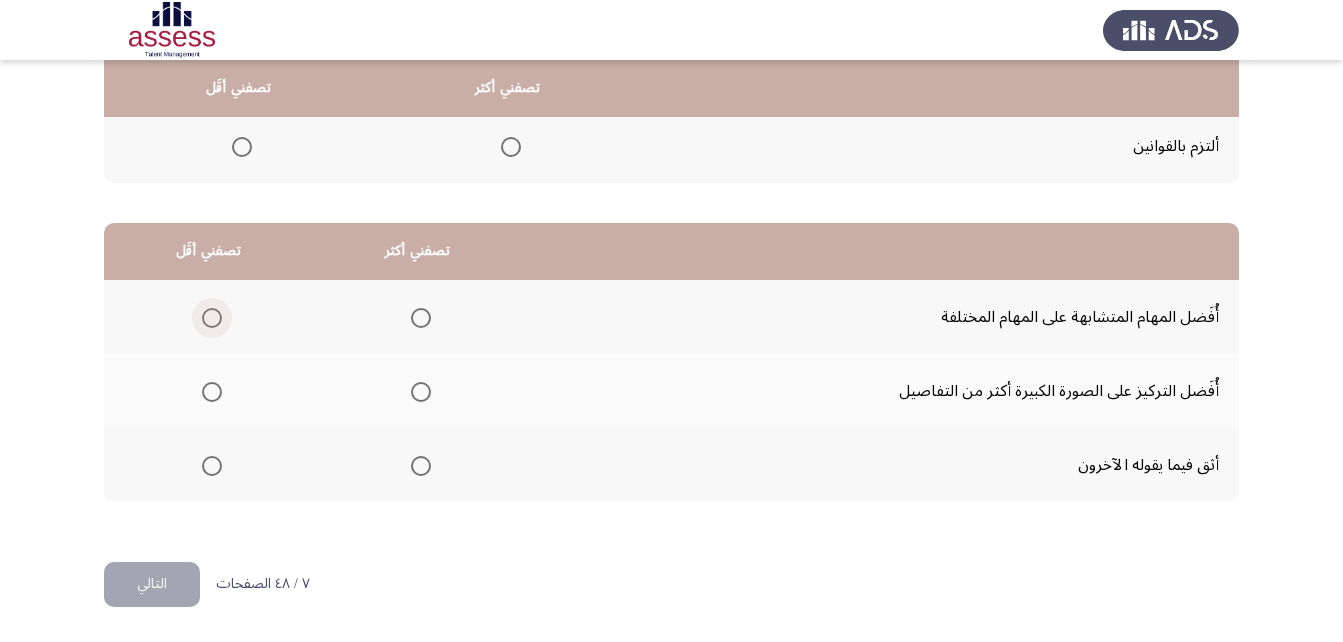 click at bounding box center (212, 318) 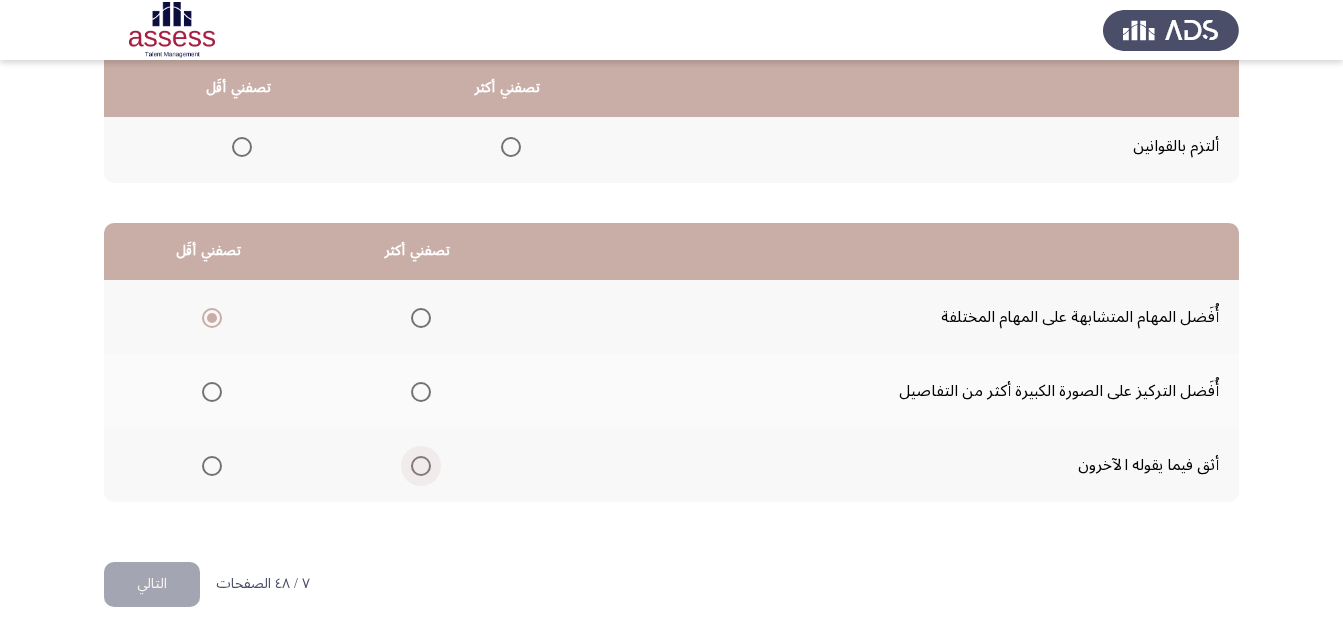 click at bounding box center [421, 466] 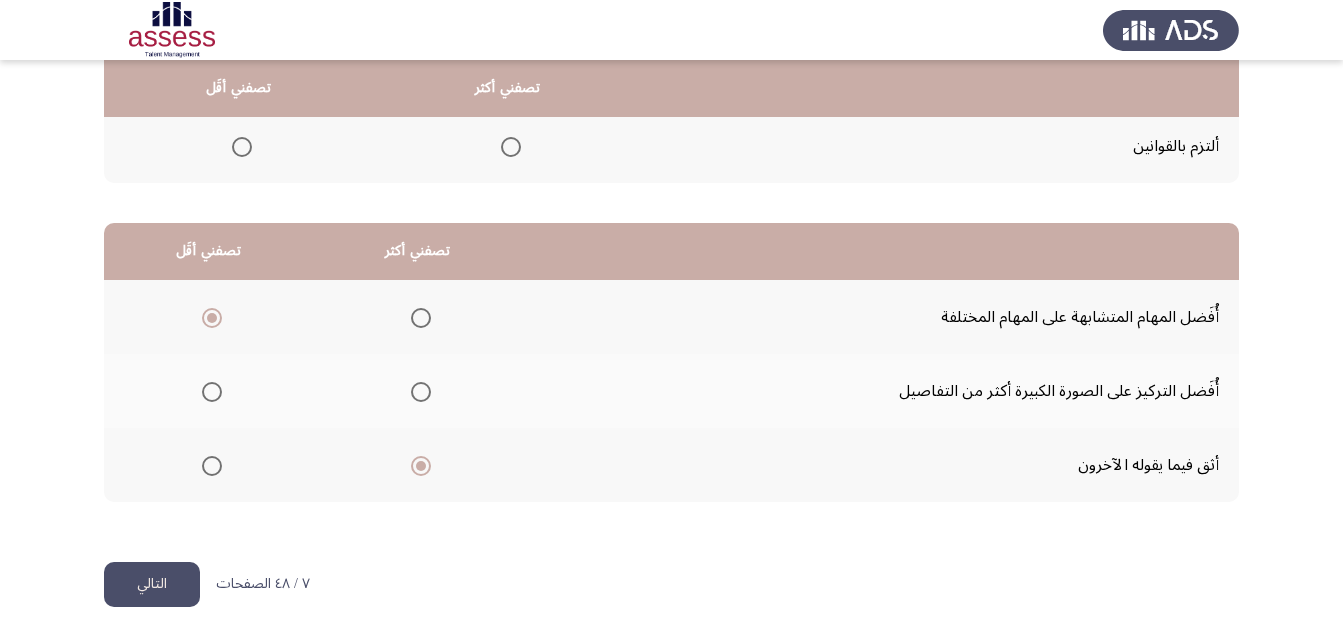 click at bounding box center [421, 392] 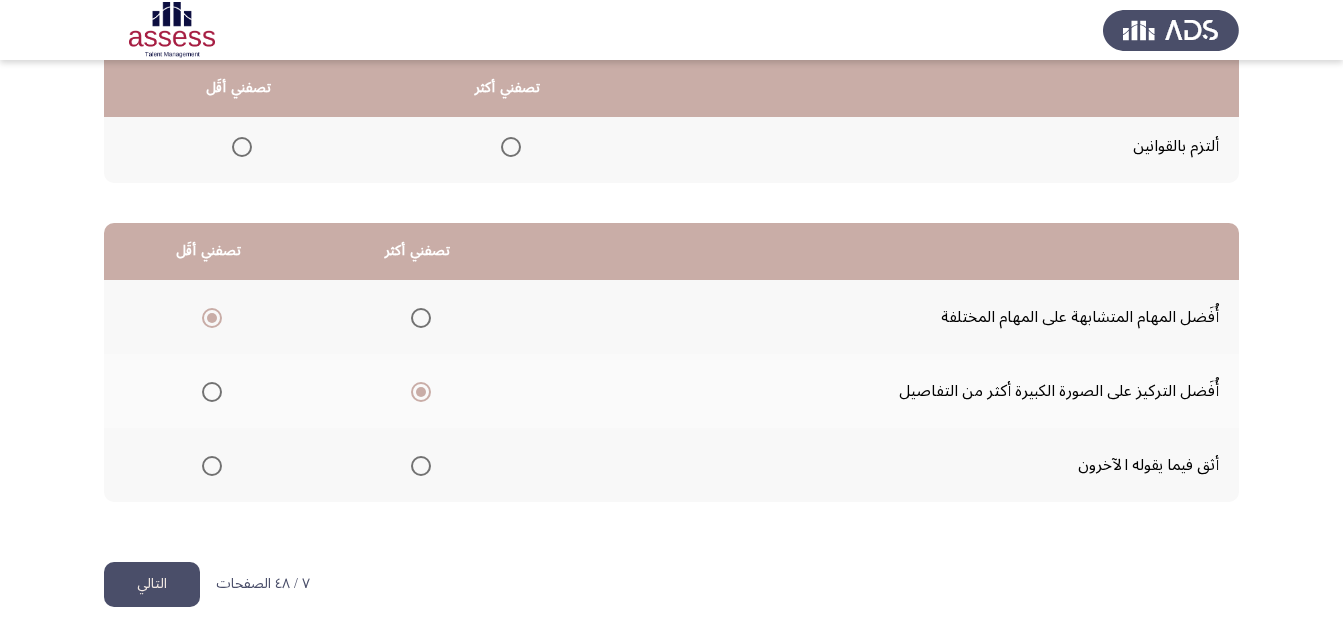 click on "التالي" 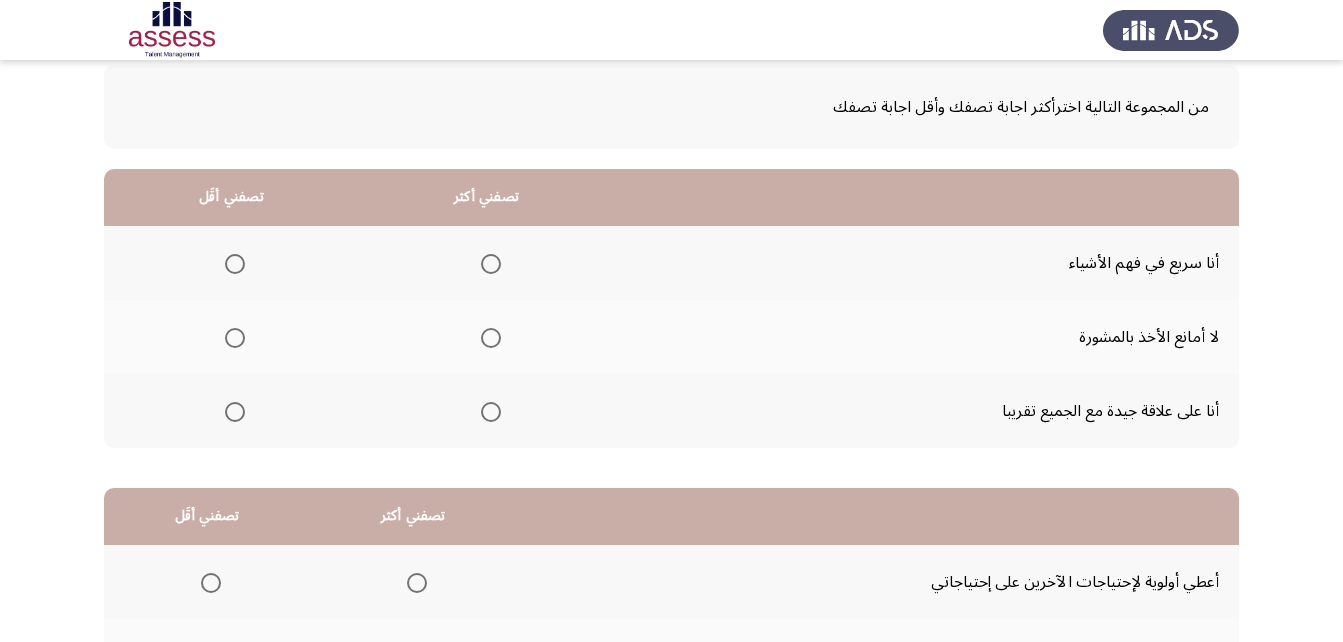 scroll, scrollTop: 68, scrollLeft: 0, axis: vertical 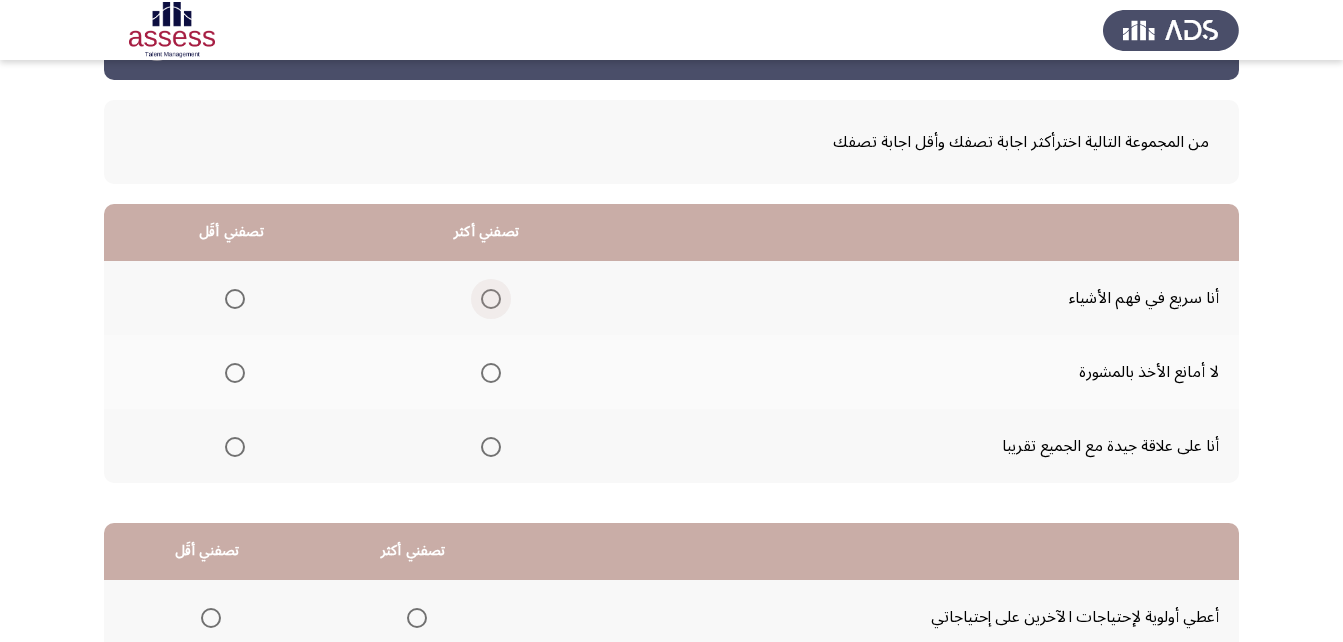 click at bounding box center [491, 299] 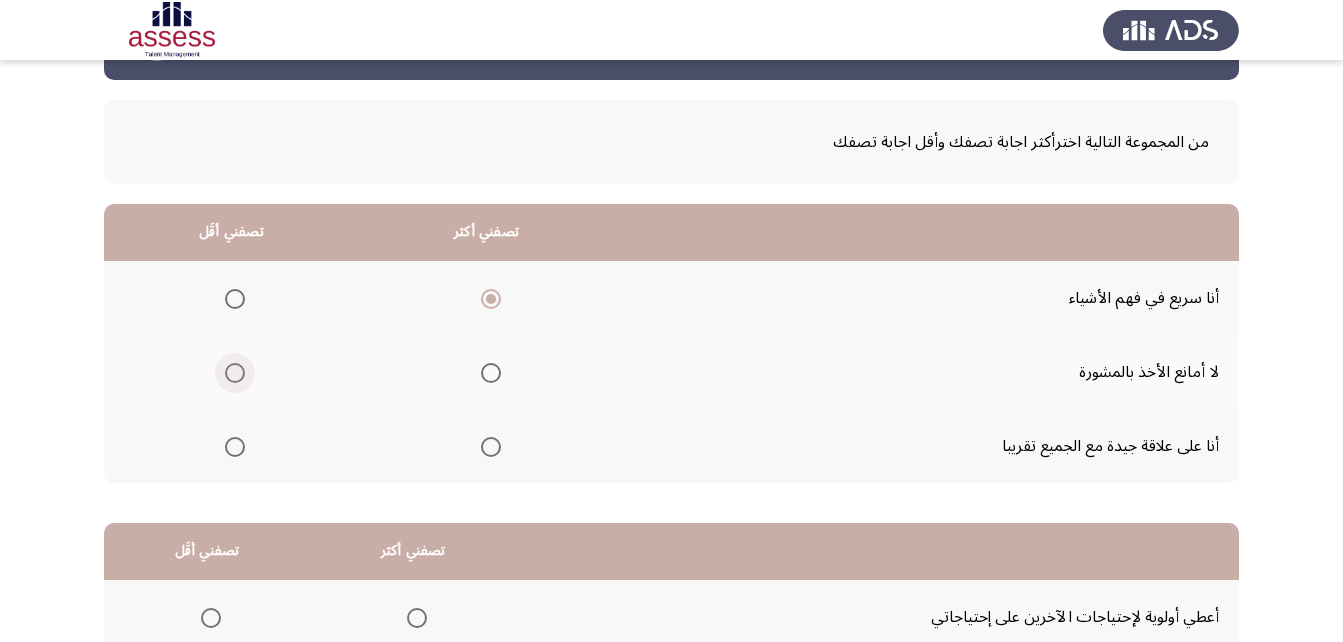 click at bounding box center (235, 373) 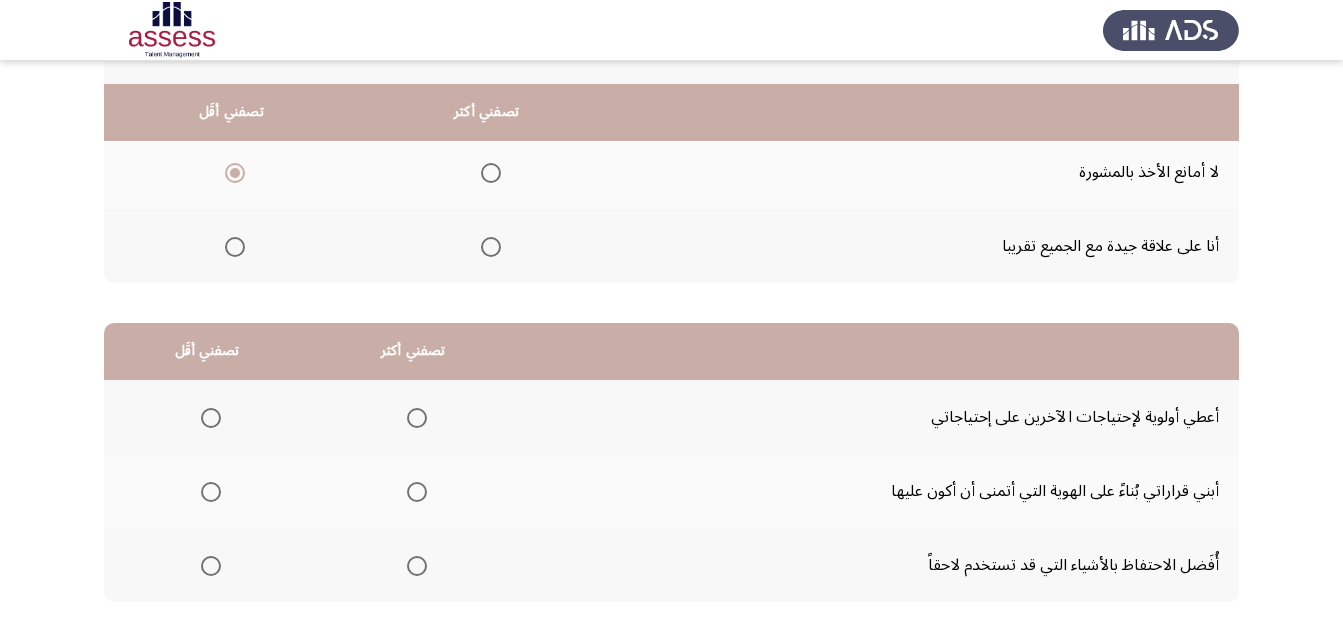 scroll, scrollTop: 368, scrollLeft: 0, axis: vertical 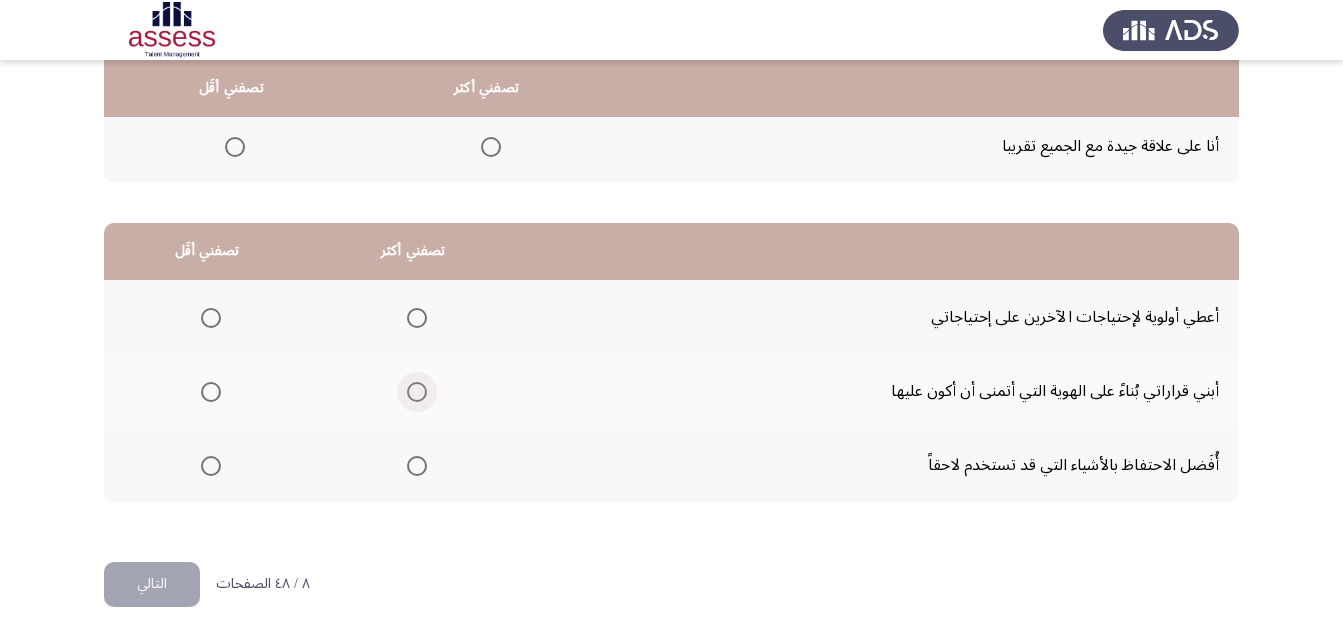 click at bounding box center [417, 392] 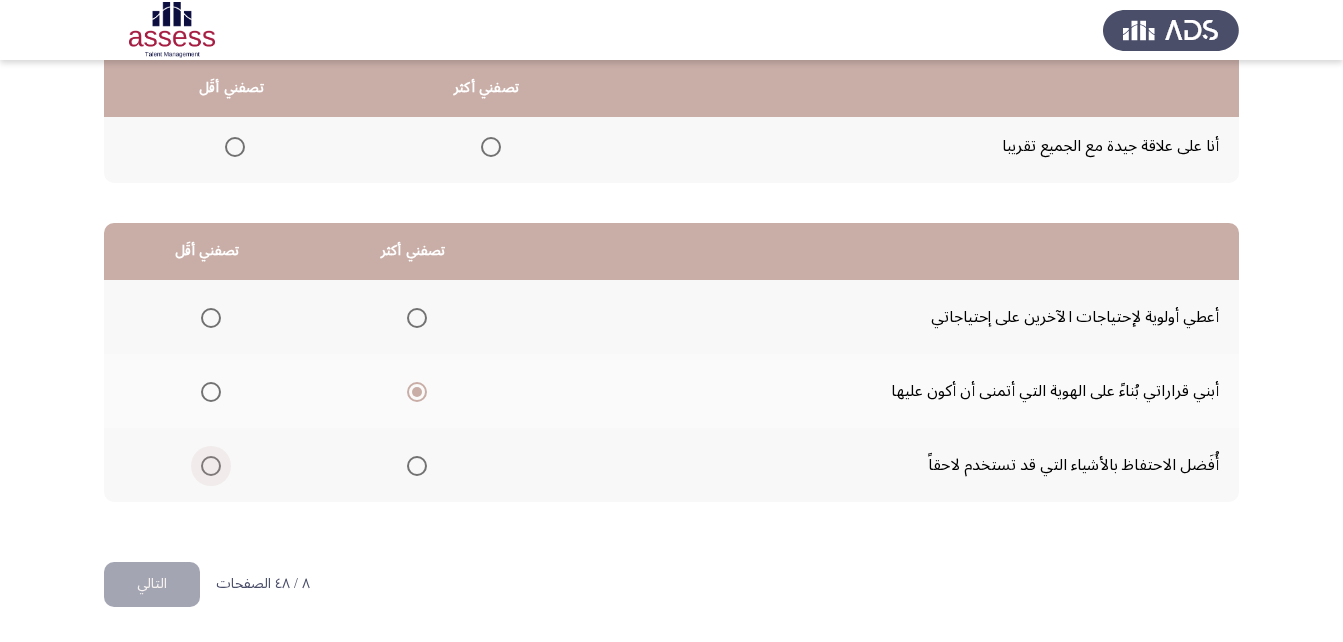 click at bounding box center (211, 466) 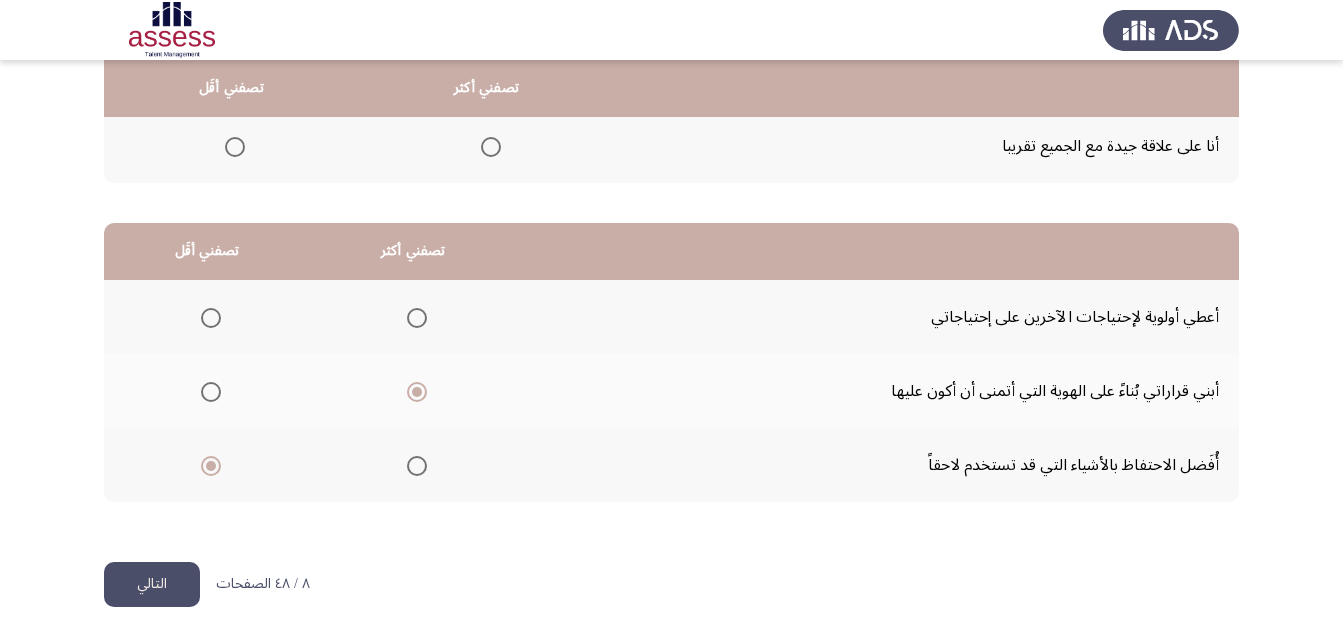 click on "التالي" 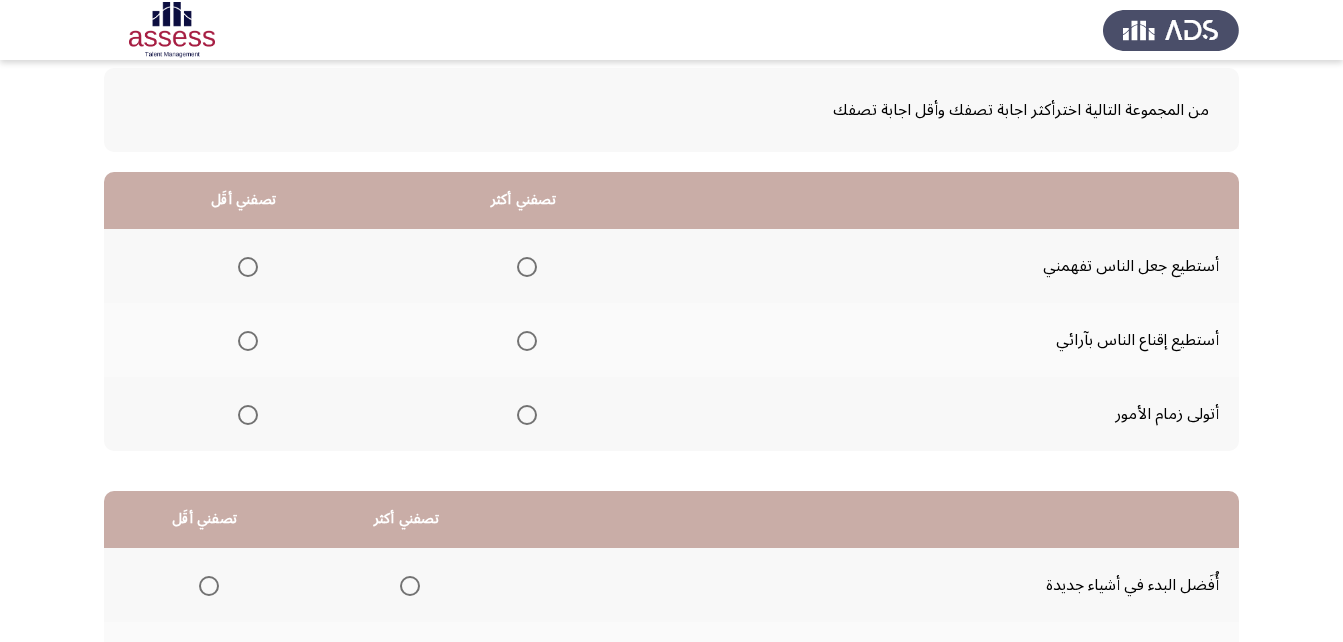 scroll, scrollTop: 200, scrollLeft: 0, axis: vertical 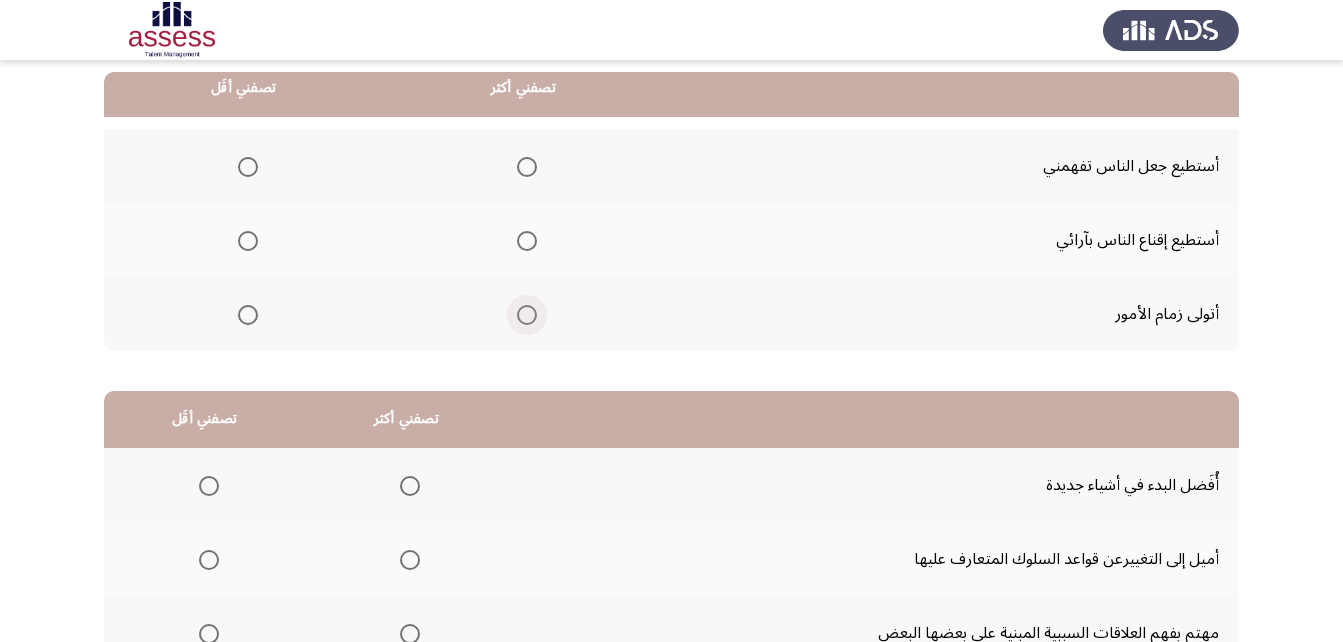 click at bounding box center (527, 315) 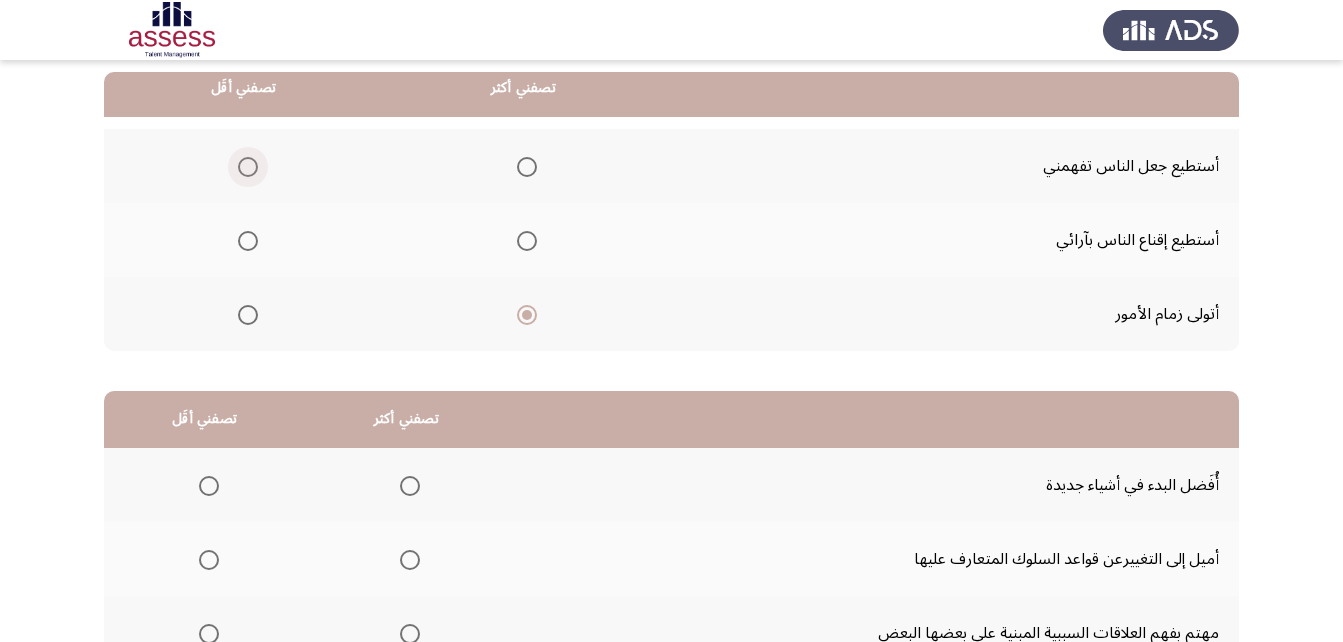 click at bounding box center [248, 167] 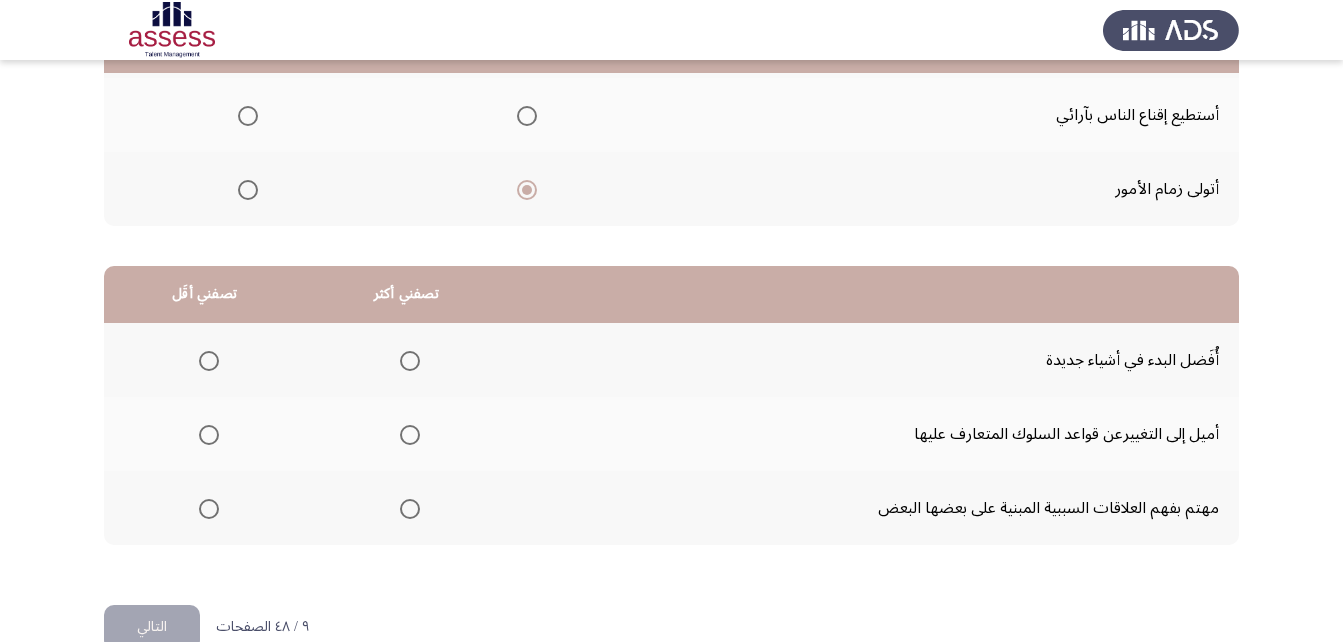 scroll, scrollTop: 368, scrollLeft: 0, axis: vertical 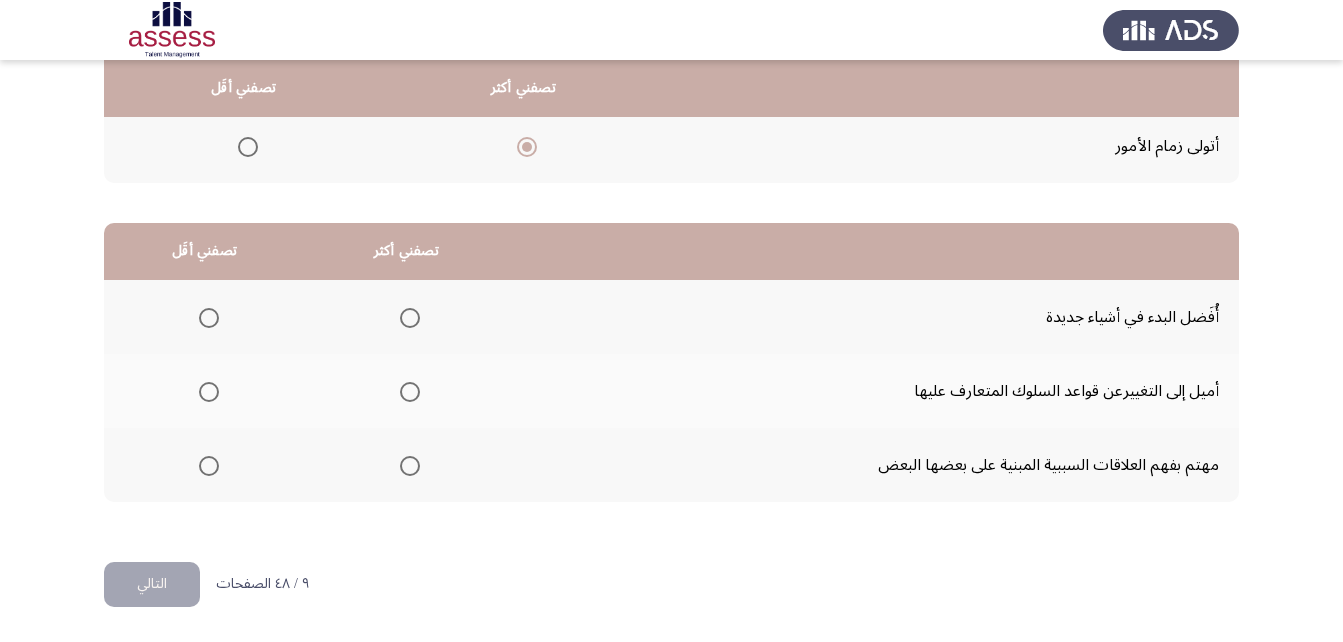 click at bounding box center [410, 466] 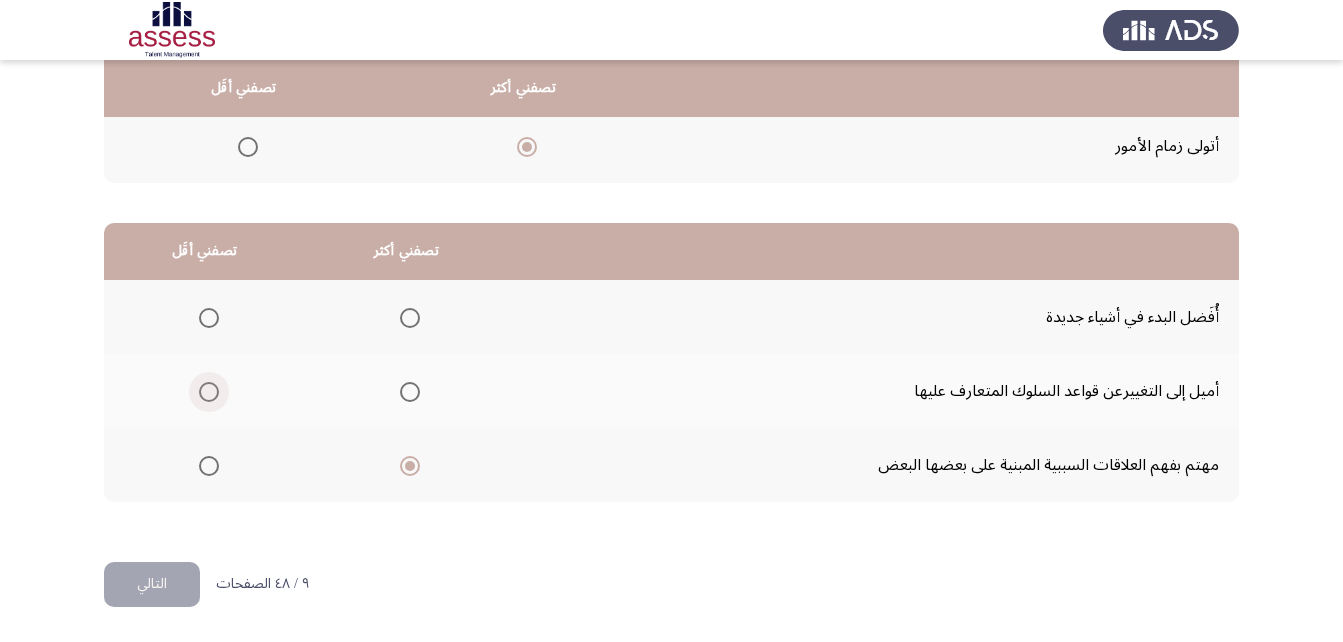 click at bounding box center (209, 392) 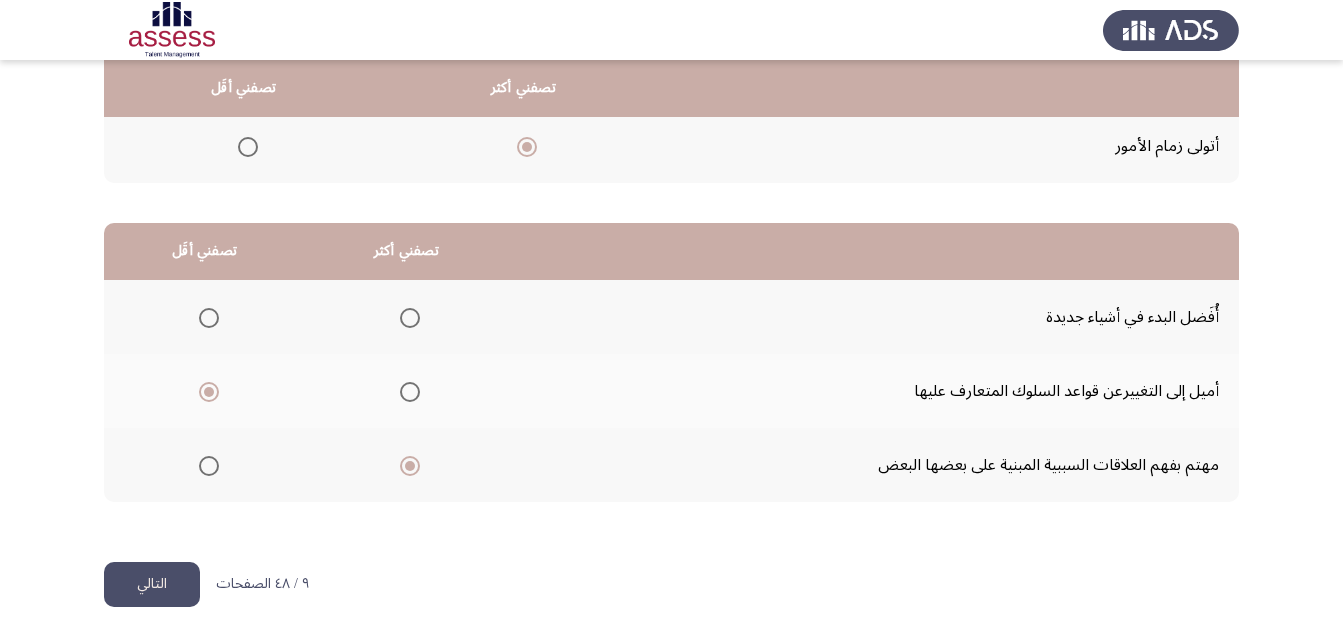 click on "التالي" 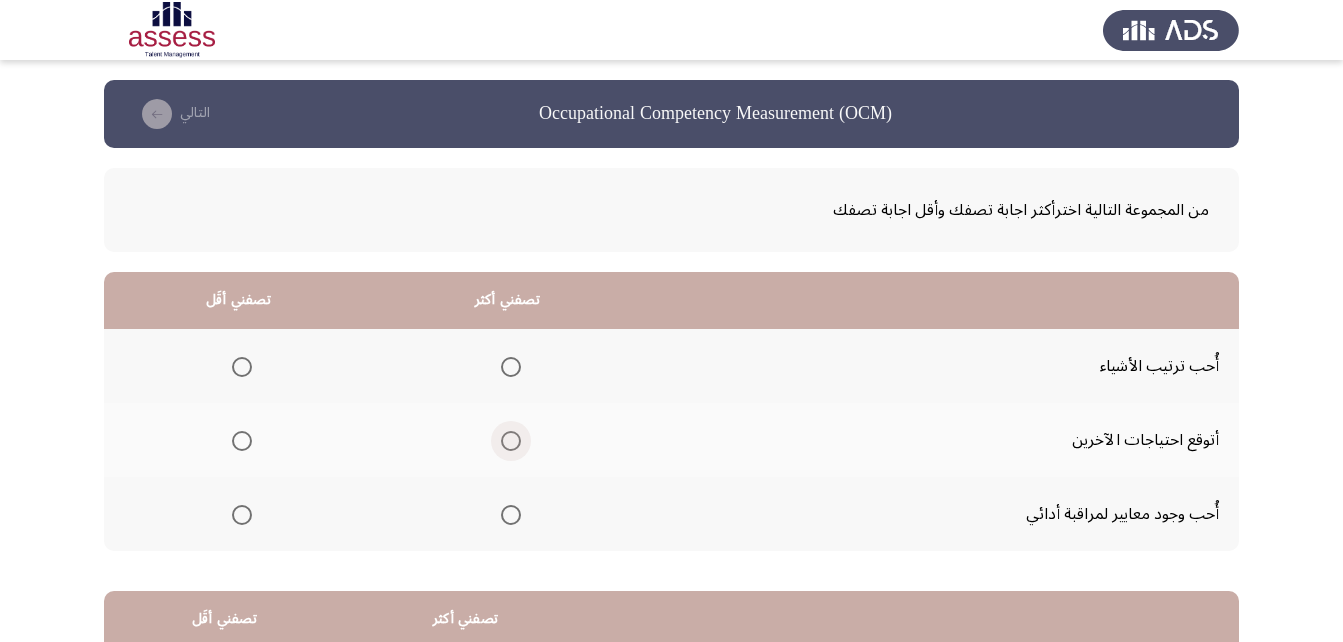 click at bounding box center (511, 441) 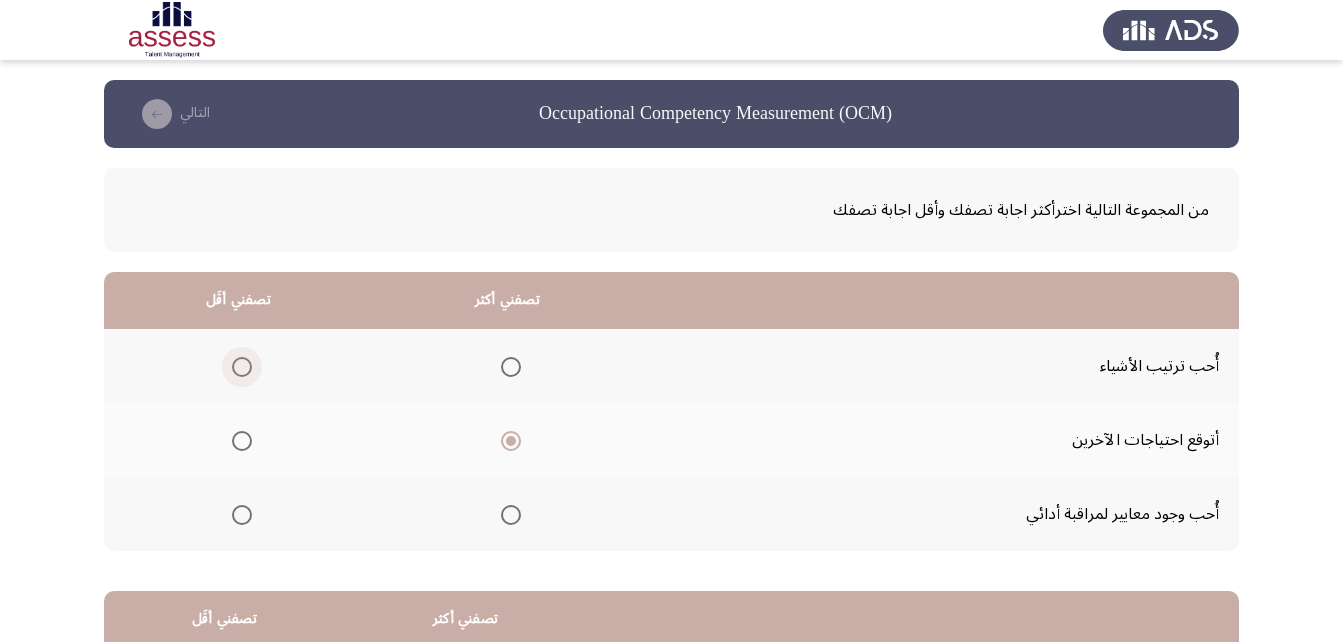 click at bounding box center [242, 367] 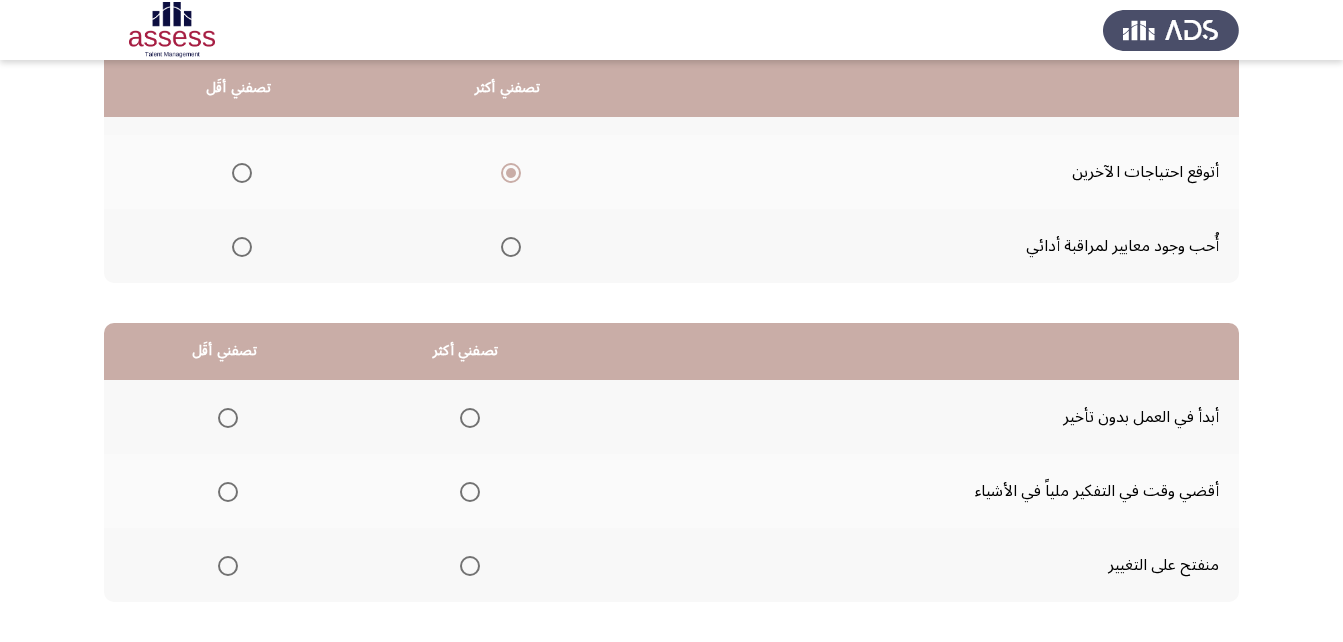 scroll, scrollTop: 368, scrollLeft: 0, axis: vertical 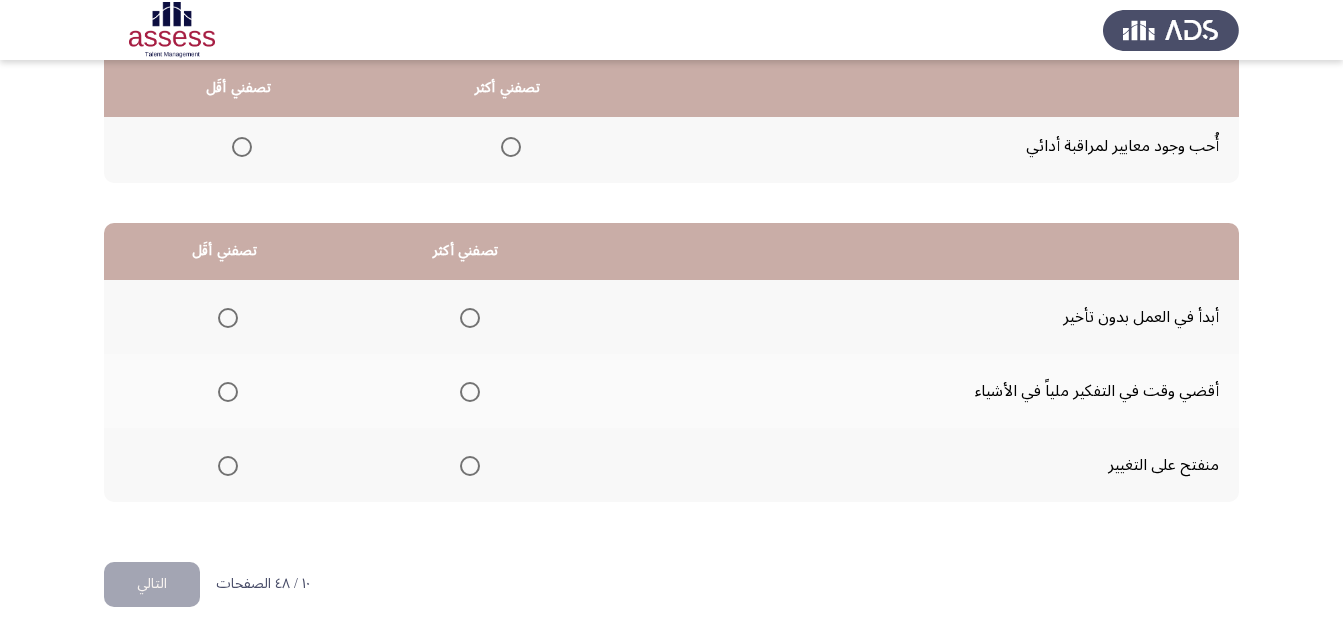 click at bounding box center (470, 466) 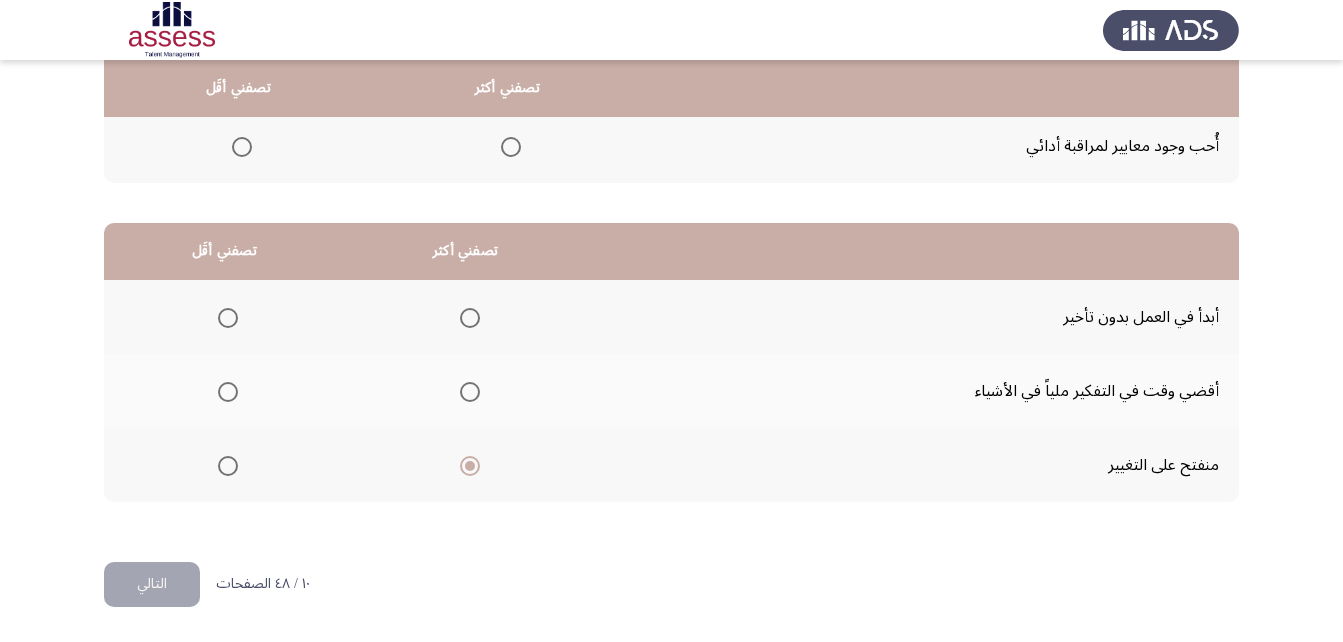 click at bounding box center (228, 392) 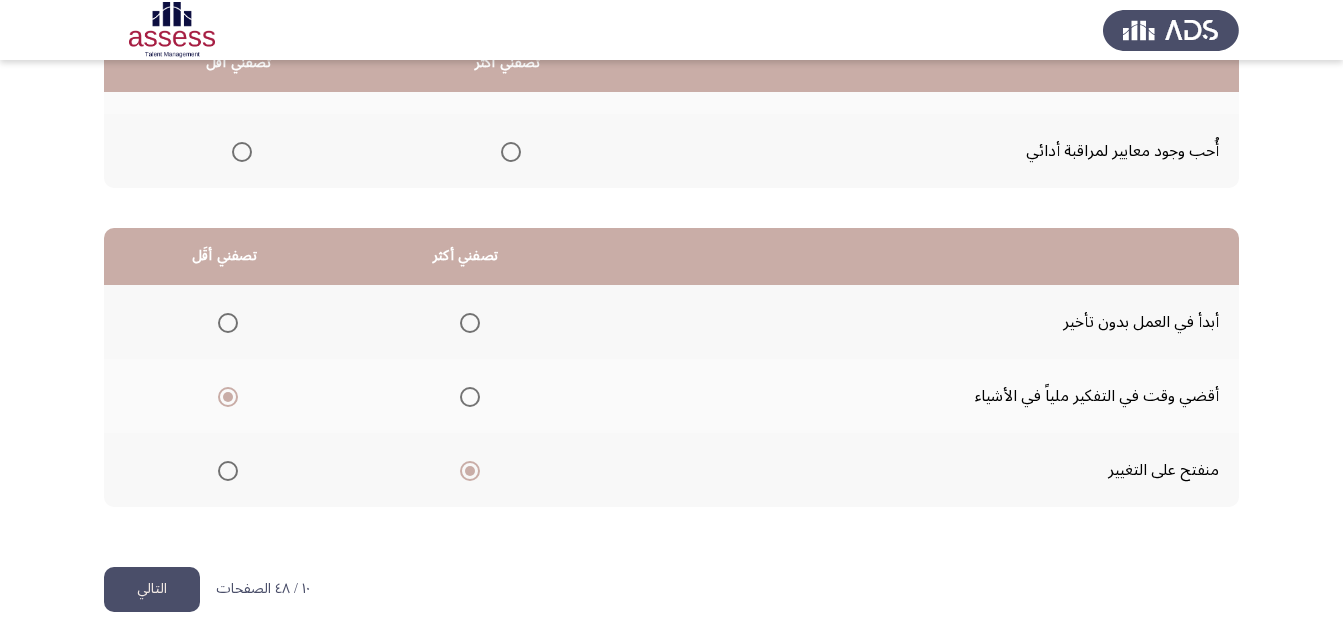 scroll, scrollTop: 368, scrollLeft: 0, axis: vertical 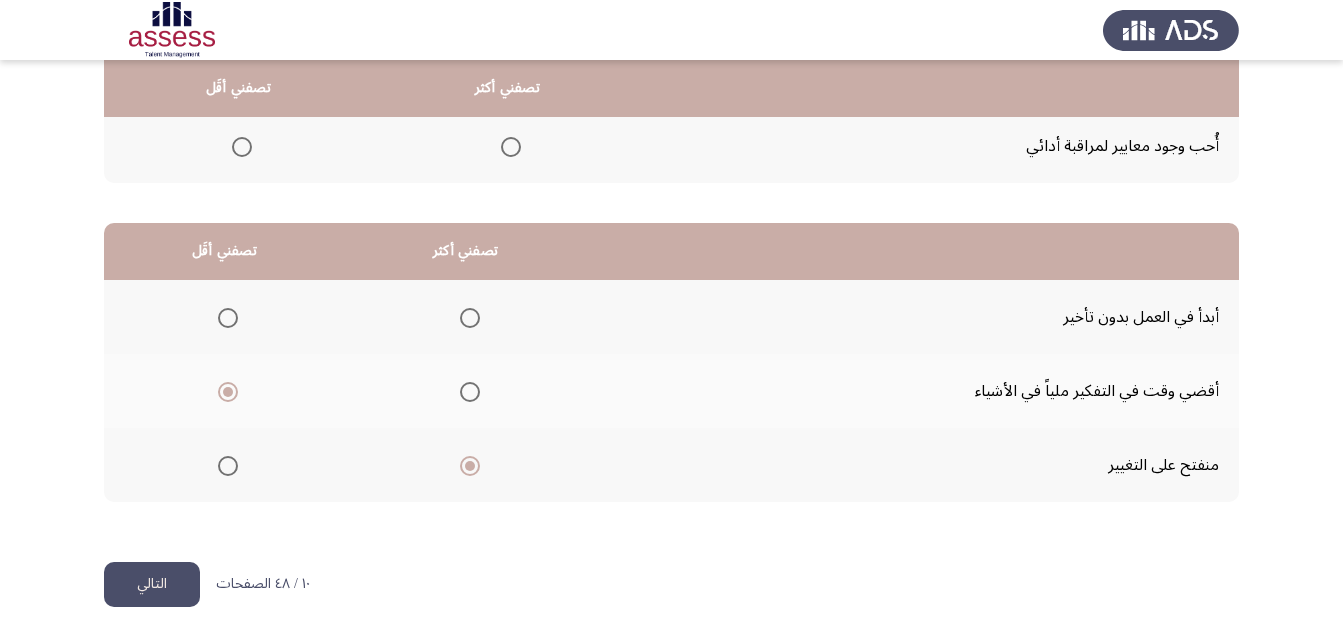 click on "التالي" 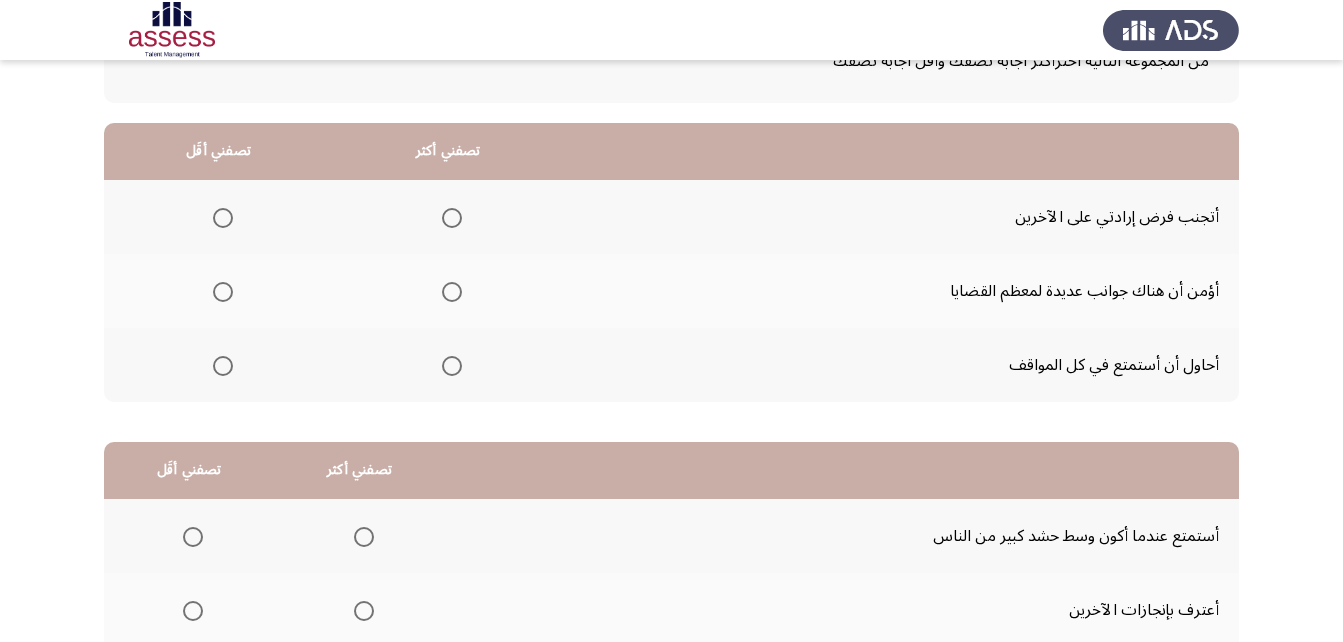 scroll, scrollTop: 68, scrollLeft: 0, axis: vertical 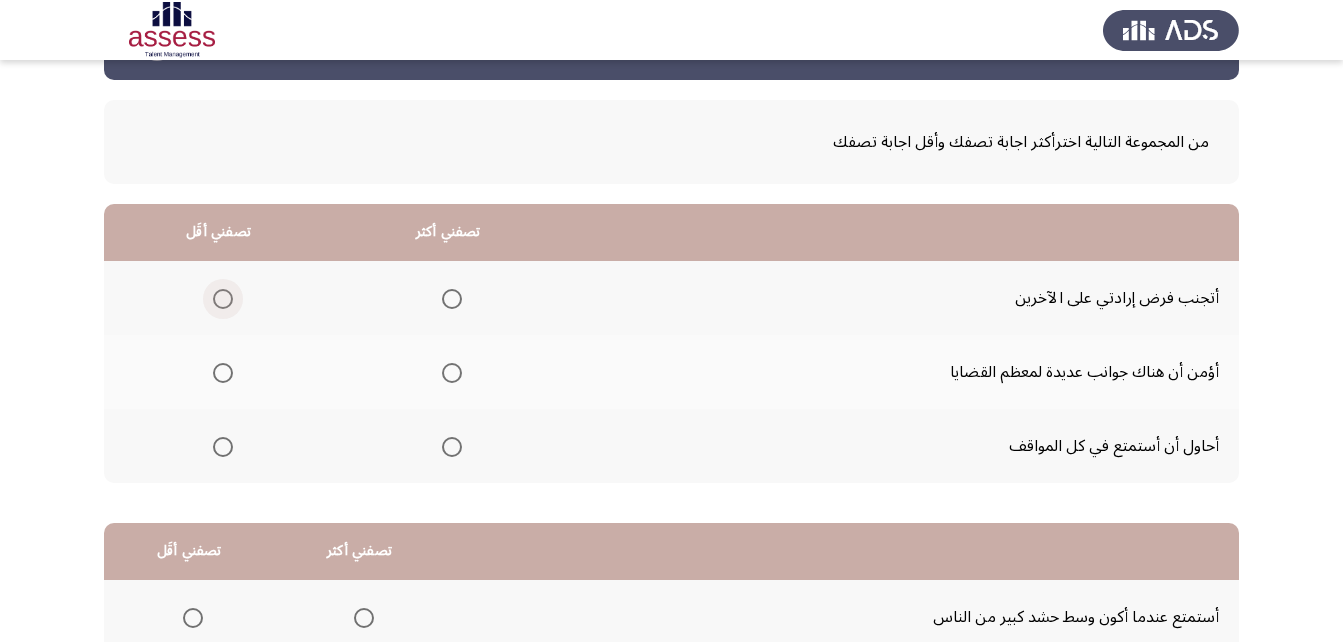 click at bounding box center [223, 299] 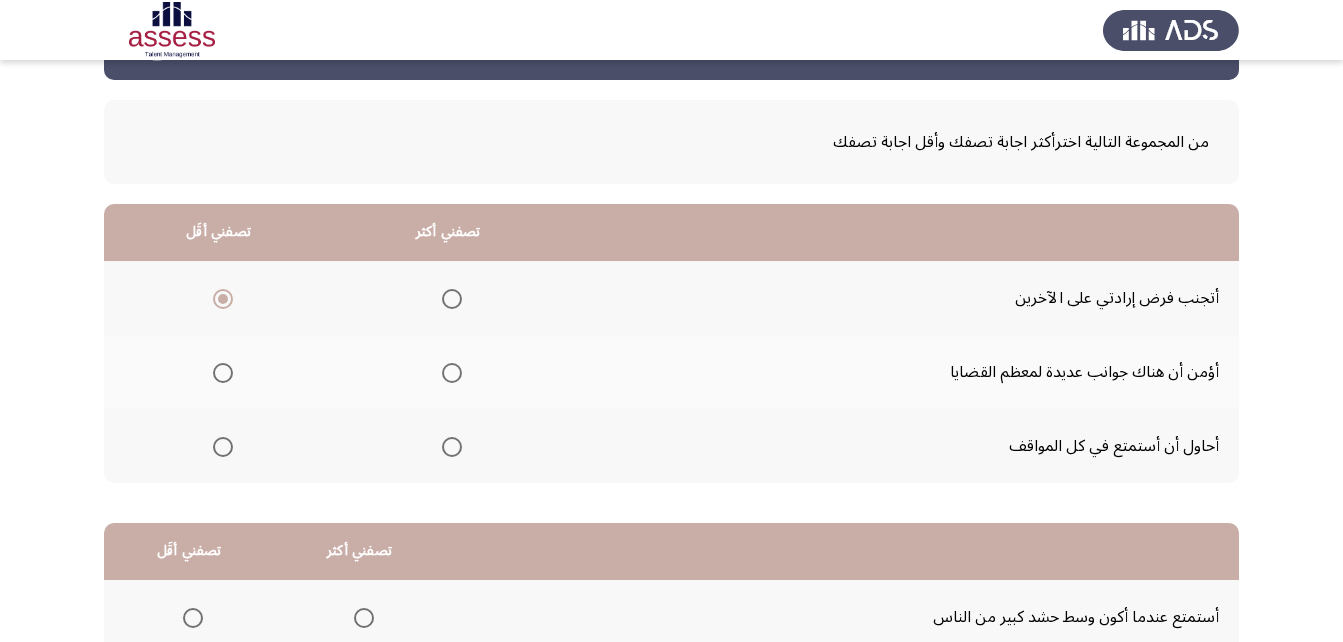 click at bounding box center [452, 447] 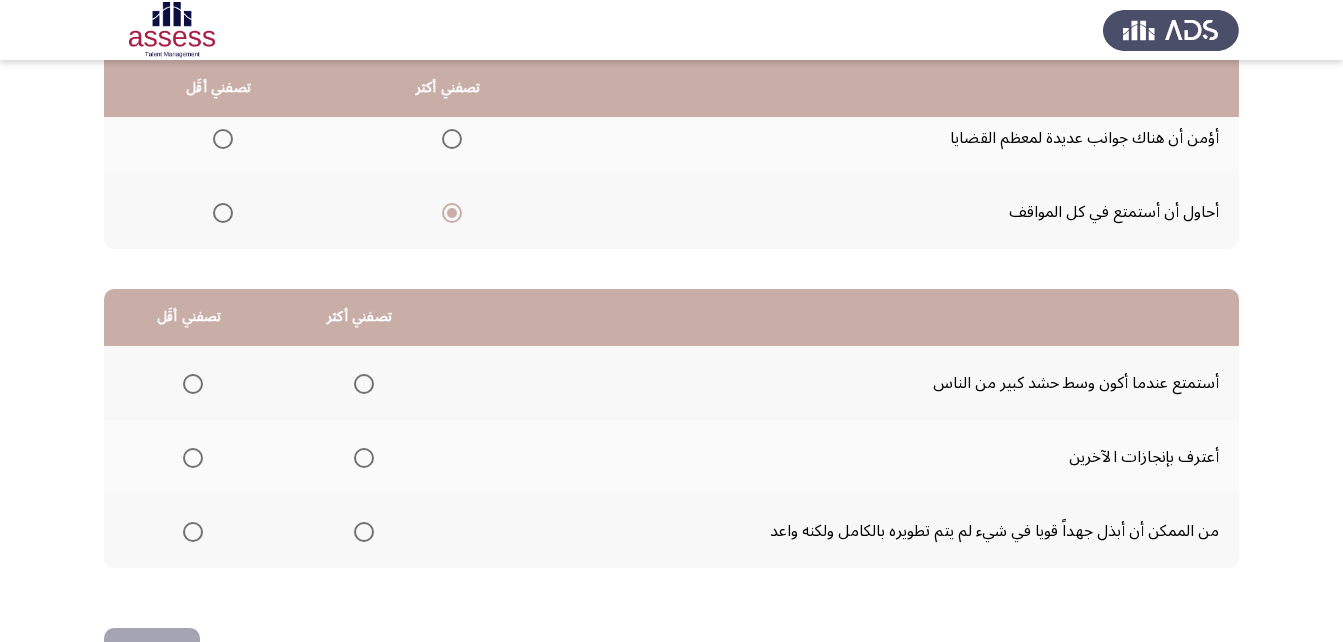 scroll, scrollTop: 368, scrollLeft: 0, axis: vertical 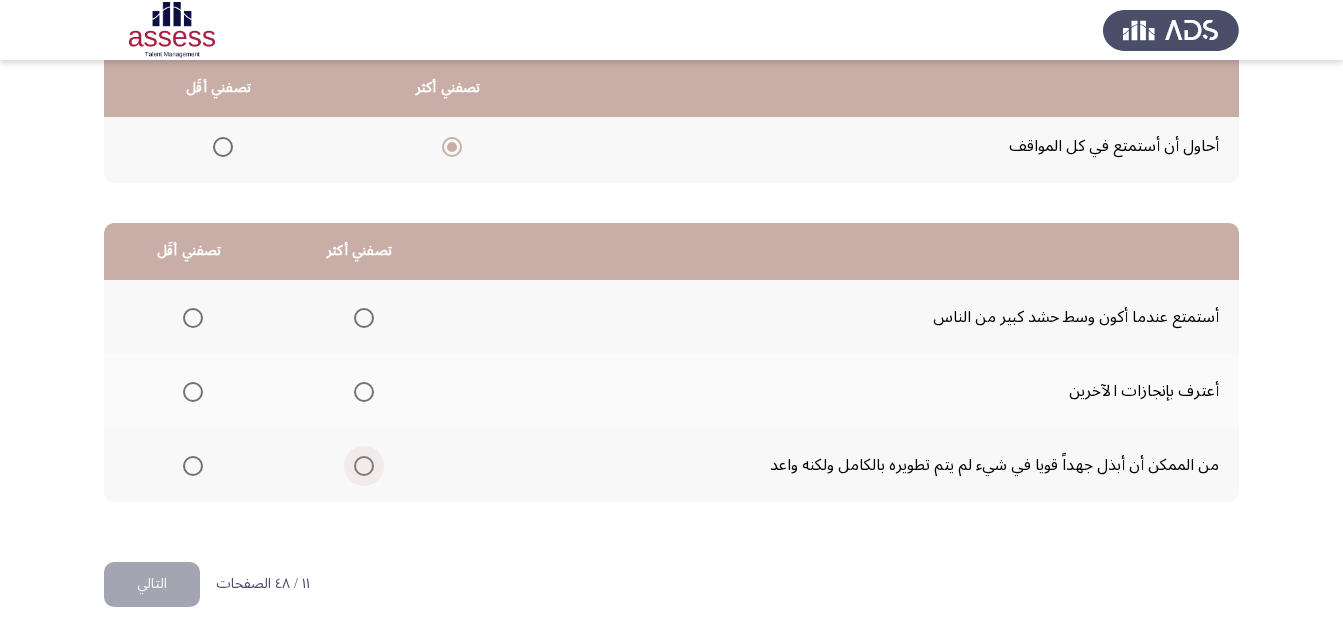 click at bounding box center [364, 466] 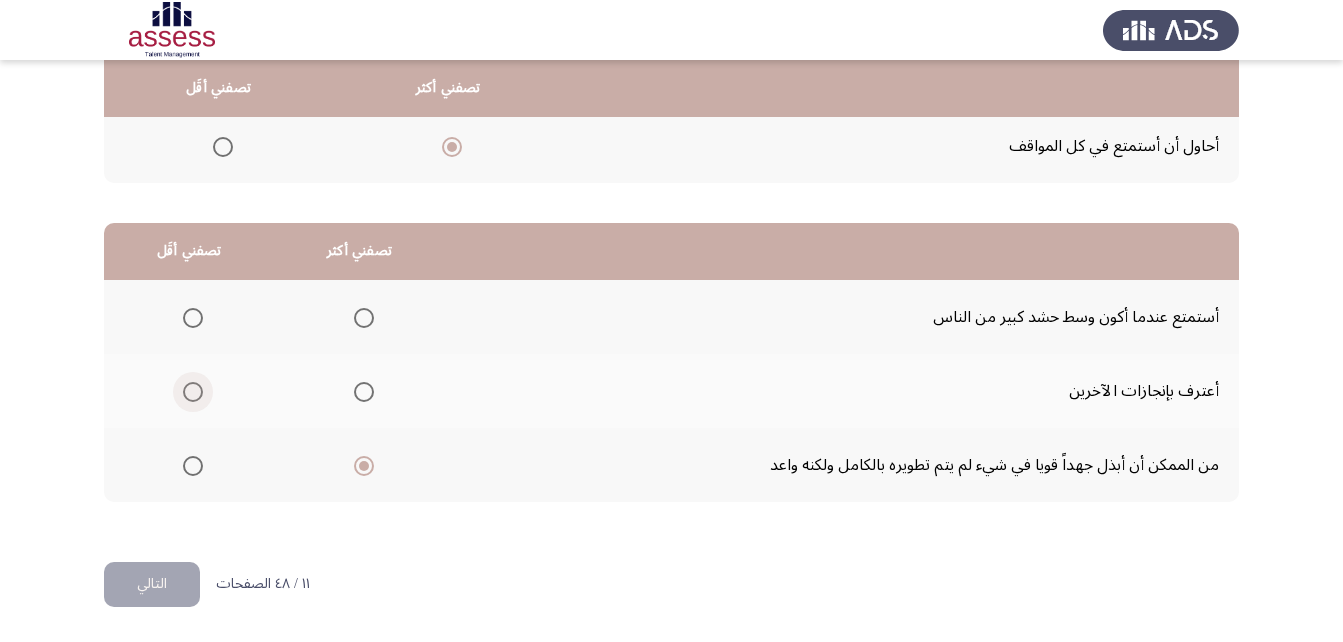 click at bounding box center (193, 392) 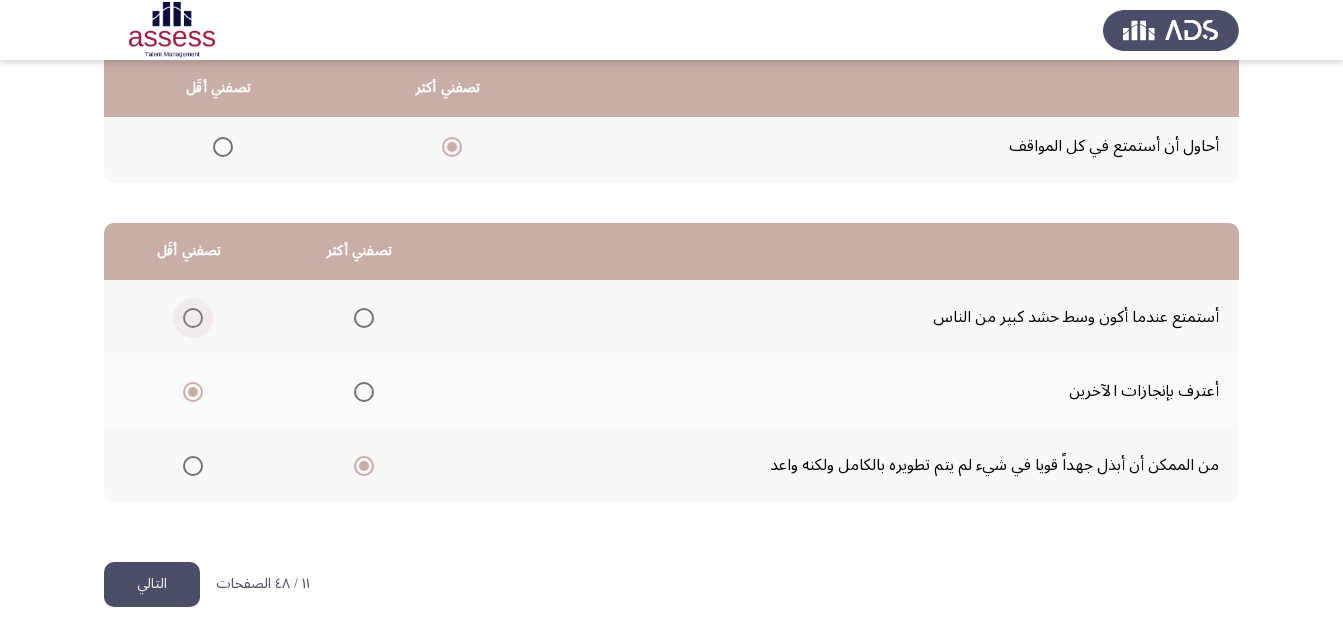 click at bounding box center (193, 318) 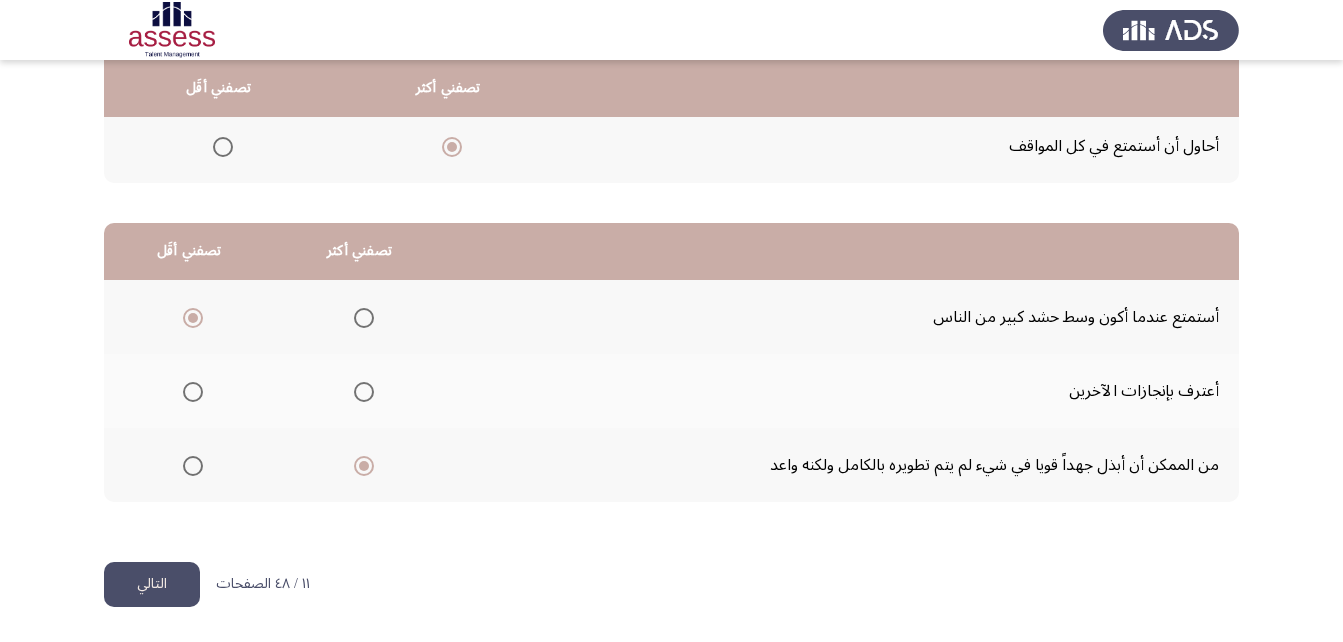 click on "التالي" 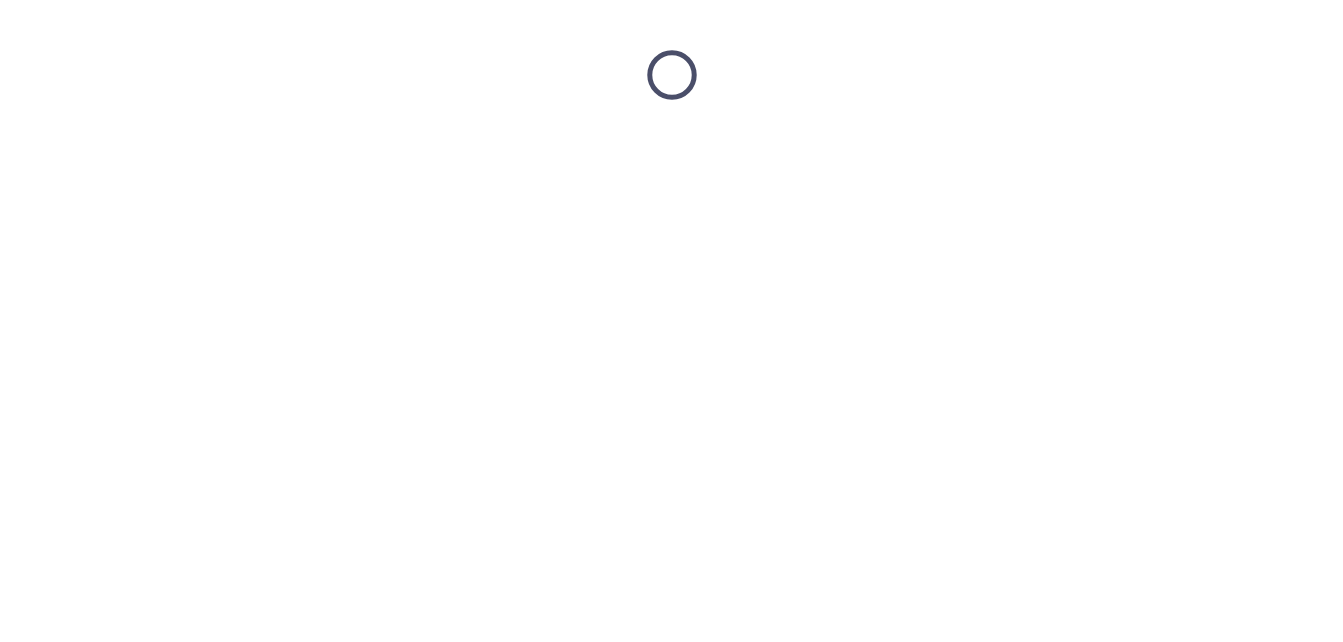 scroll, scrollTop: 0, scrollLeft: 0, axis: both 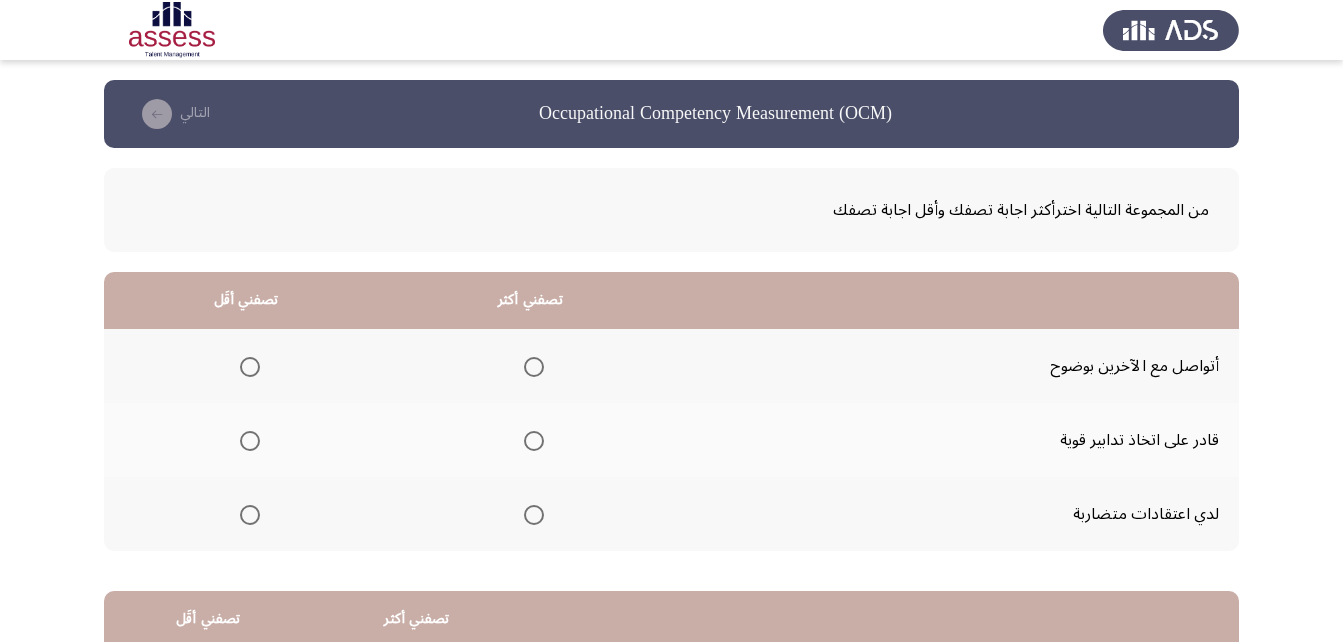 click at bounding box center [534, 441] 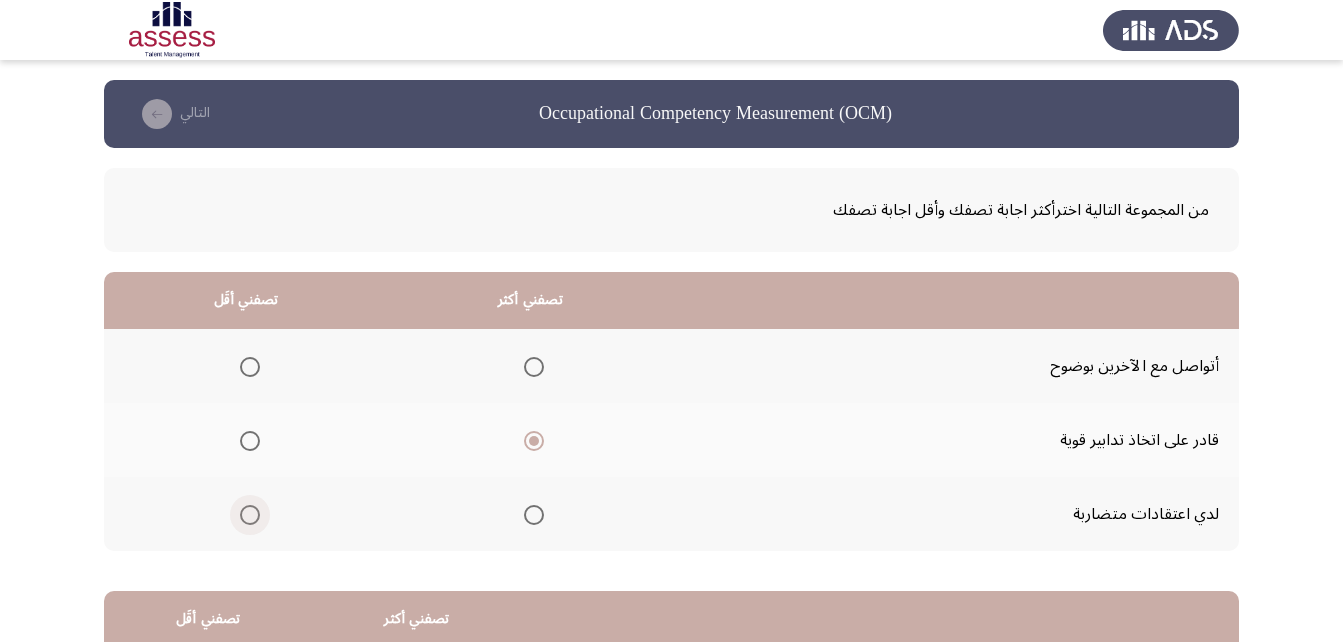 click at bounding box center (250, 515) 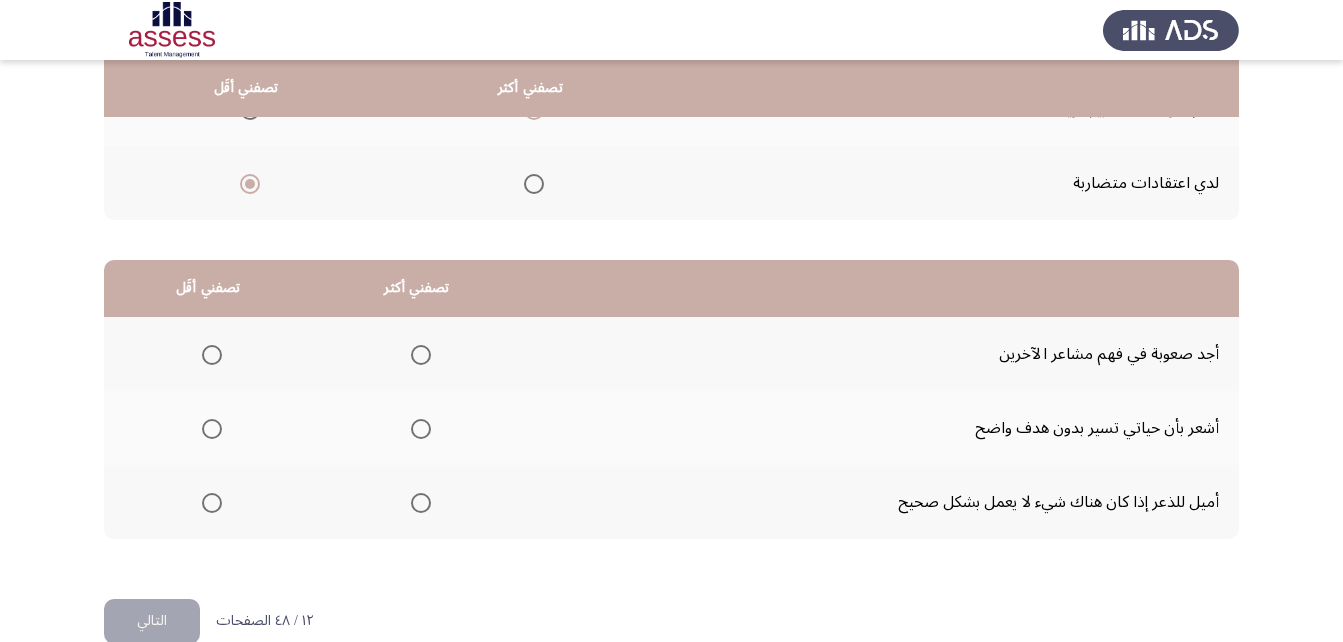 scroll, scrollTop: 368, scrollLeft: 0, axis: vertical 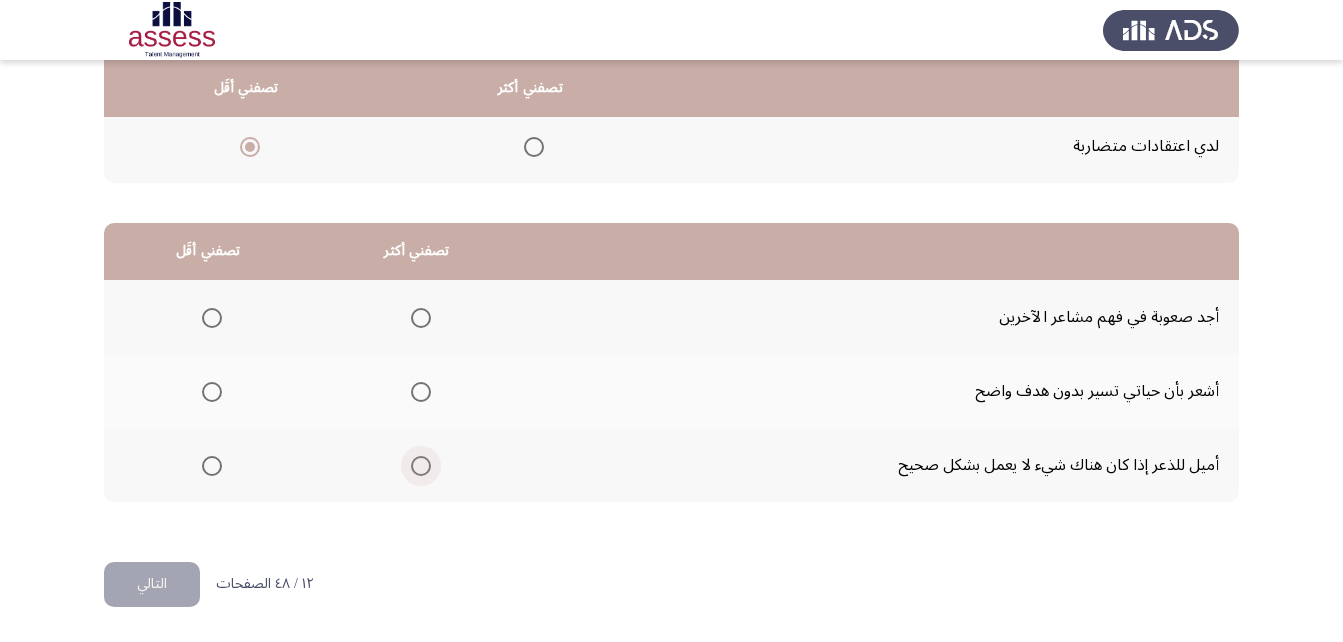click at bounding box center [421, 466] 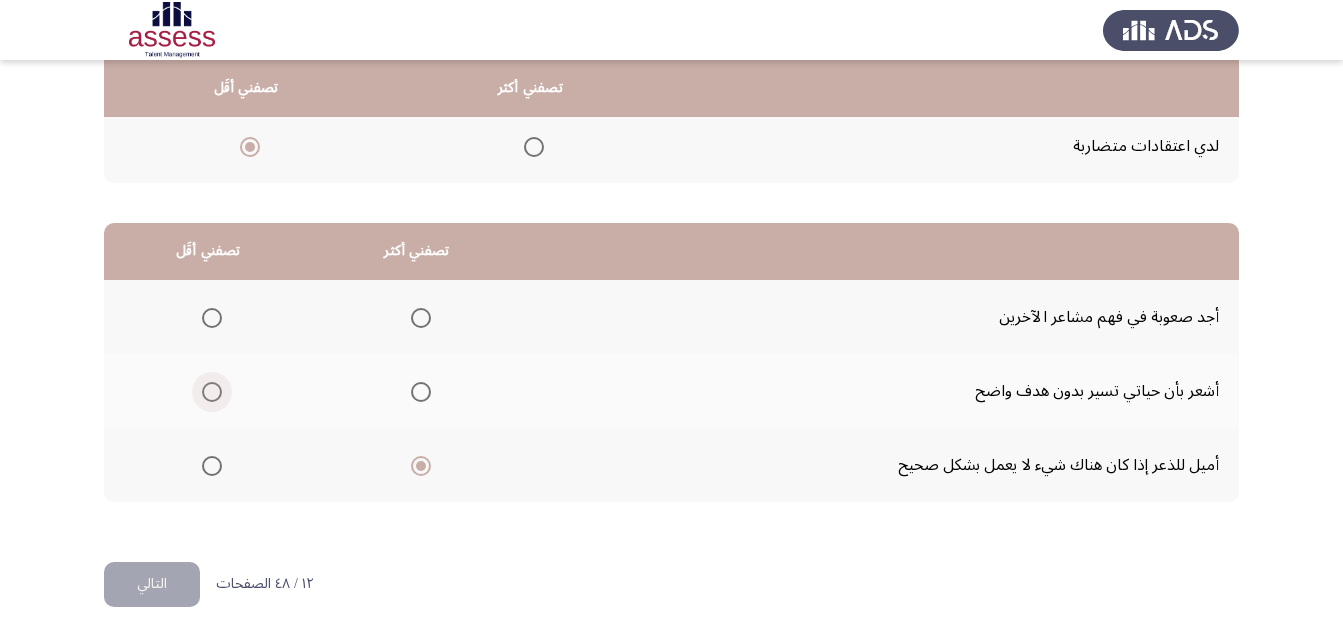click at bounding box center [212, 392] 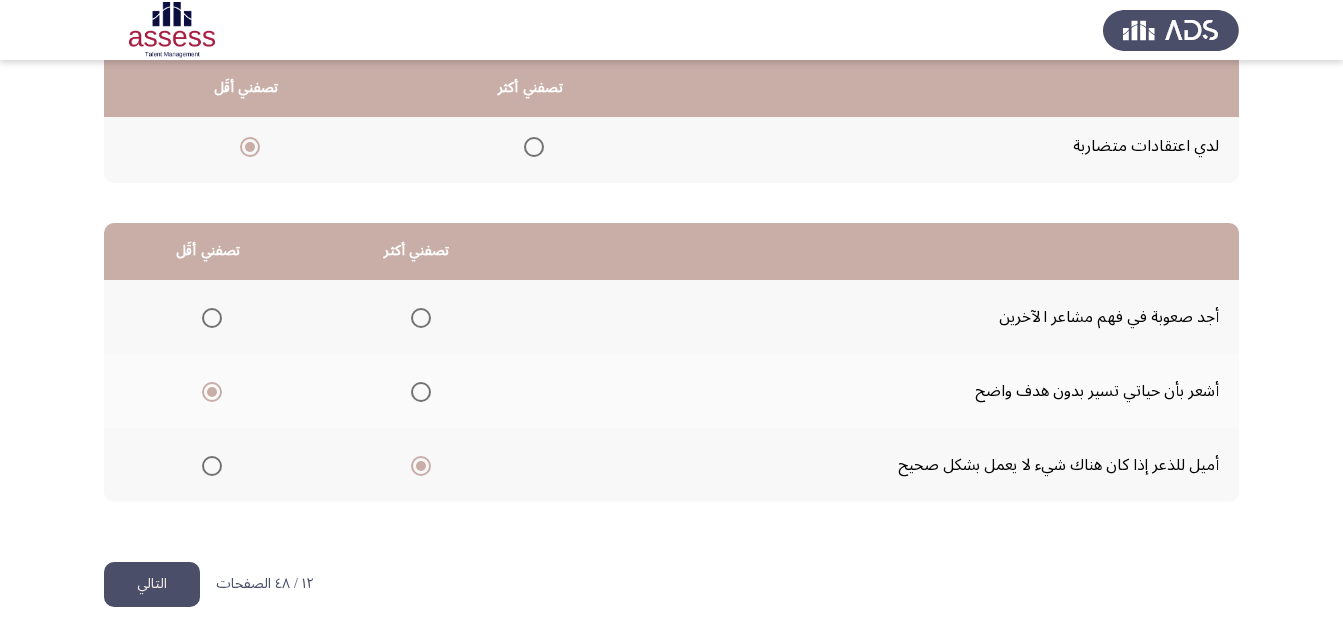 click on "التالي" 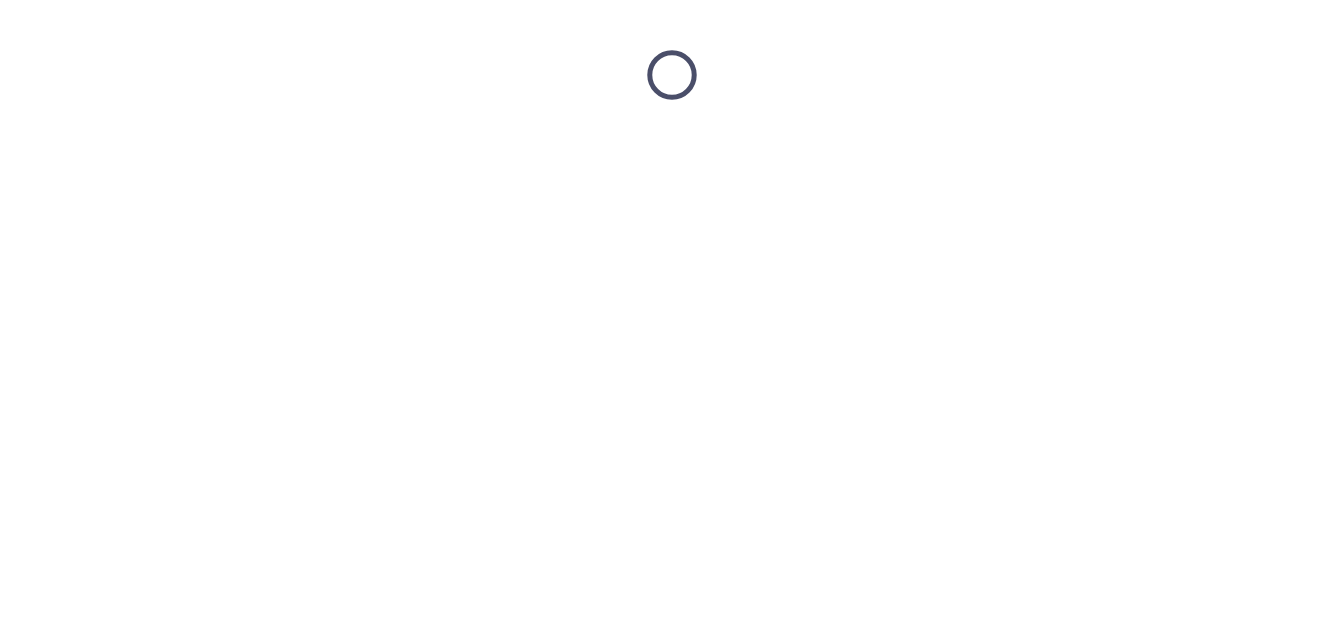 scroll, scrollTop: 0, scrollLeft: 0, axis: both 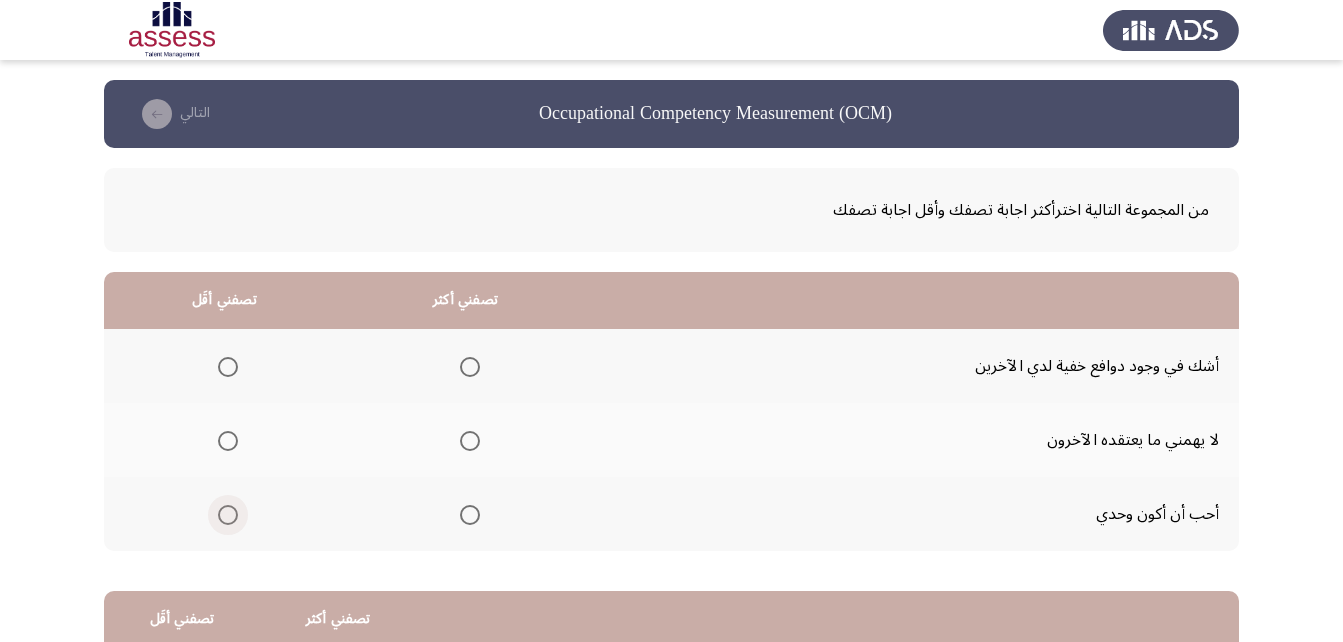 click at bounding box center (228, 515) 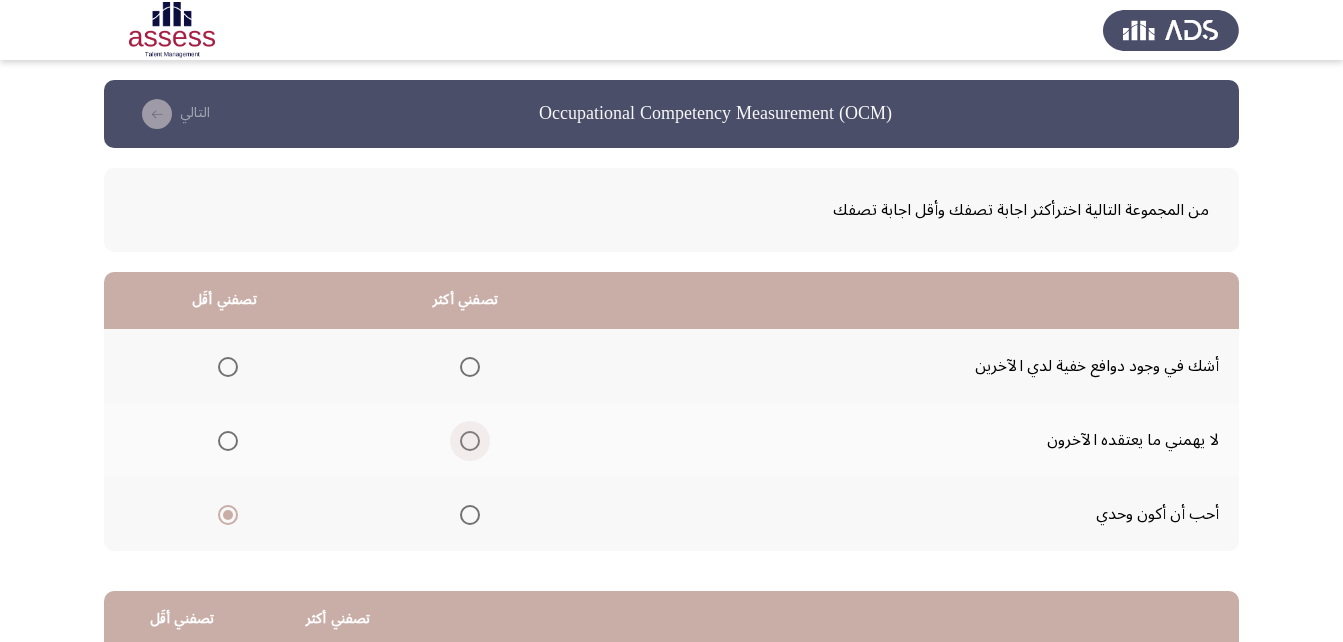 click at bounding box center (470, 441) 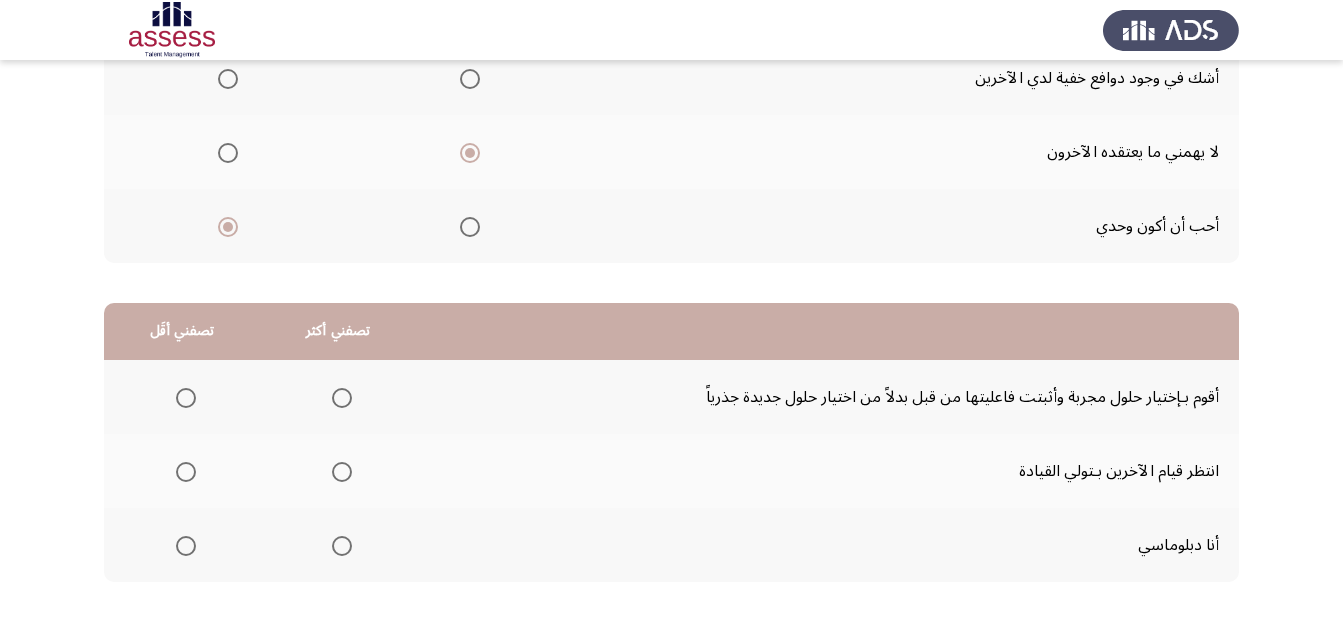 scroll, scrollTop: 368, scrollLeft: 0, axis: vertical 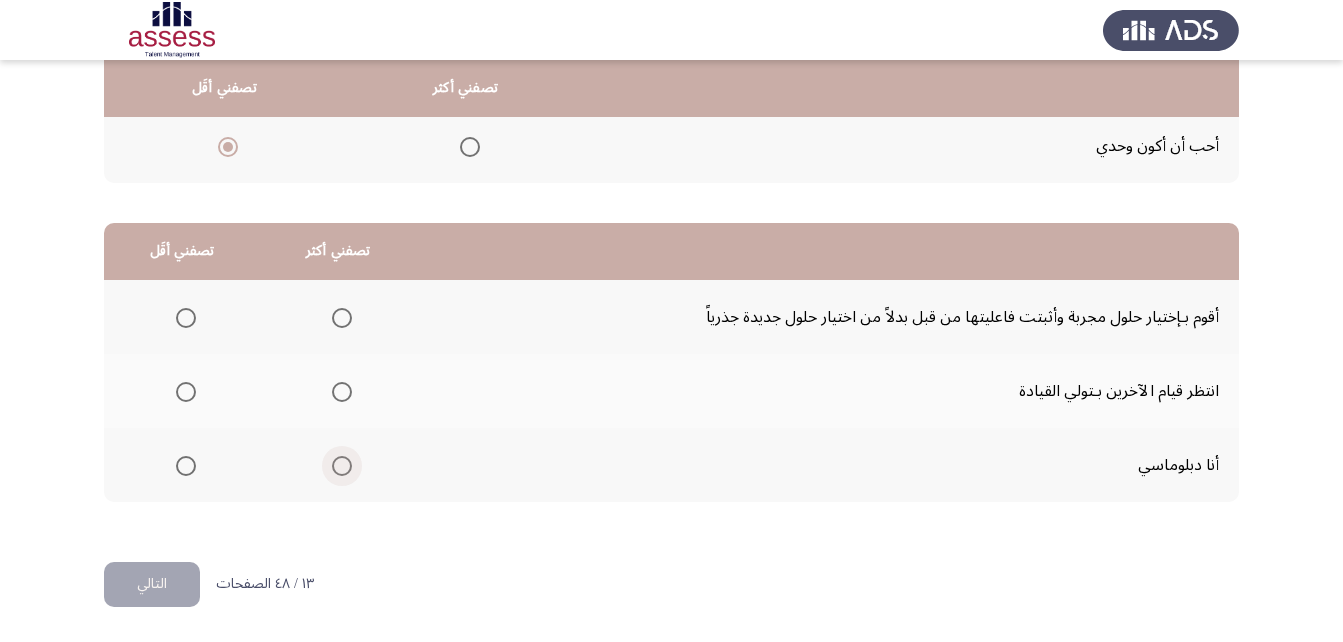 click at bounding box center [342, 466] 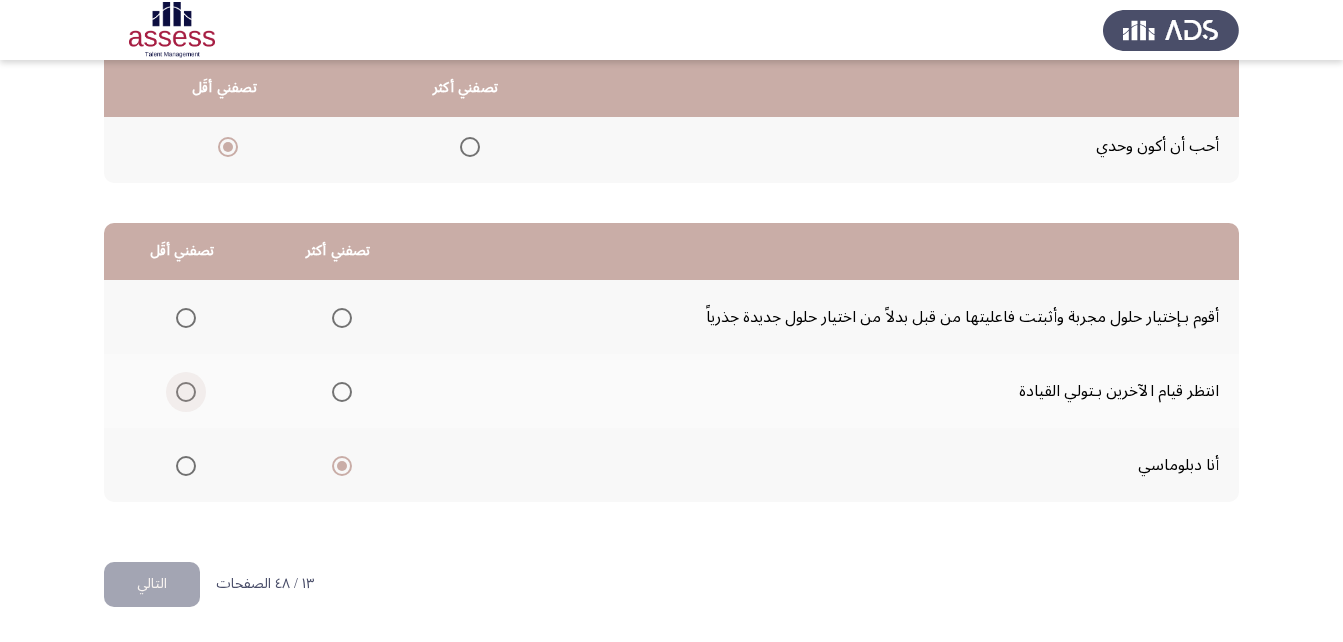 click at bounding box center (186, 392) 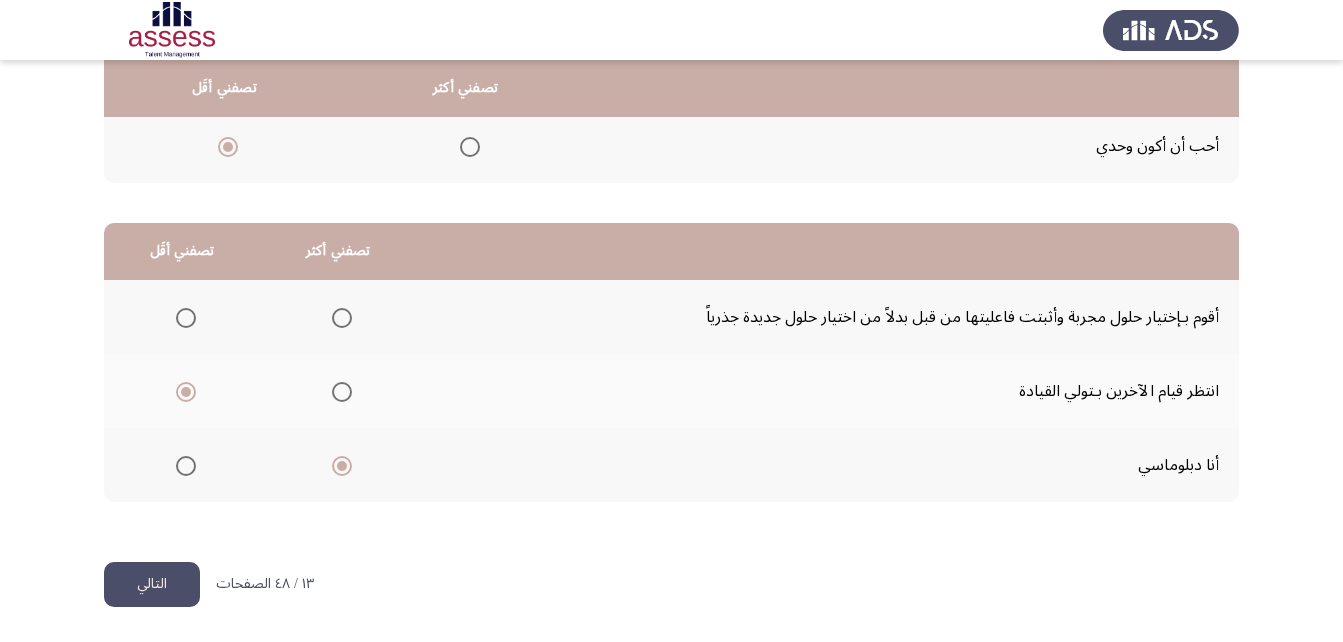 click on "التالي" 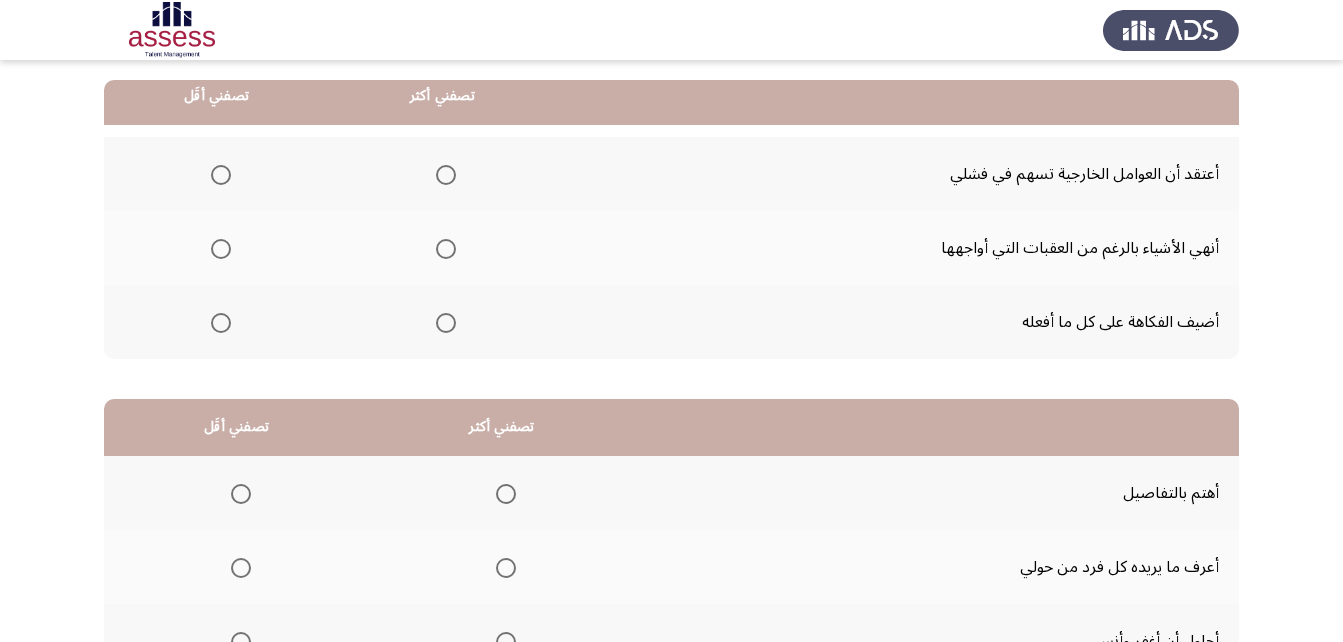 scroll, scrollTop: 200, scrollLeft: 0, axis: vertical 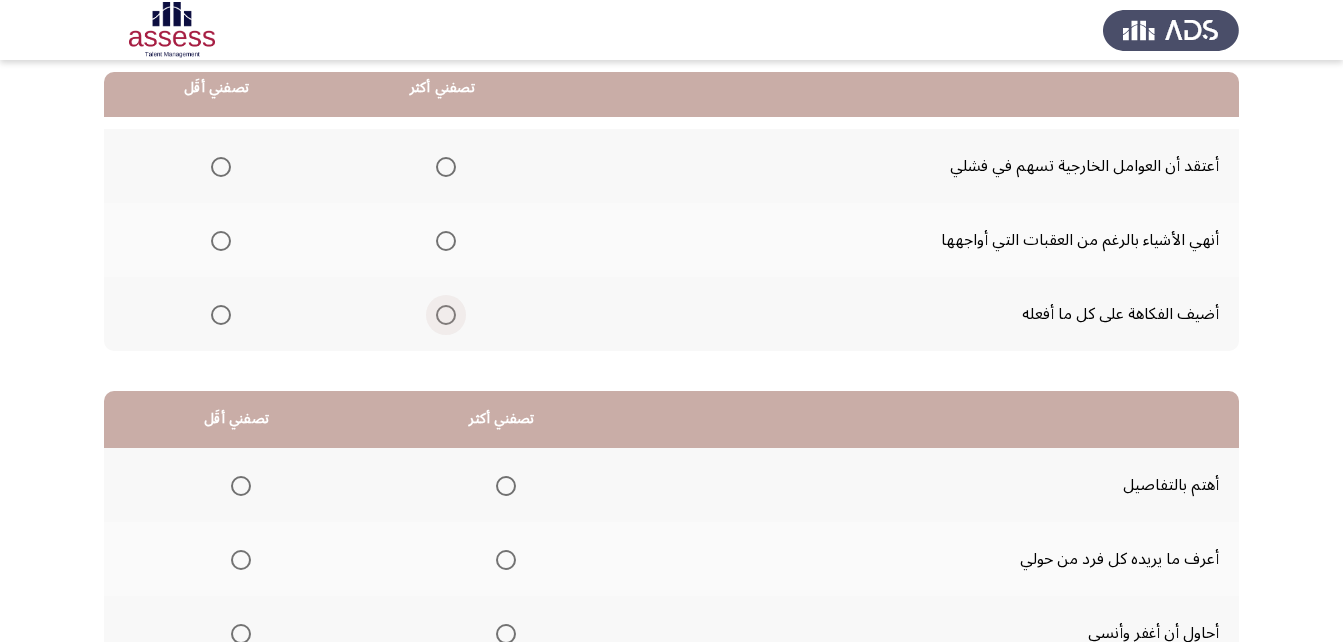 click at bounding box center [446, 315] 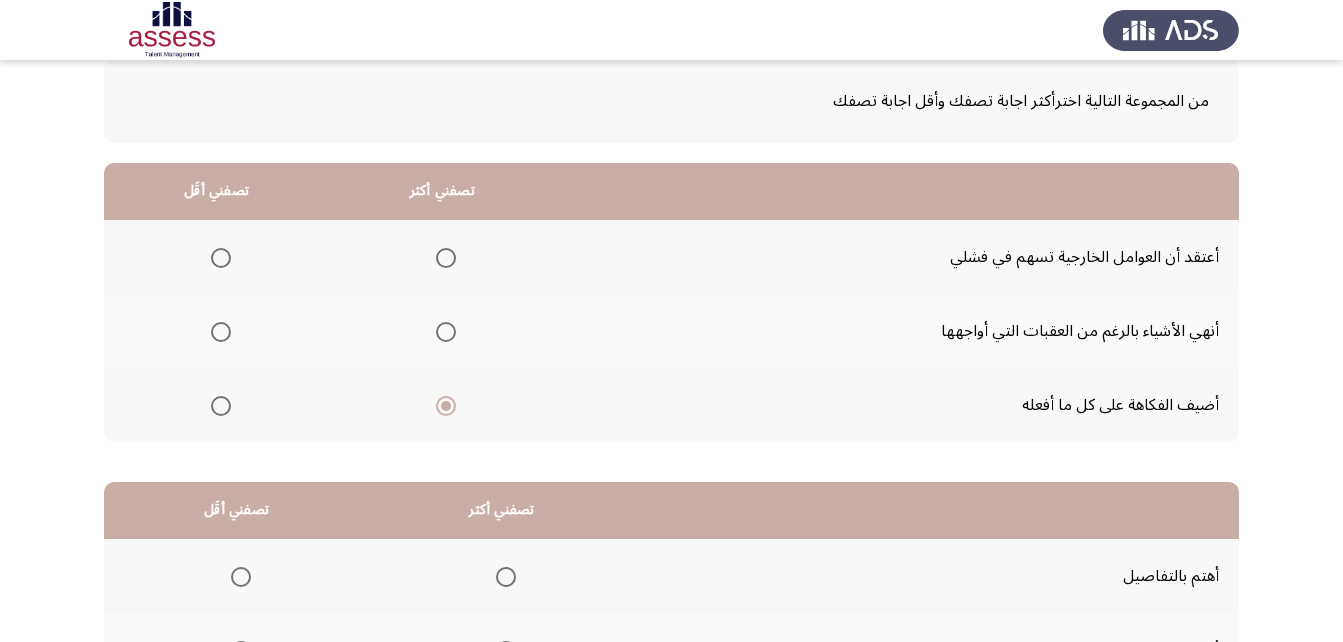 scroll, scrollTop: 200, scrollLeft: 0, axis: vertical 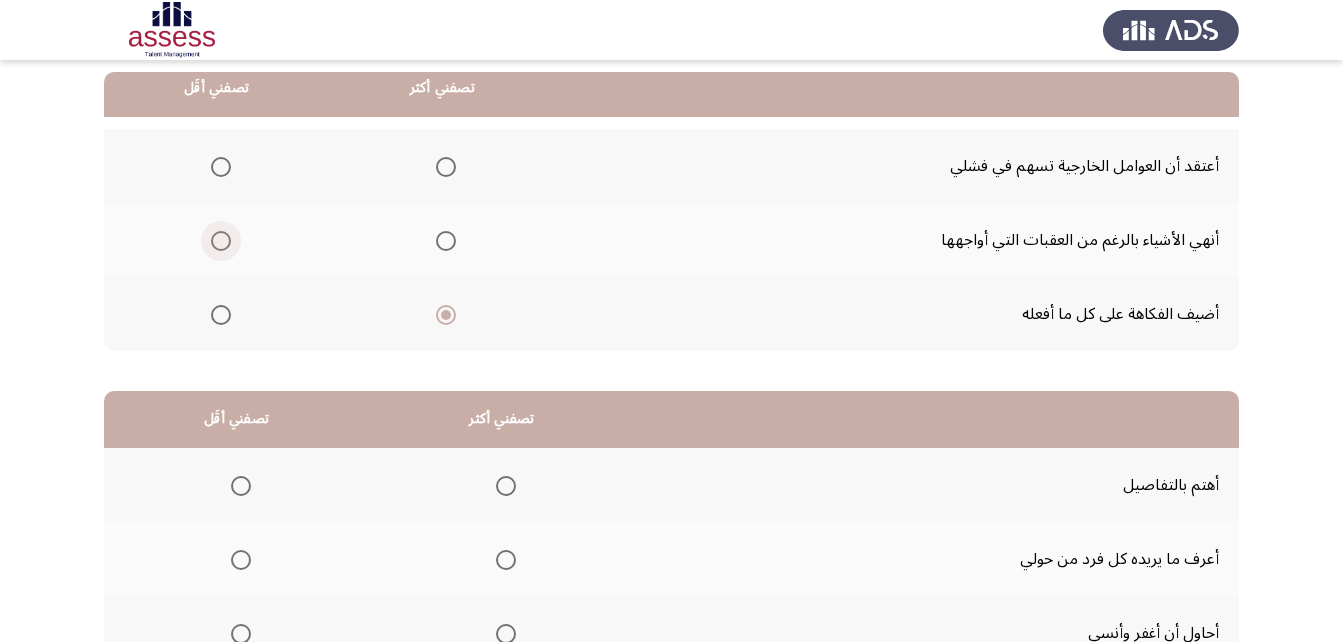click at bounding box center [221, 241] 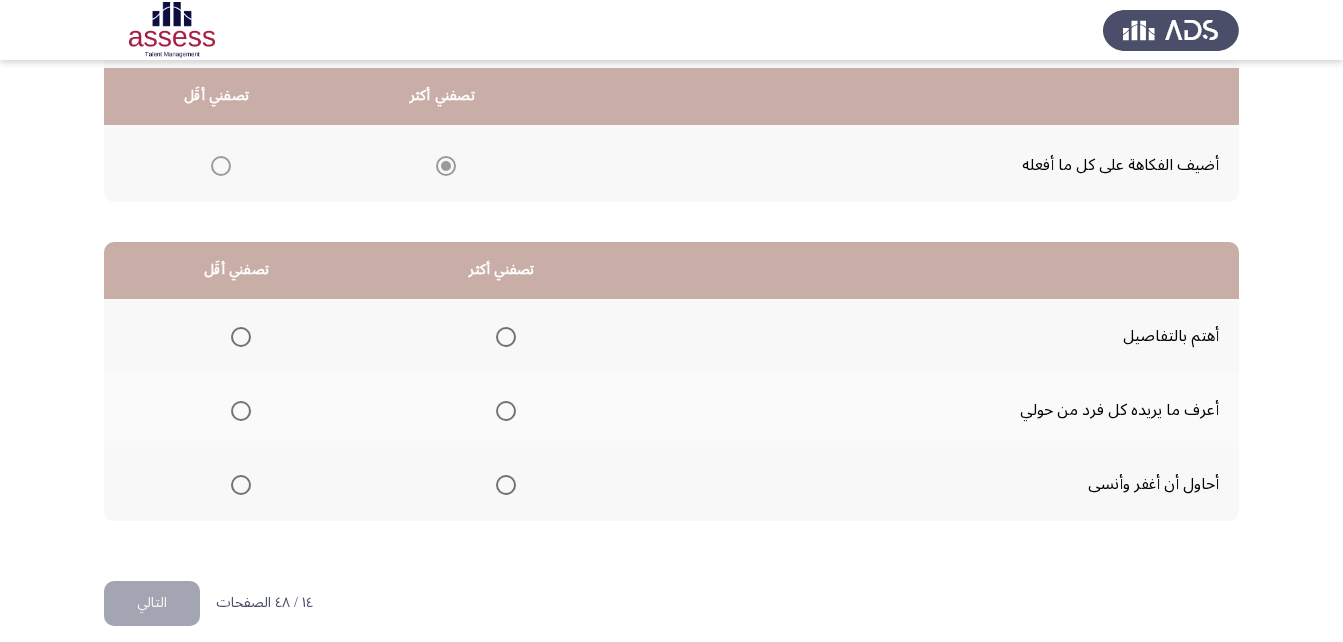 scroll, scrollTop: 368, scrollLeft: 0, axis: vertical 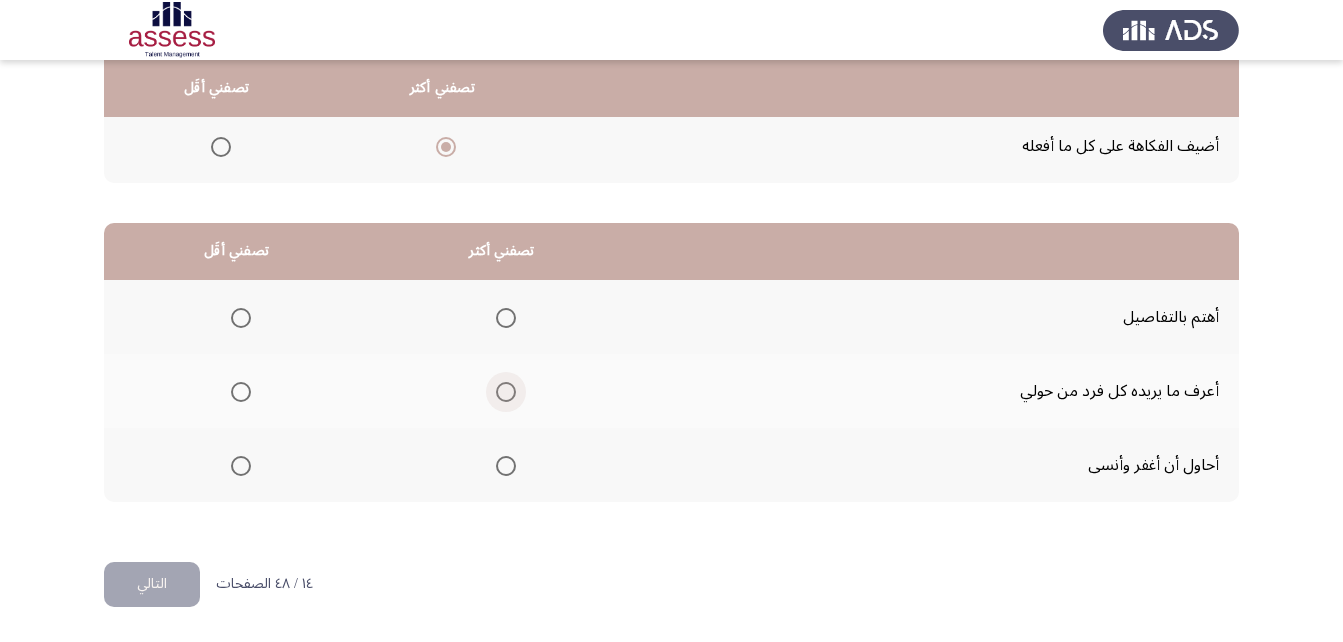 click at bounding box center [506, 392] 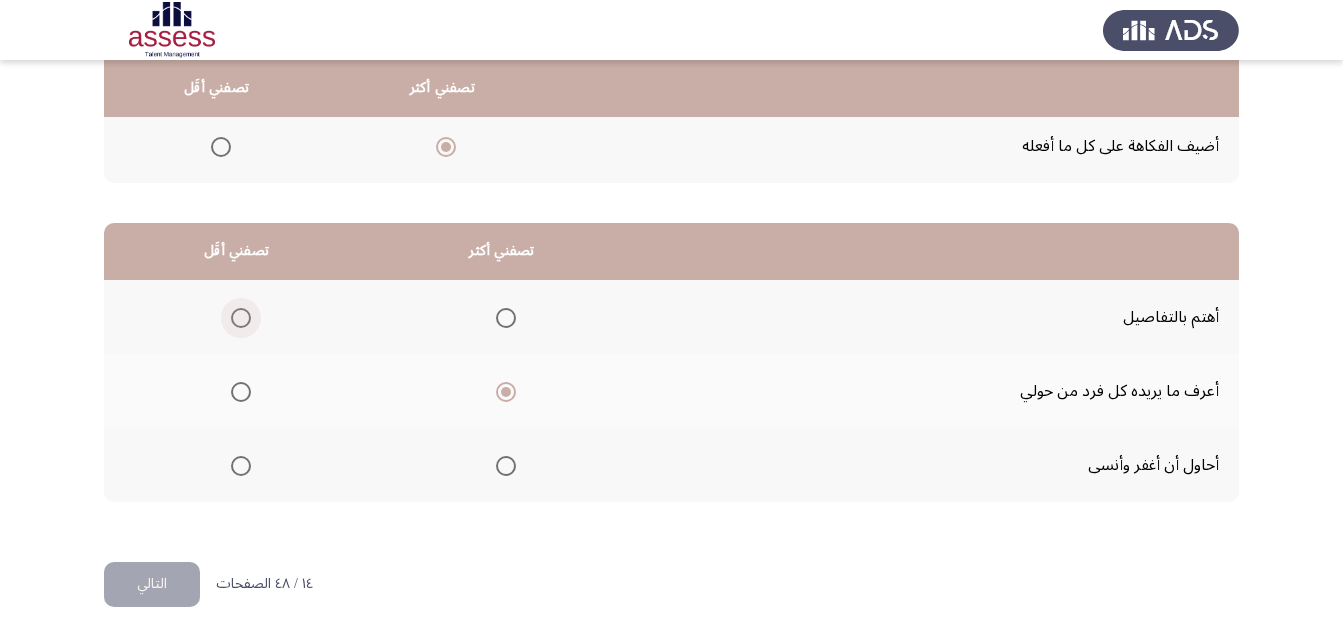 click at bounding box center [241, 318] 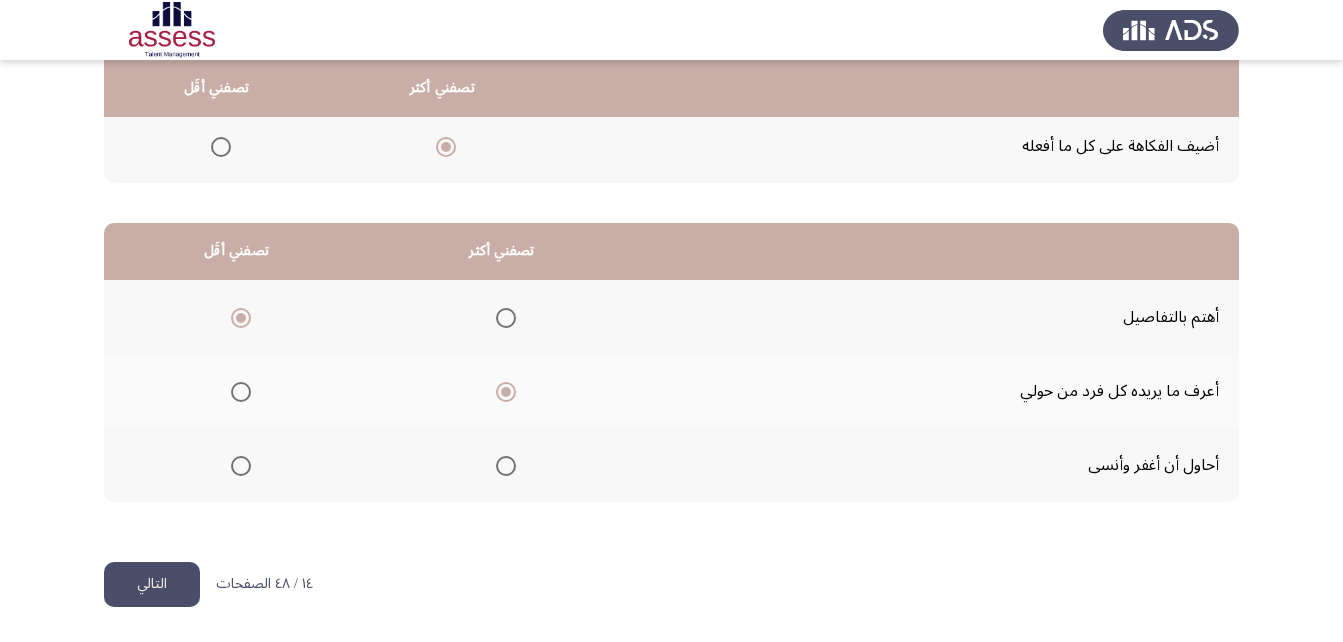 click on "التالي" 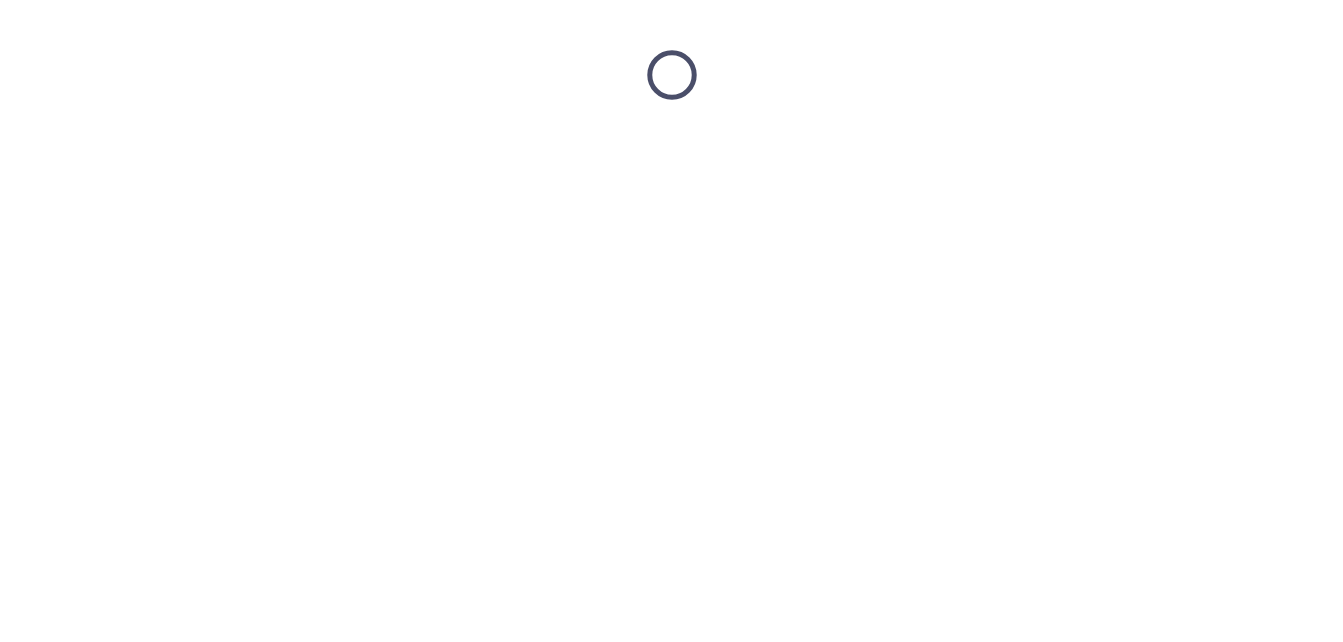 scroll, scrollTop: 0, scrollLeft: 0, axis: both 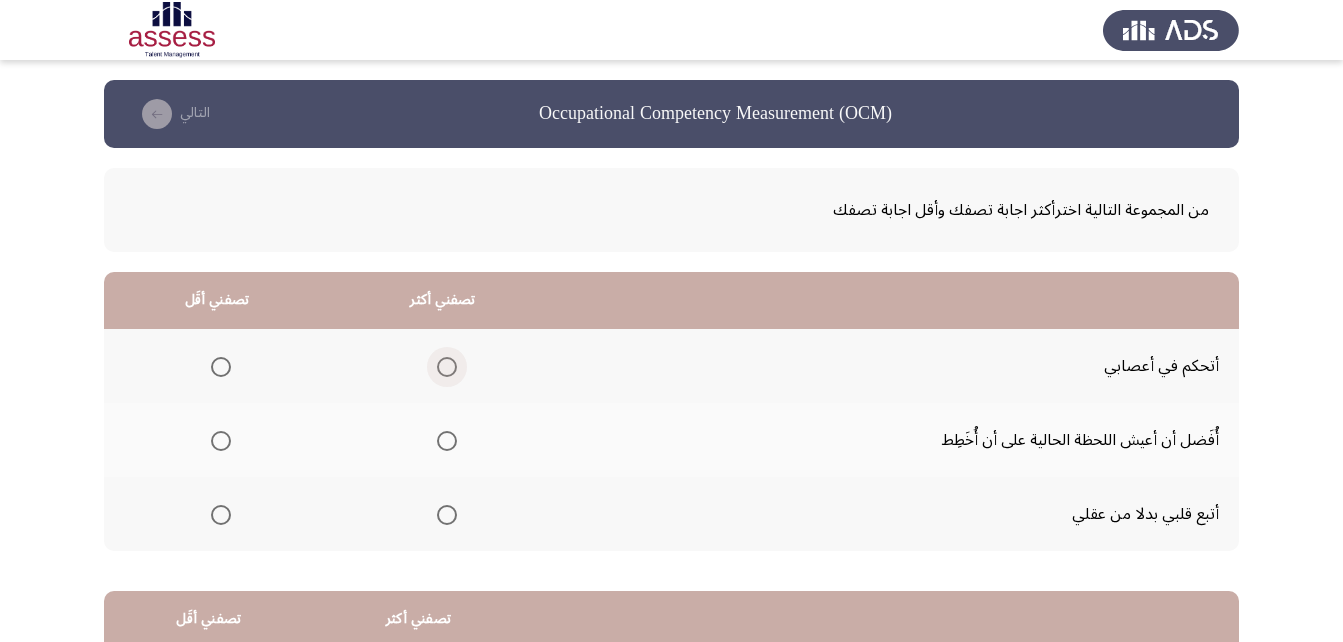 click at bounding box center [447, 367] 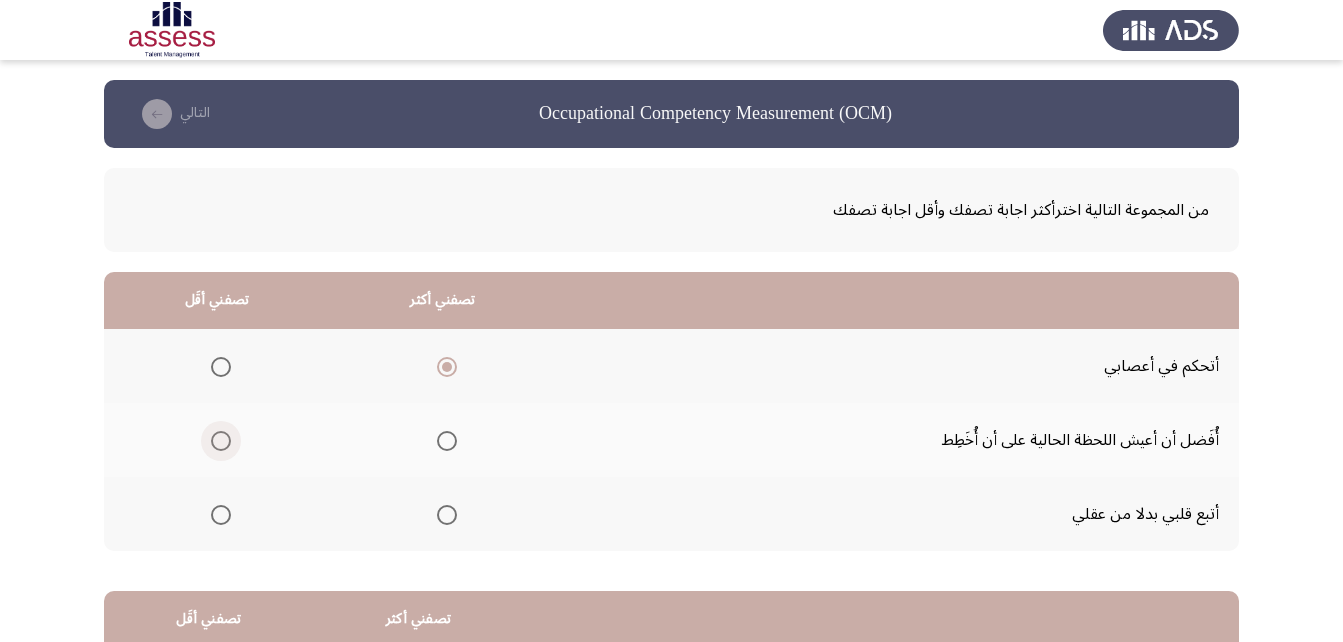 click at bounding box center (221, 441) 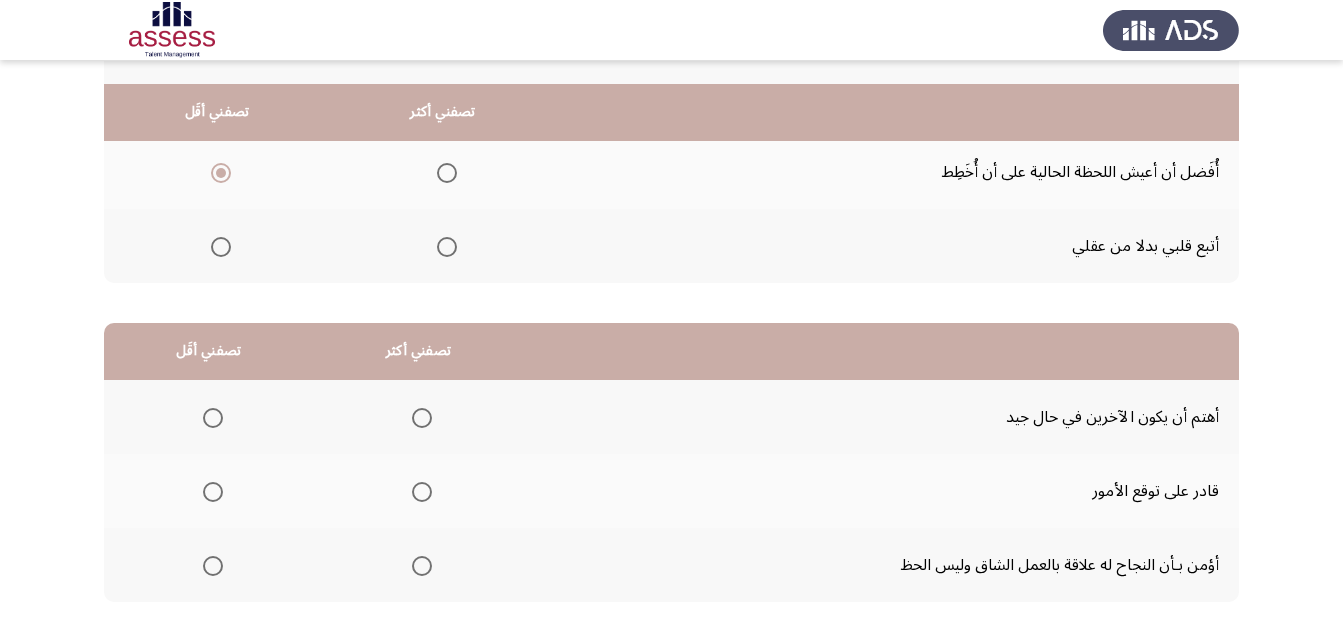 scroll, scrollTop: 368, scrollLeft: 0, axis: vertical 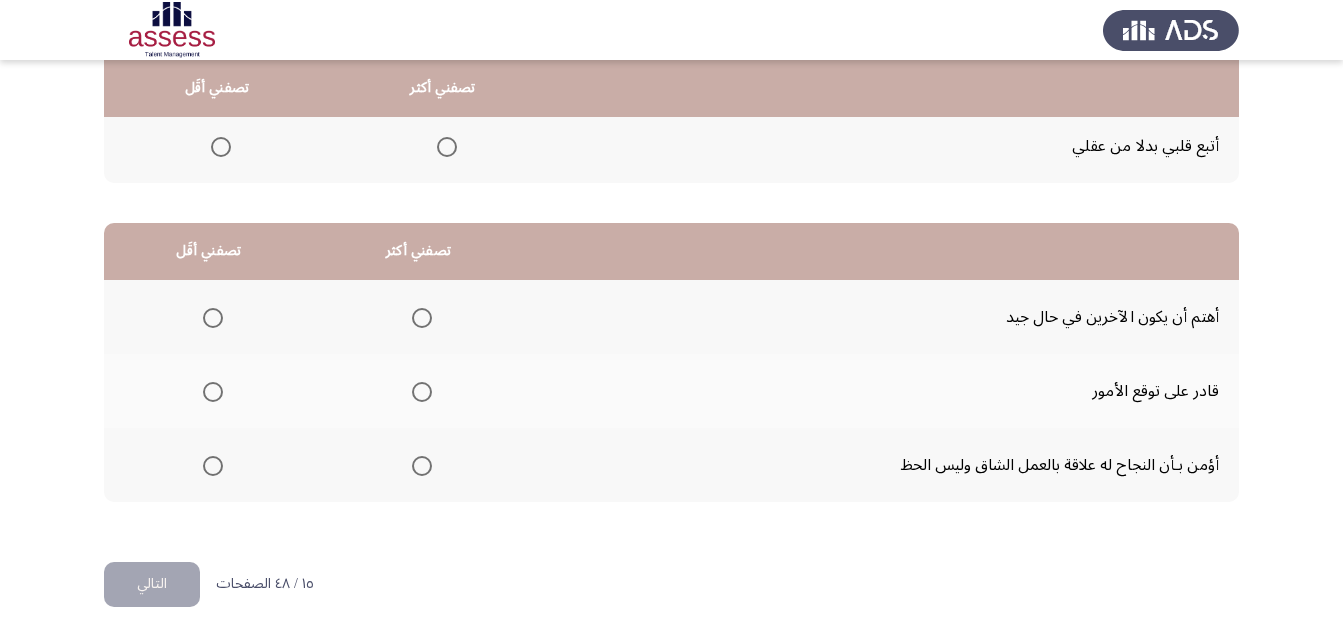 click at bounding box center (422, 466) 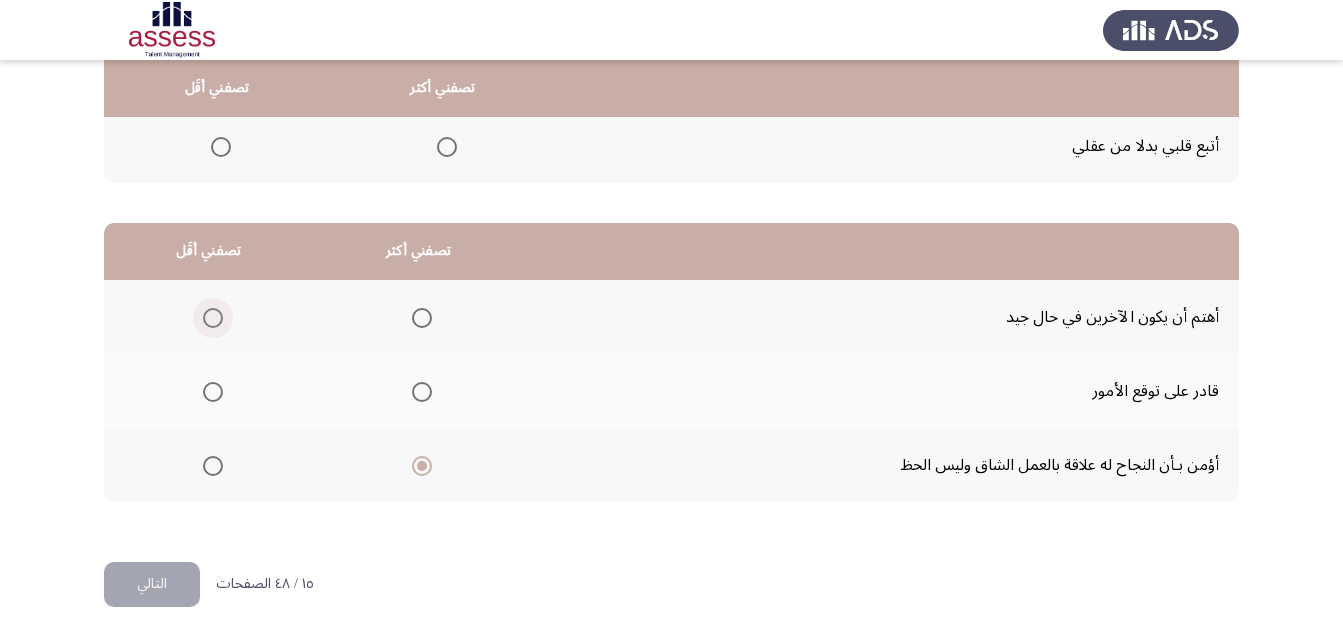 click at bounding box center [213, 318] 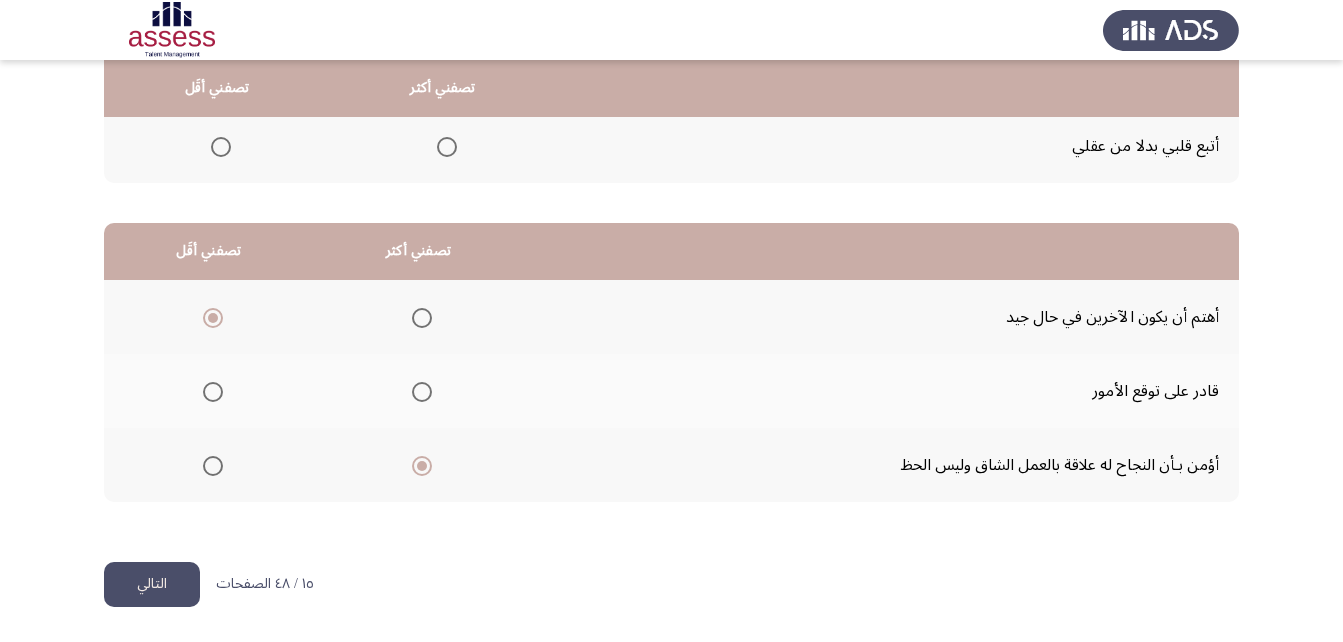 click on "التالي" 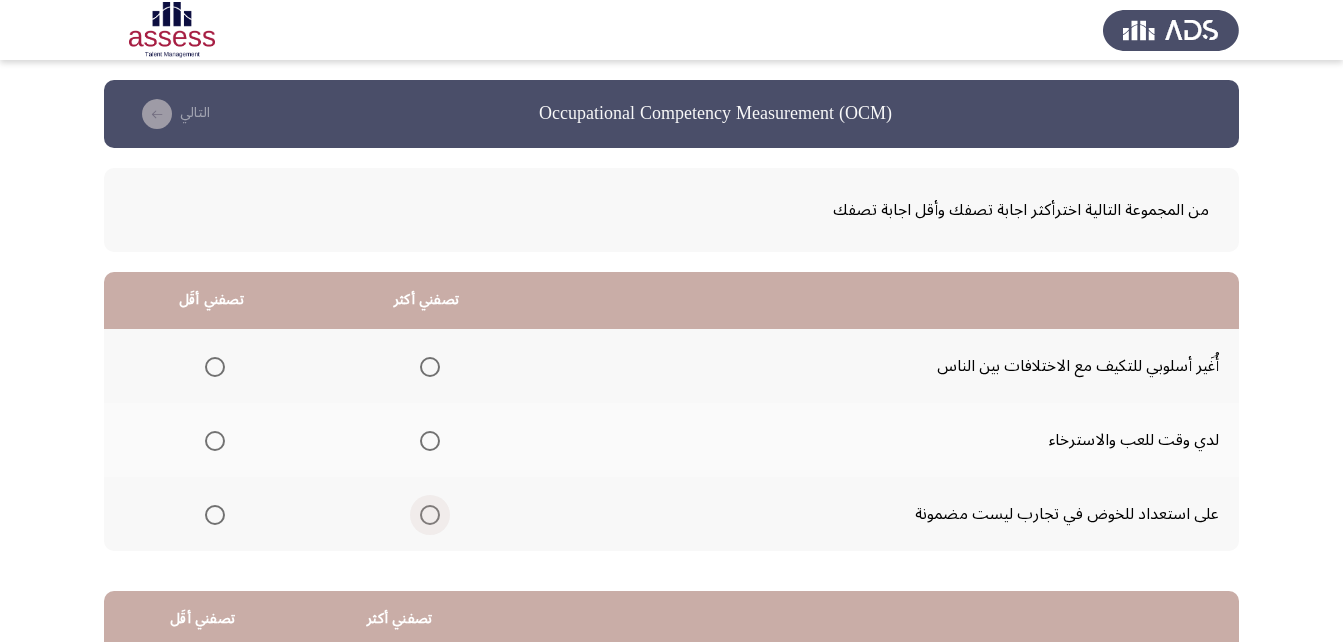 click at bounding box center (426, 515) 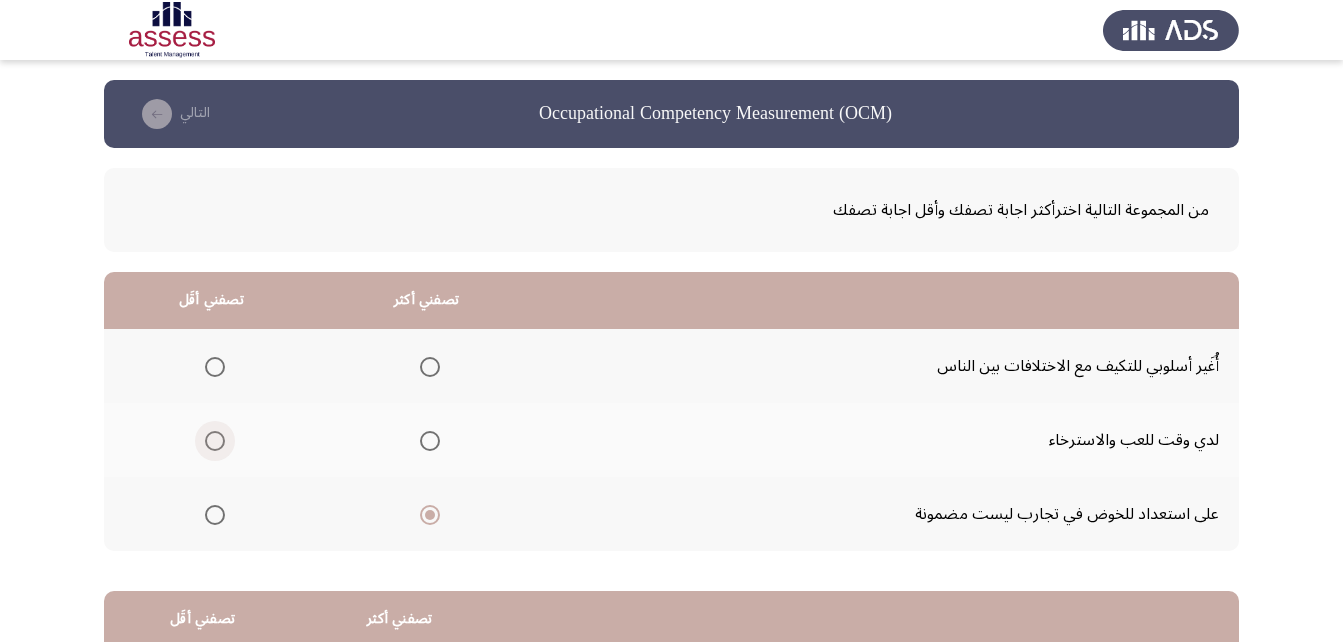 click at bounding box center [215, 441] 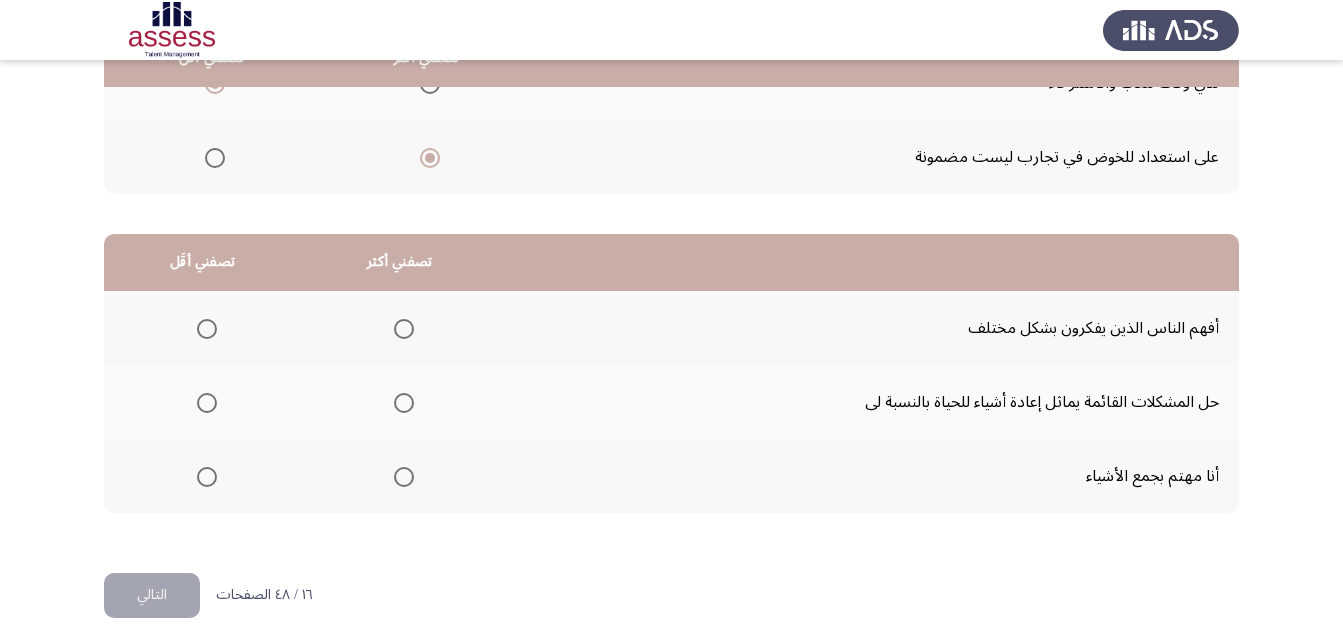 scroll, scrollTop: 368, scrollLeft: 0, axis: vertical 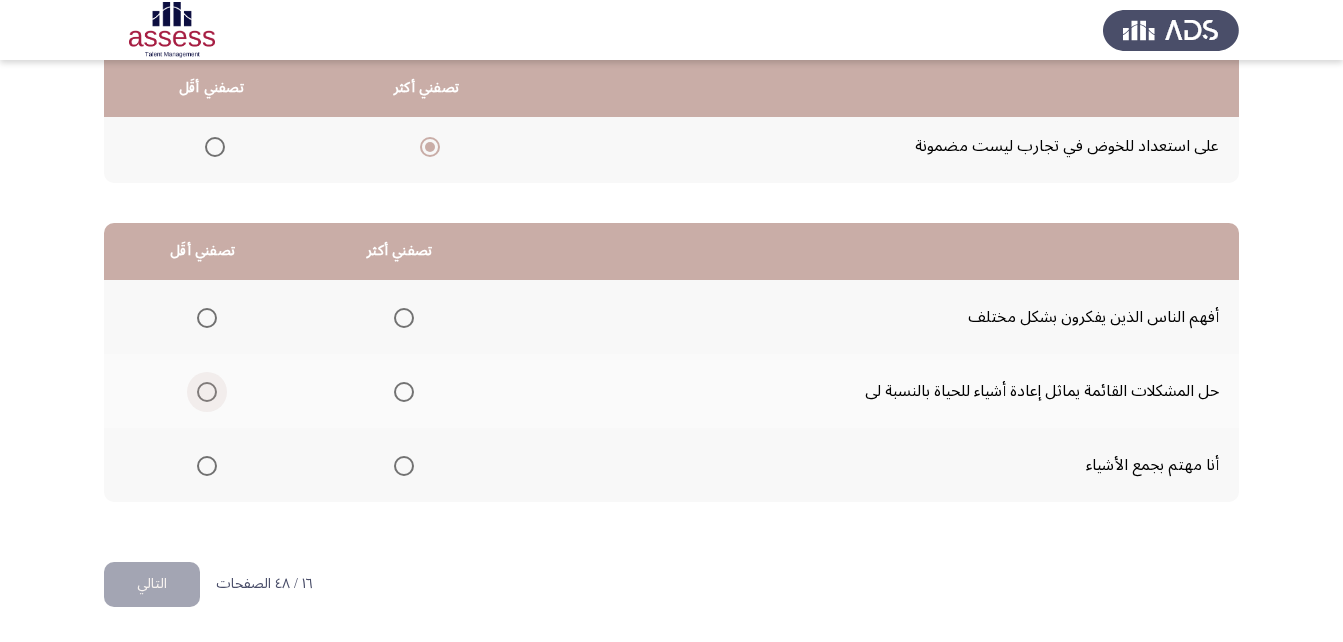 click at bounding box center (207, 392) 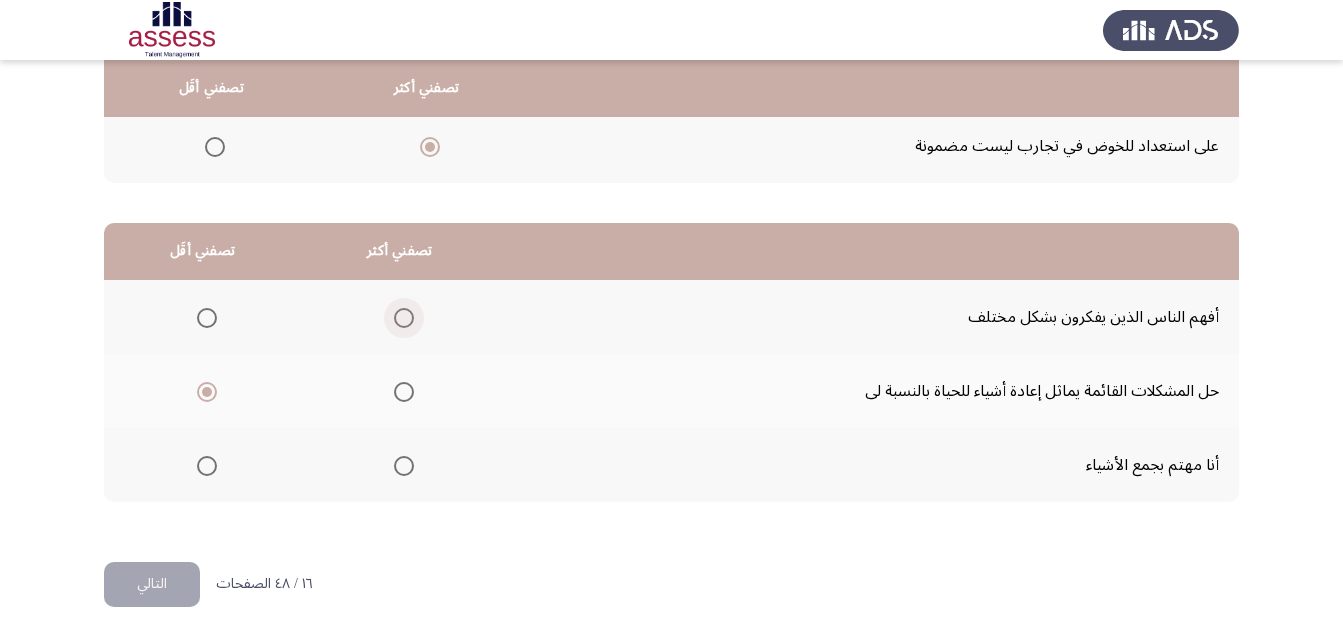 click at bounding box center [404, 318] 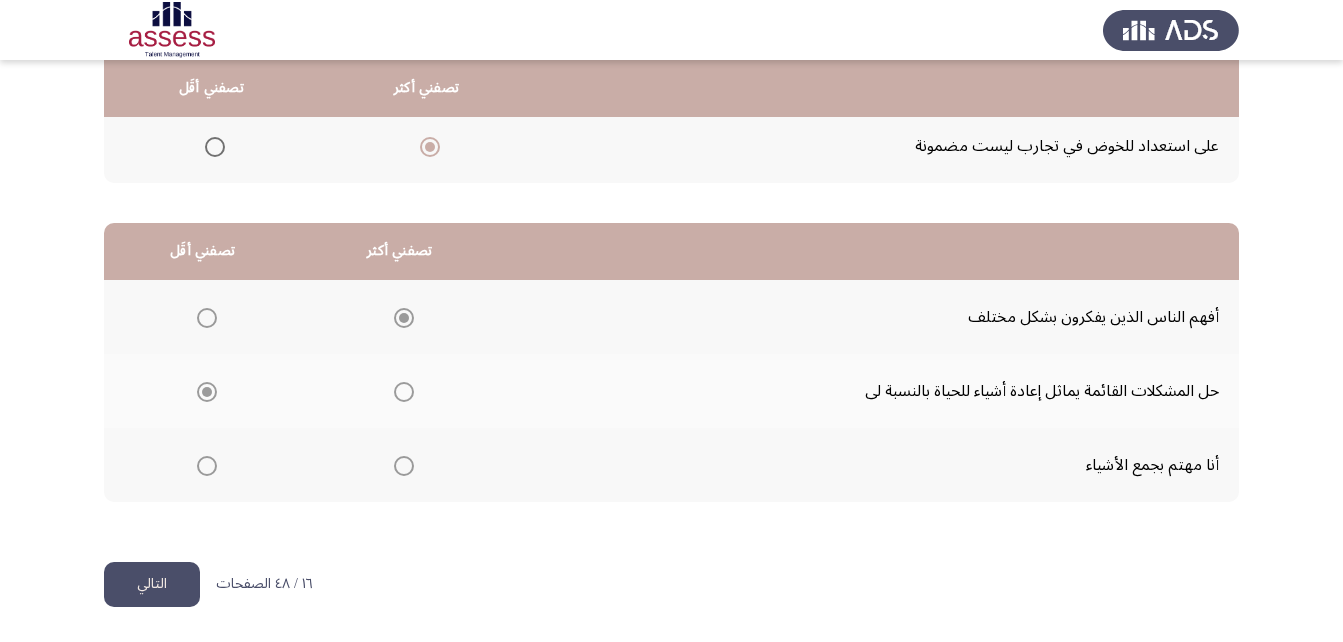 click on "التالي" 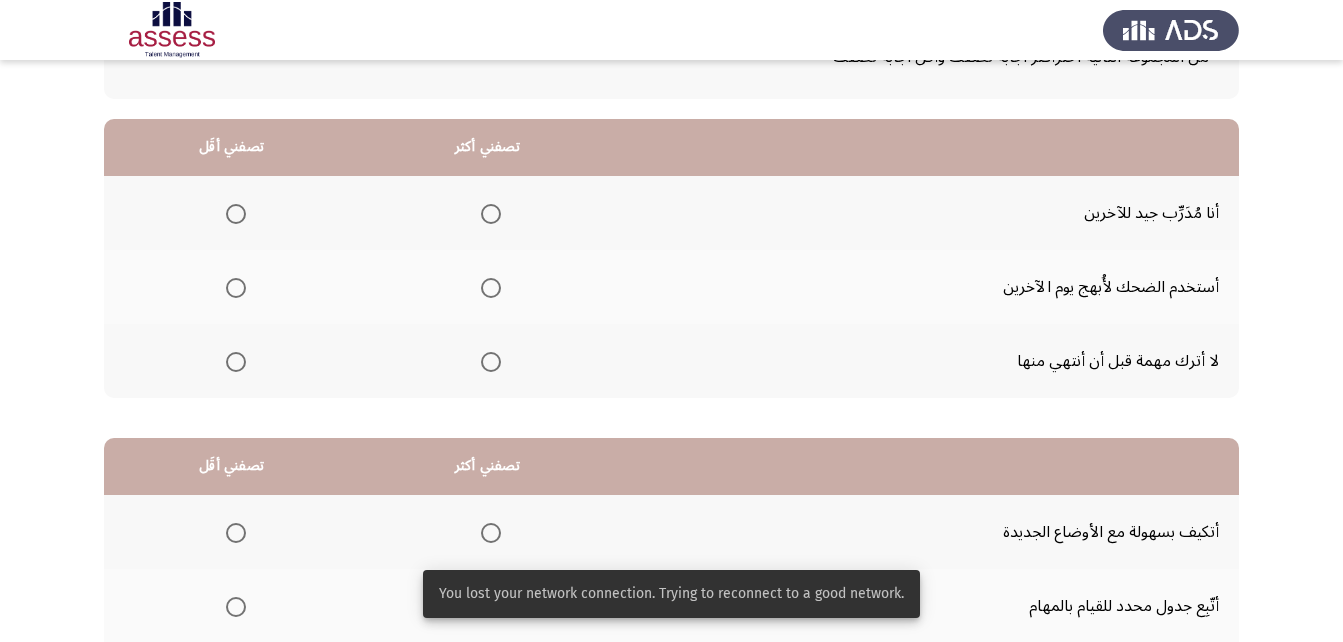 scroll, scrollTop: 200, scrollLeft: 0, axis: vertical 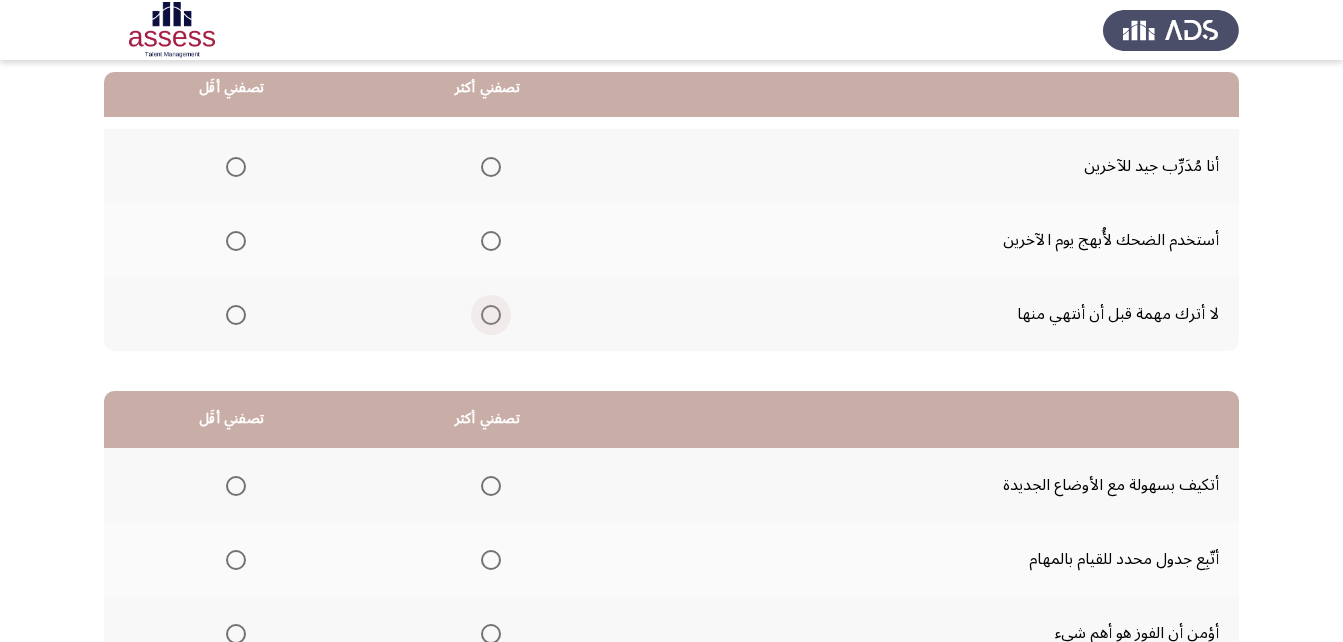 click at bounding box center [491, 315] 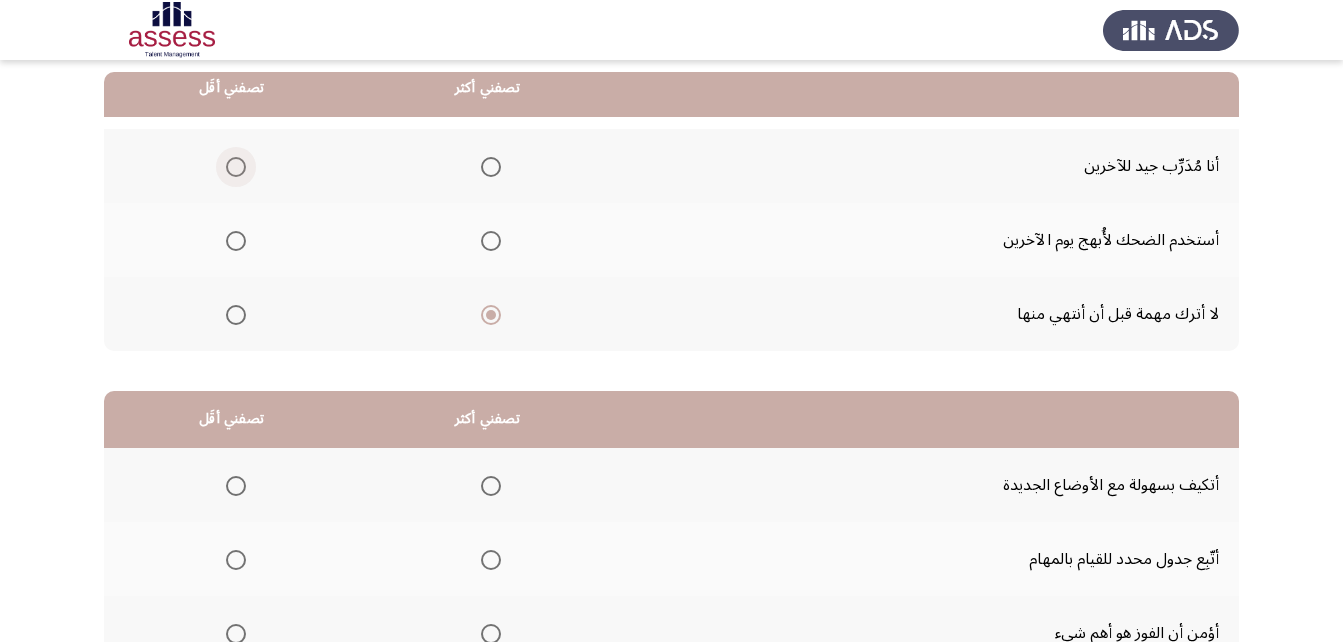 click at bounding box center [236, 167] 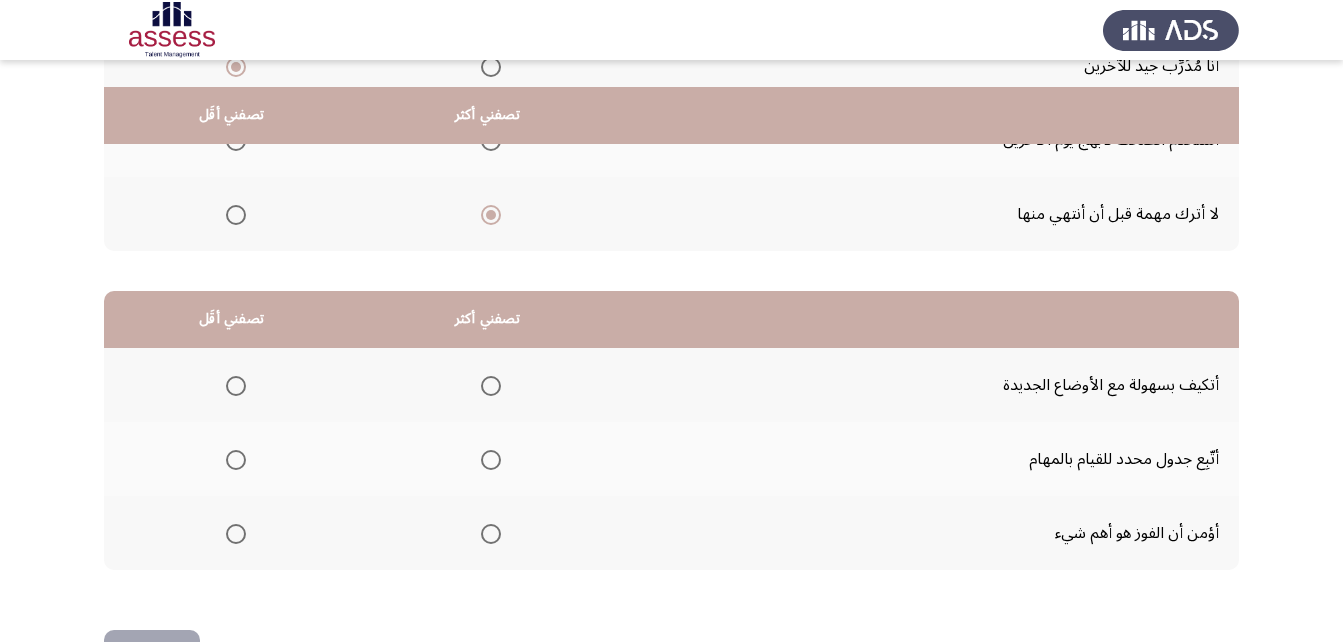 scroll, scrollTop: 368, scrollLeft: 0, axis: vertical 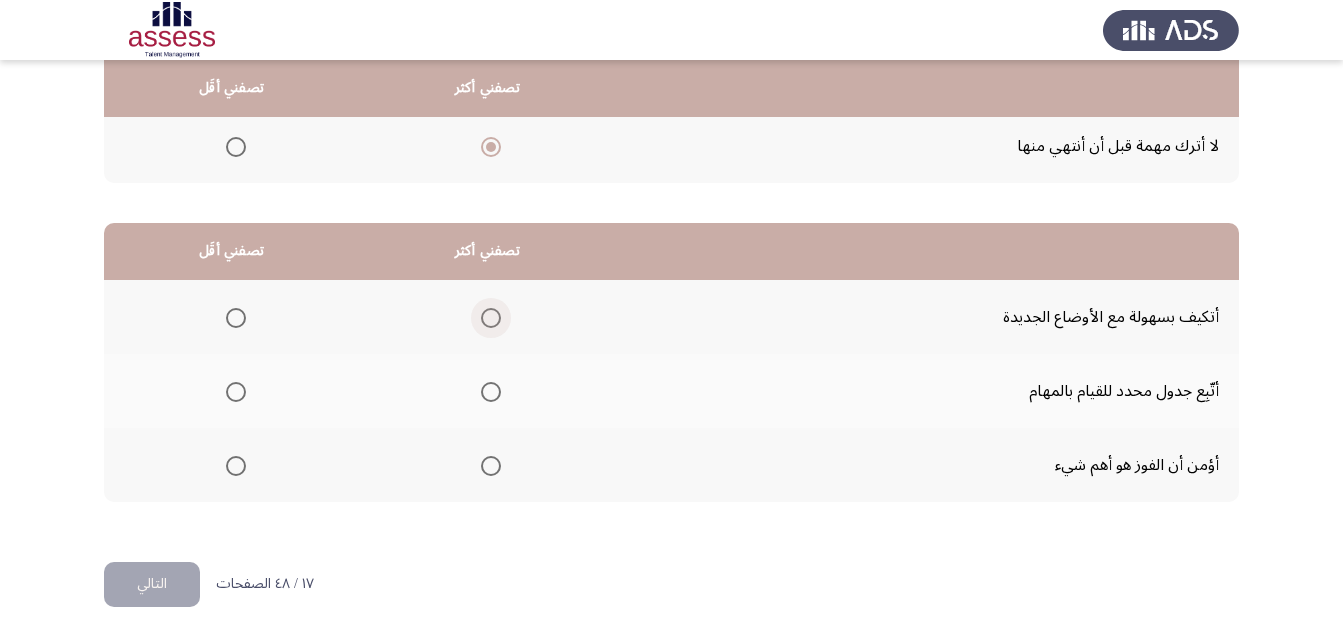click at bounding box center [491, 318] 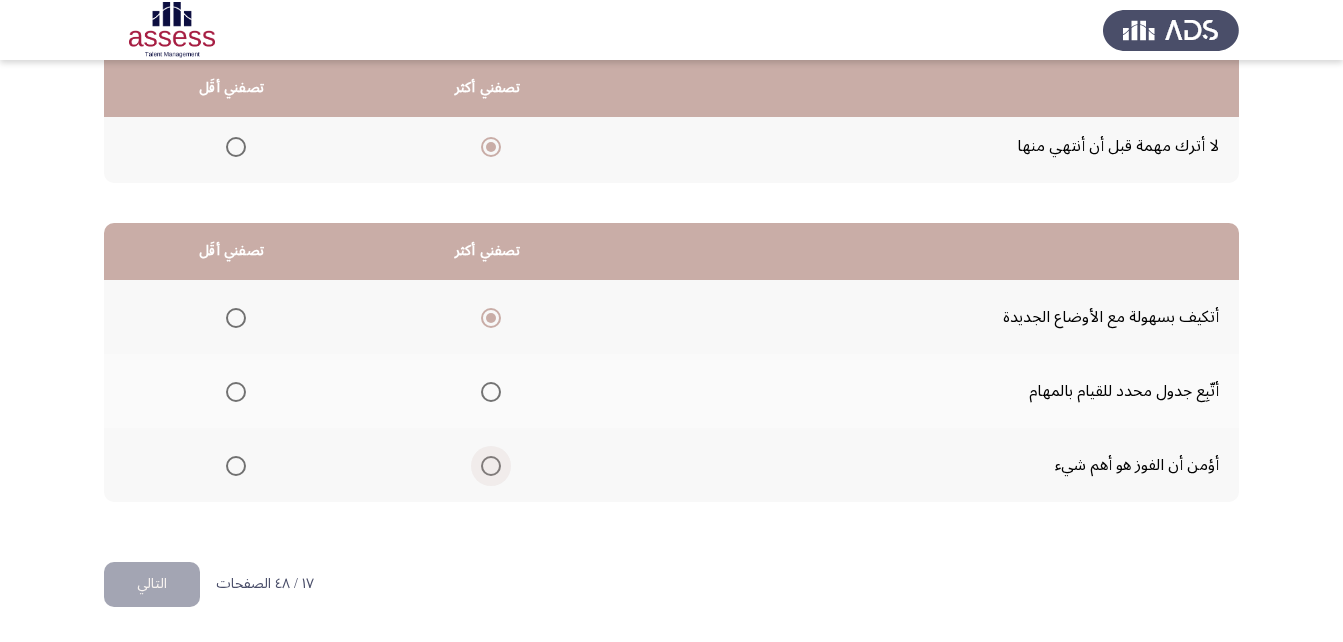 click at bounding box center (491, 466) 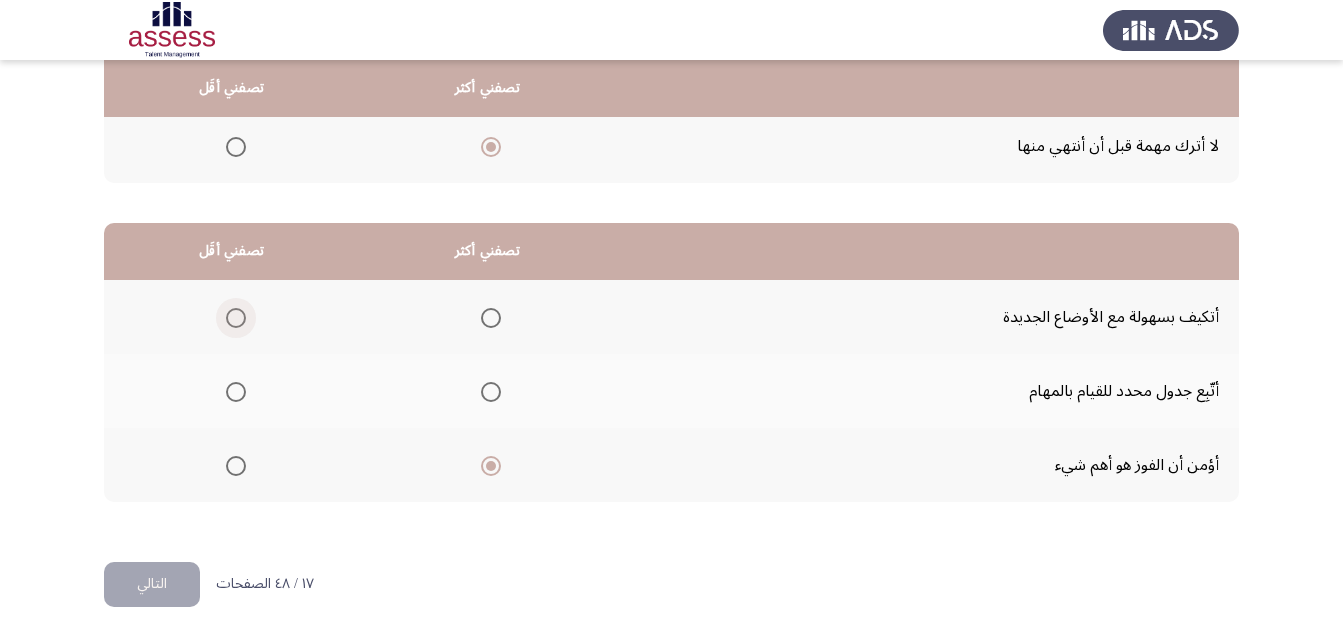 click at bounding box center (236, 318) 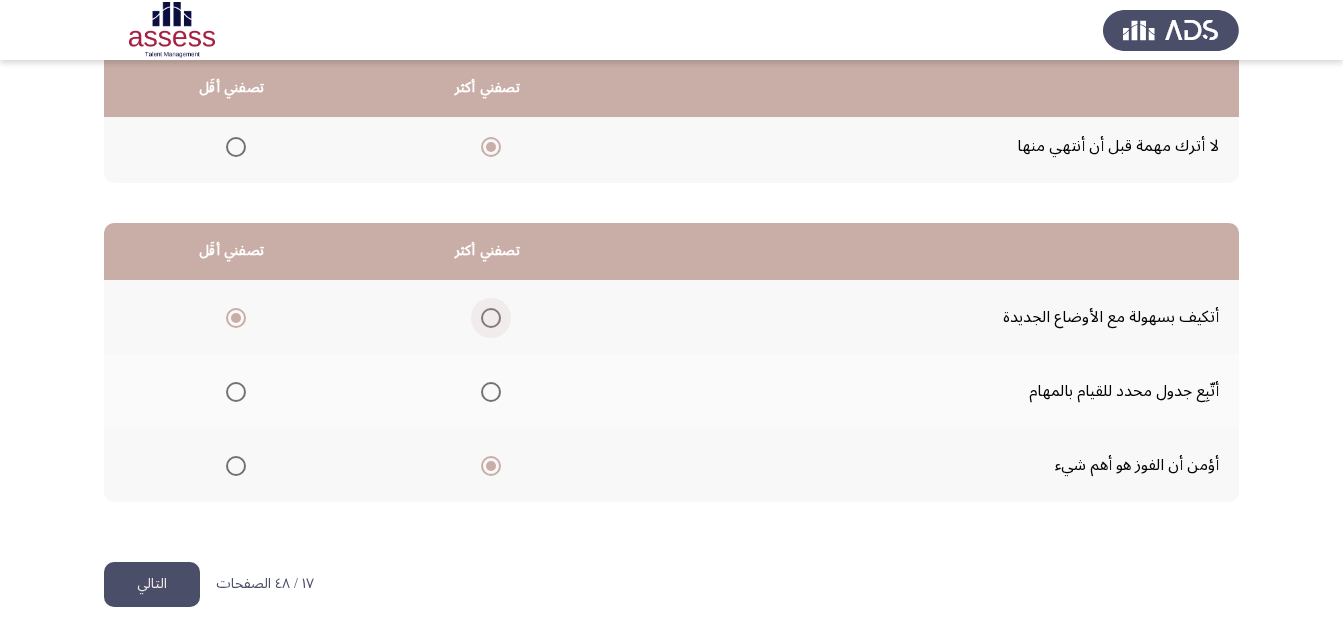 click at bounding box center [491, 318] 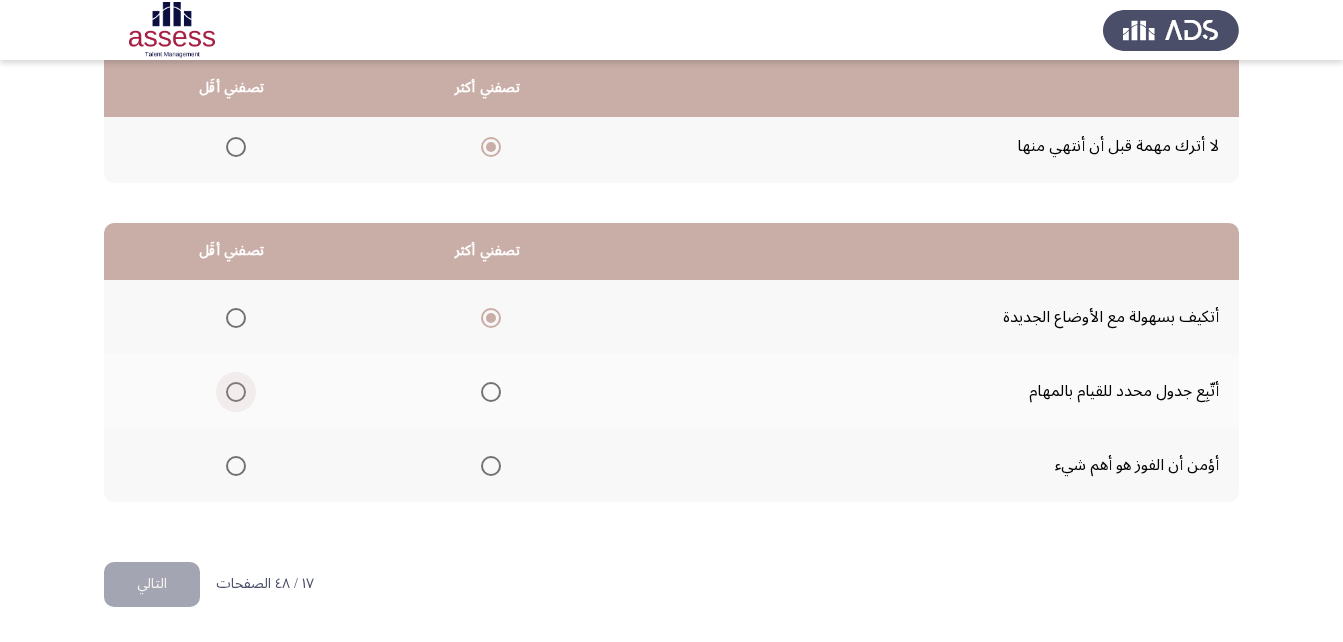 click at bounding box center [236, 392] 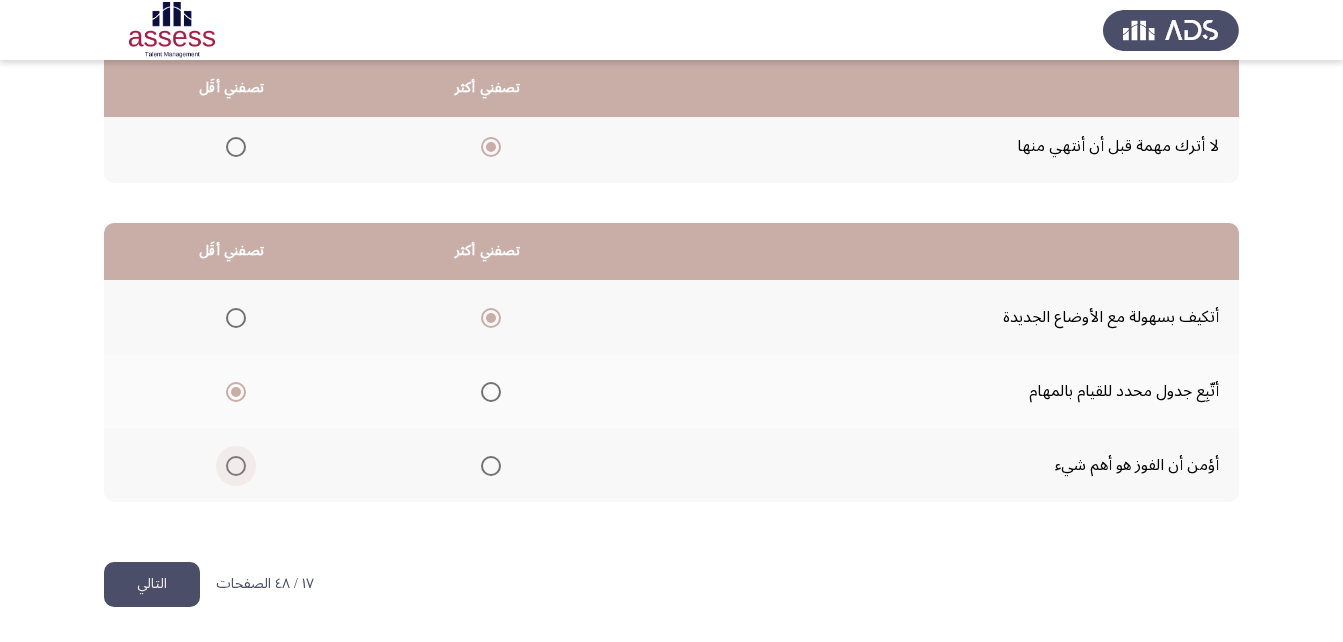 click at bounding box center [236, 466] 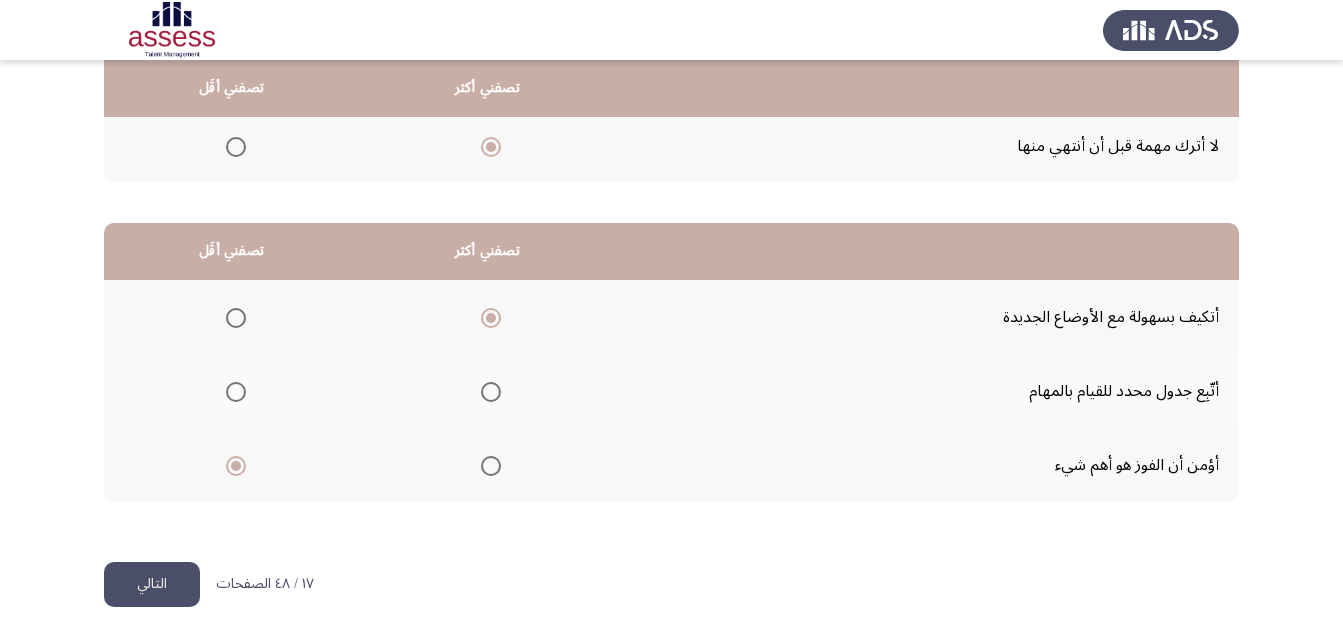 click on "التالي" 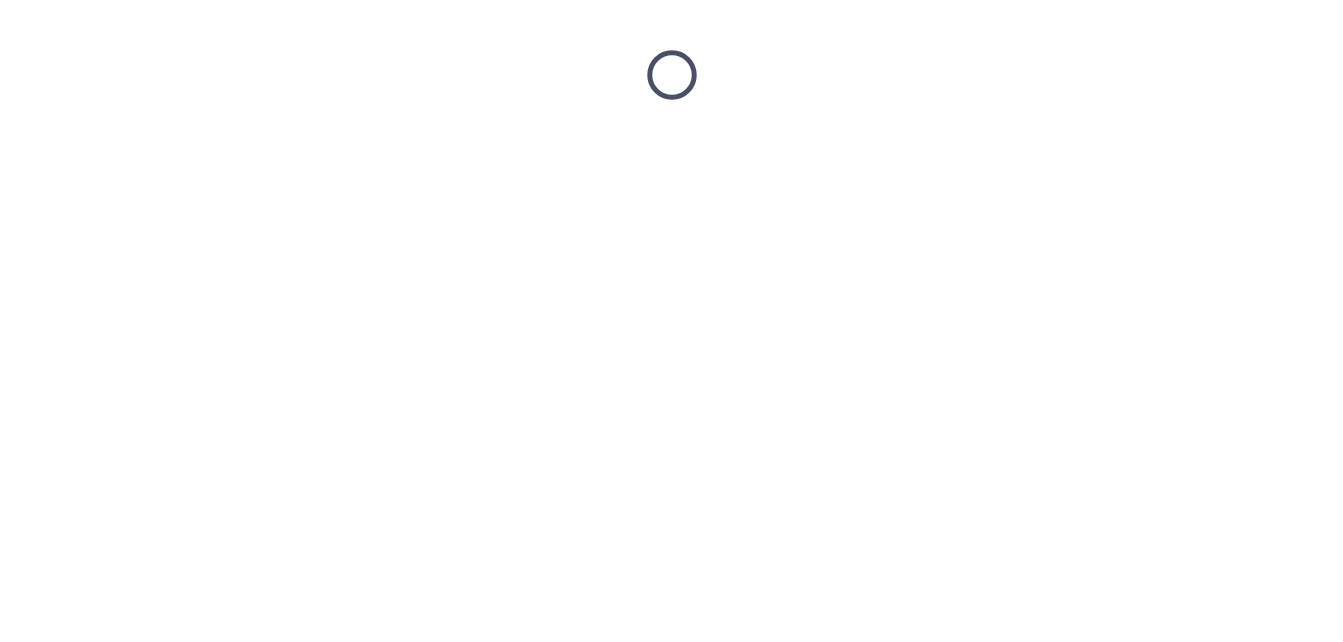 scroll, scrollTop: 0, scrollLeft: 0, axis: both 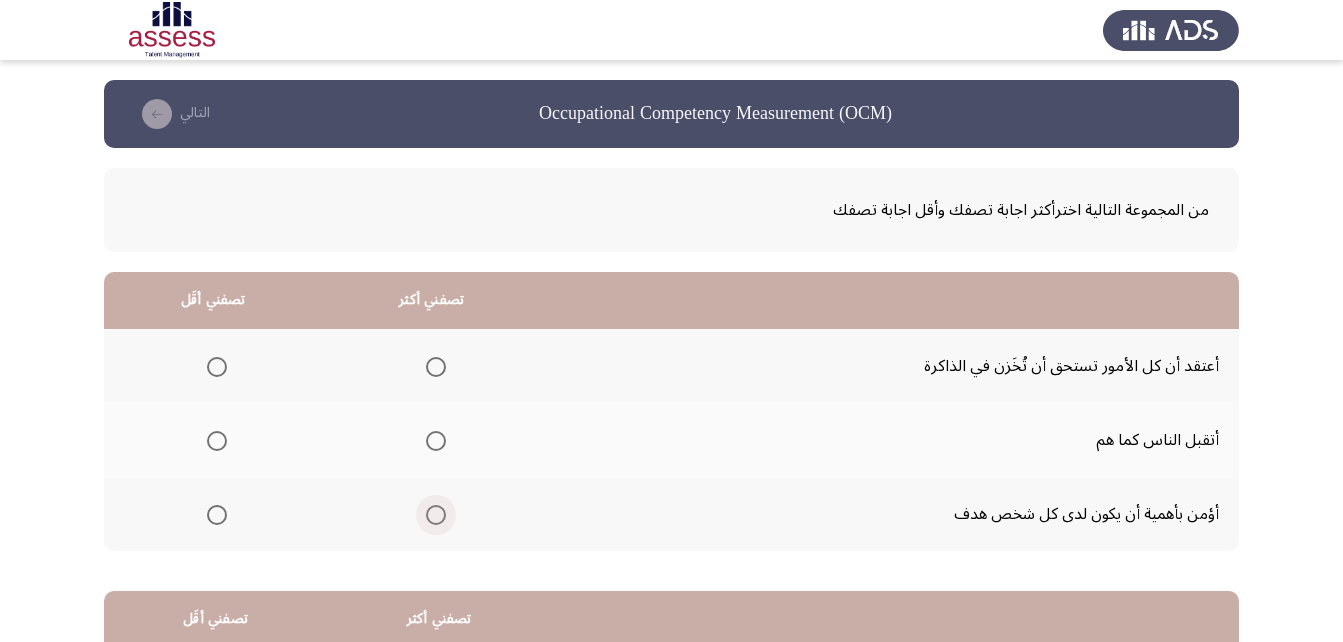 click at bounding box center (436, 515) 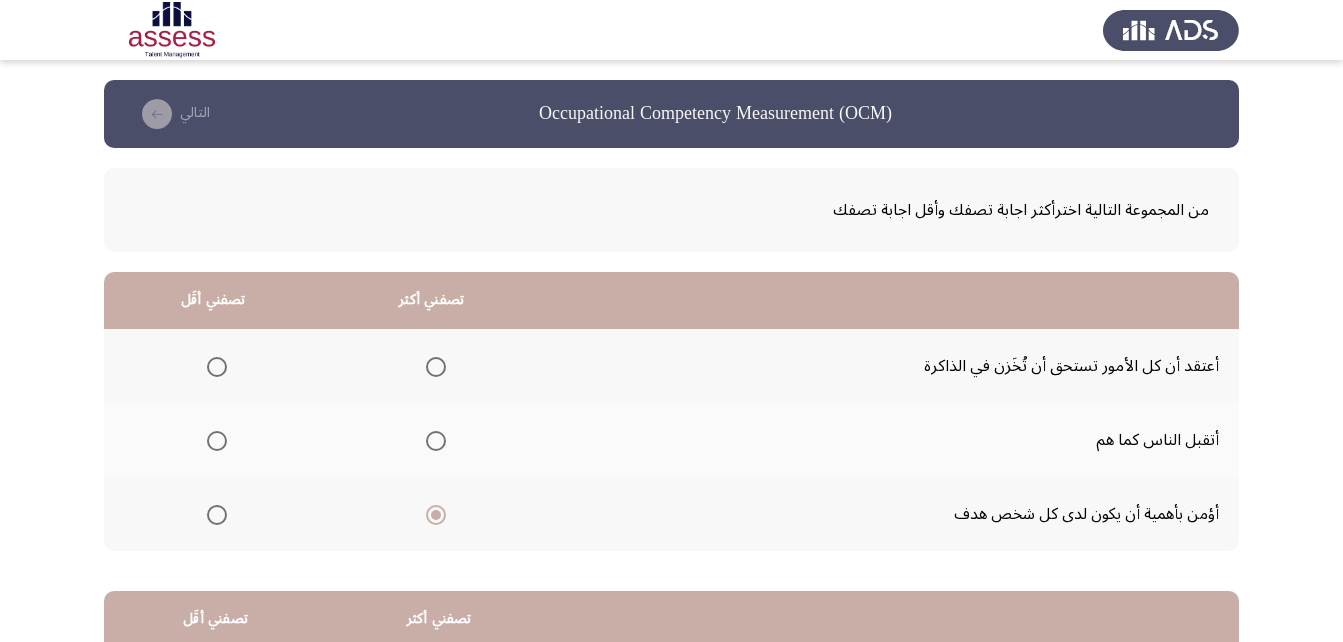 click at bounding box center (217, 367) 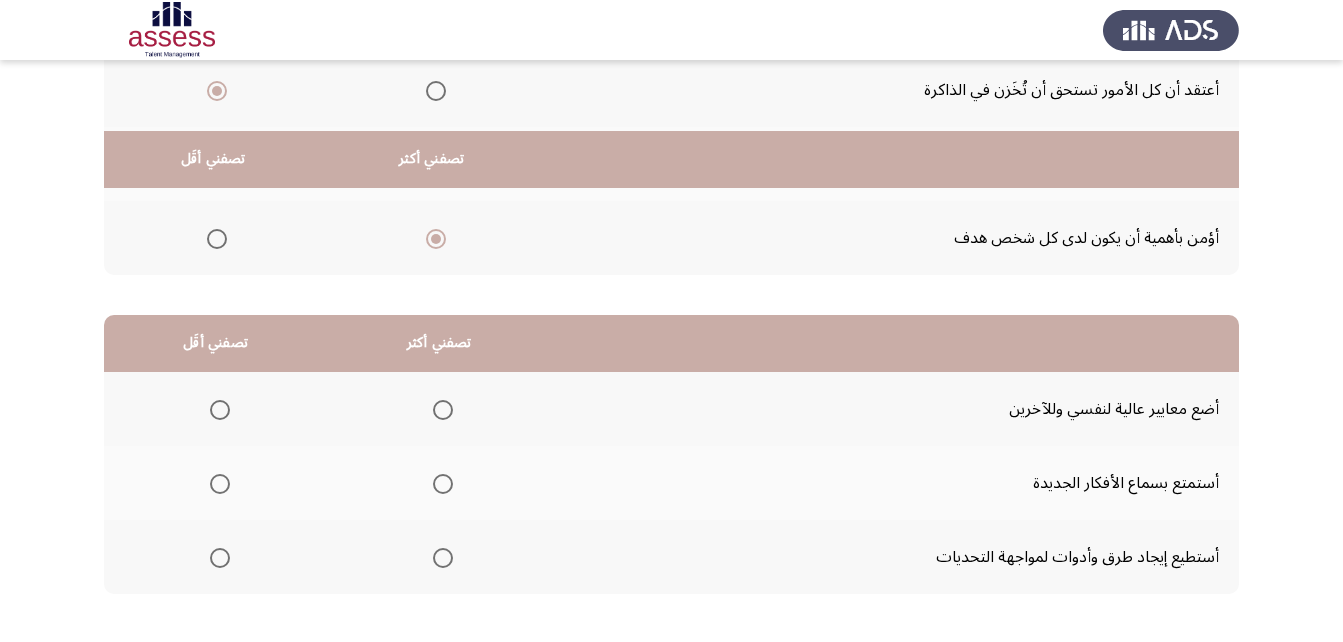 scroll, scrollTop: 368, scrollLeft: 0, axis: vertical 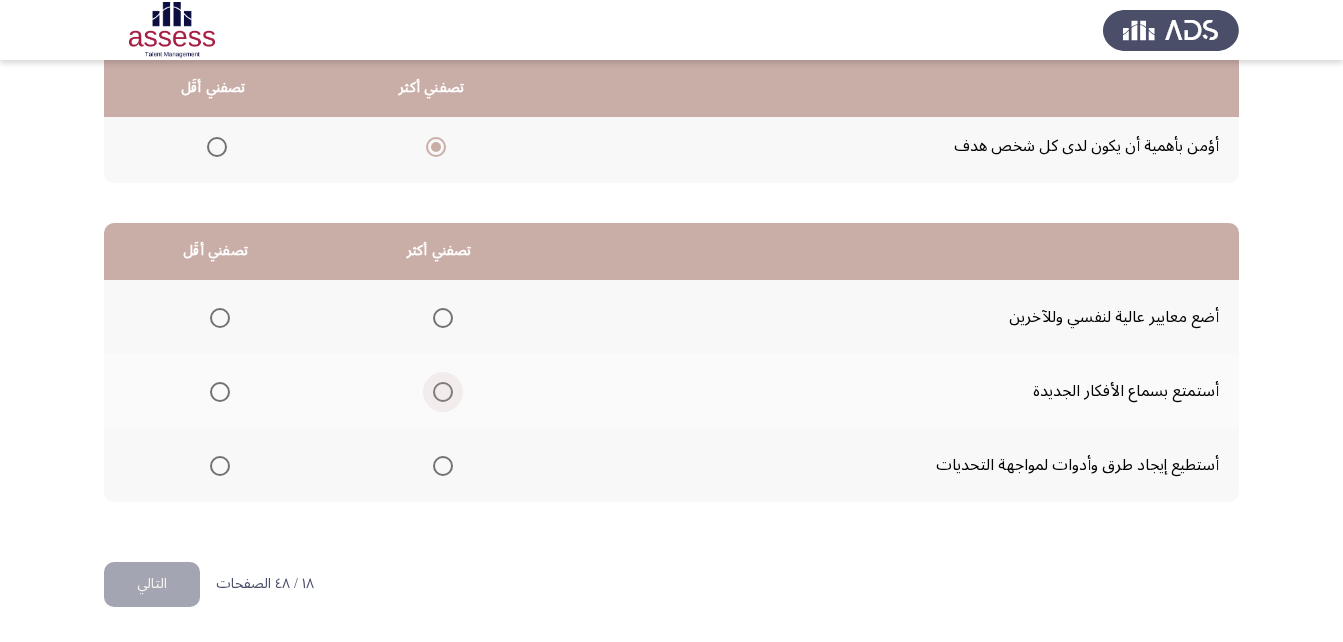 click at bounding box center (443, 392) 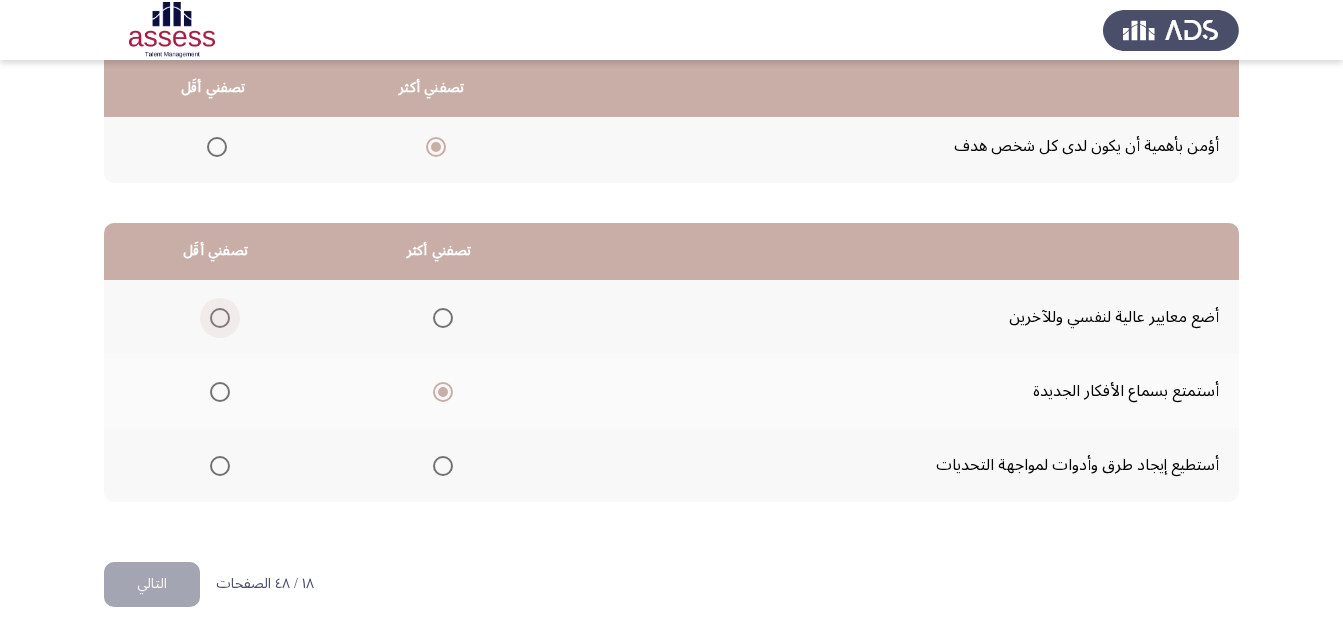 click at bounding box center [220, 318] 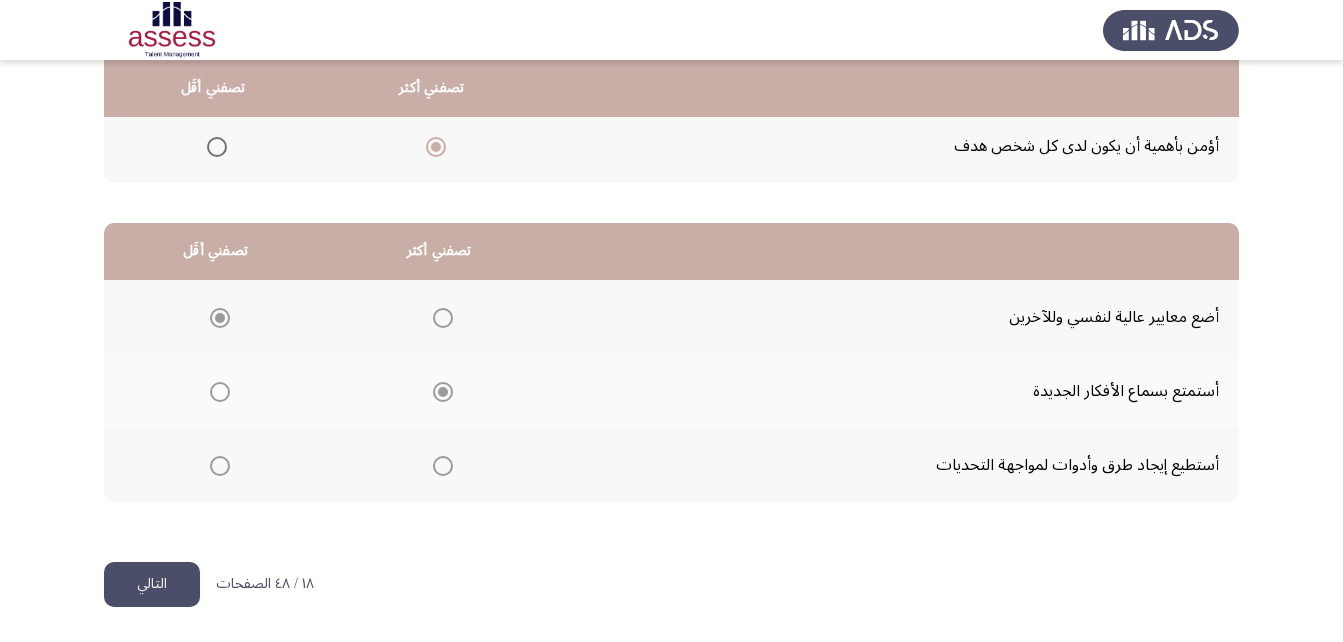 click on "التالي" 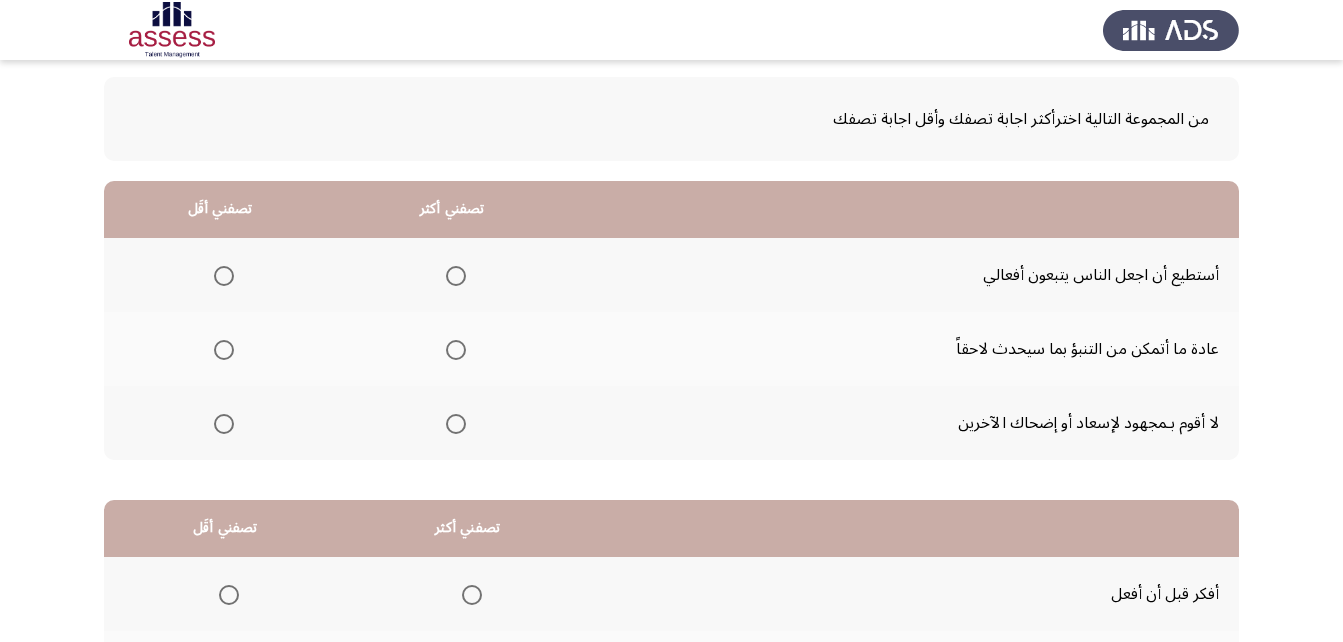 scroll, scrollTop: 0, scrollLeft: 0, axis: both 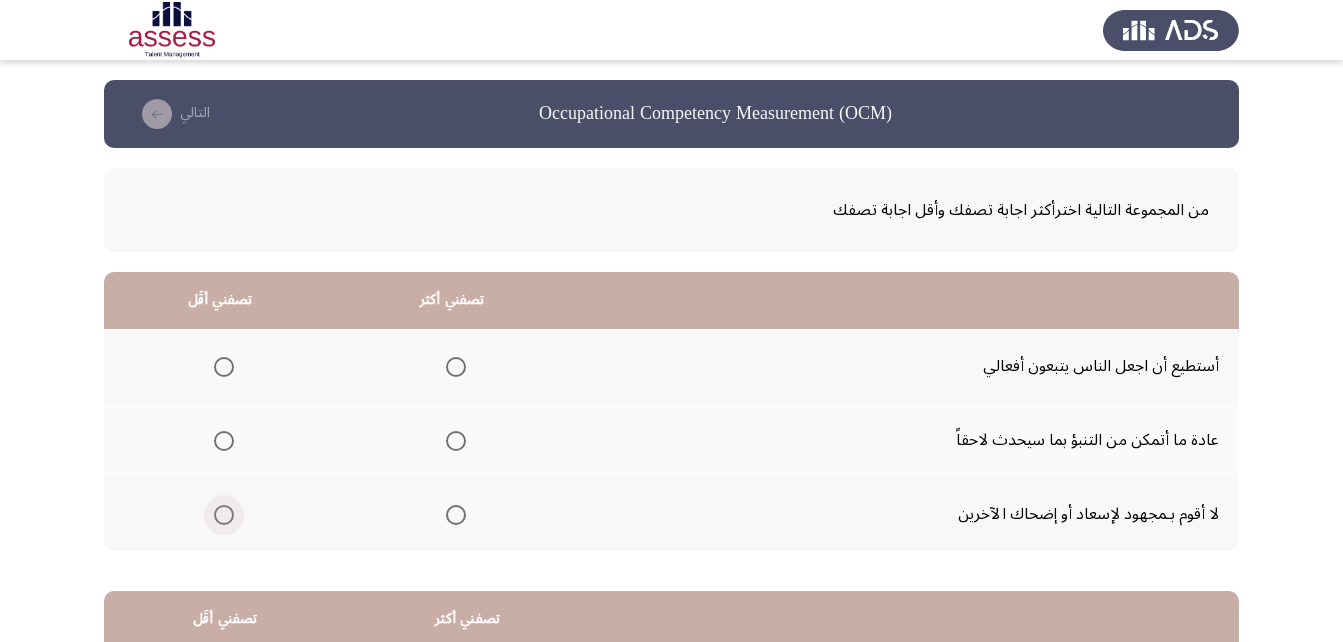 click at bounding box center [224, 515] 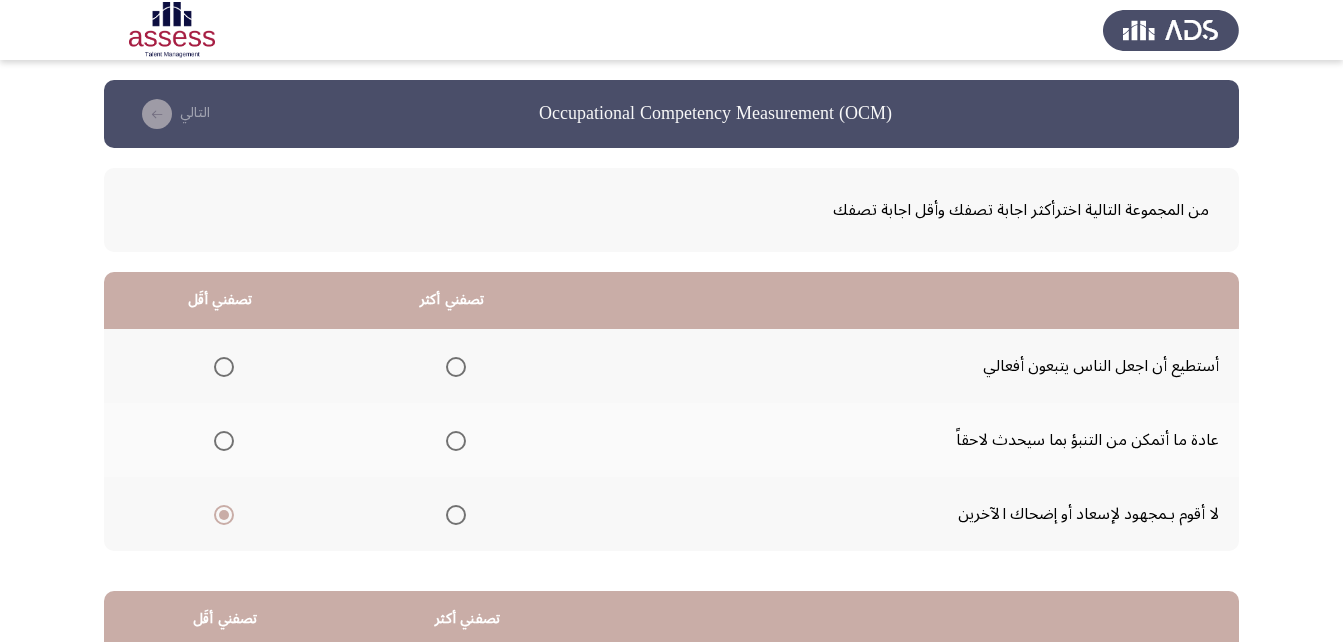 click at bounding box center (456, 367) 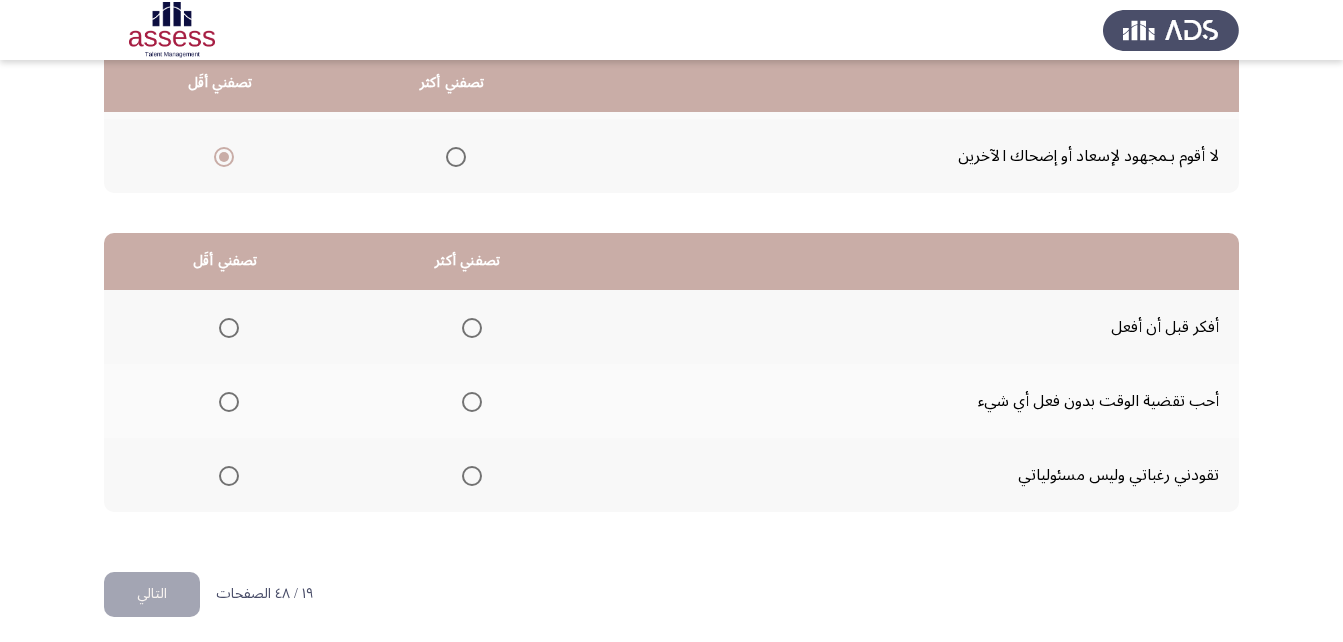 scroll, scrollTop: 368, scrollLeft: 0, axis: vertical 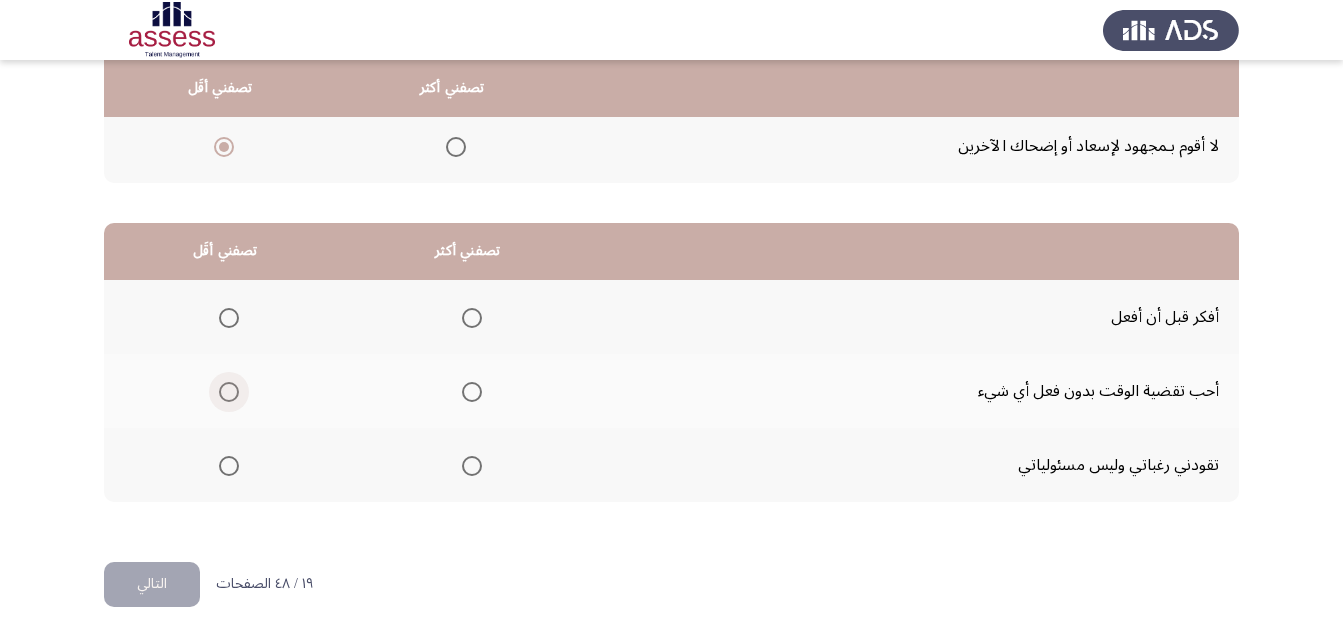 click at bounding box center [229, 392] 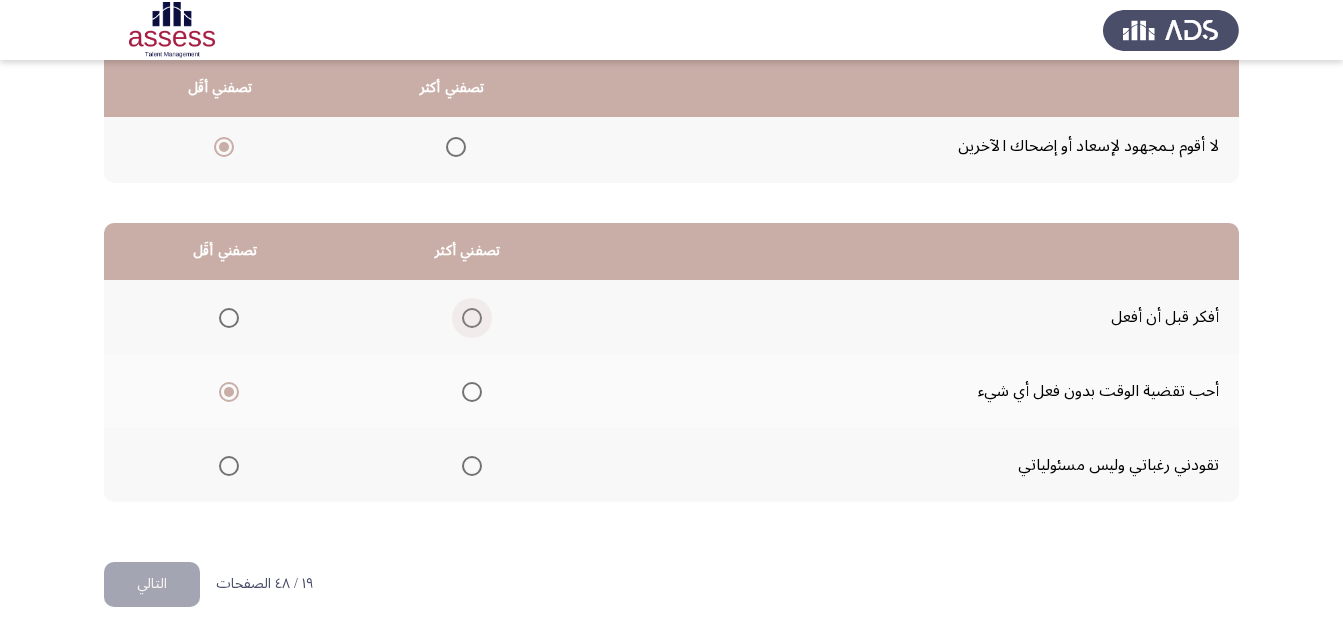click at bounding box center [472, 318] 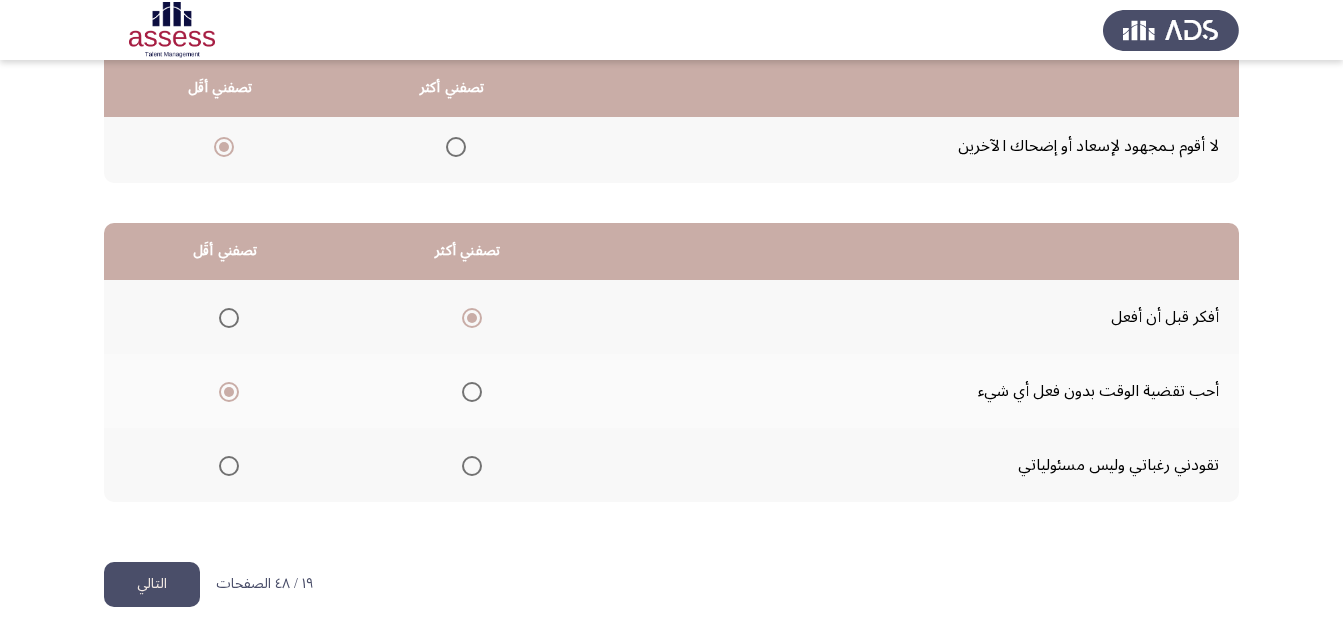 click on "التالي" 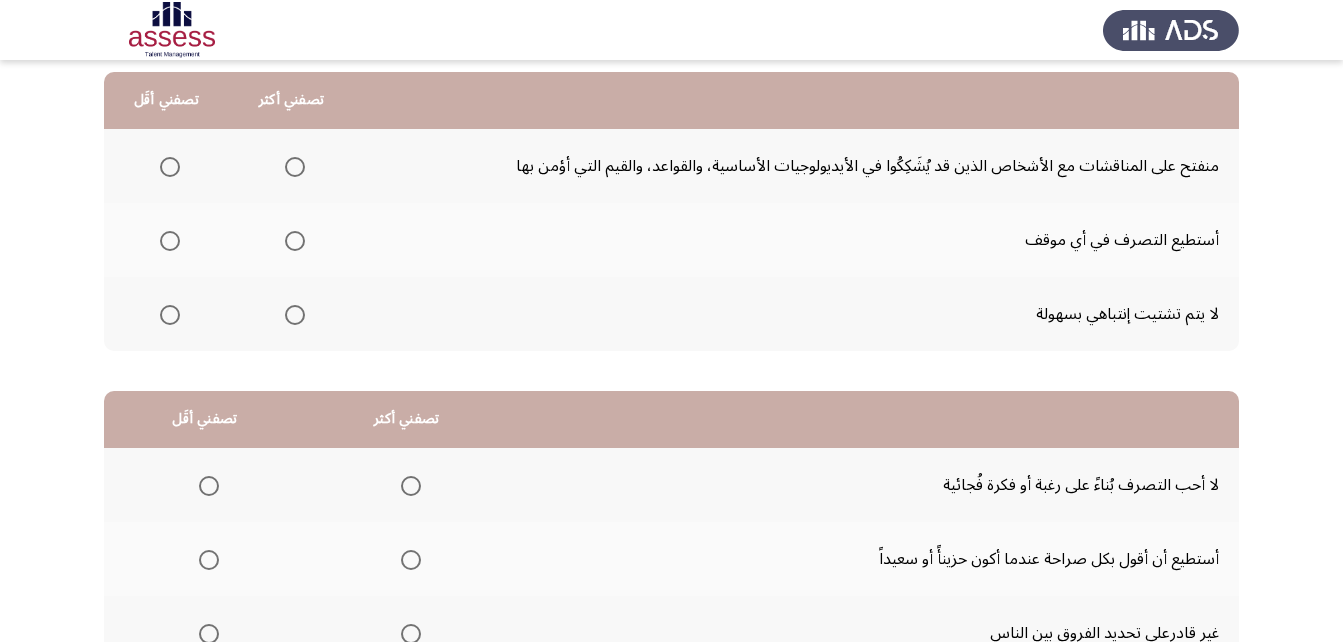 scroll, scrollTop: 100, scrollLeft: 0, axis: vertical 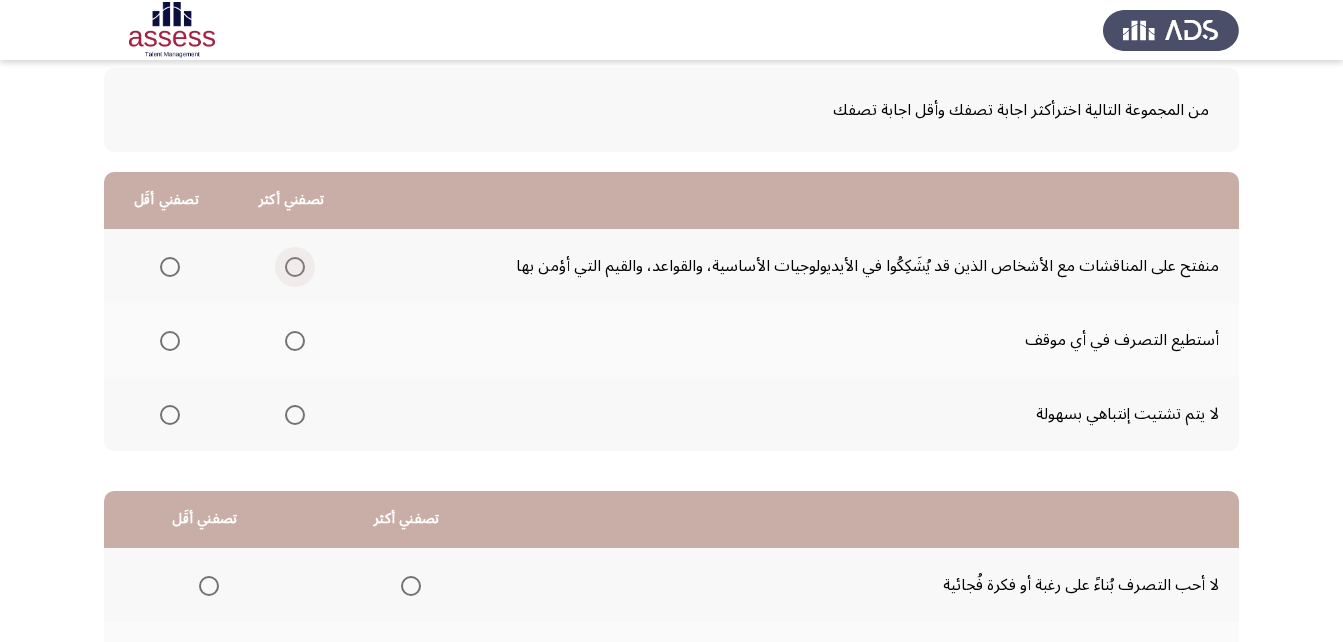 click at bounding box center [295, 267] 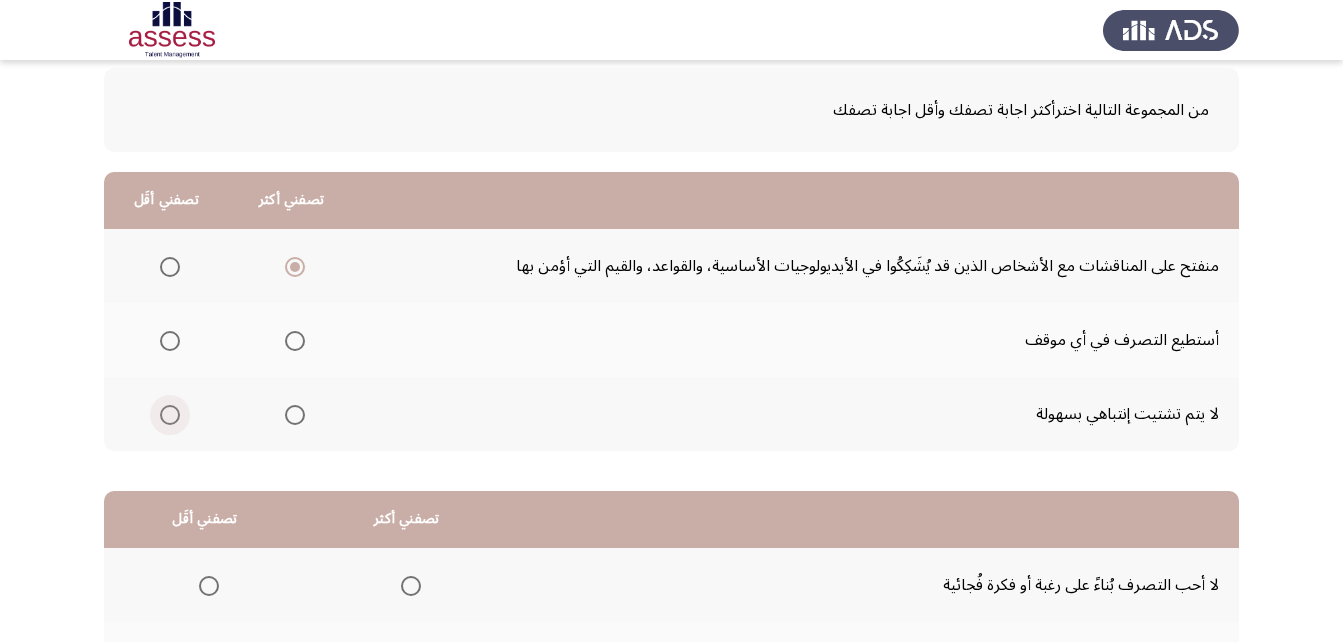 click at bounding box center [170, 415] 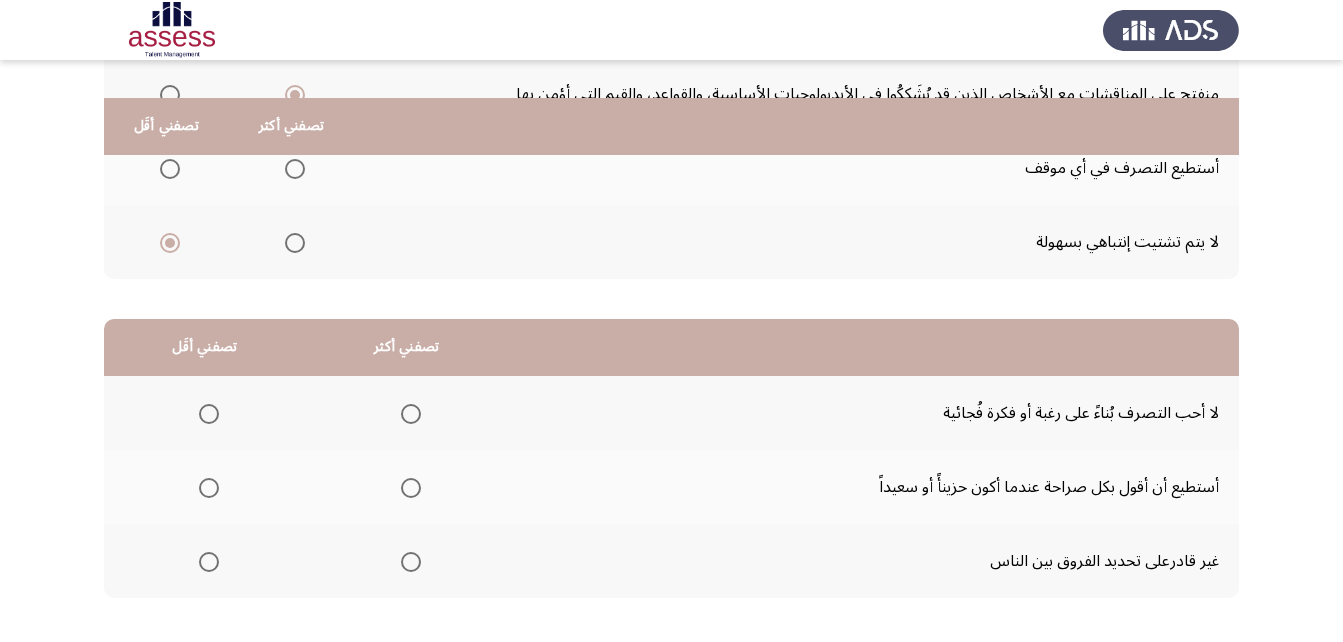 scroll, scrollTop: 368, scrollLeft: 0, axis: vertical 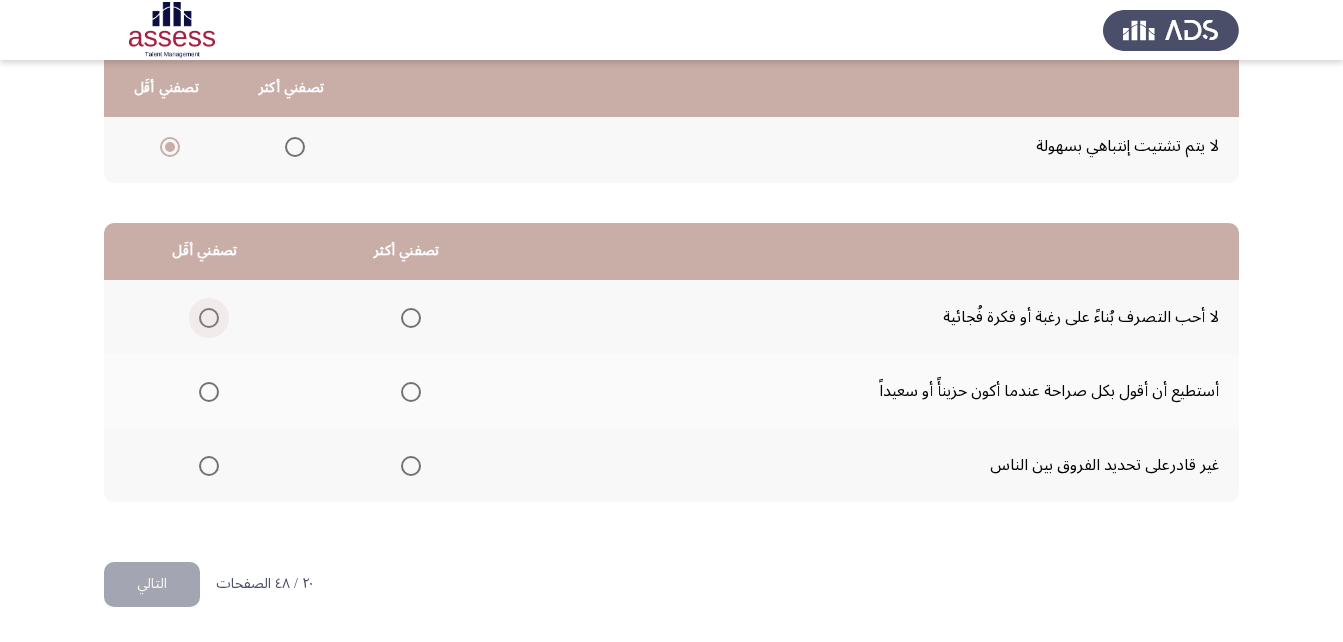 click at bounding box center (209, 318) 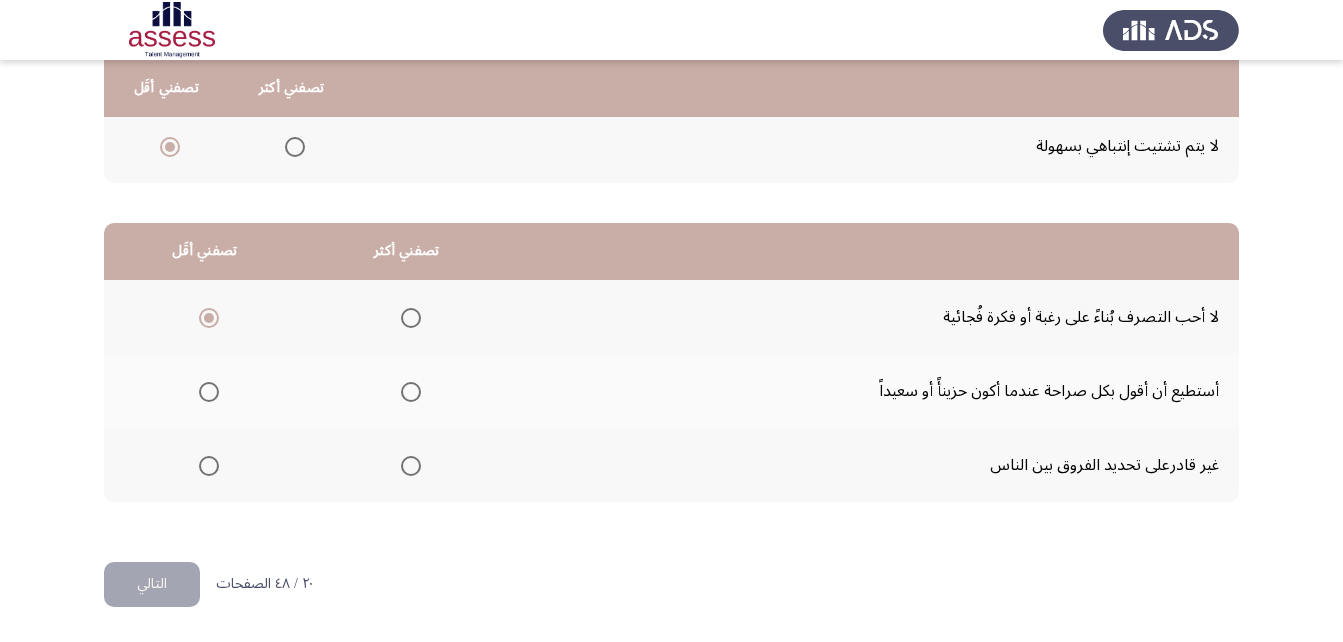 click at bounding box center [411, 392] 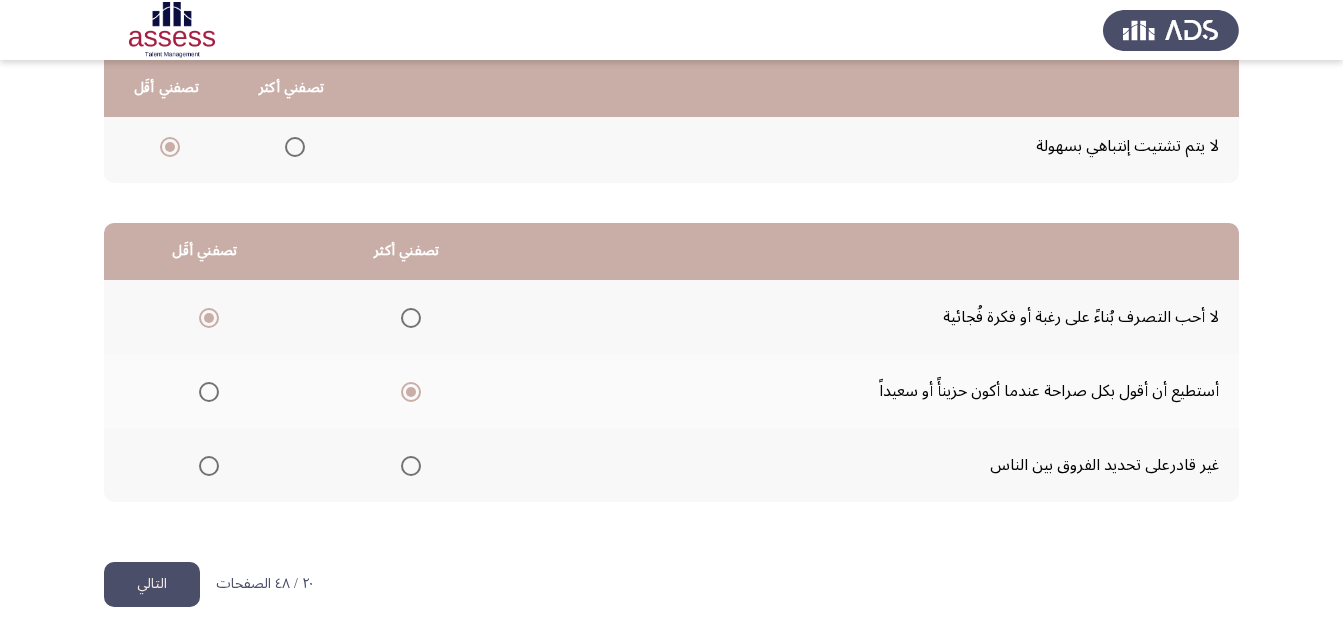 click on "التالي" 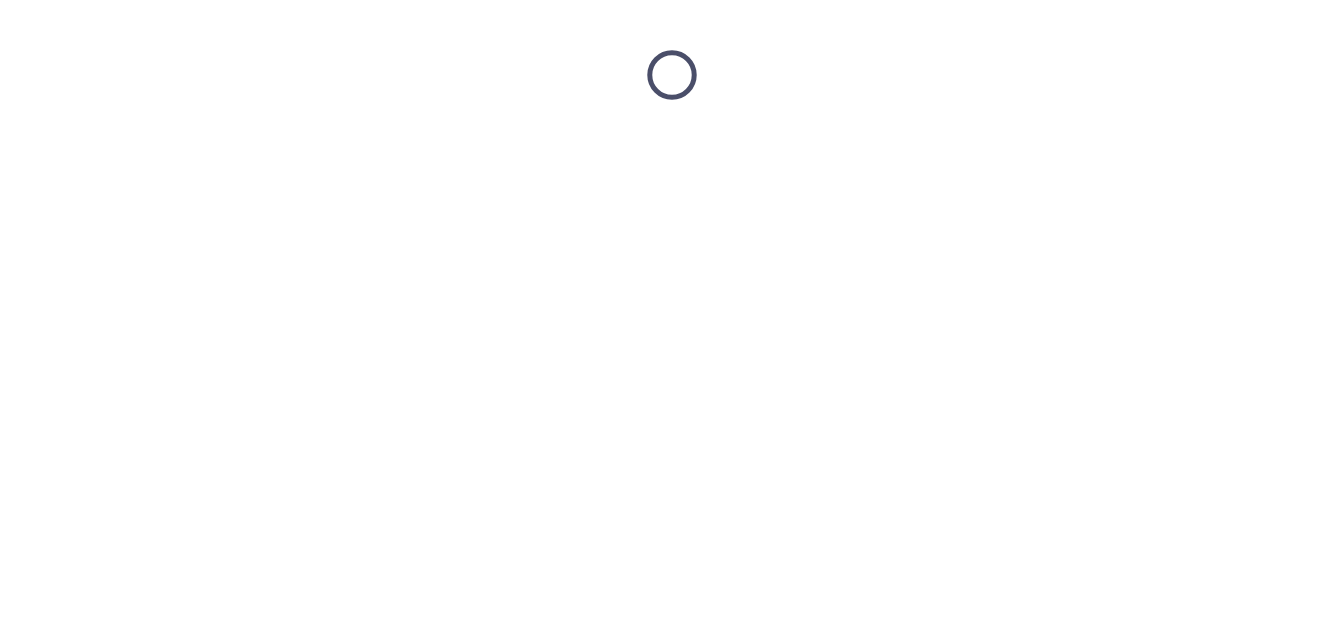 scroll, scrollTop: 0, scrollLeft: 0, axis: both 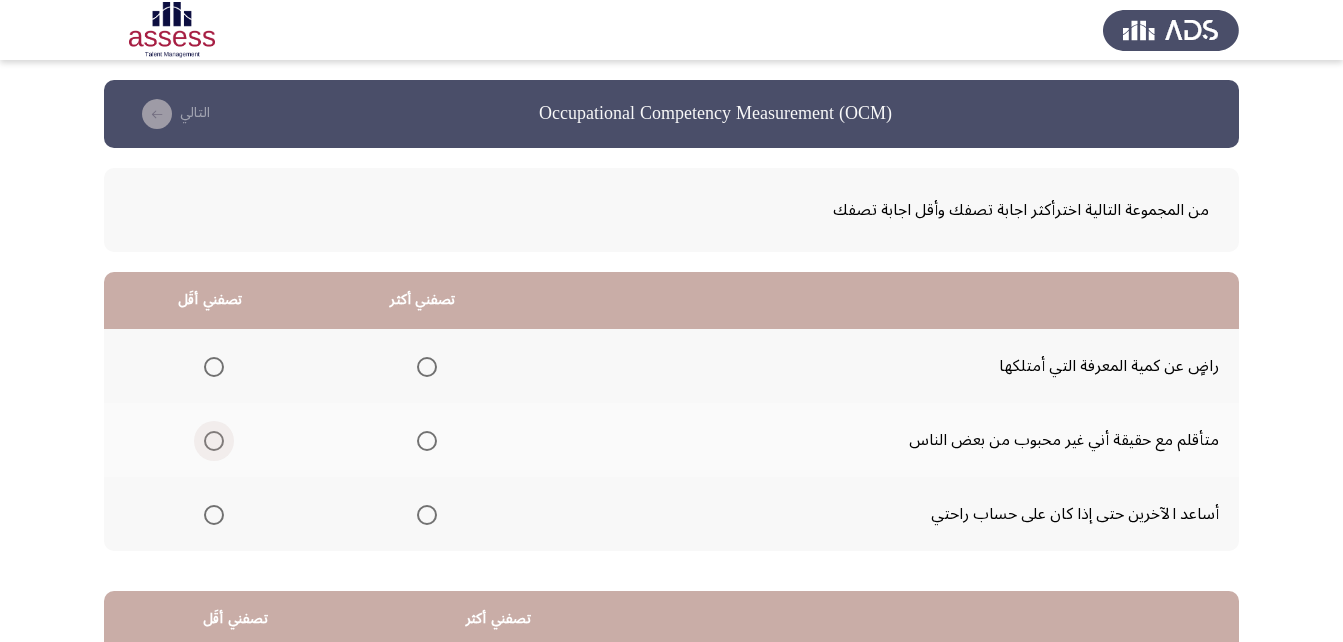 click at bounding box center [214, 441] 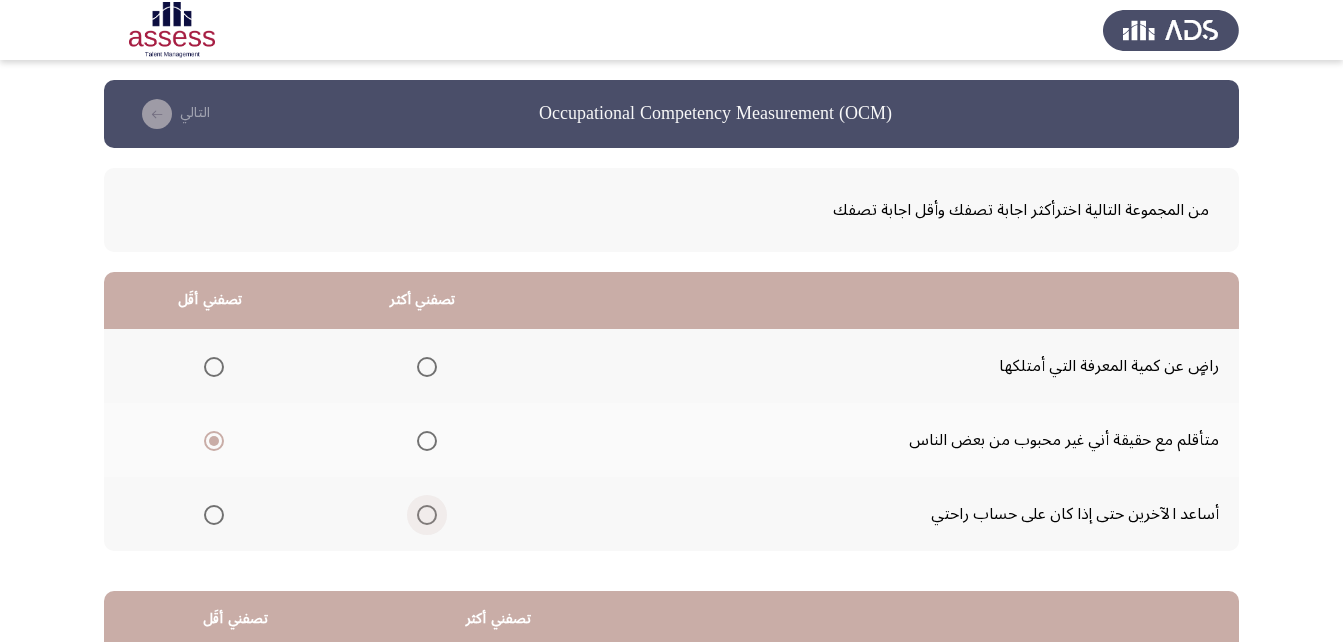 click at bounding box center [427, 515] 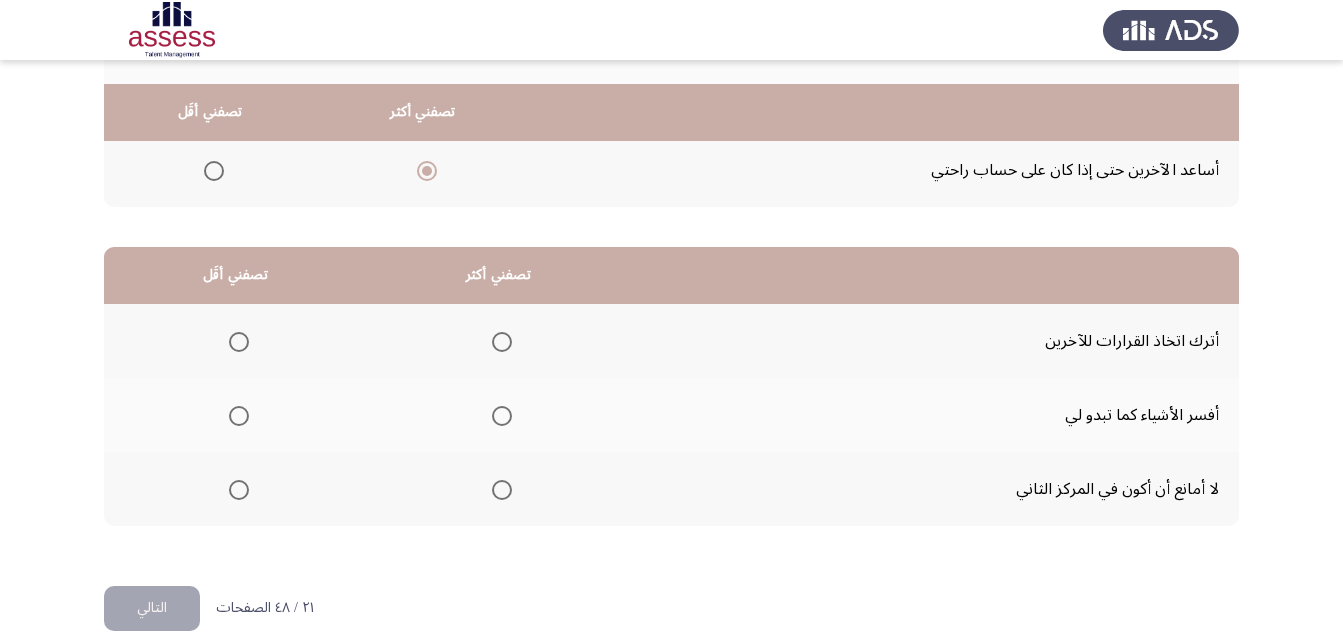 scroll, scrollTop: 368, scrollLeft: 0, axis: vertical 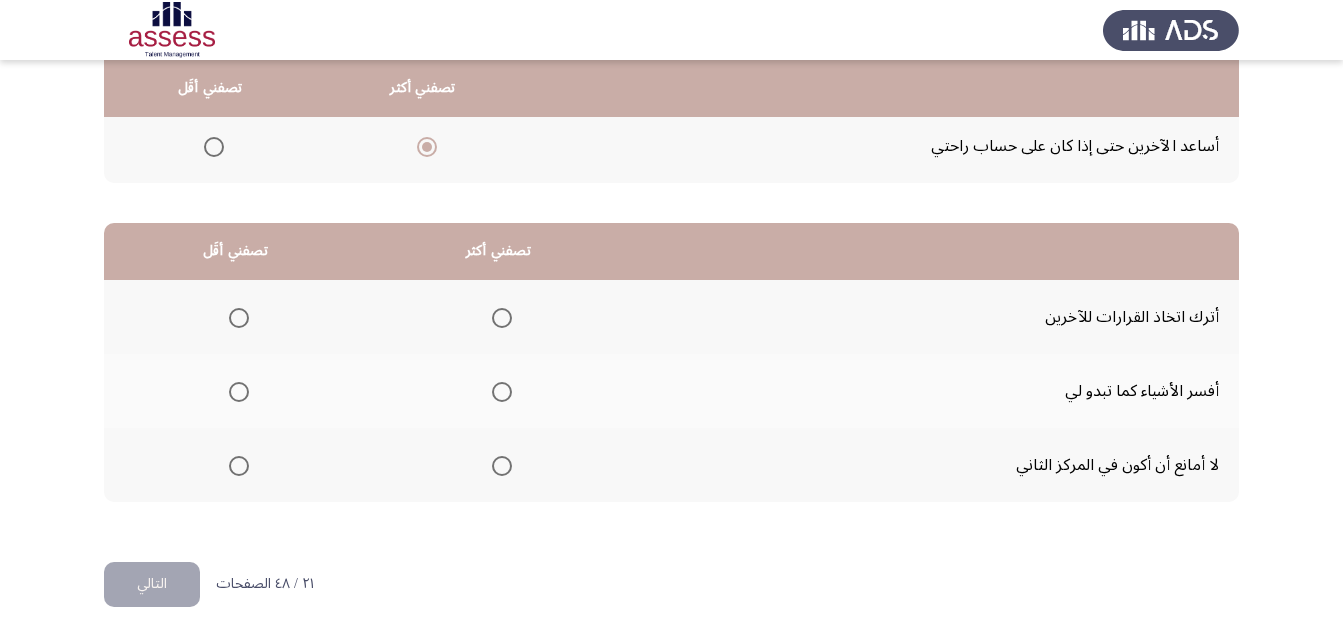 click 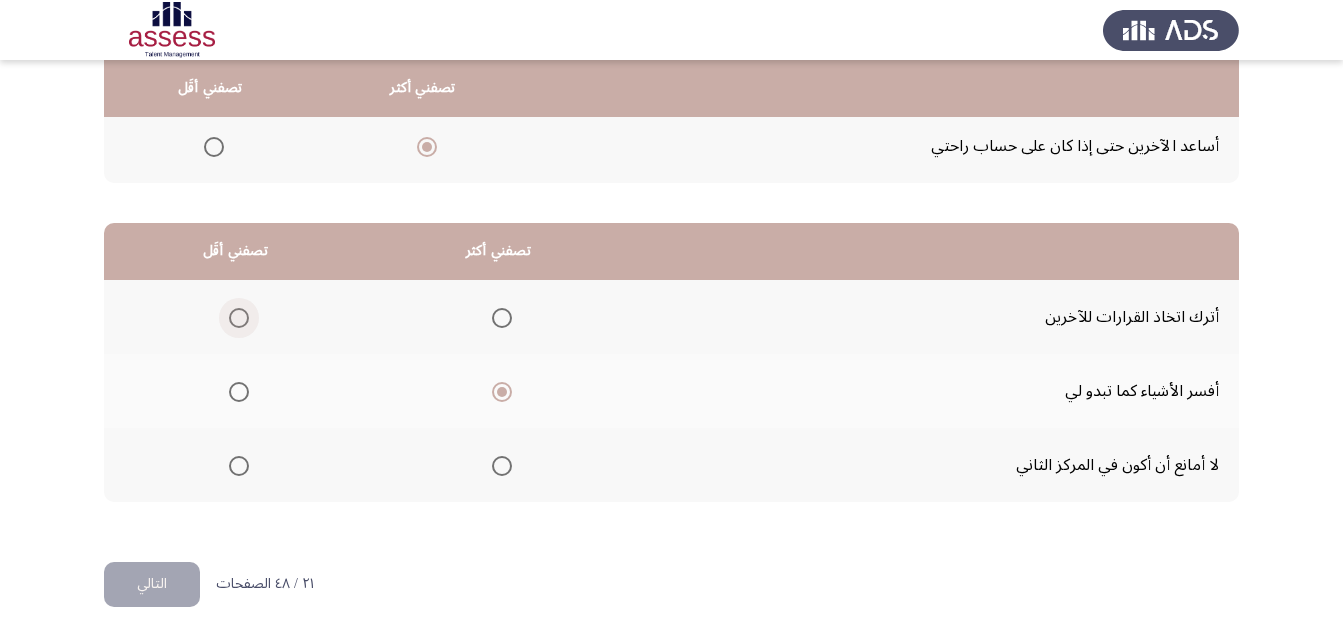 click at bounding box center (239, 318) 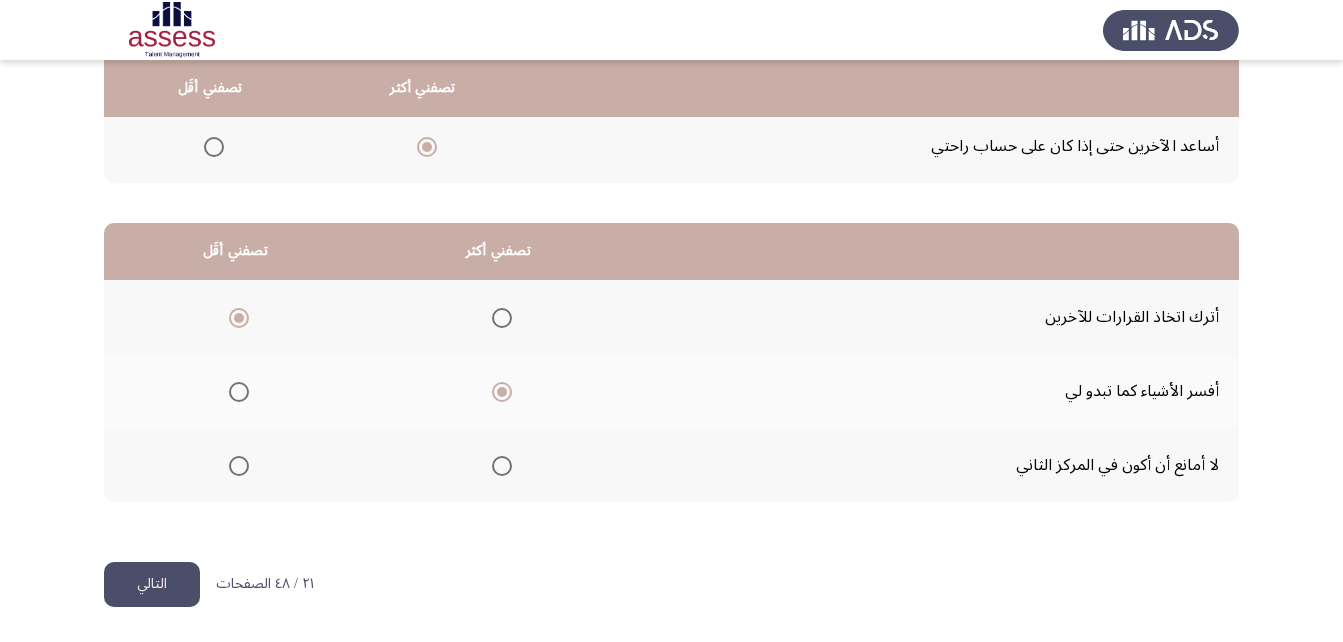 click on "التالي" 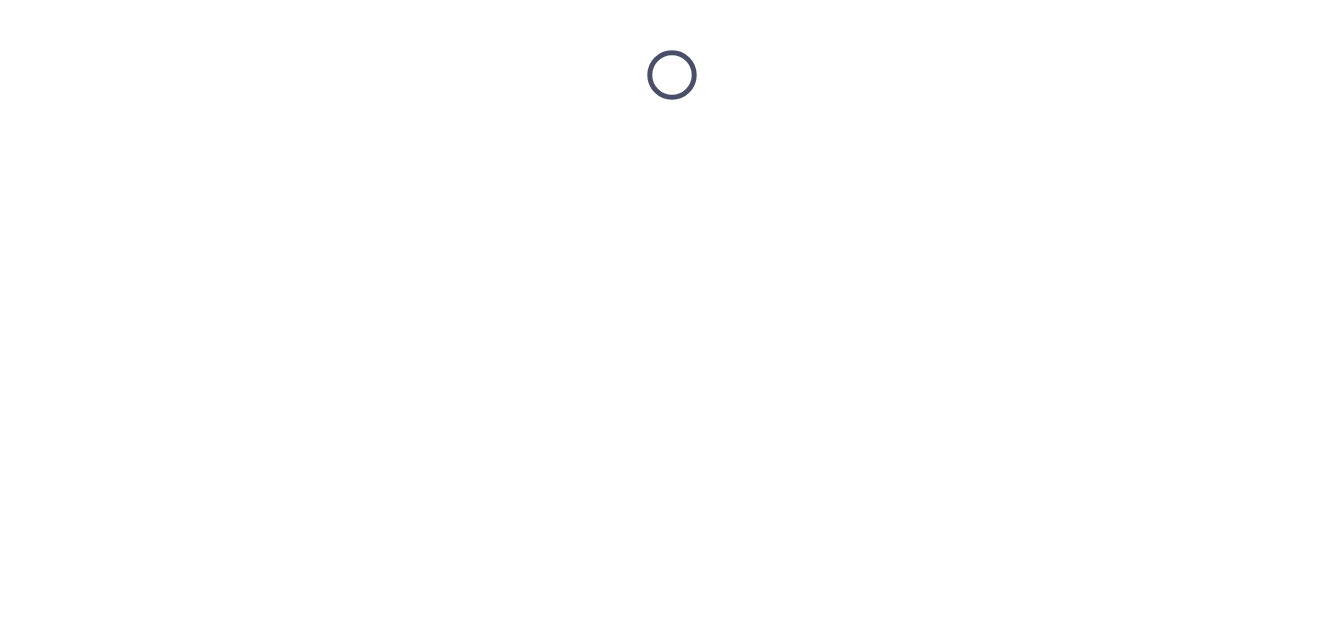 scroll, scrollTop: 0, scrollLeft: 0, axis: both 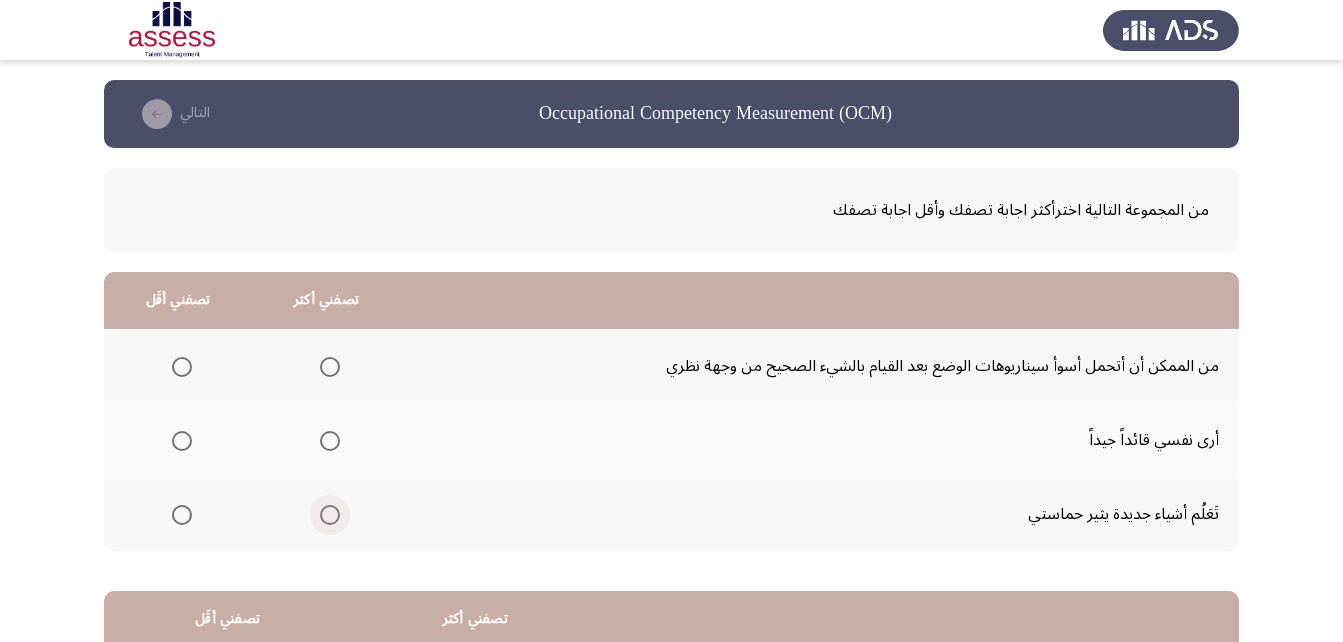 click at bounding box center [330, 515] 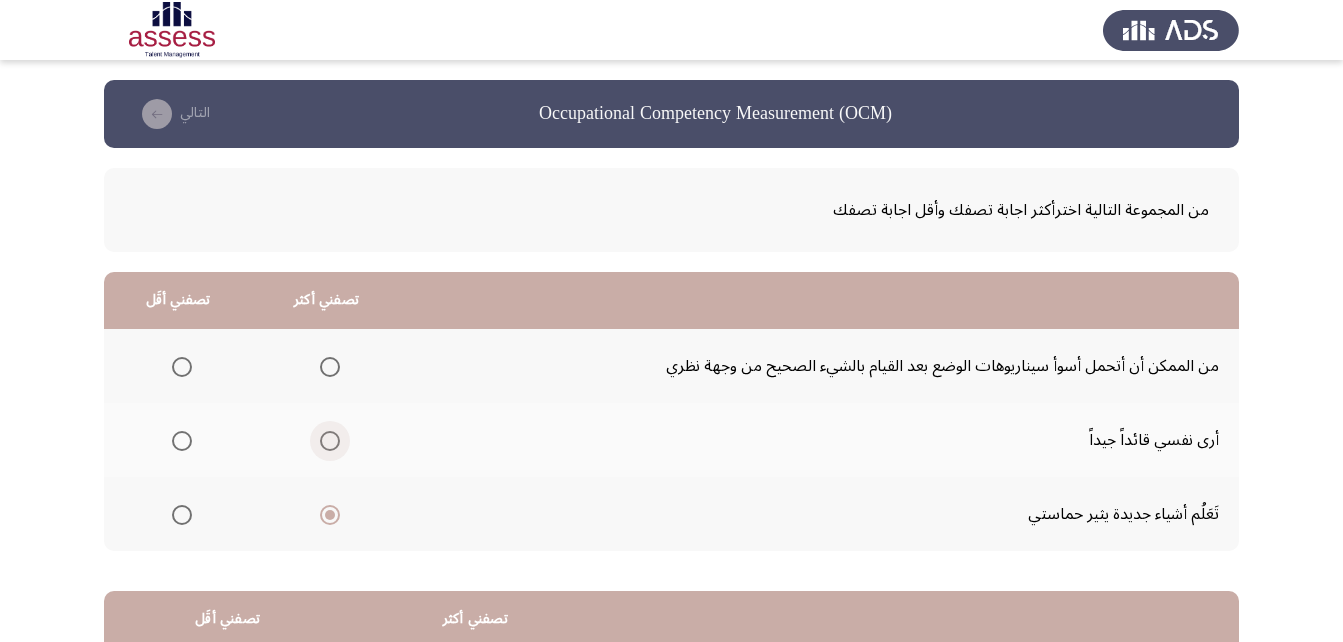 click at bounding box center [330, 441] 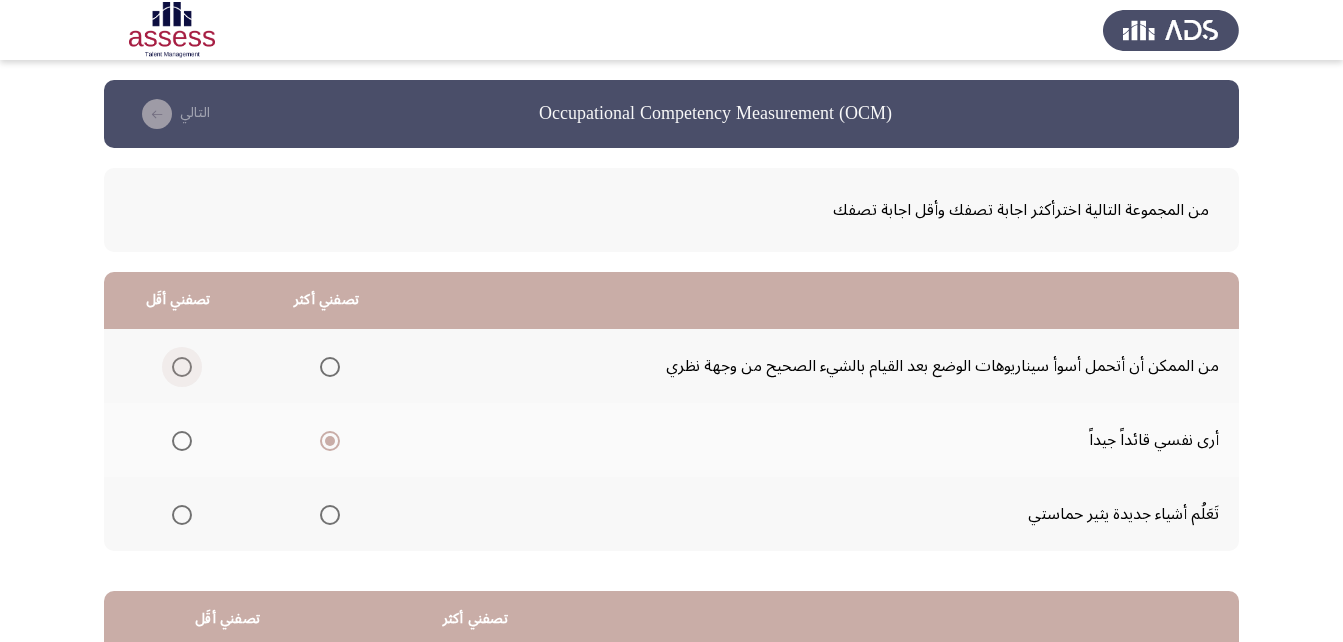 click at bounding box center (182, 367) 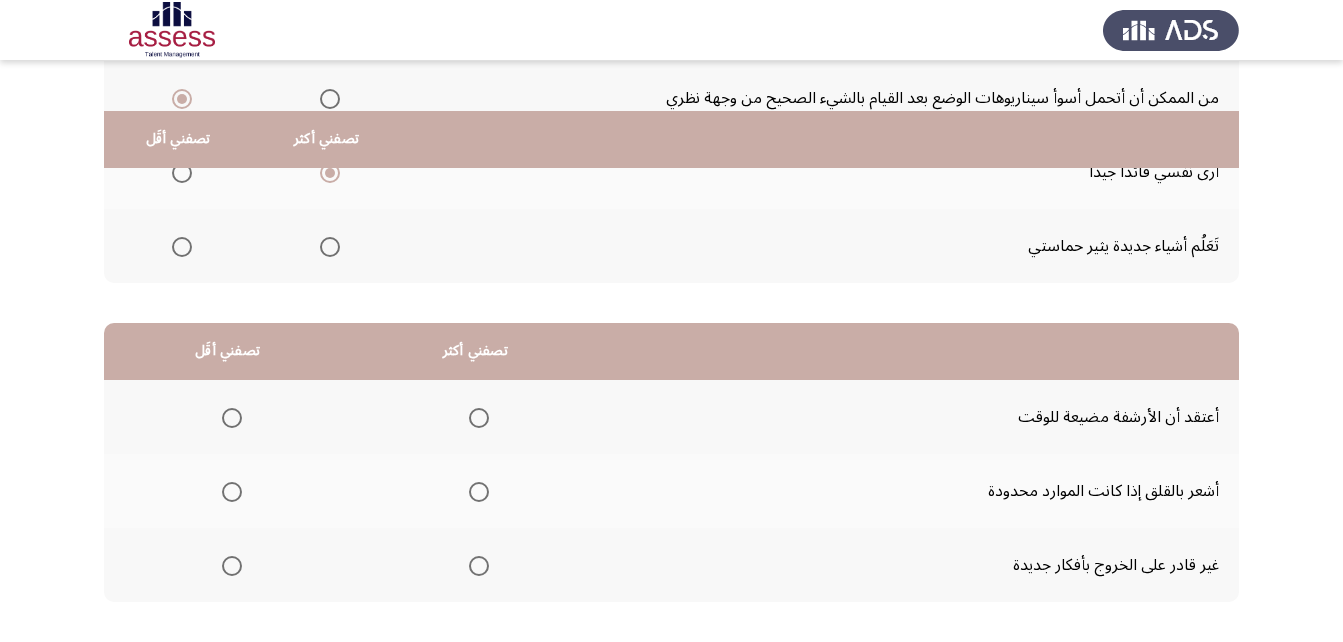 scroll, scrollTop: 368, scrollLeft: 0, axis: vertical 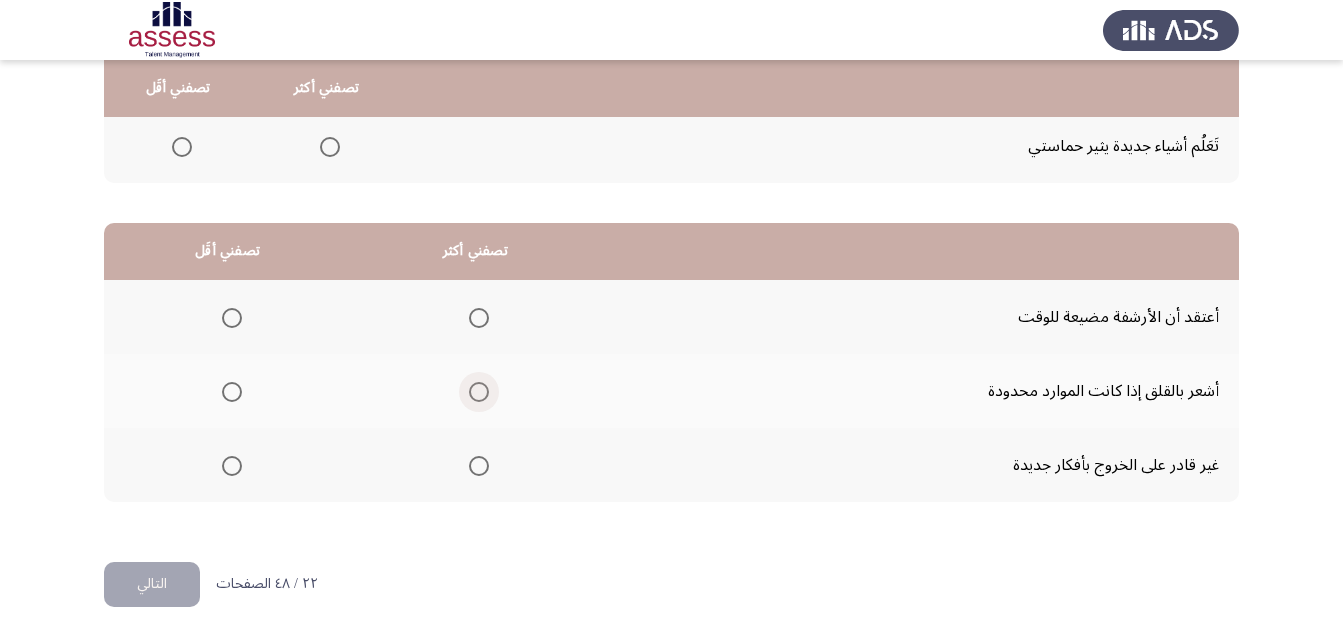 click at bounding box center [479, 392] 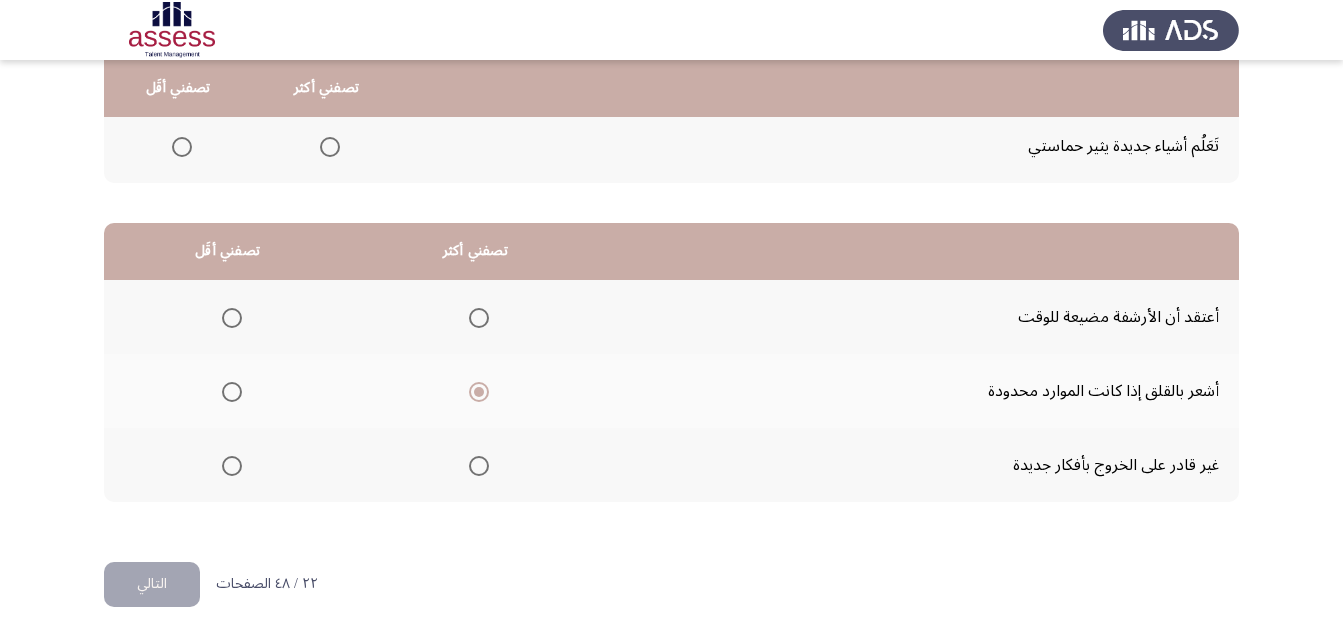 click at bounding box center [232, 466] 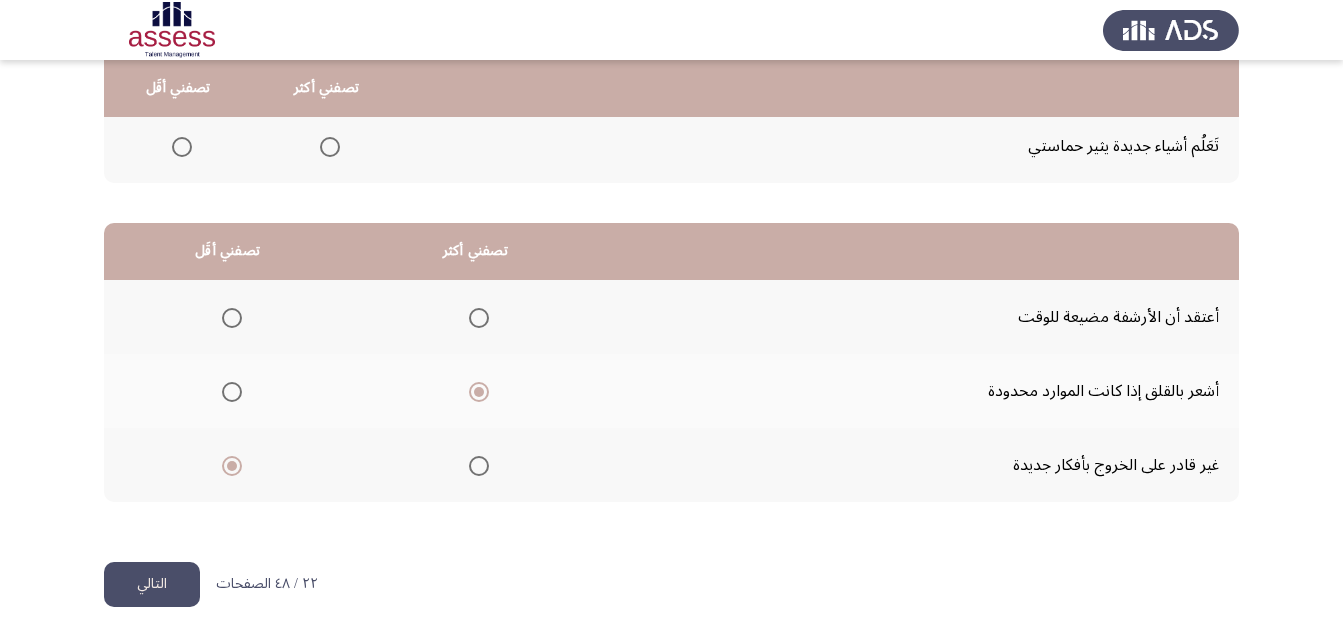click on "التالي" 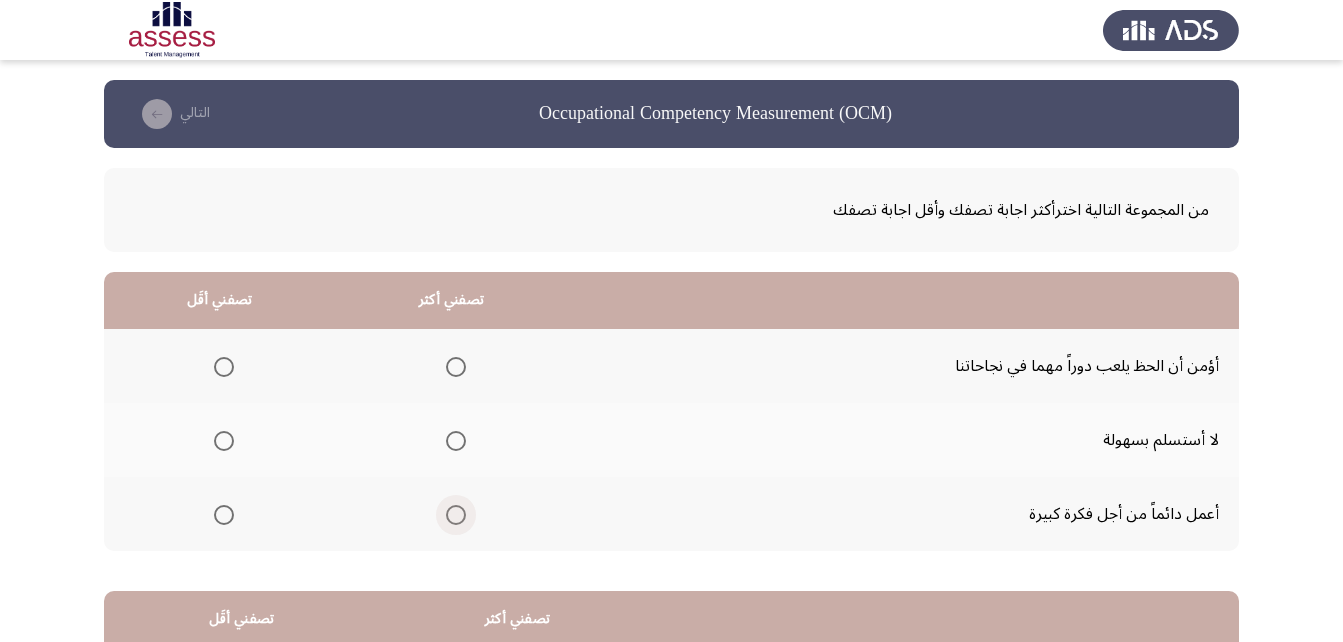 click at bounding box center [456, 515] 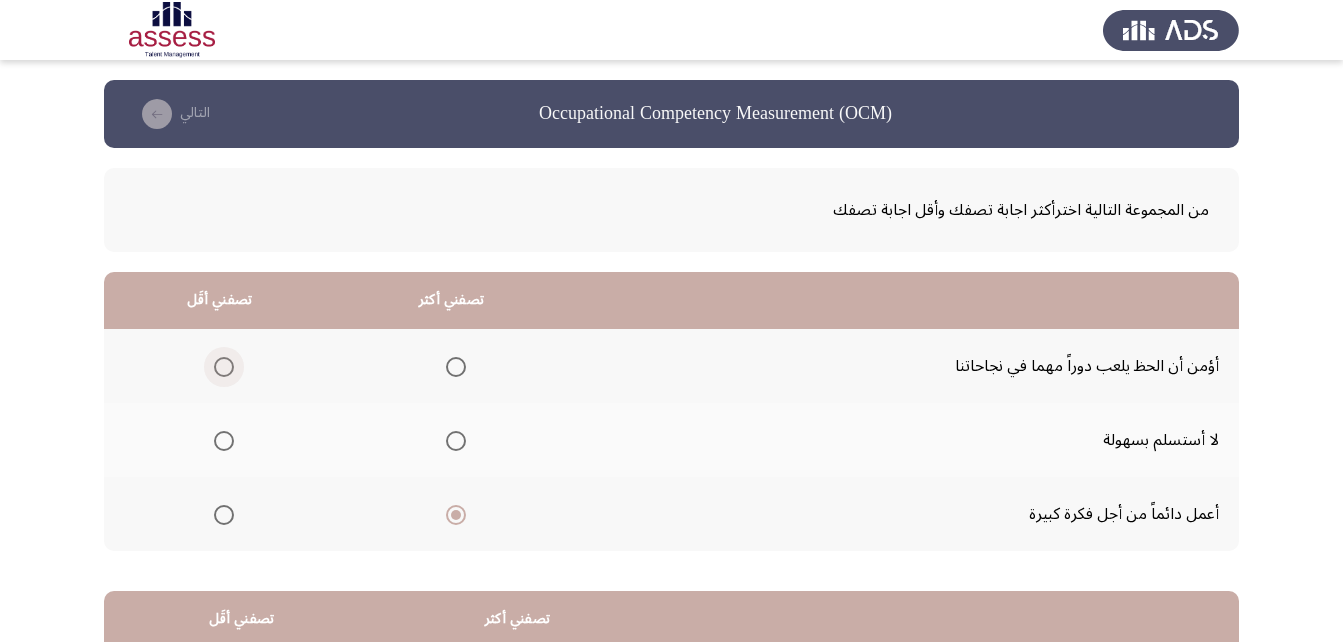 click at bounding box center (224, 367) 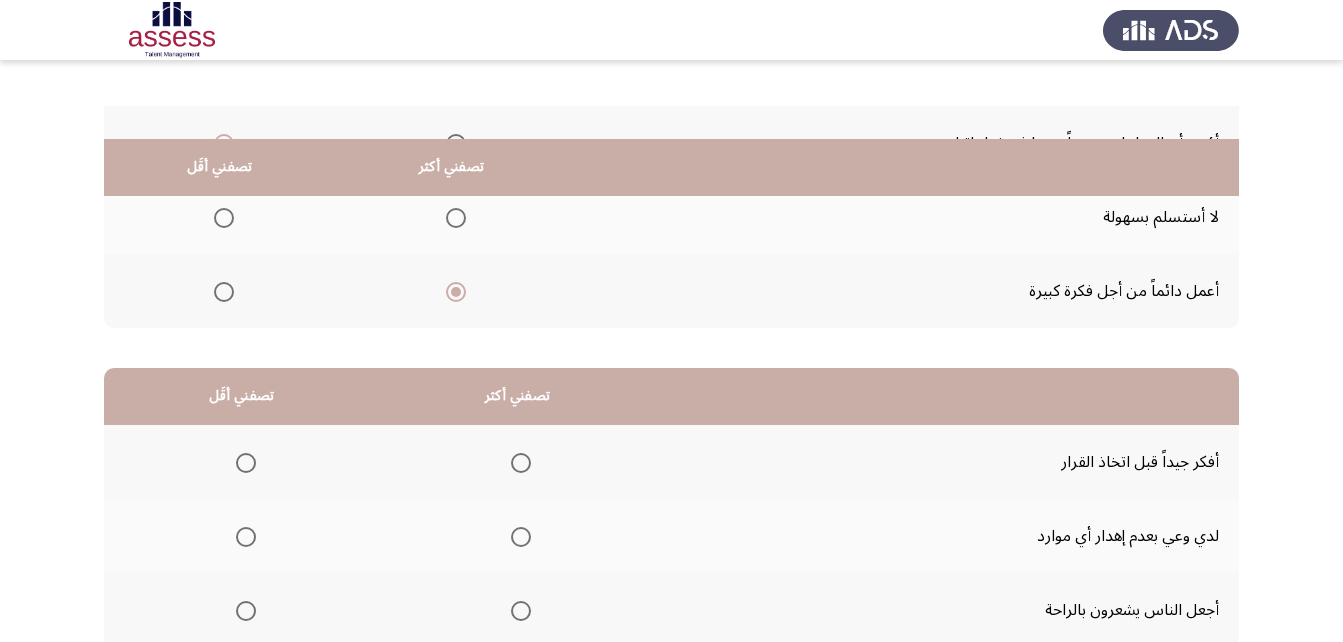 scroll, scrollTop: 368, scrollLeft: 0, axis: vertical 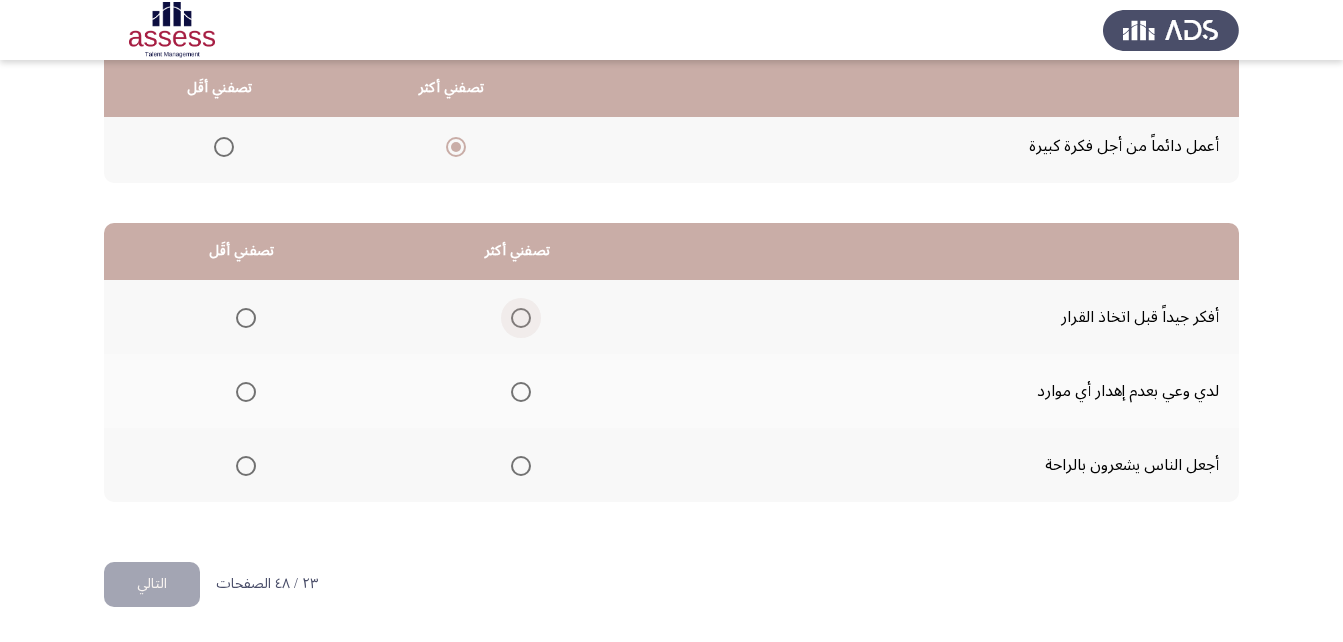 click at bounding box center [521, 318] 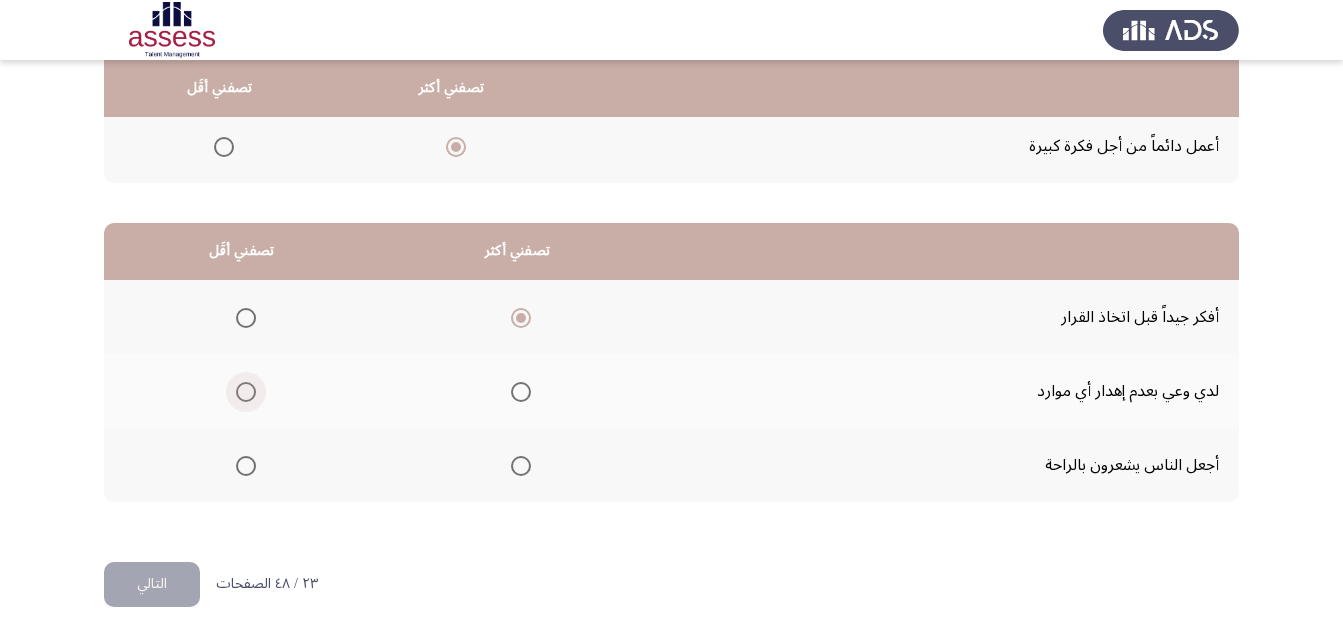 click at bounding box center (246, 392) 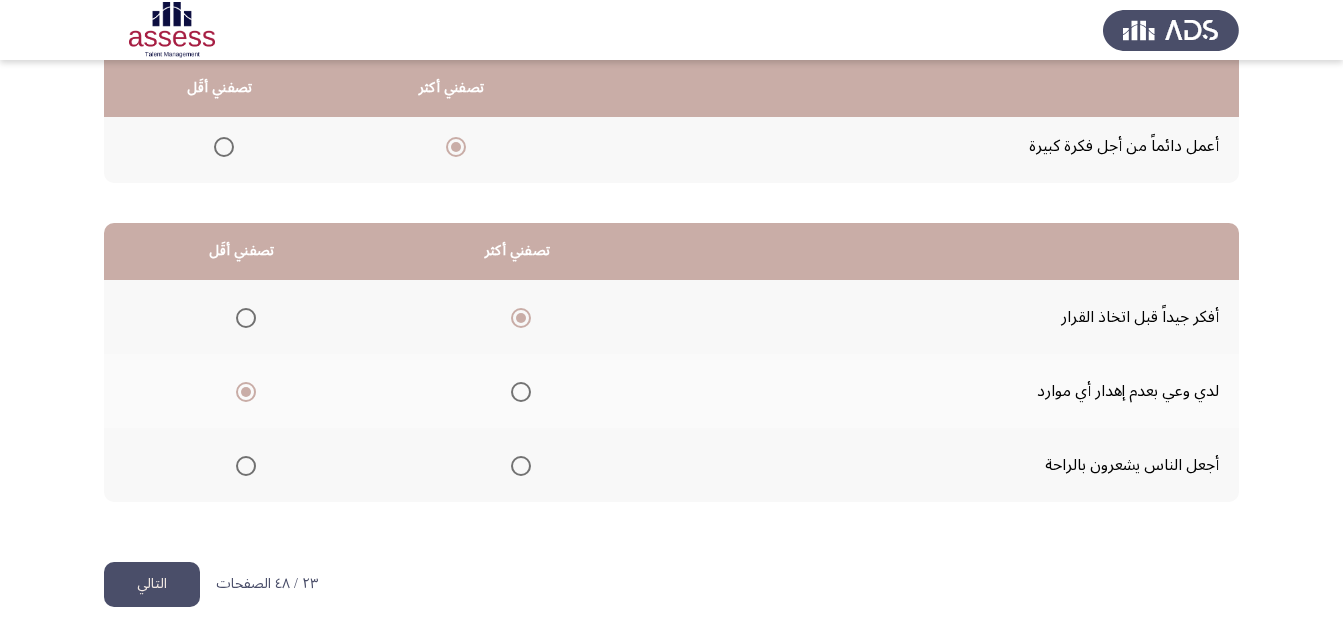 click on "التالي" 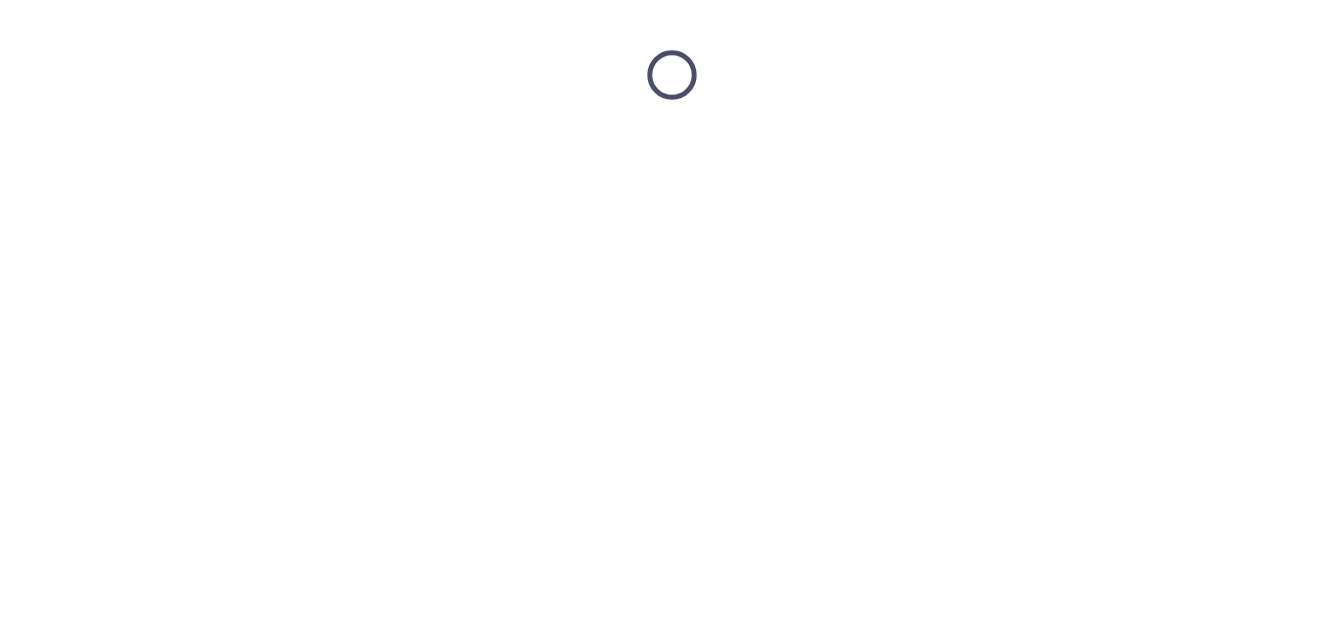 scroll, scrollTop: 0, scrollLeft: 0, axis: both 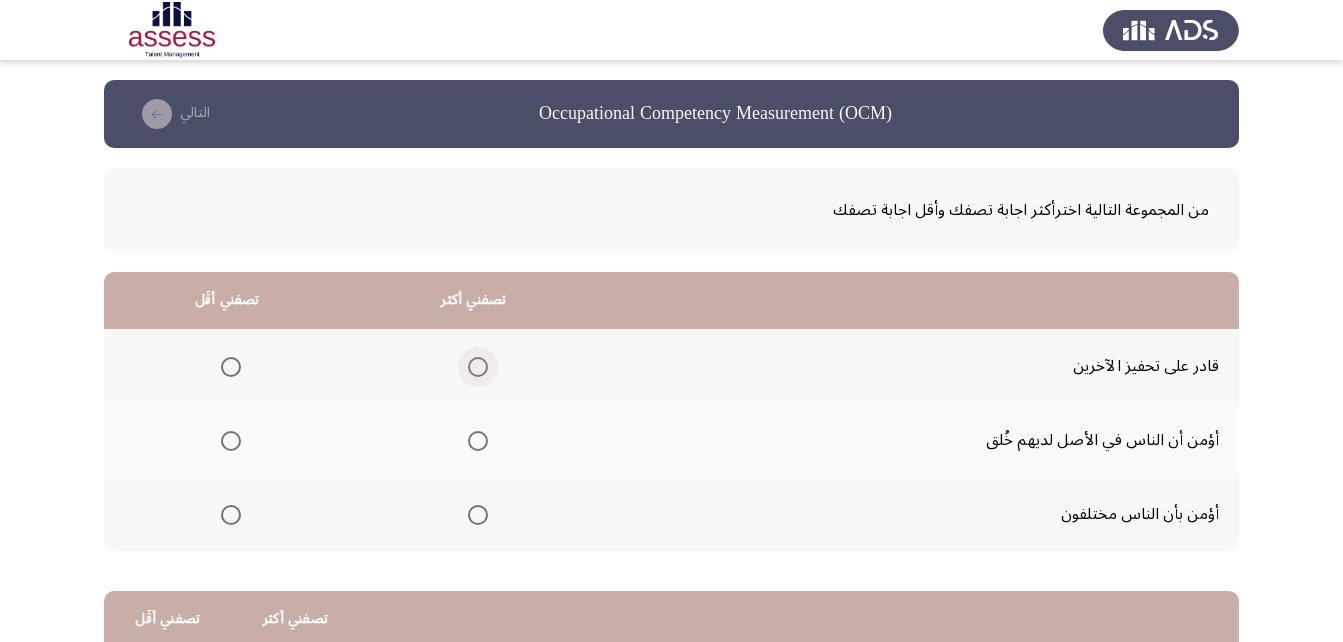 click at bounding box center [478, 367] 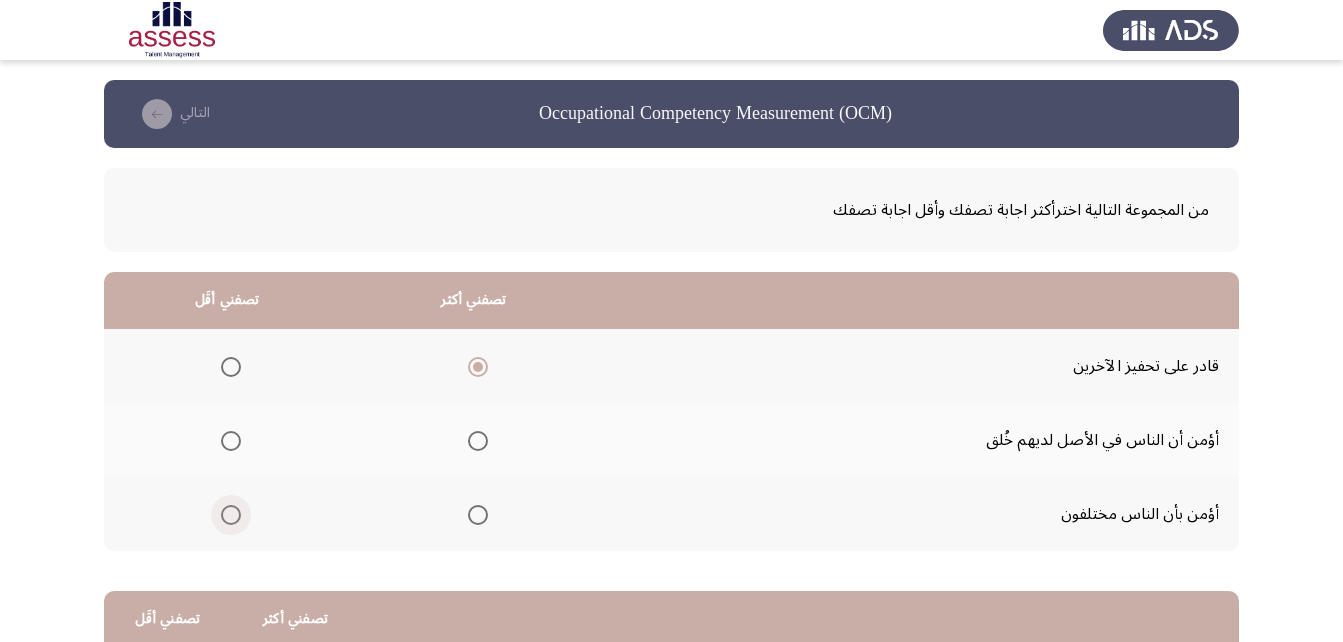 click at bounding box center (231, 515) 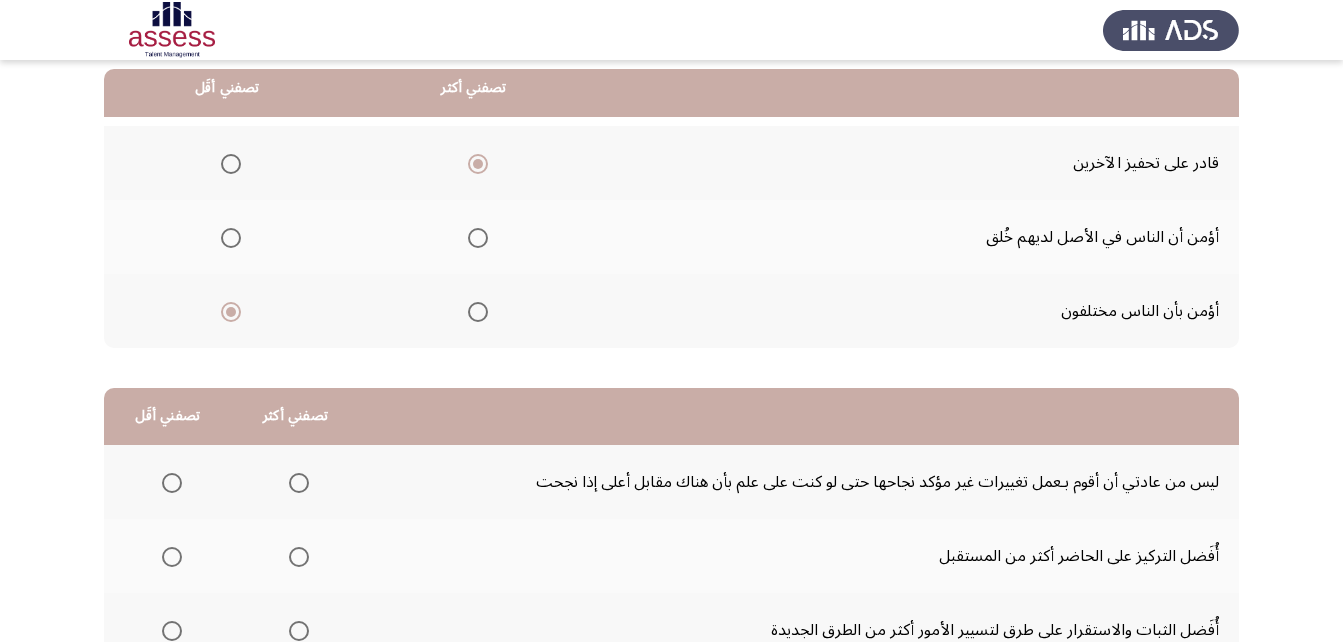 scroll, scrollTop: 168, scrollLeft: 0, axis: vertical 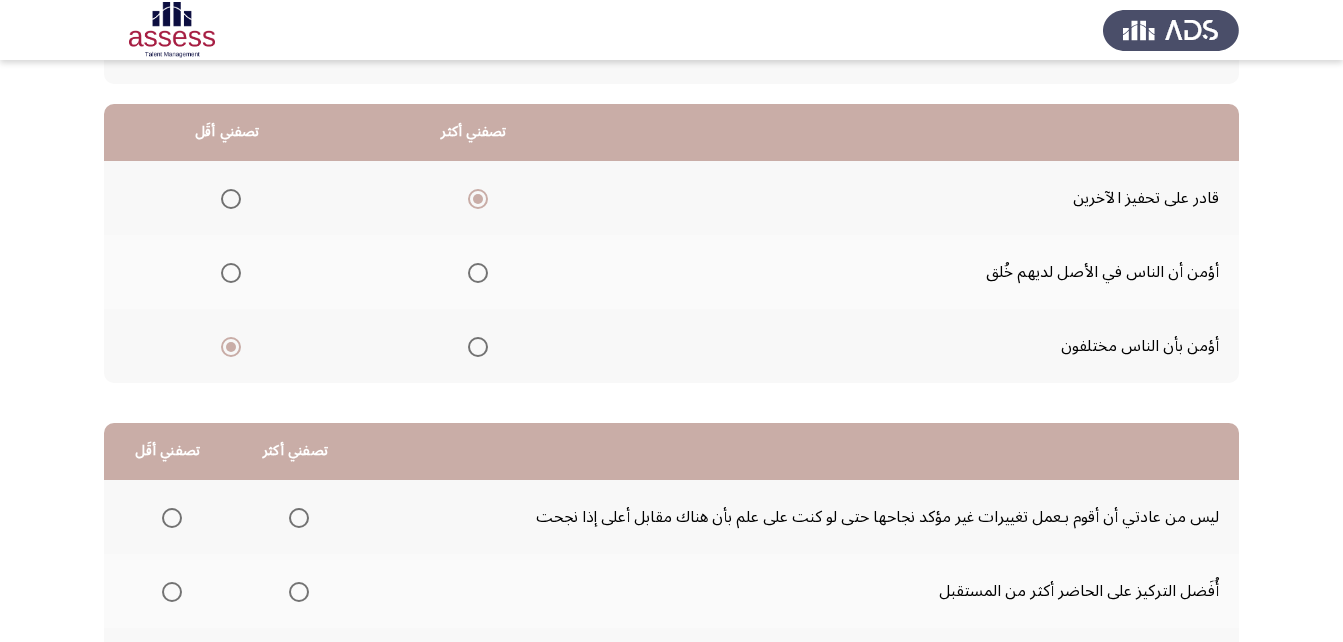 click at bounding box center [231, 273] 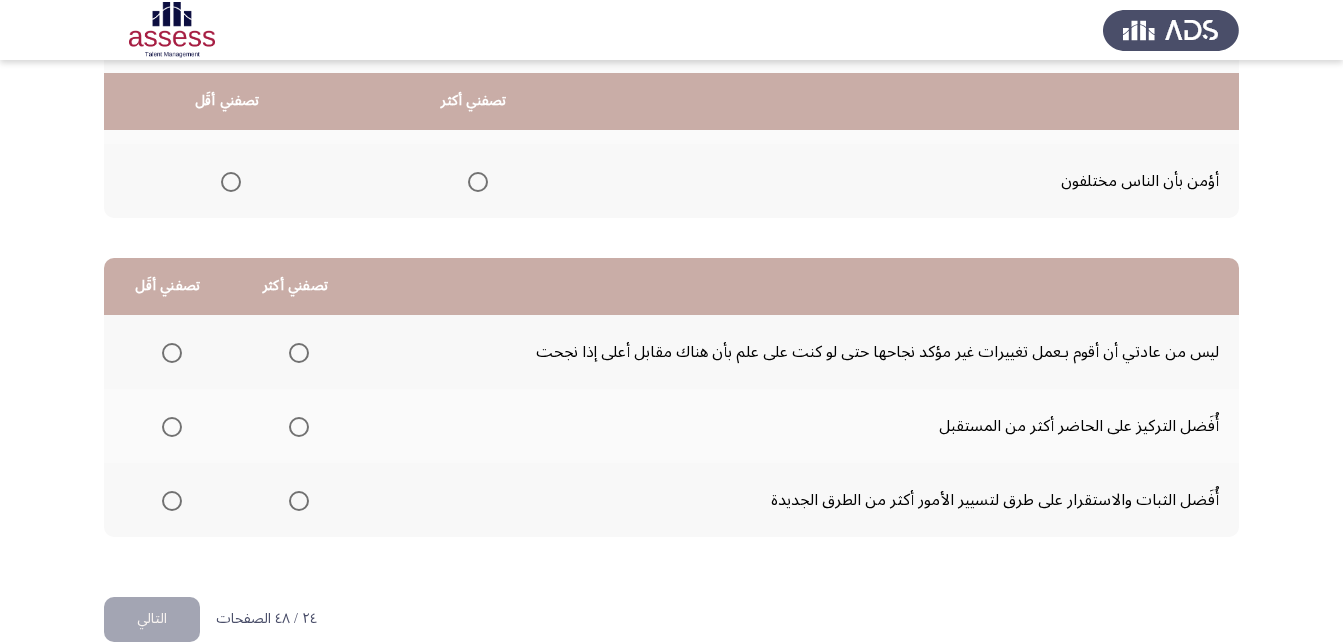 scroll, scrollTop: 368, scrollLeft: 0, axis: vertical 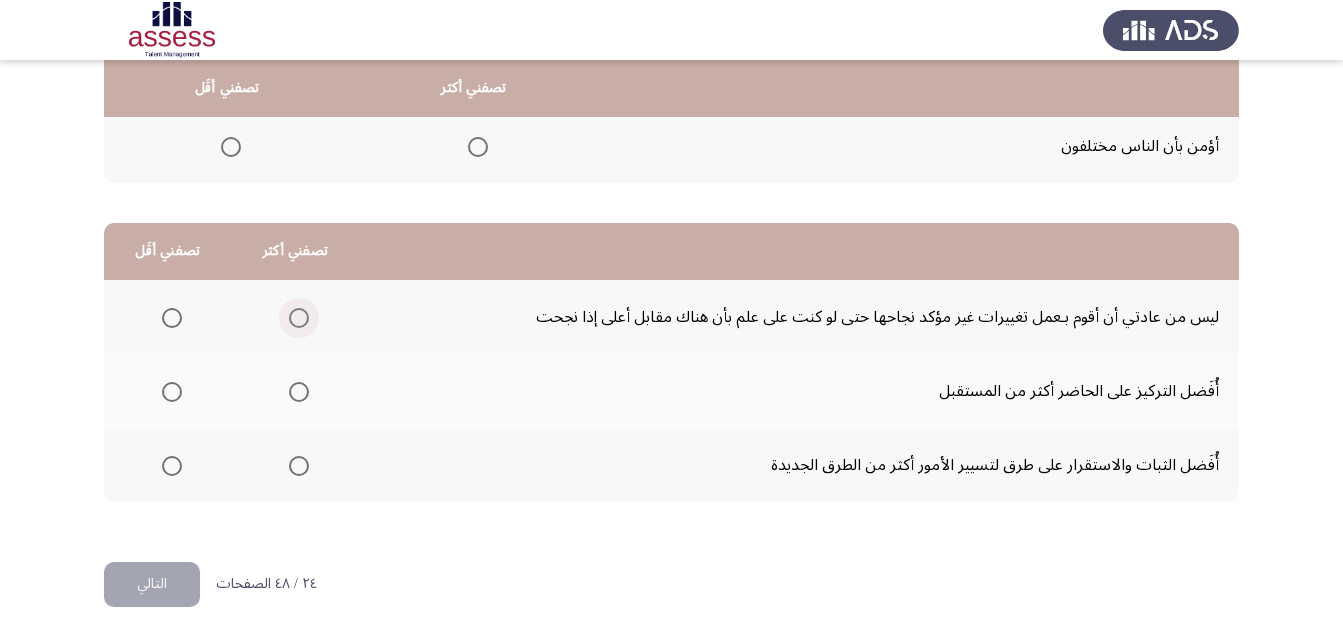 click at bounding box center (299, 318) 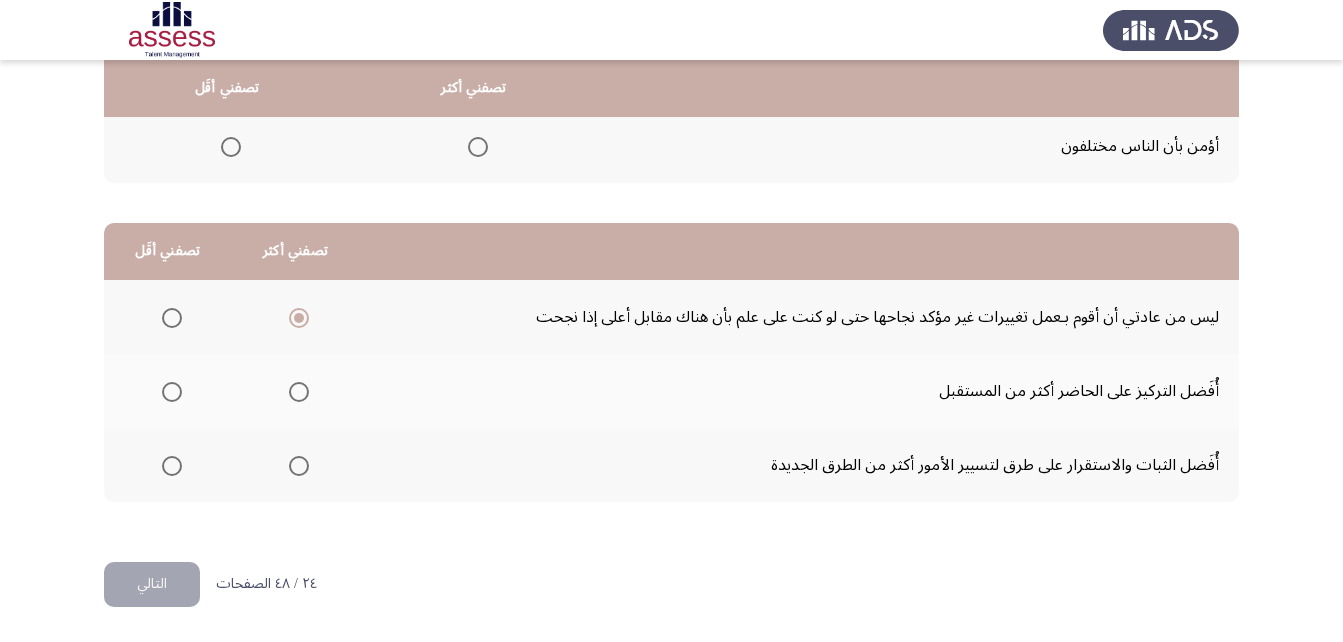click at bounding box center [172, 392] 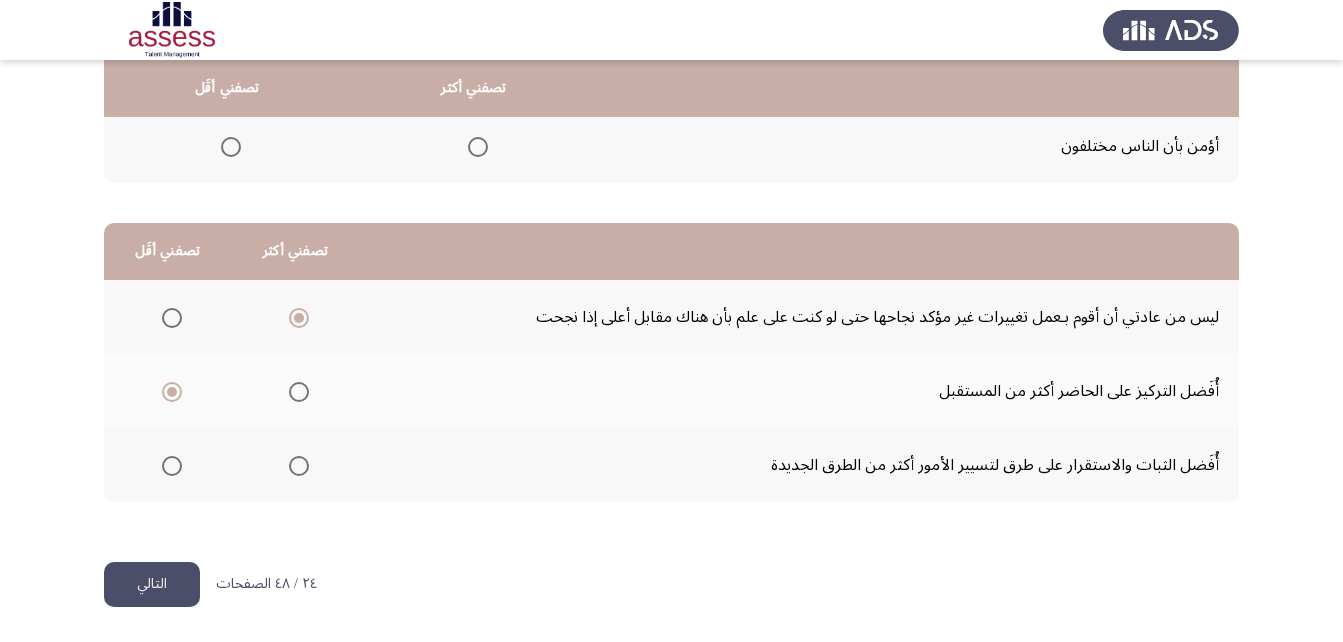 click on "التالي" 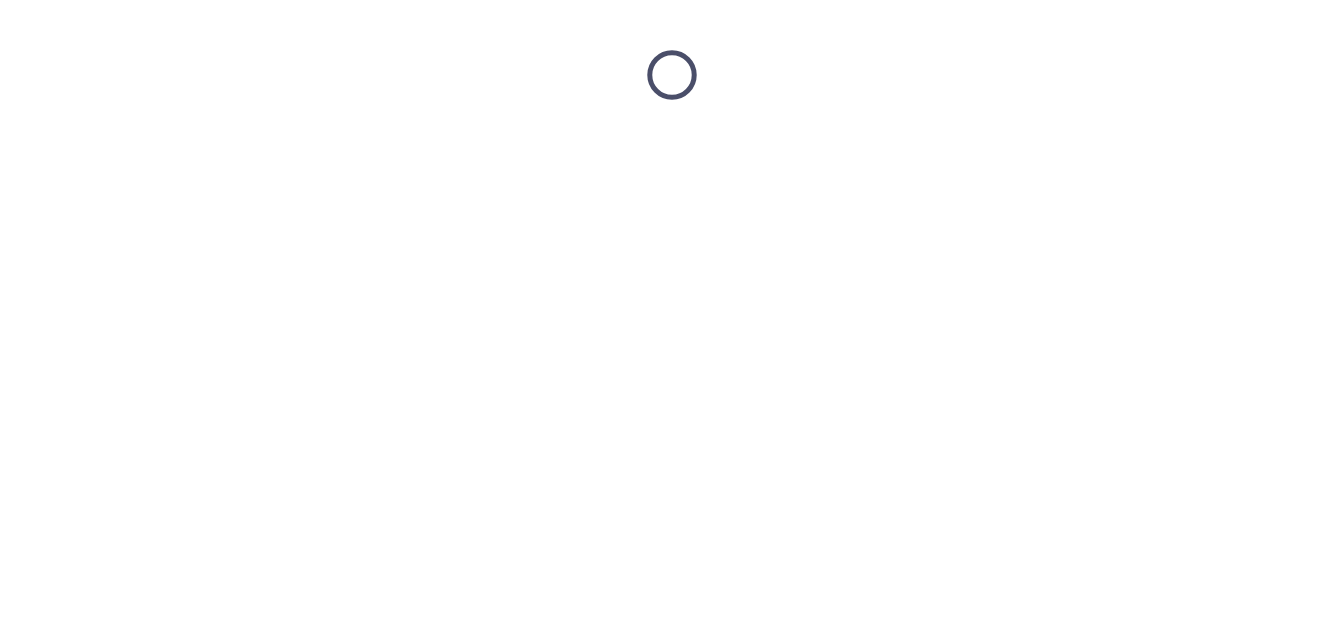 scroll, scrollTop: 0, scrollLeft: 0, axis: both 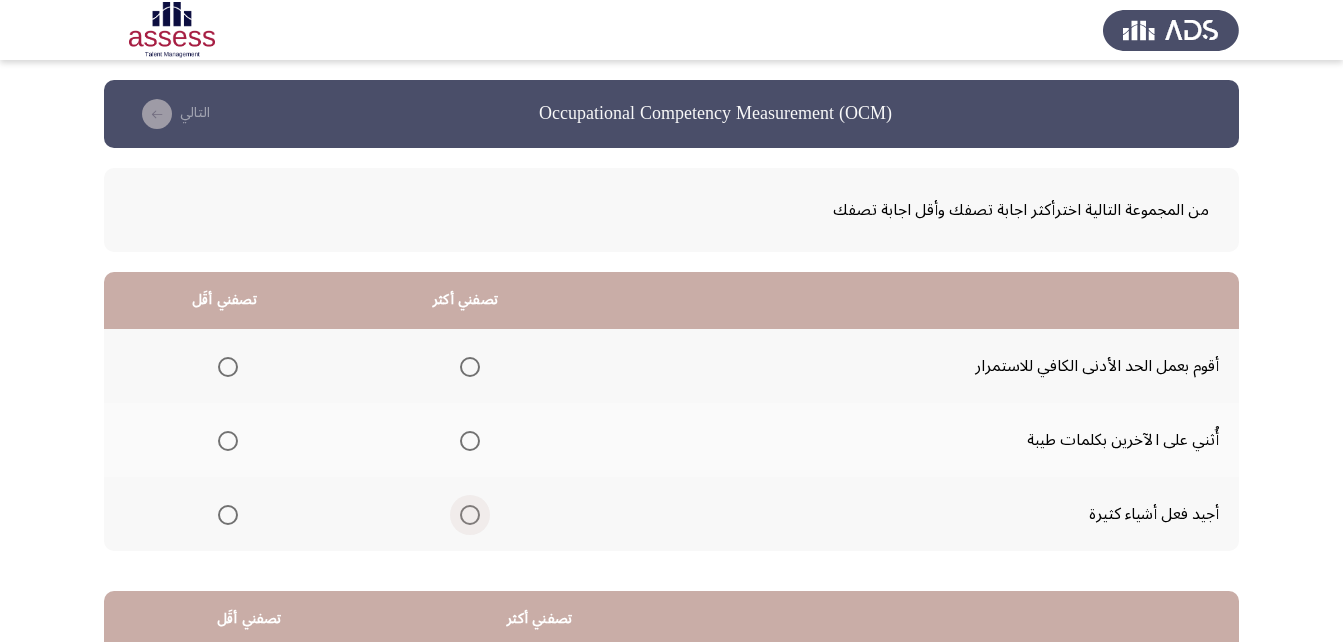 click at bounding box center [470, 515] 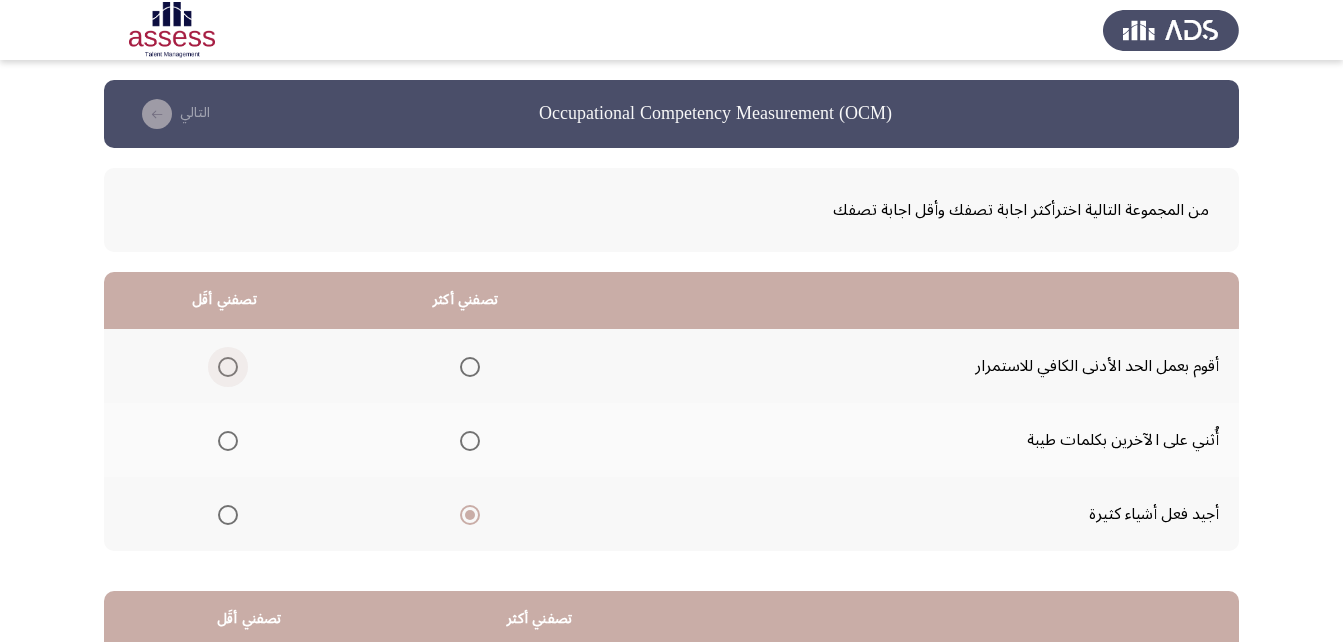 click at bounding box center [228, 367] 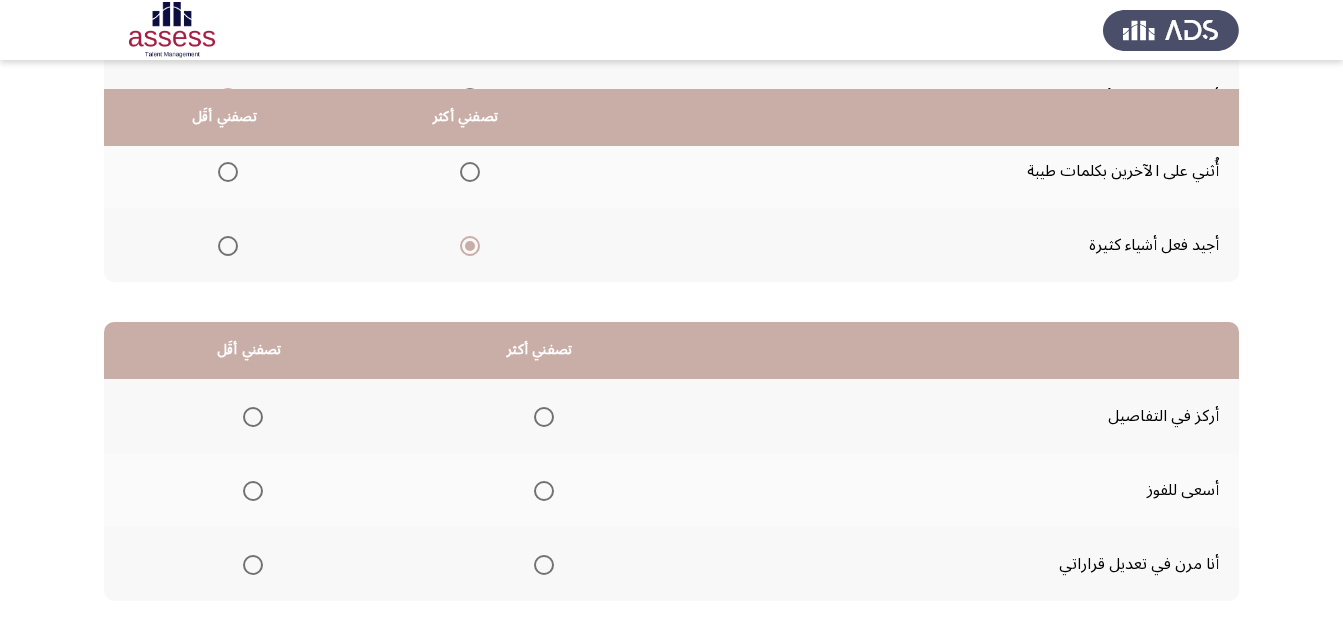 scroll, scrollTop: 268, scrollLeft: 0, axis: vertical 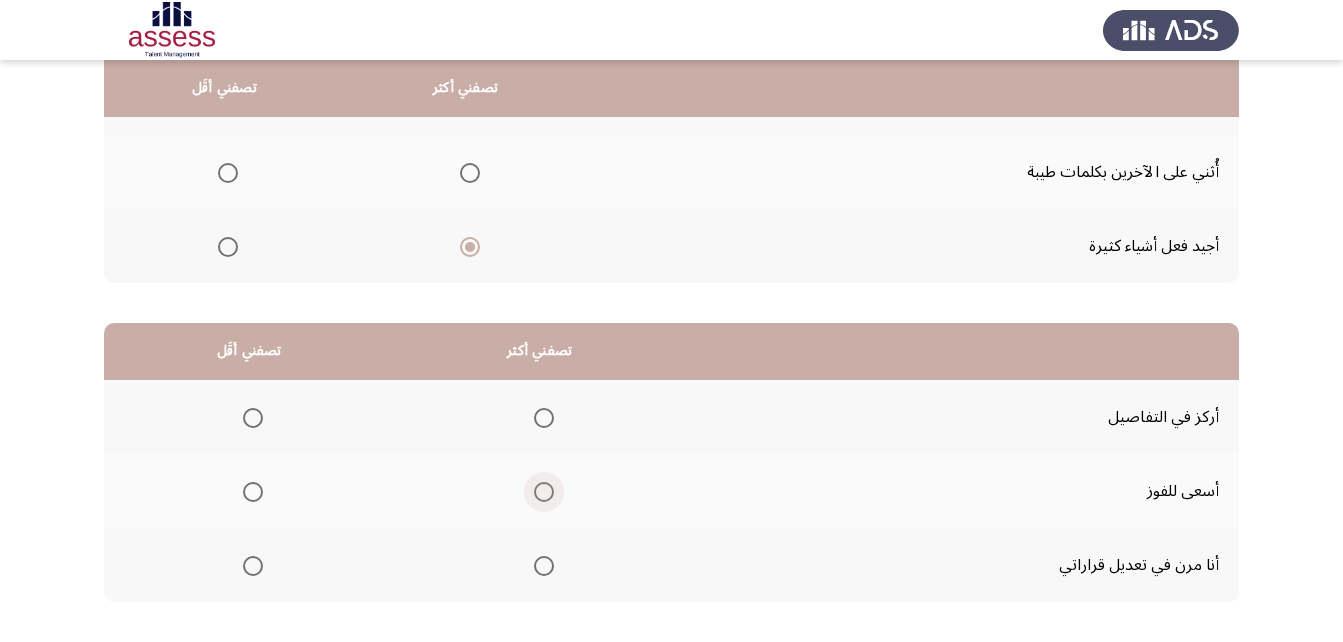 click at bounding box center [544, 492] 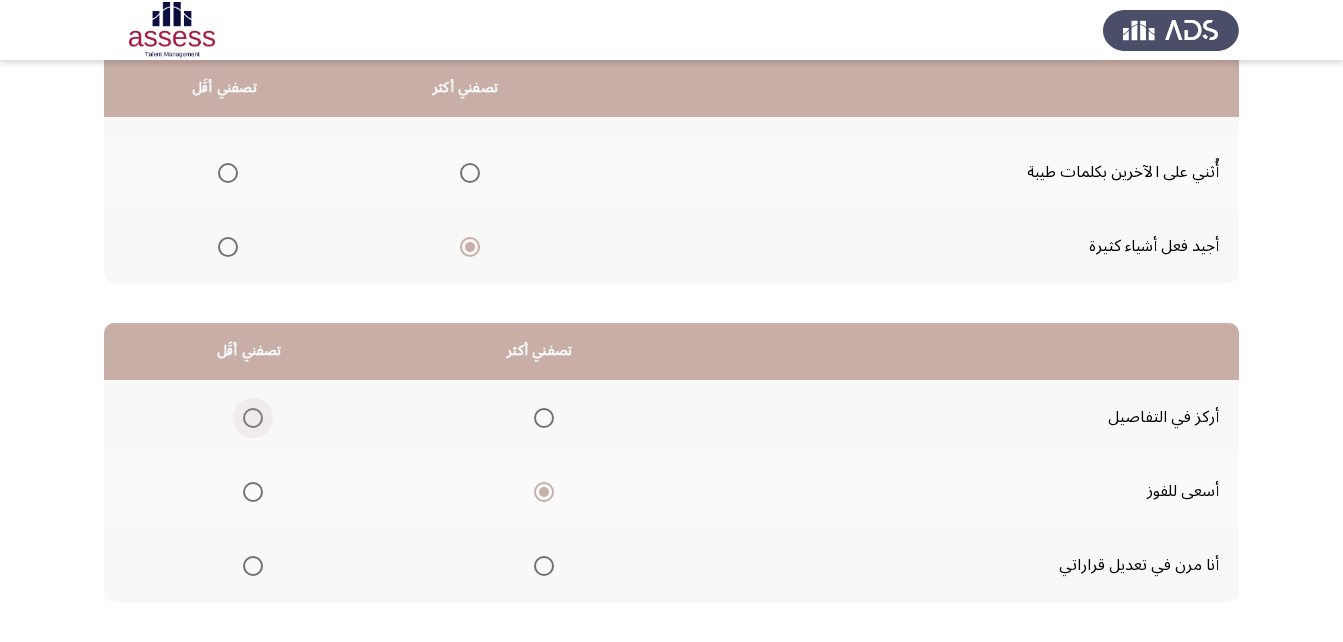 click at bounding box center [253, 418] 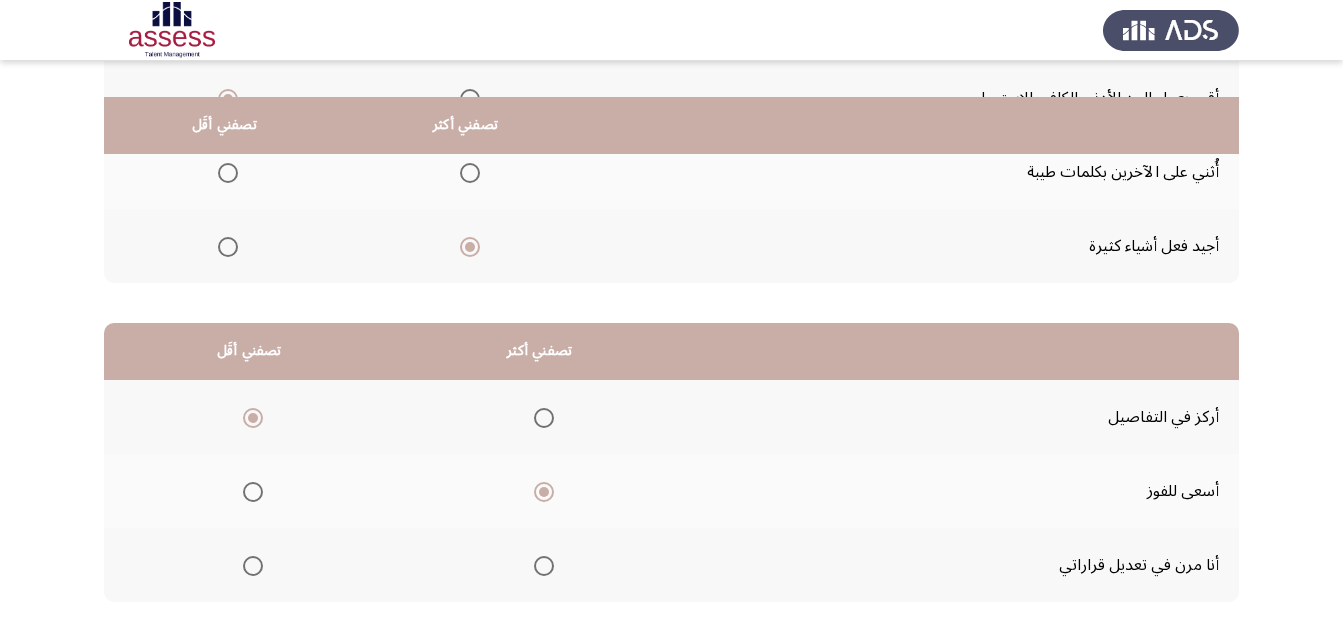 scroll, scrollTop: 368, scrollLeft: 0, axis: vertical 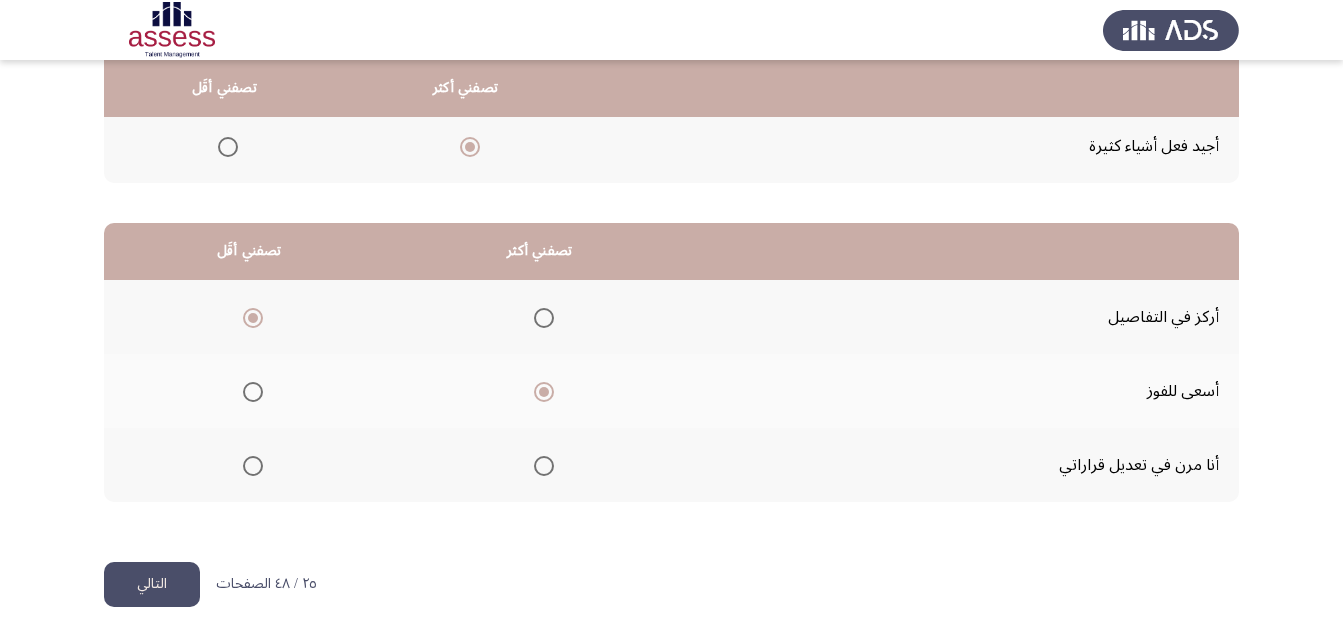 click on "التالي" 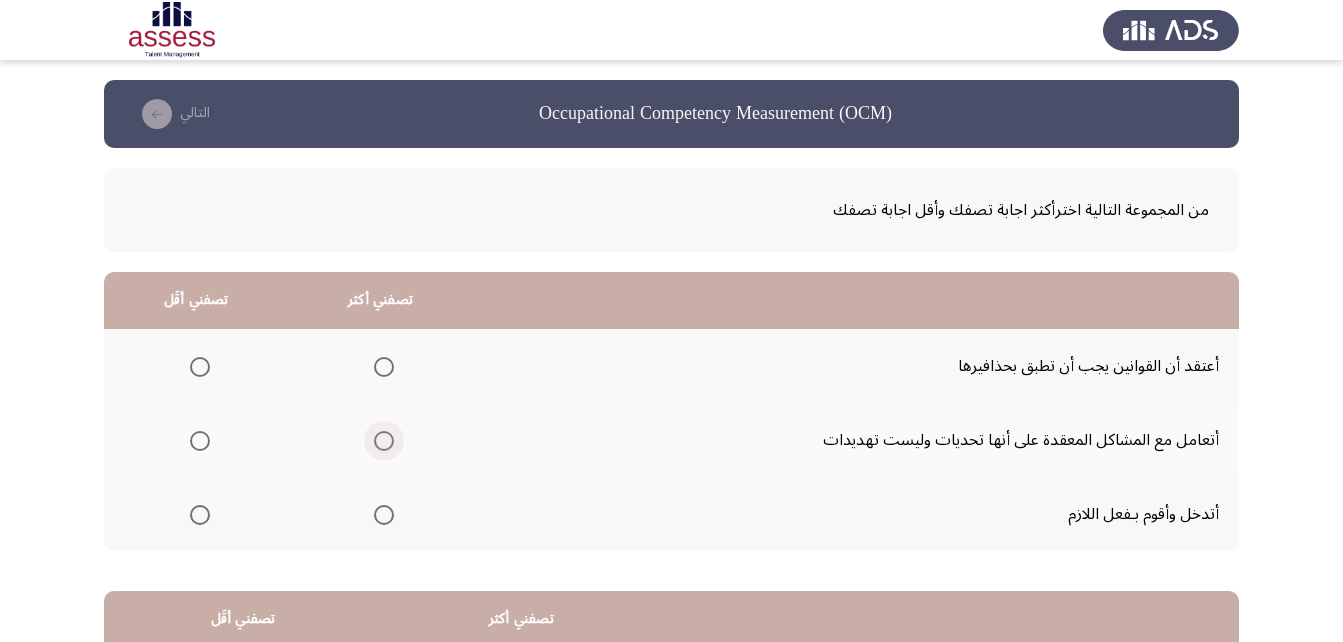 click at bounding box center (384, 441) 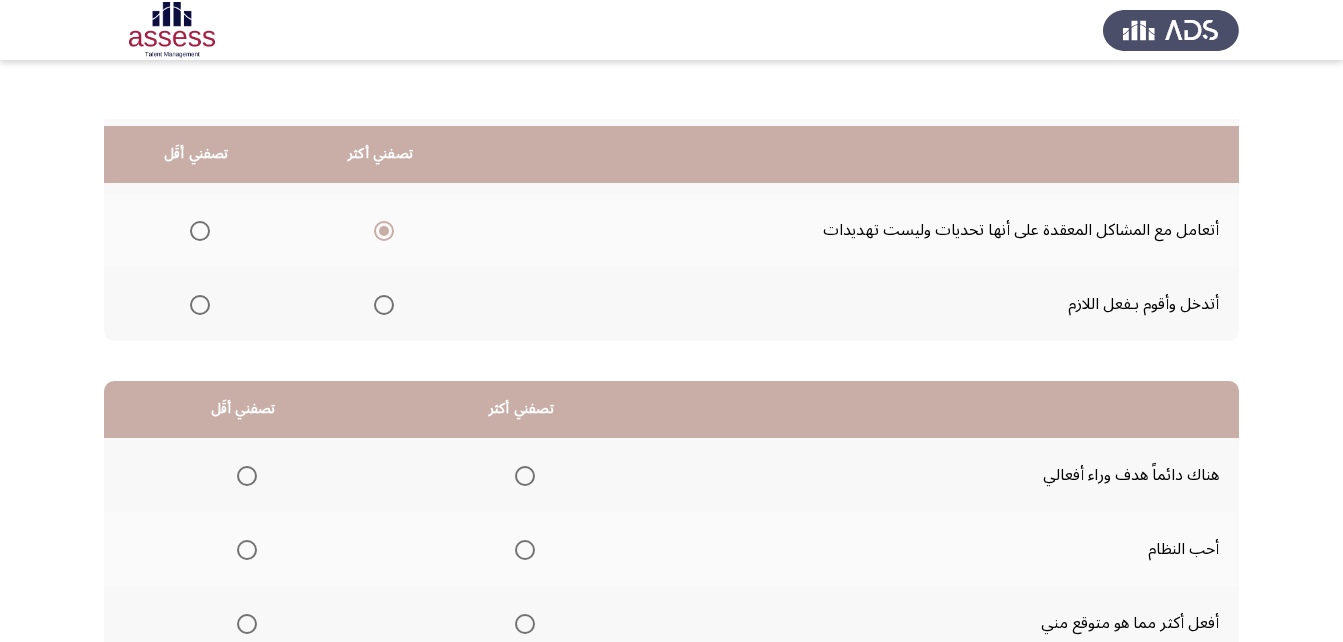 scroll, scrollTop: 168, scrollLeft: 0, axis: vertical 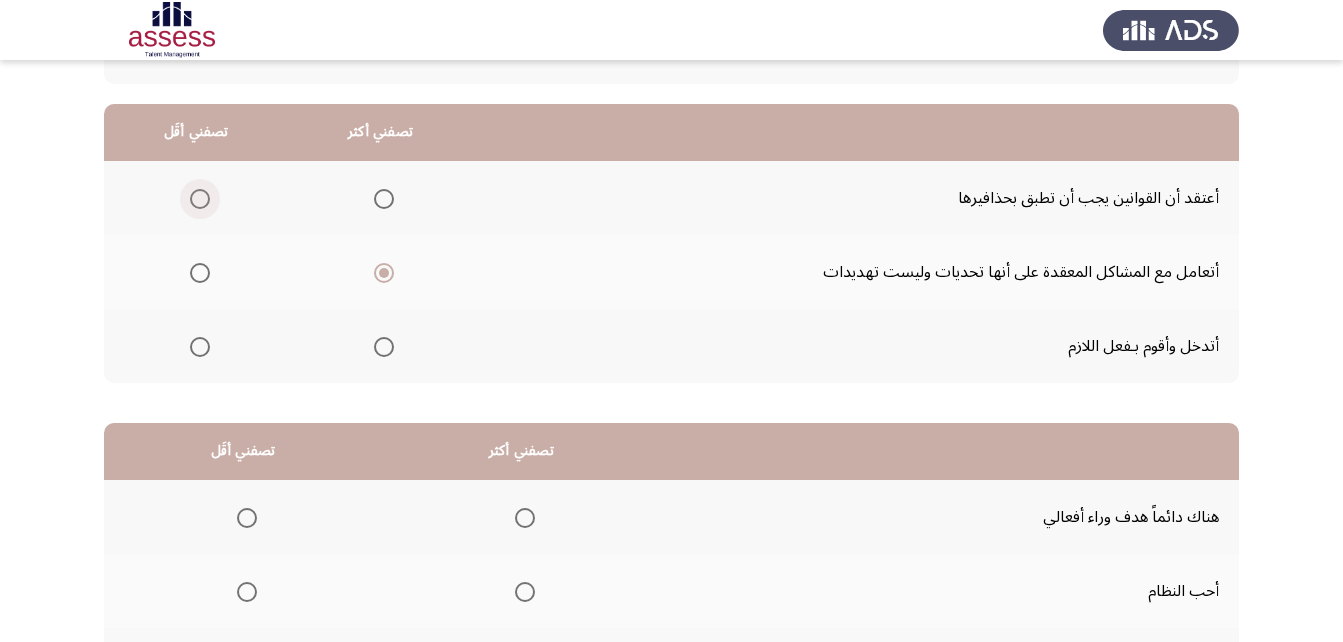 click at bounding box center (200, 199) 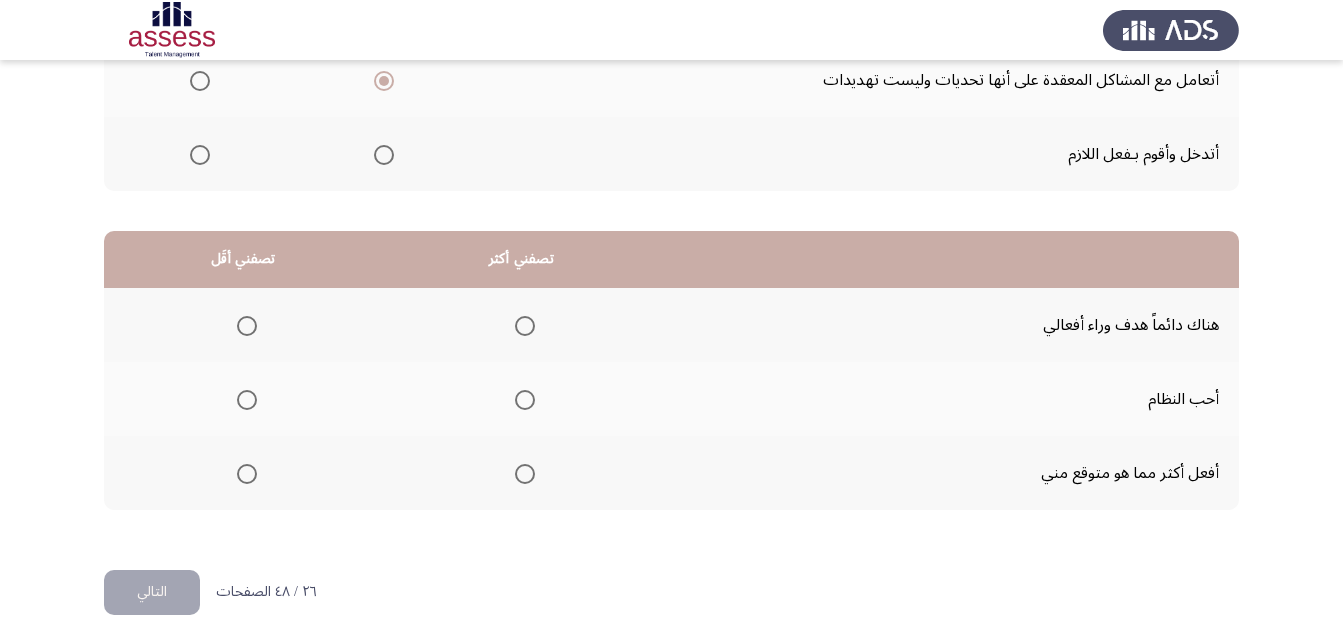 scroll, scrollTop: 368, scrollLeft: 0, axis: vertical 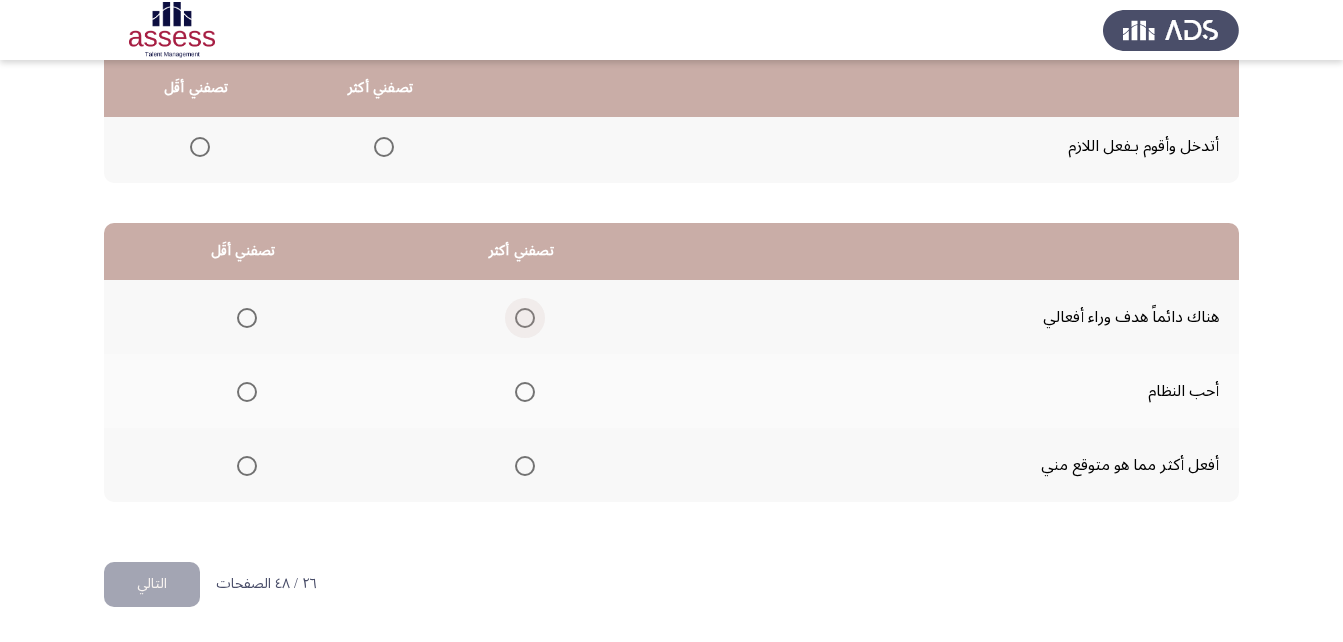 click at bounding box center (525, 318) 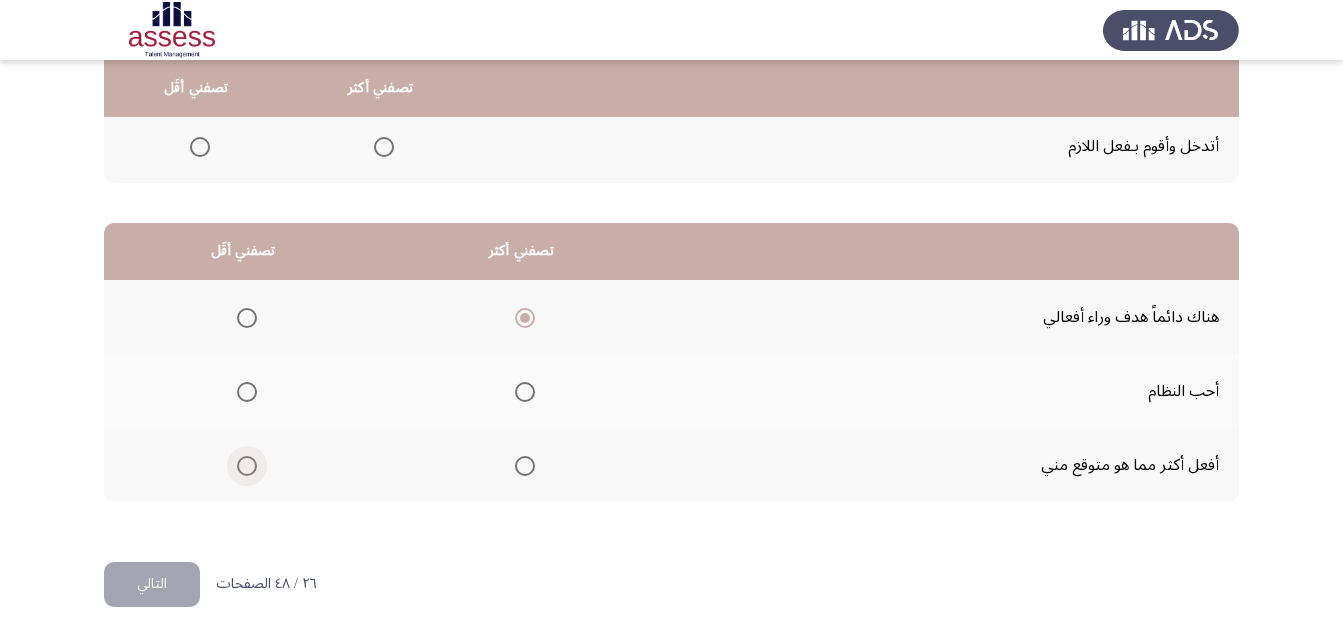 click at bounding box center (247, 466) 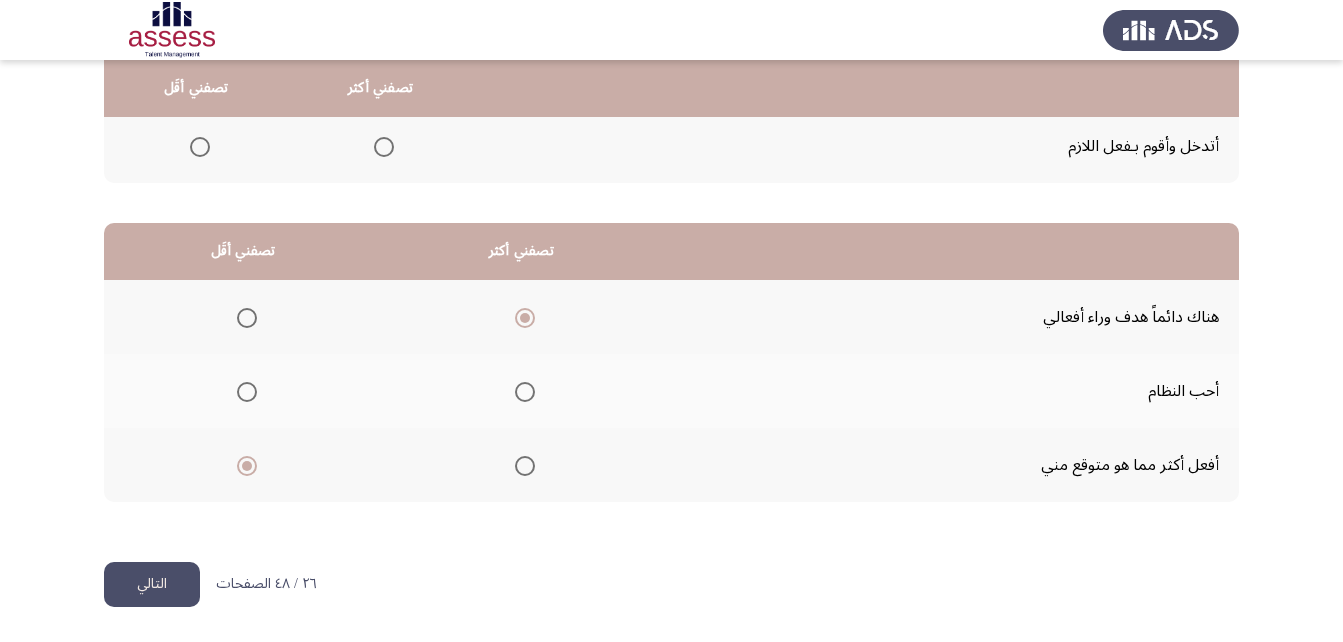 click on "التالي" 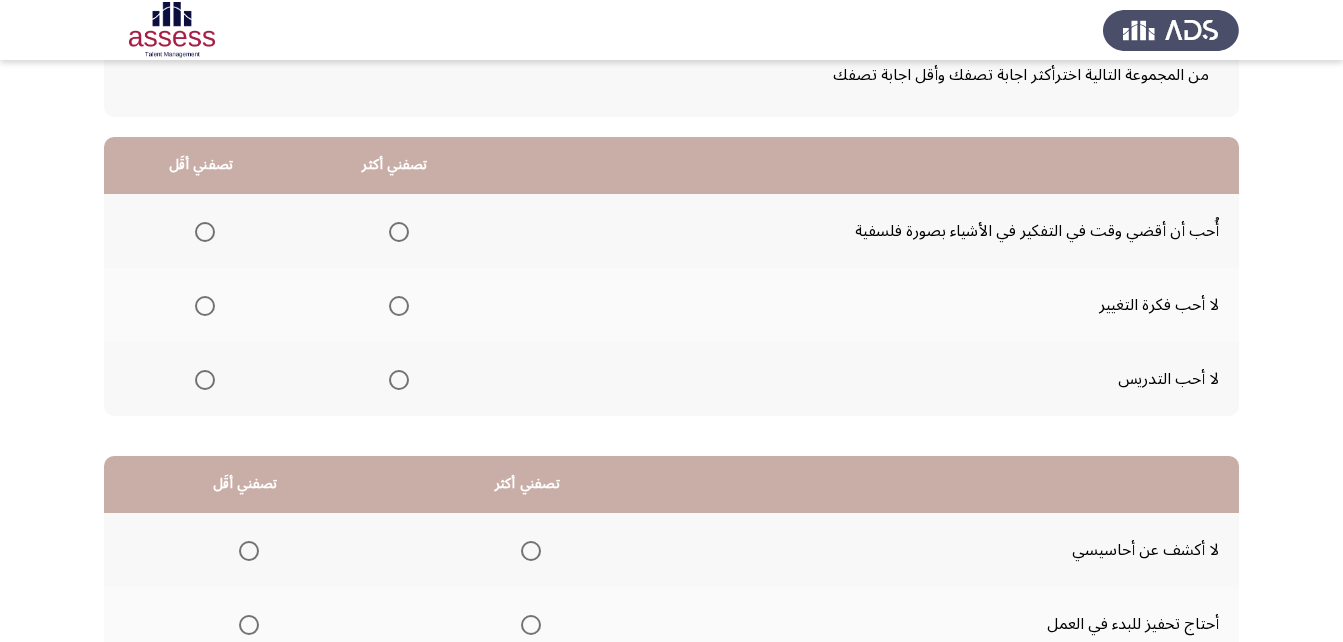 scroll, scrollTop: 100, scrollLeft: 0, axis: vertical 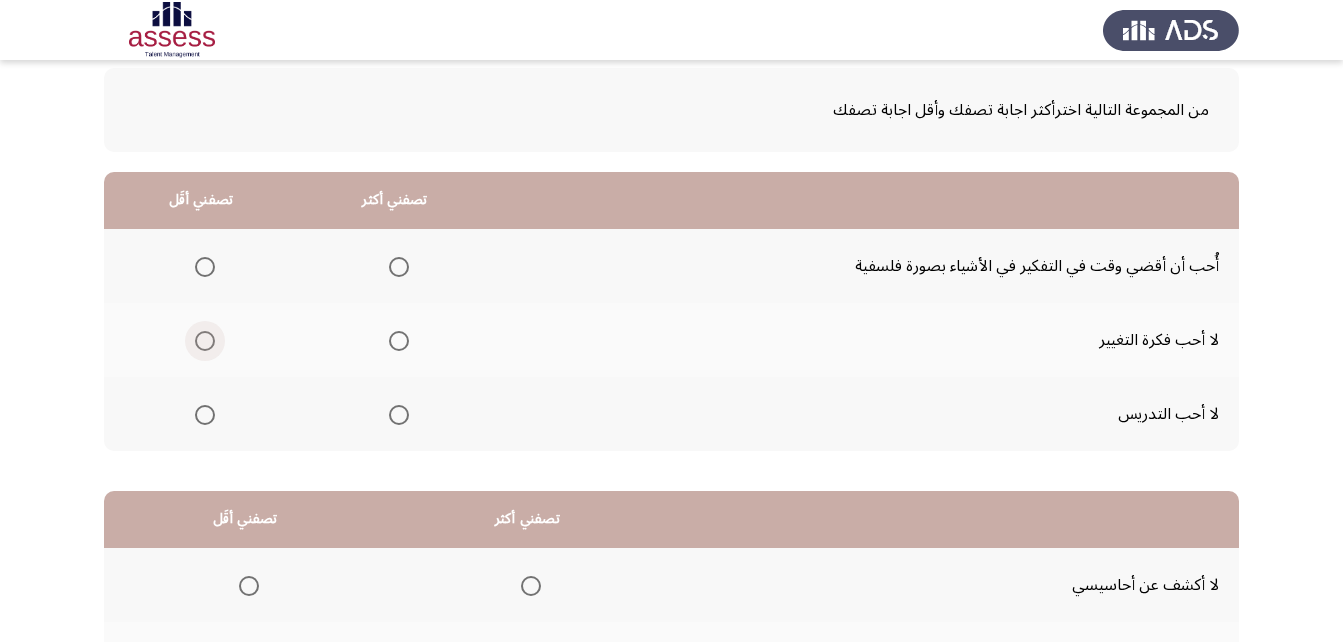 click at bounding box center (205, 341) 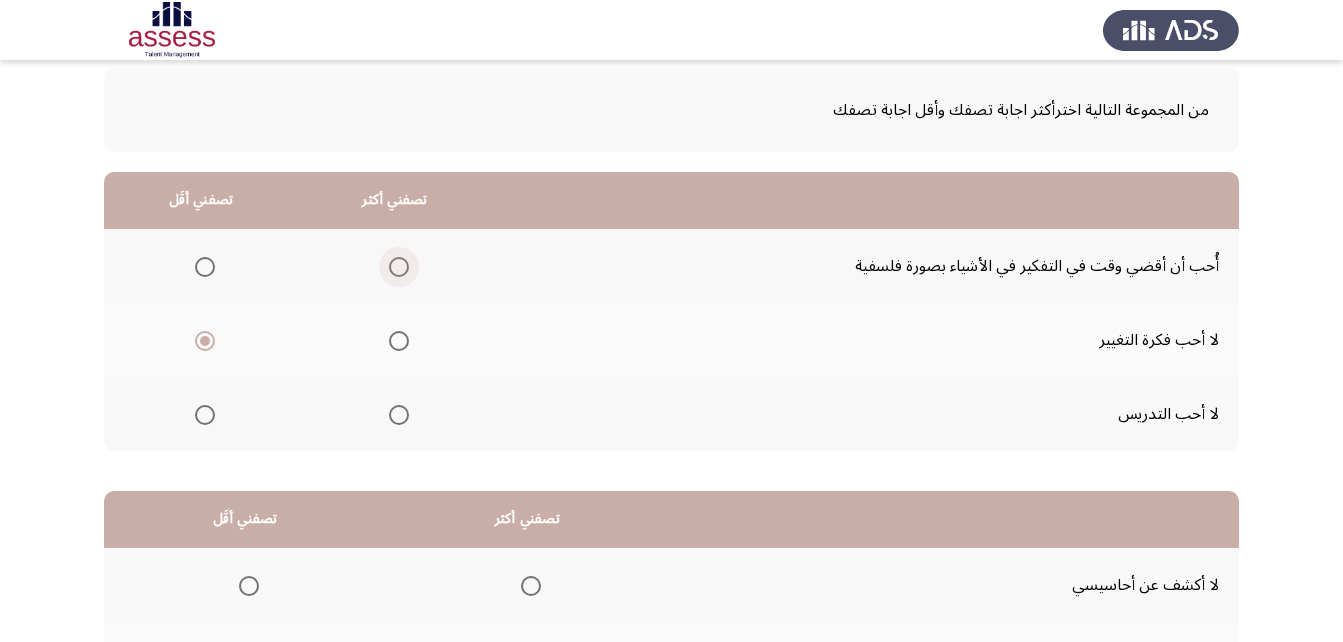 click at bounding box center [399, 267] 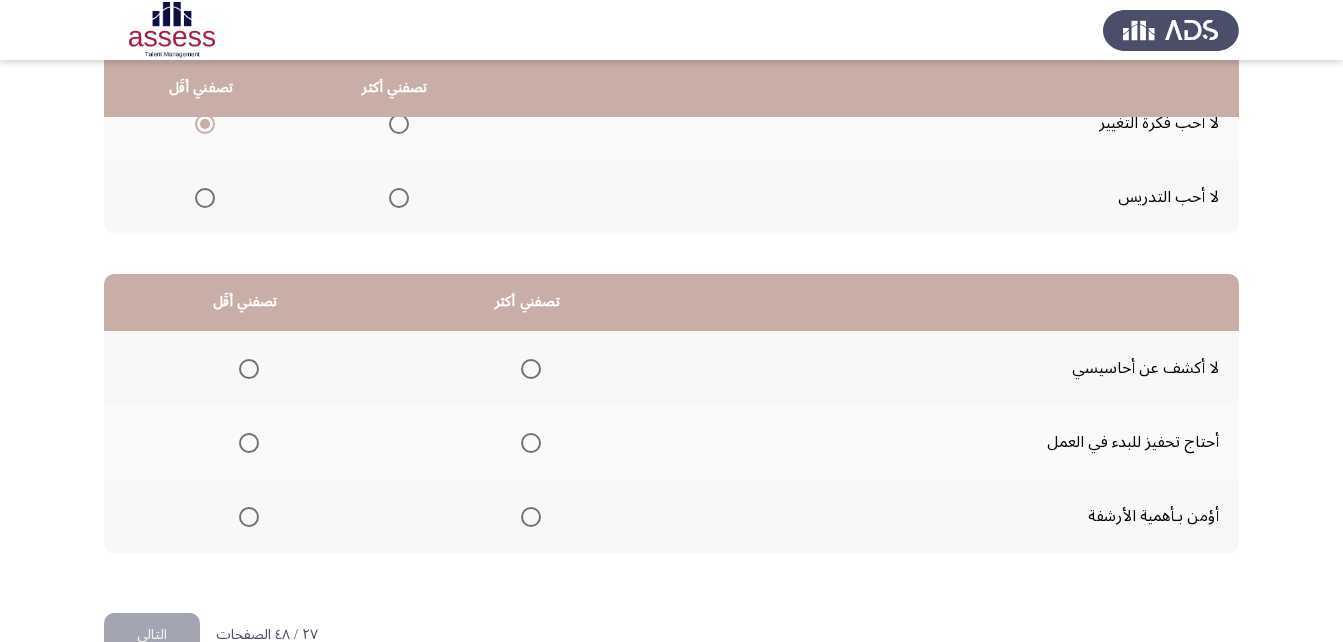 scroll, scrollTop: 368, scrollLeft: 0, axis: vertical 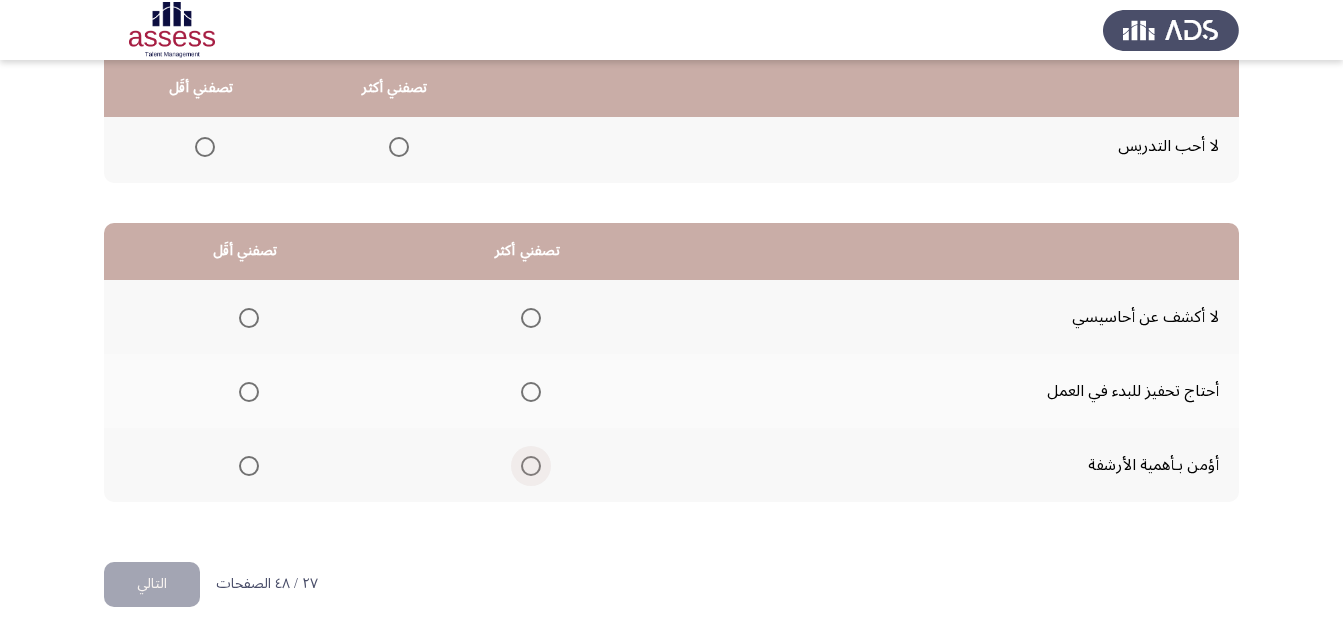 click at bounding box center [531, 466] 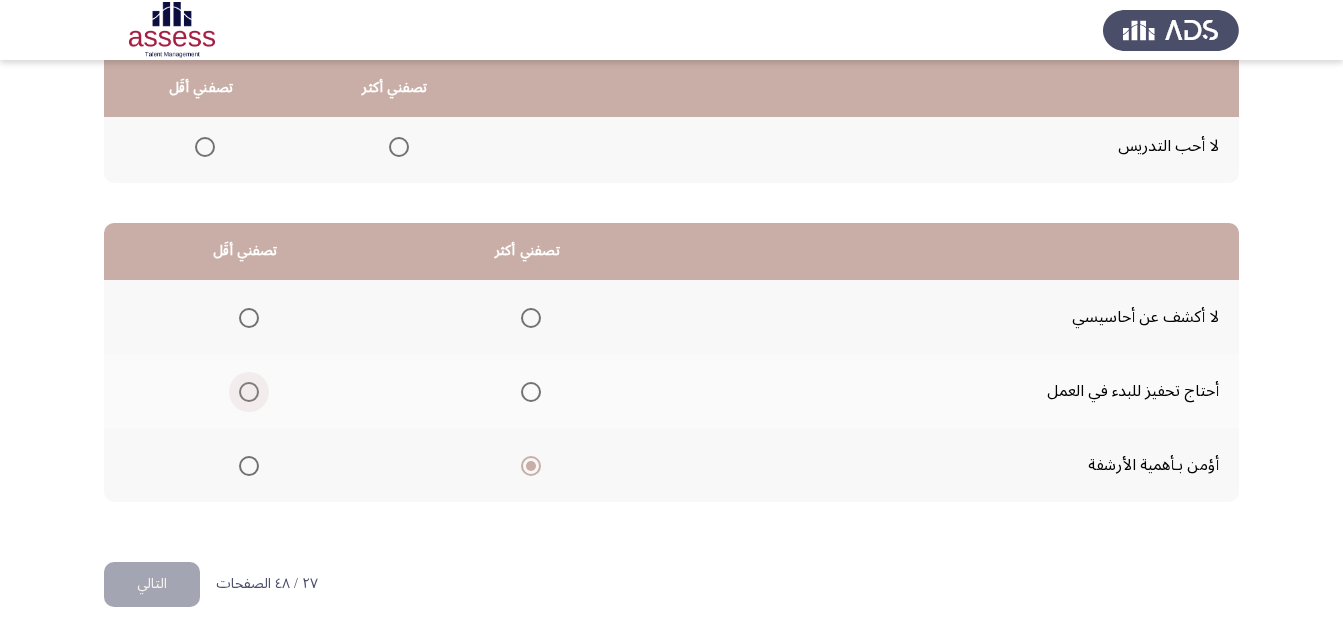 click at bounding box center (249, 392) 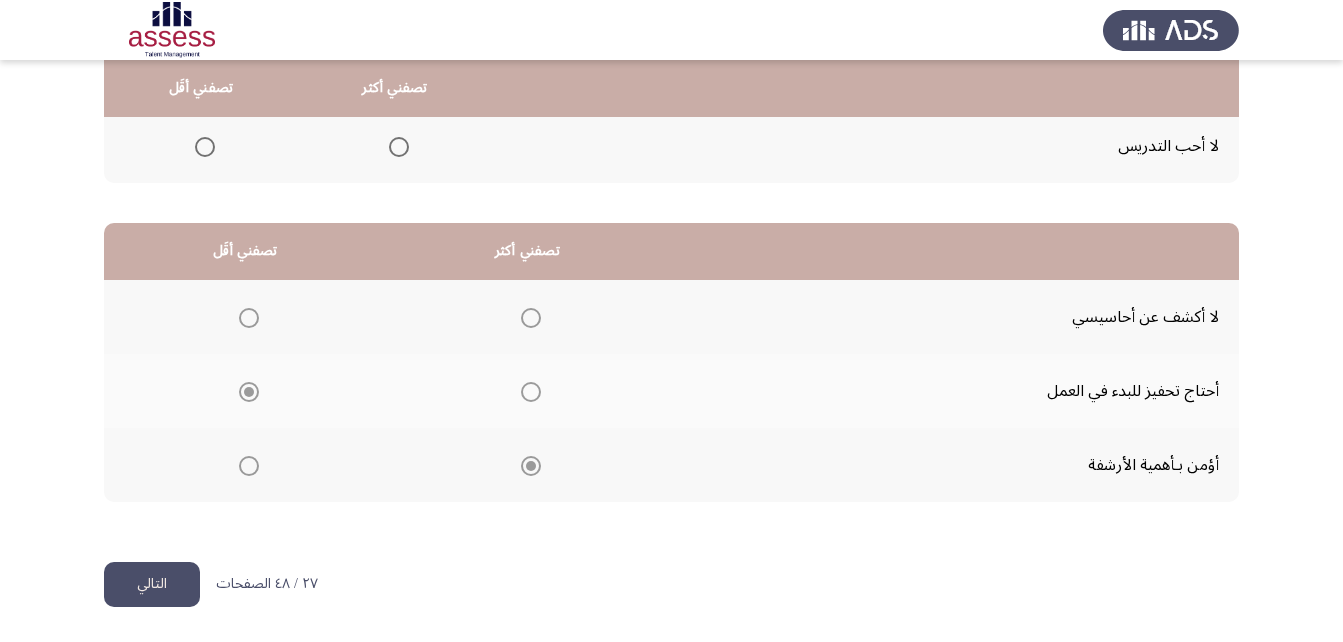 click on "التالي" 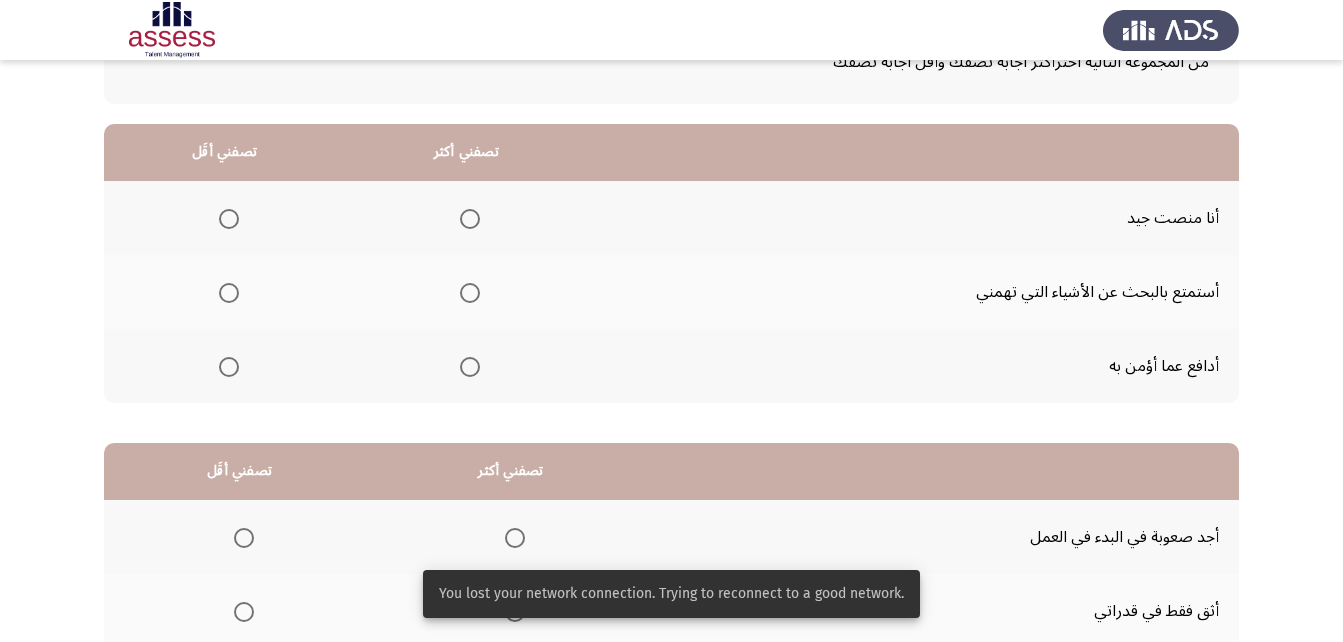 scroll, scrollTop: 200, scrollLeft: 0, axis: vertical 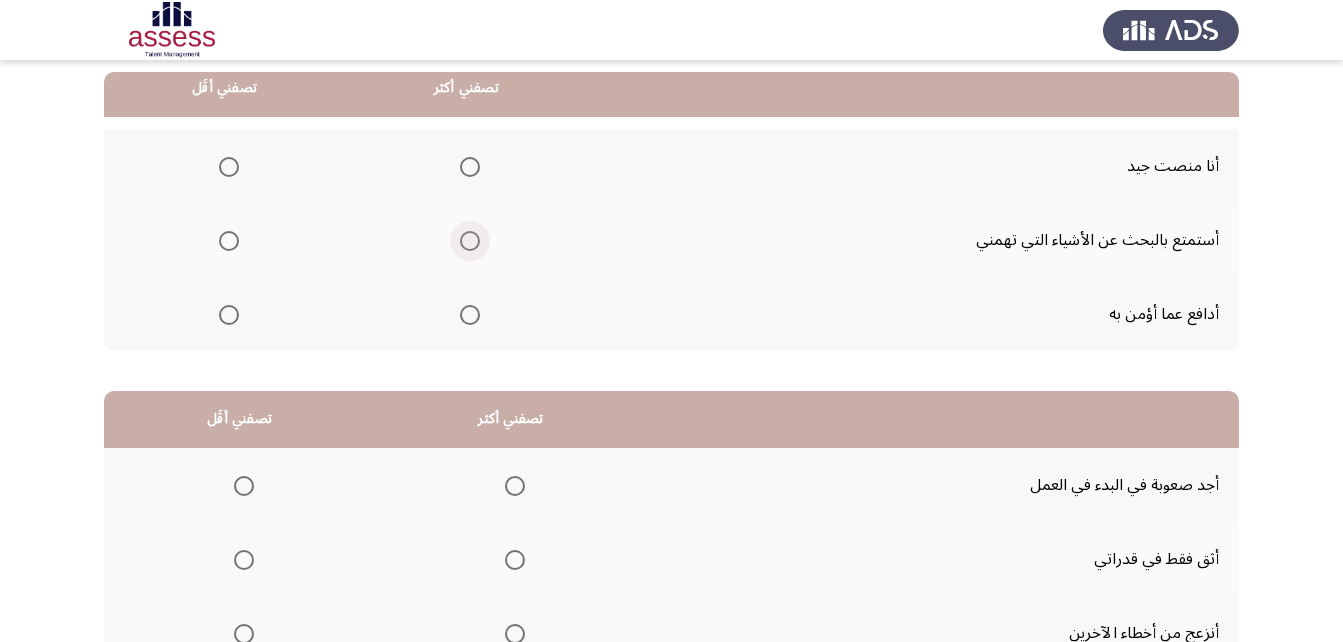 click at bounding box center [470, 241] 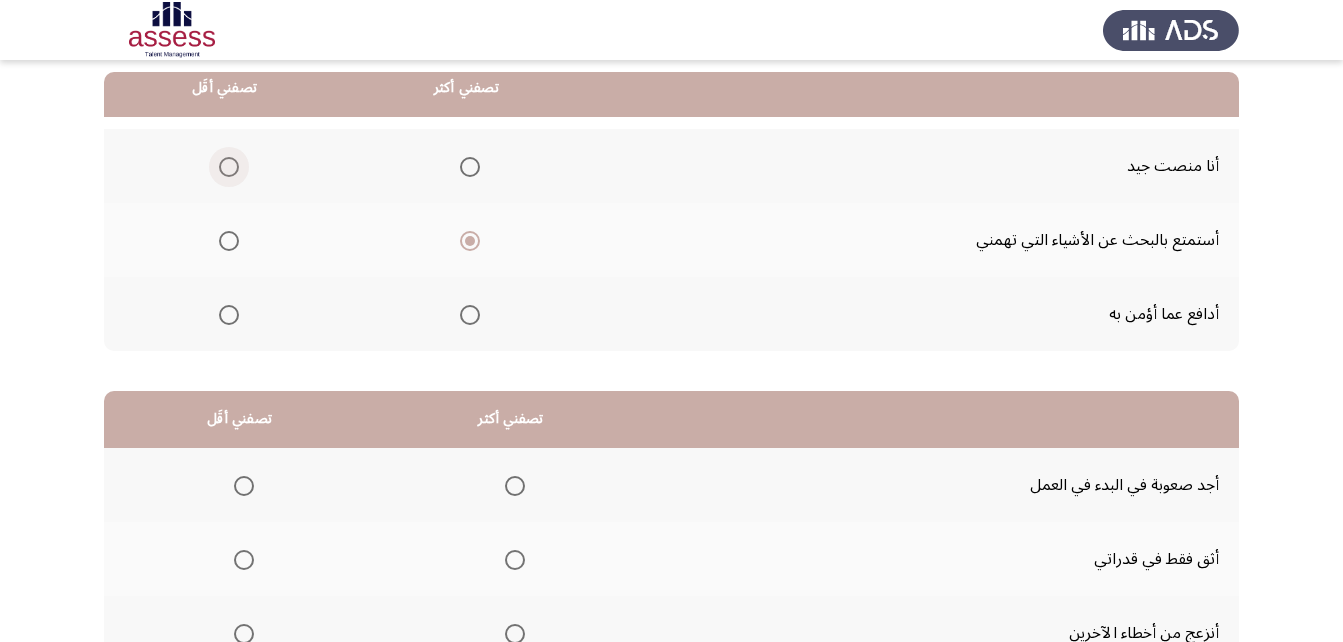 click at bounding box center [229, 167] 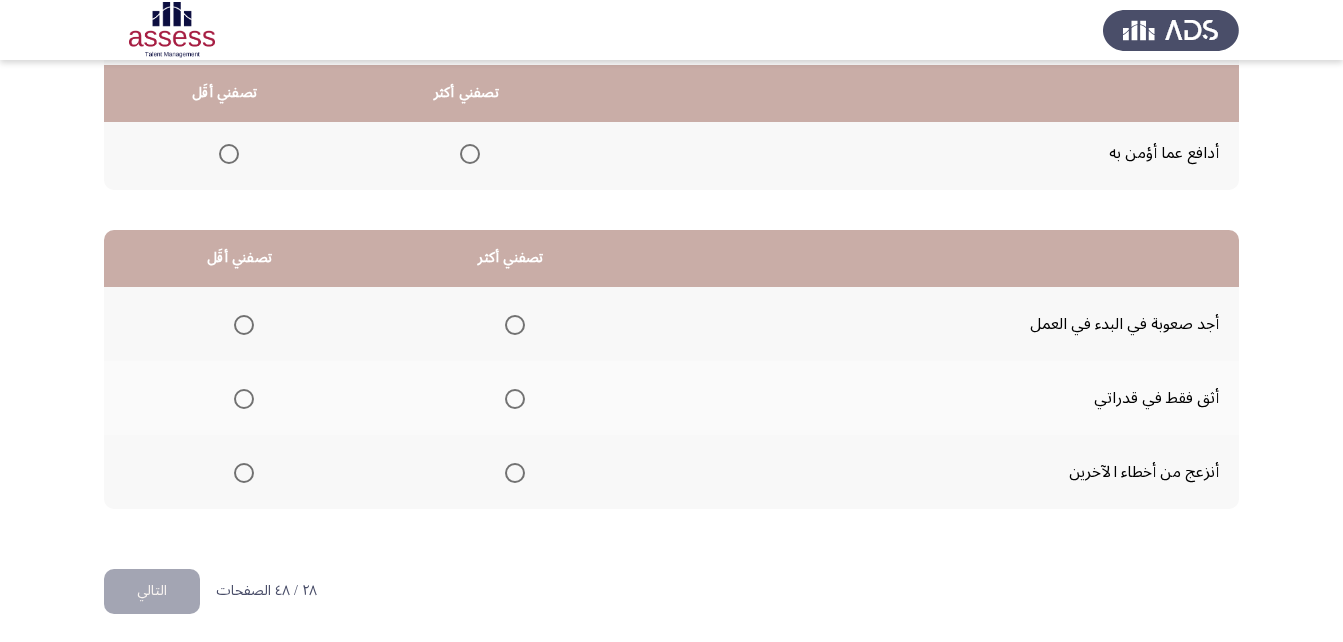 scroll, scrollTop: 368, scrollLeft: 0, axis: vertical 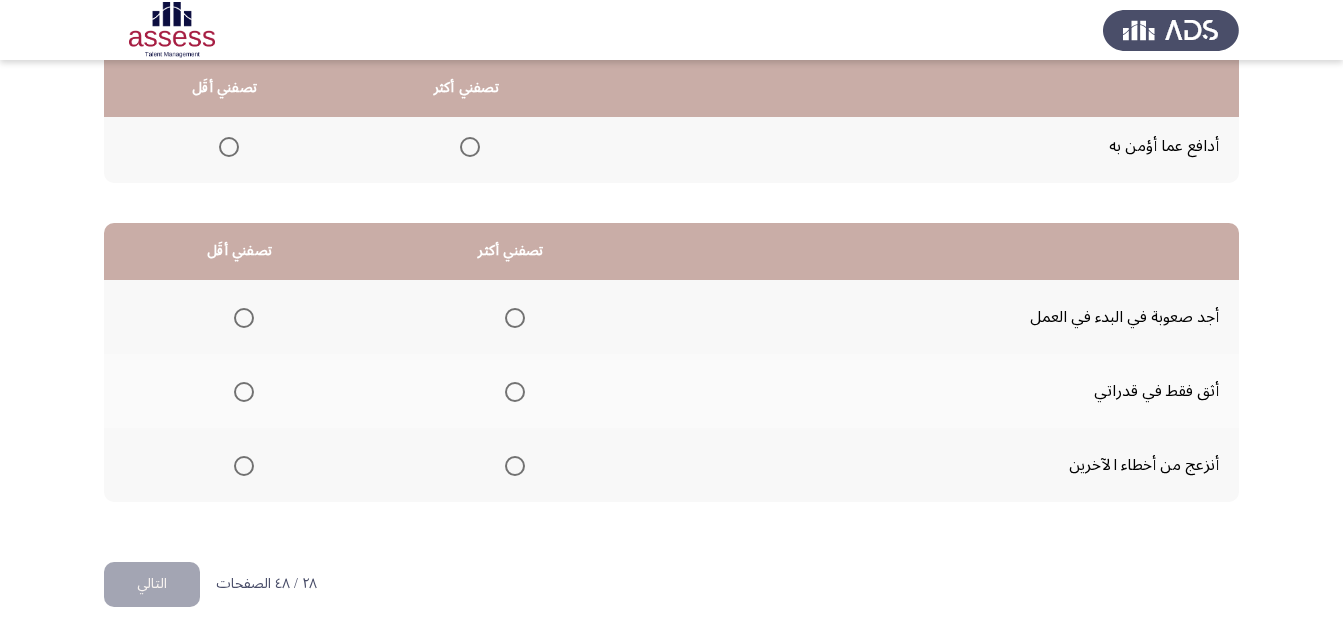 click at bounding box center [515, 466] 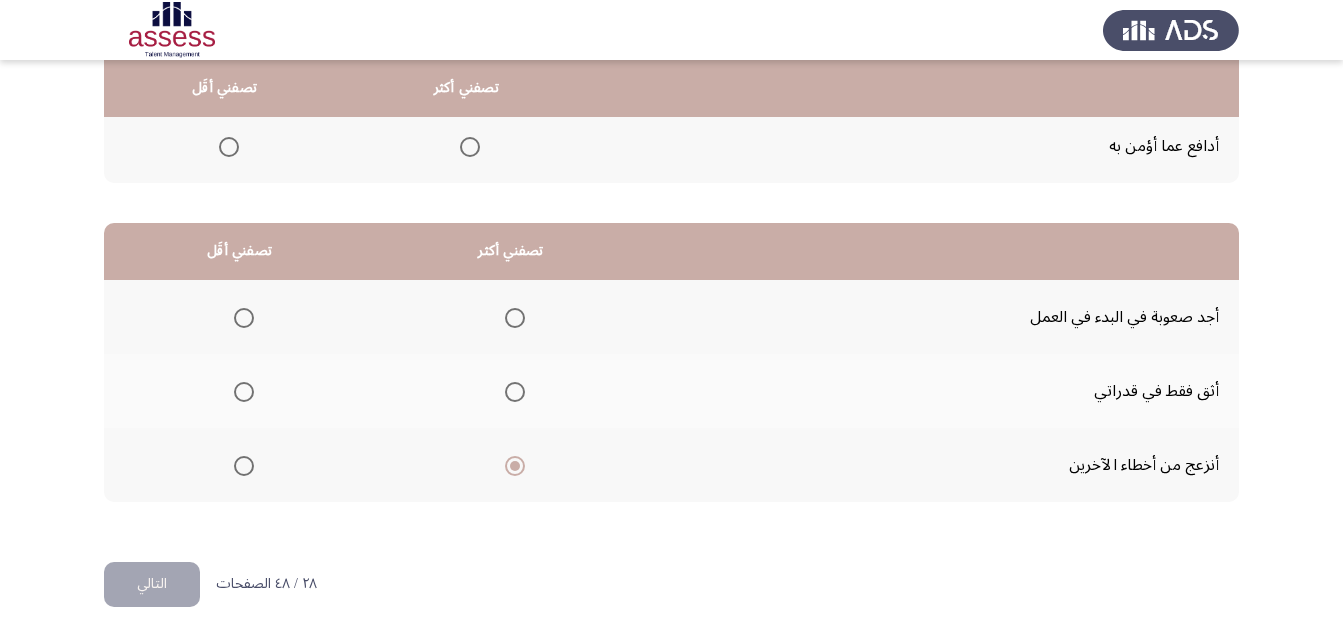 click at bounding box center (244, 318) 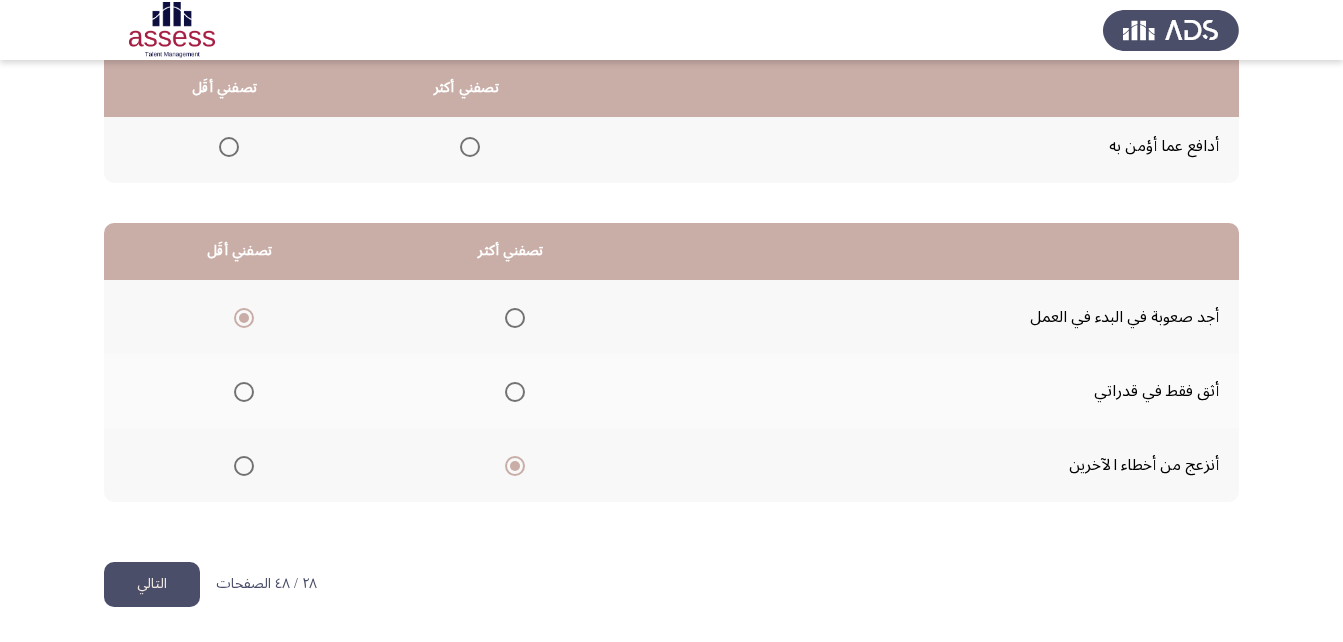 click on "التالي" 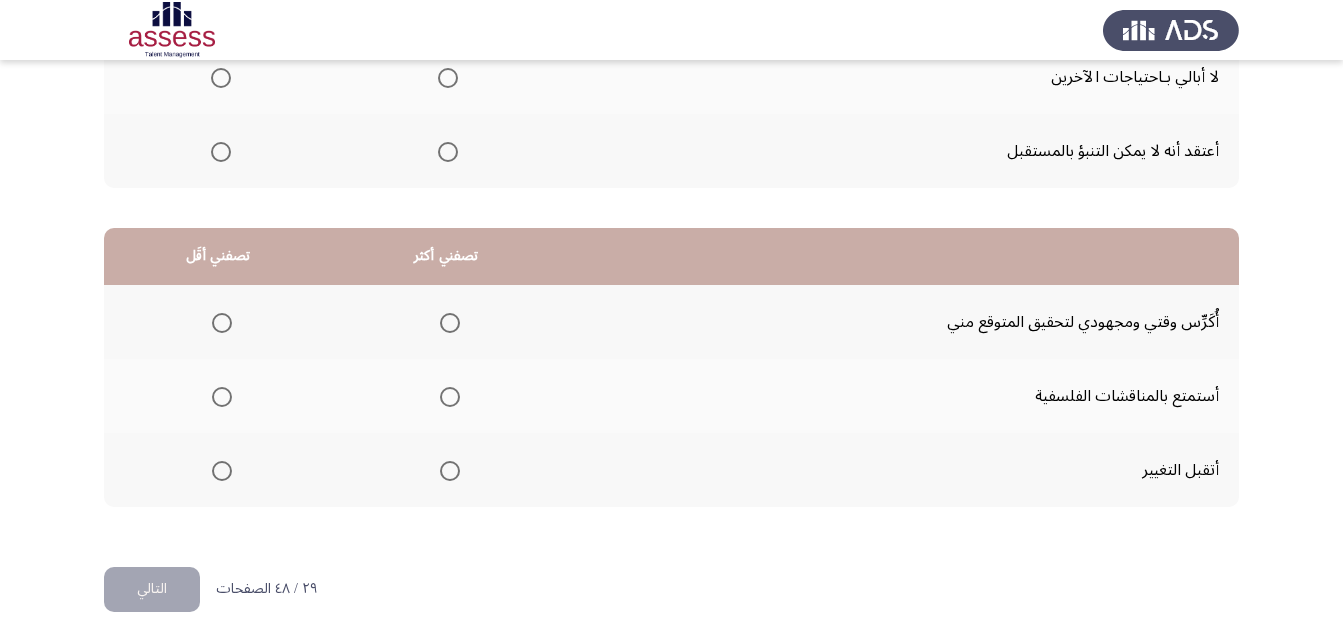 scroll, scrollTop: 368, scrollLeft: 0, axis: vertical 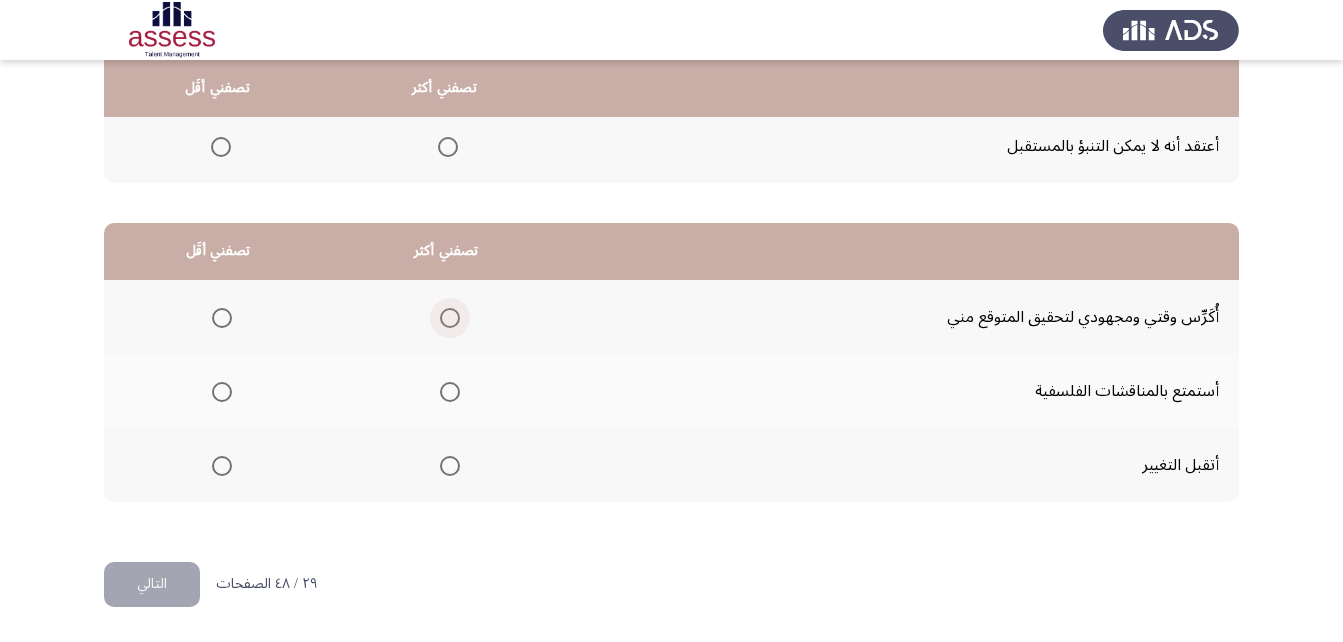 click at bounding box center (450, 318) 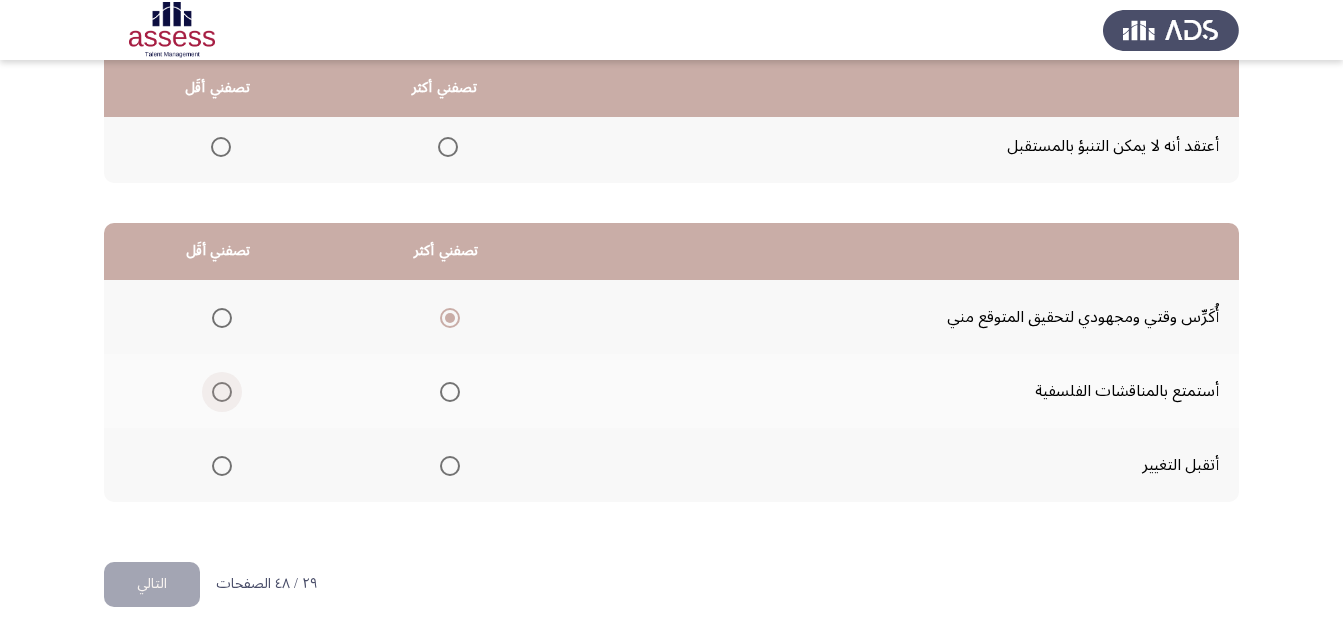 click at bounding box center [222, 392] 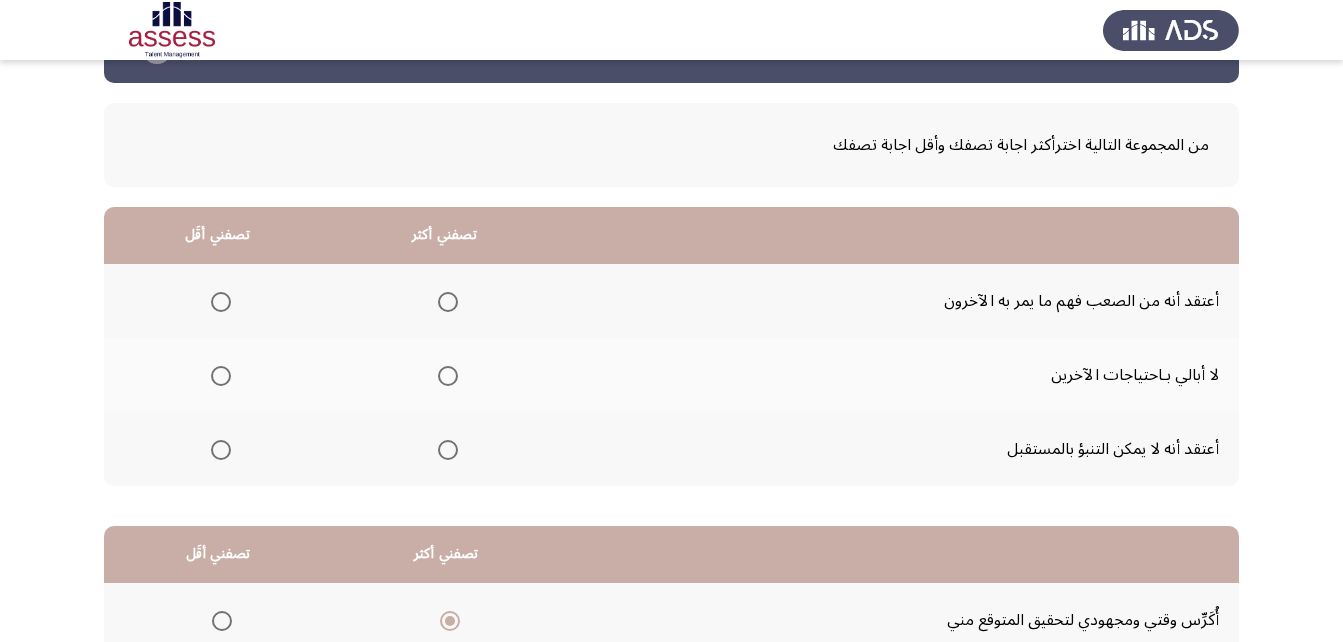 scroll, scrollTop: 100, scrollLeft: 0, axis: vertical 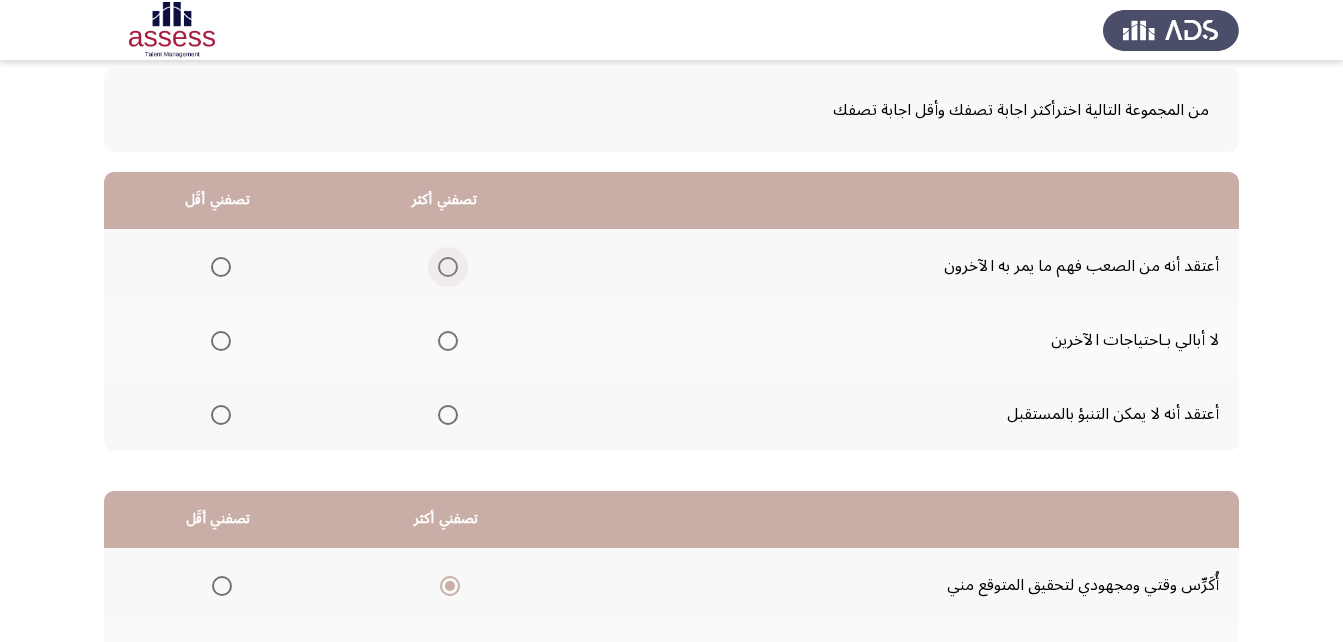 click at bounding box center (448, 267) 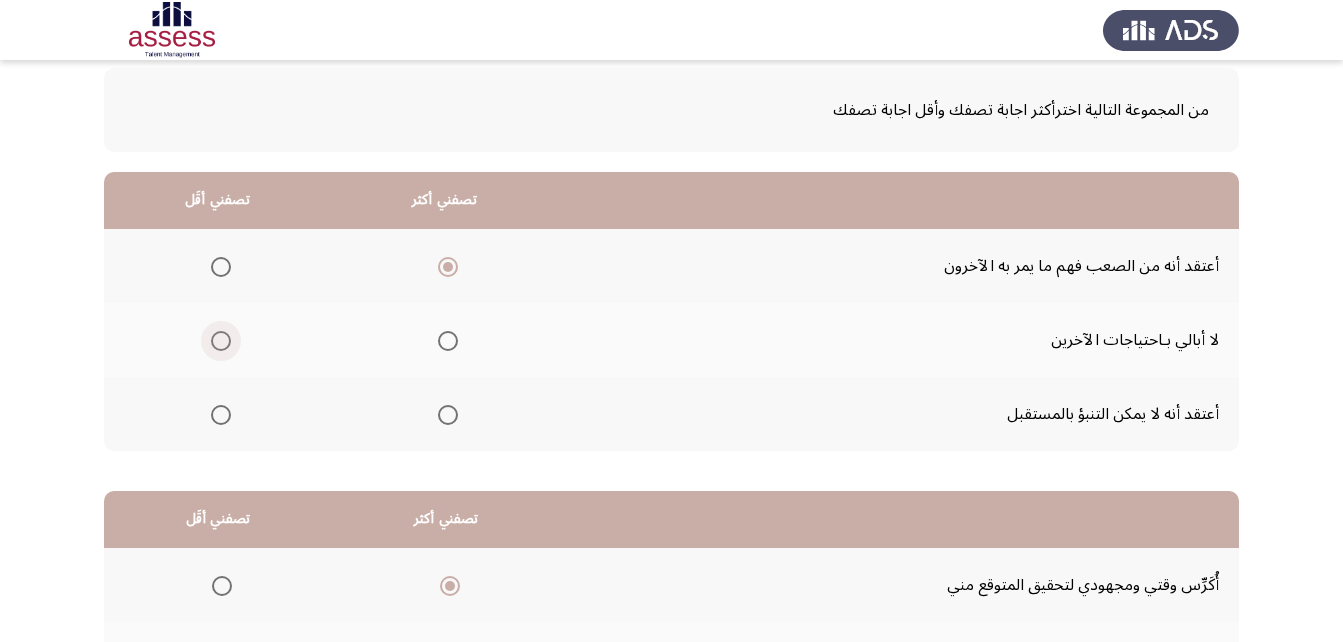 click at bounding box center (221, 341) 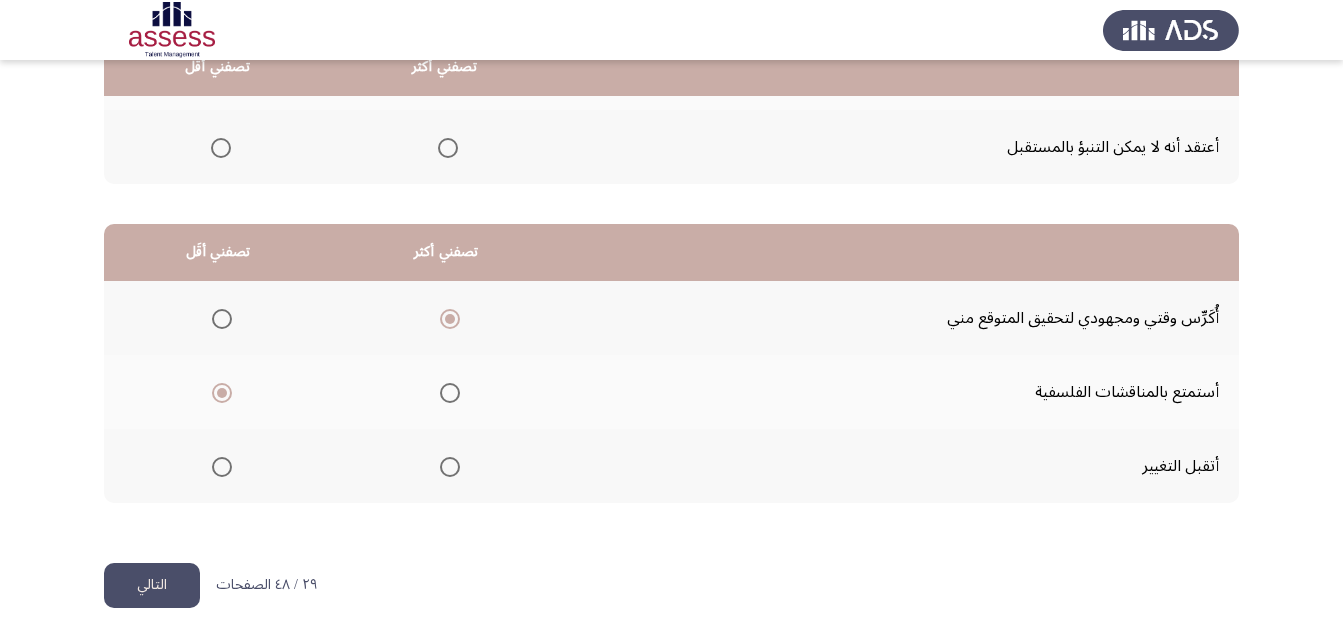 scroll, scrollTop: 368, scrollLeft: 0, axis: vertical 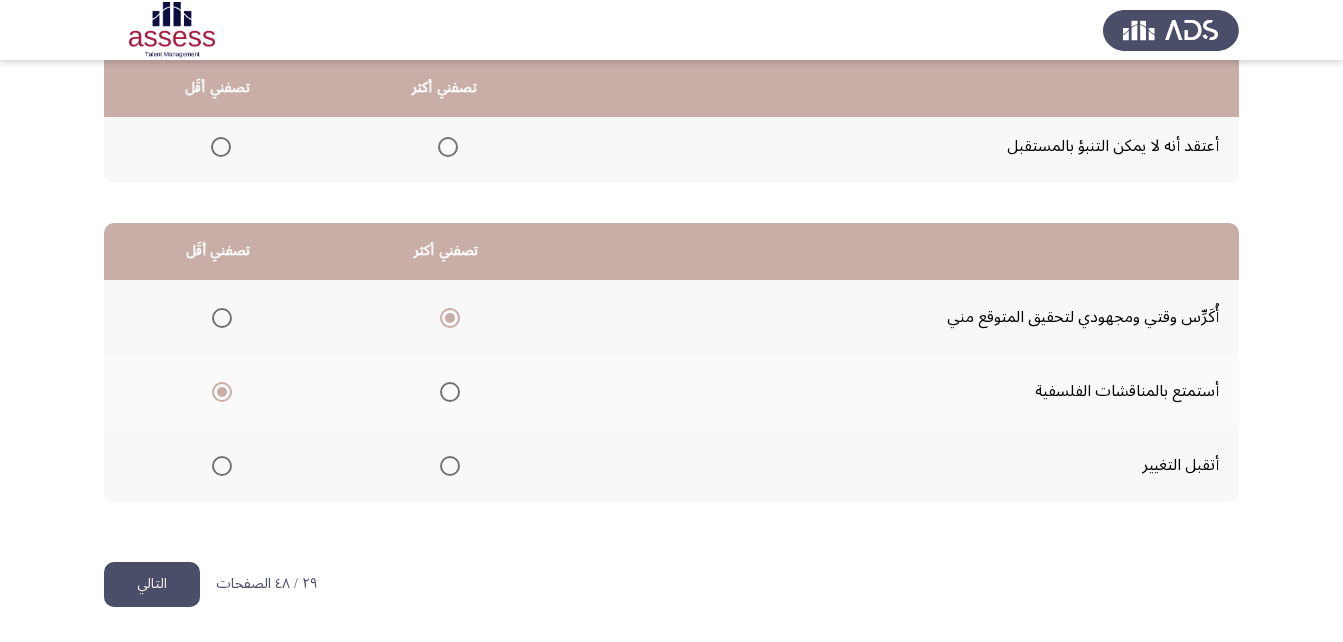 click on "التالي" 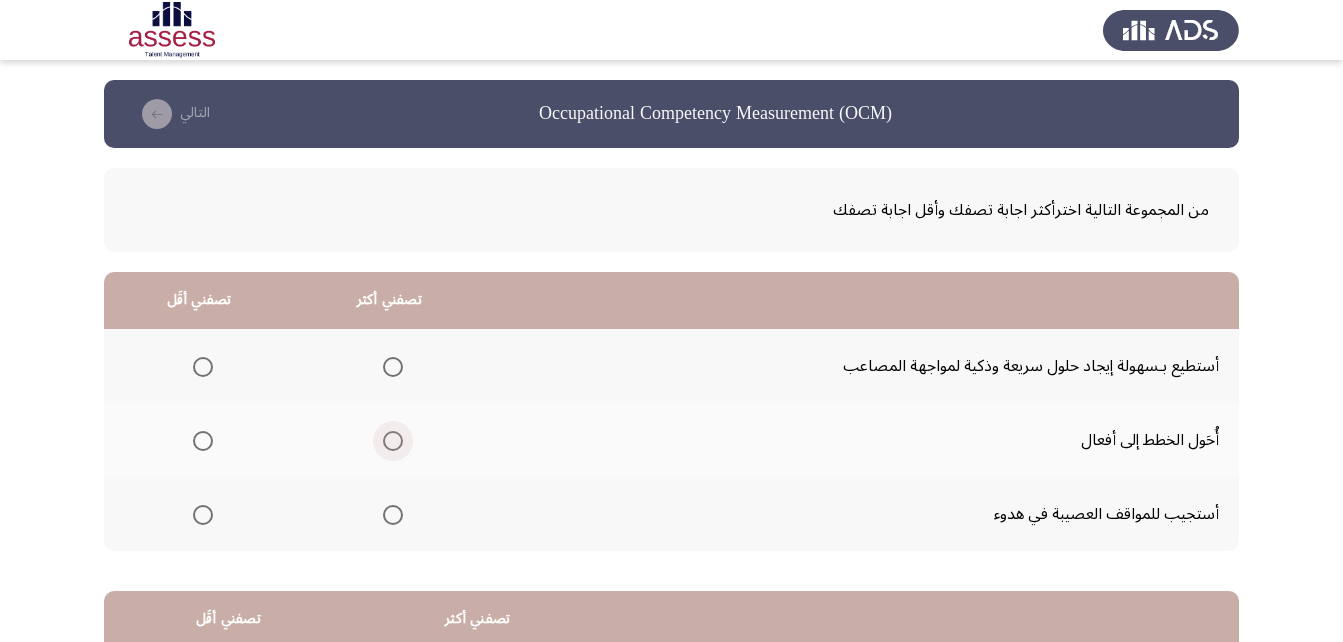 click at bounding box center [393, 441] 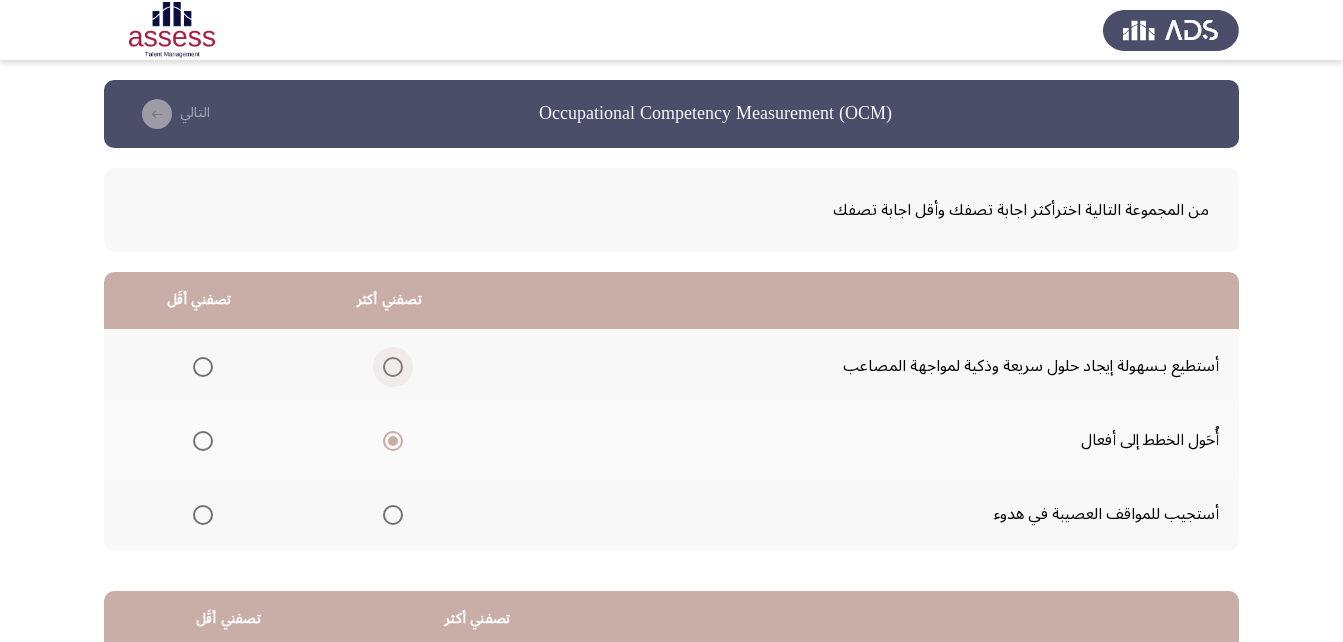 click at bounding box center (393, 367) 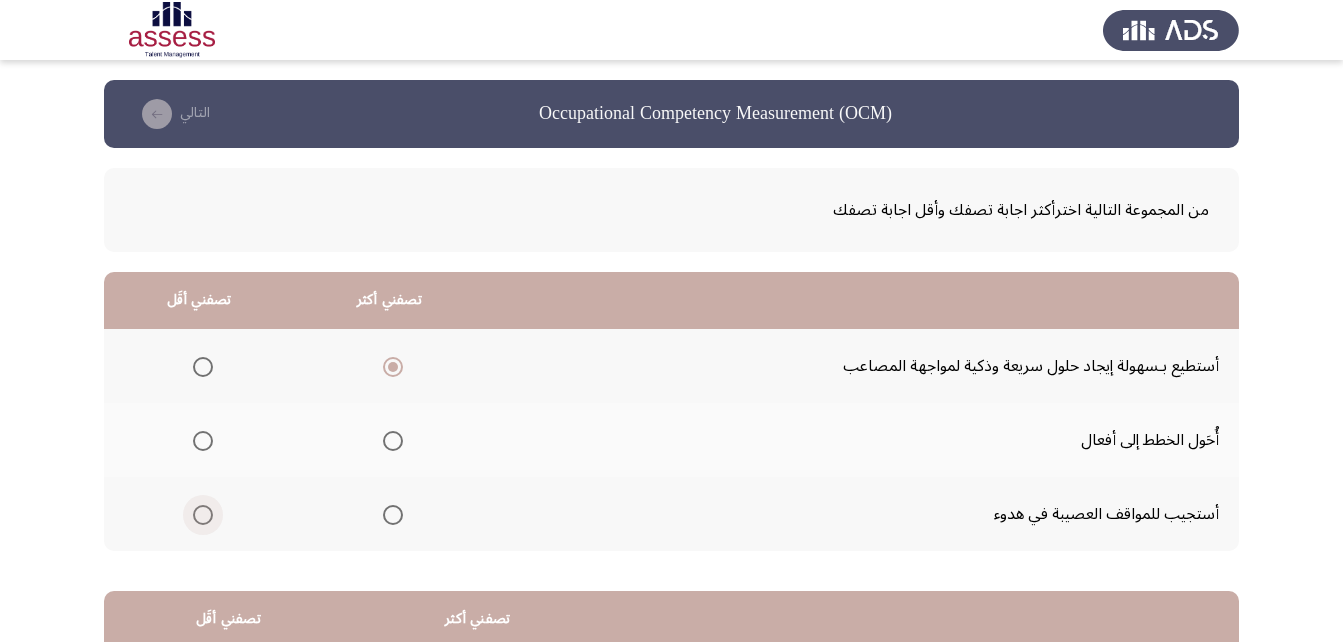 click at bounding box center (203, 515) 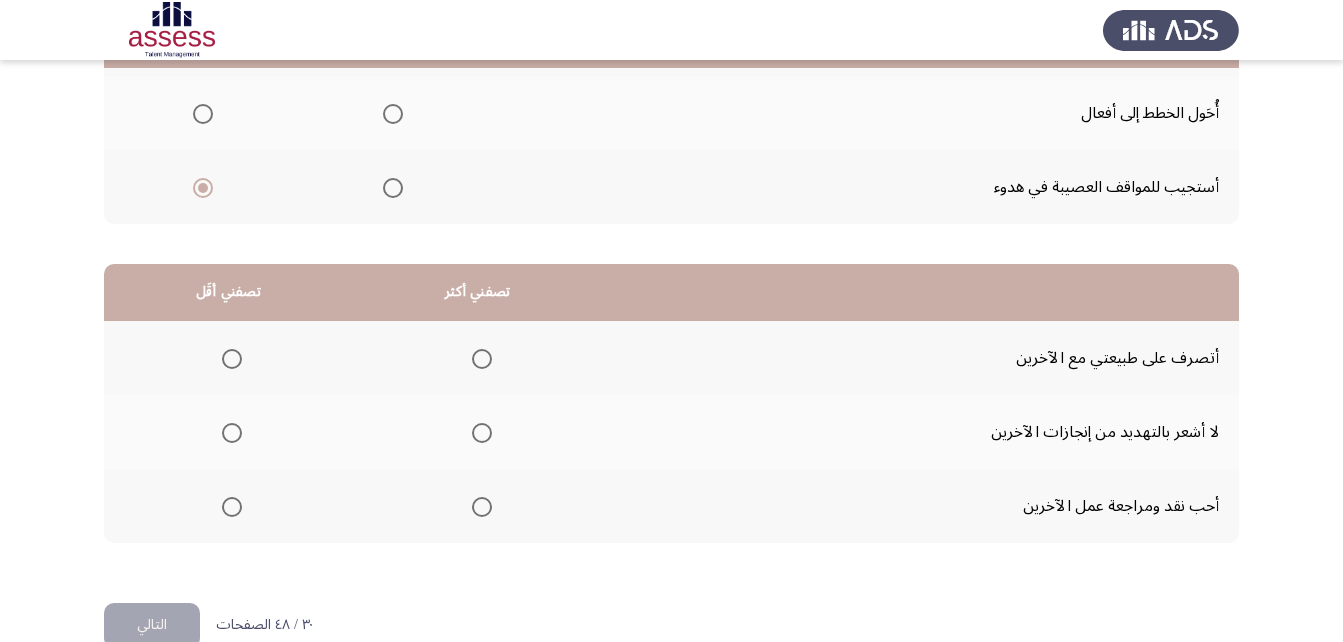 scroll, scrollTop: 368, scrollLeft: 0, axis: vertical 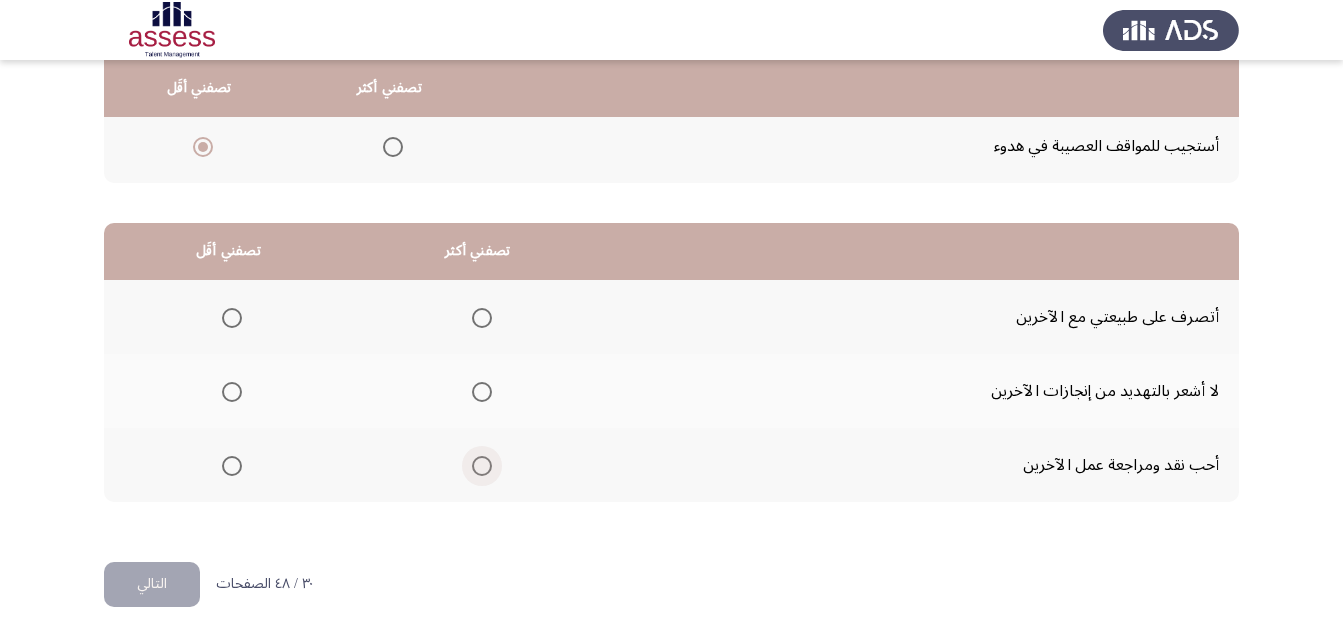 click at bounding box center [482, 466] 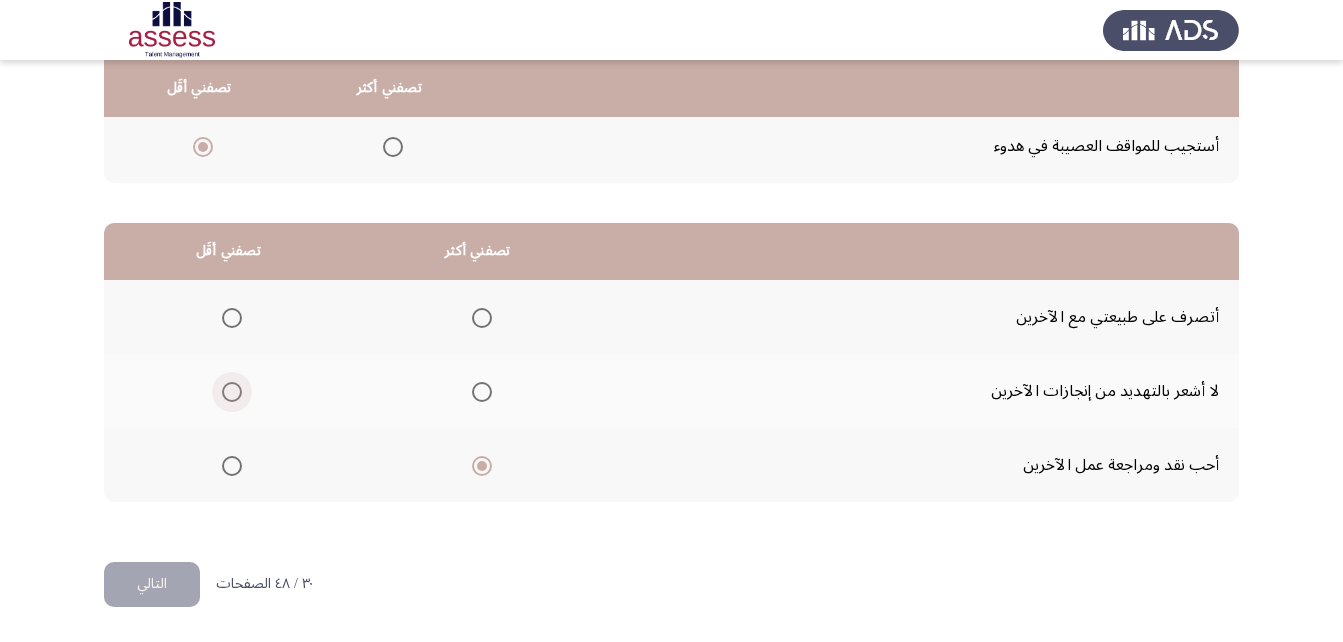 click at bounding box center (232, 392) 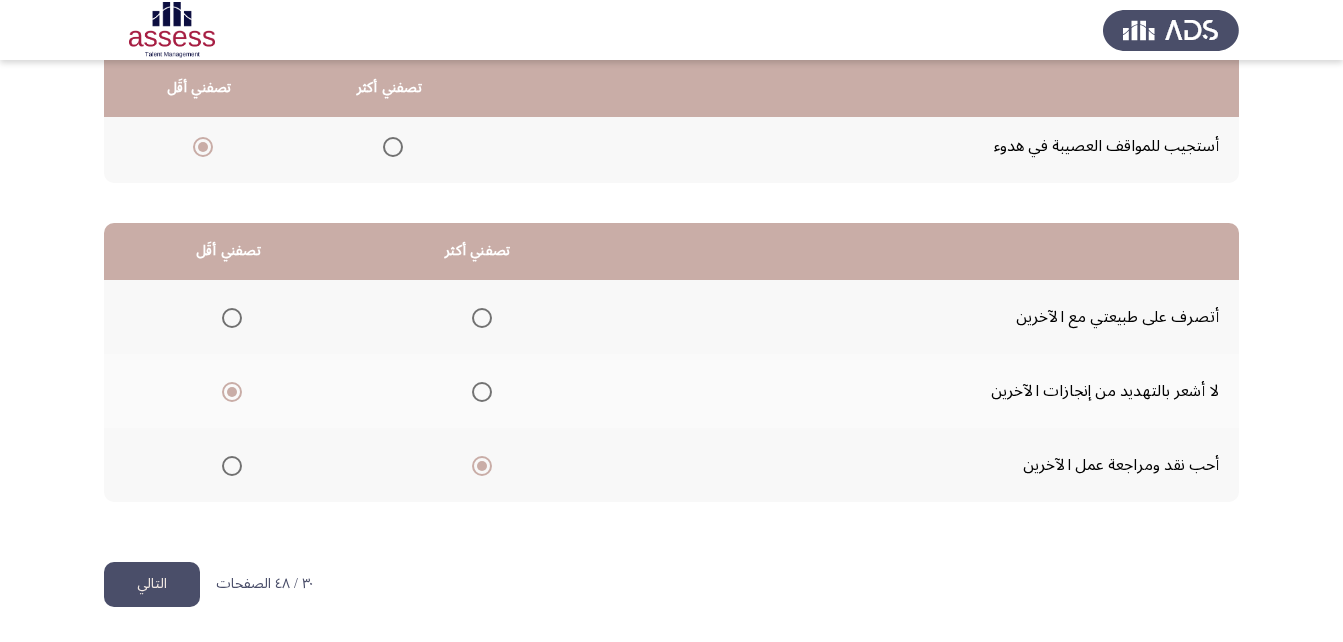 click on "التالي" 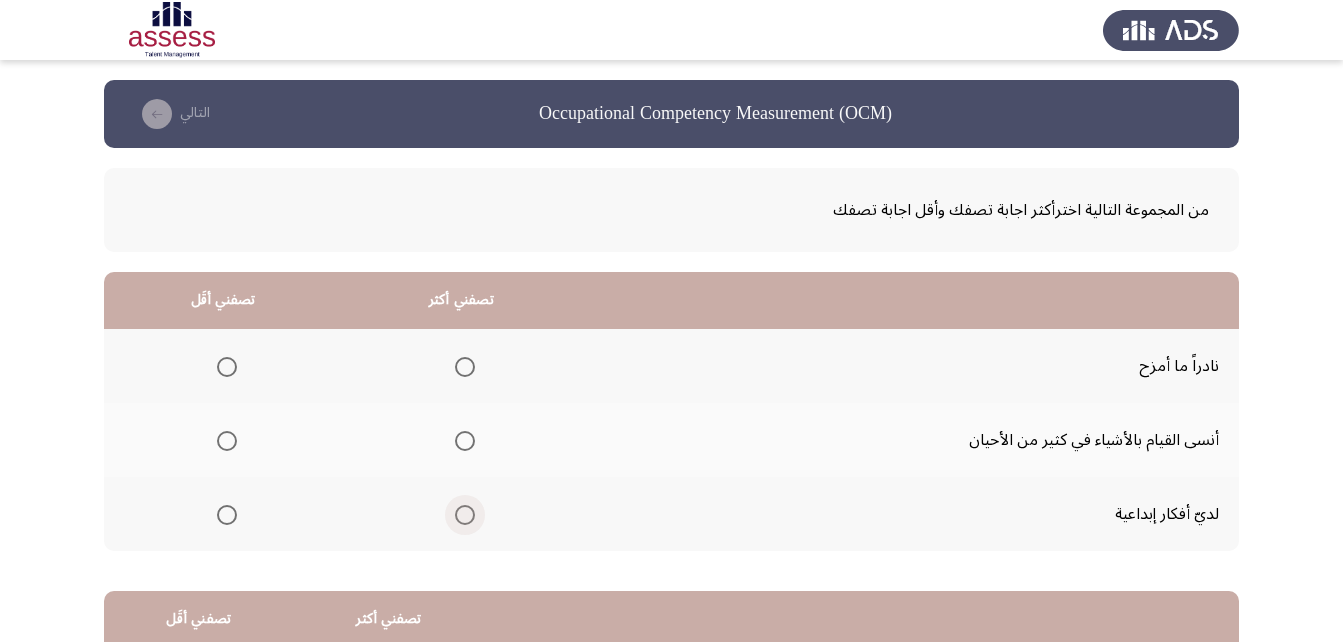 click at bounding box center [465, 515] 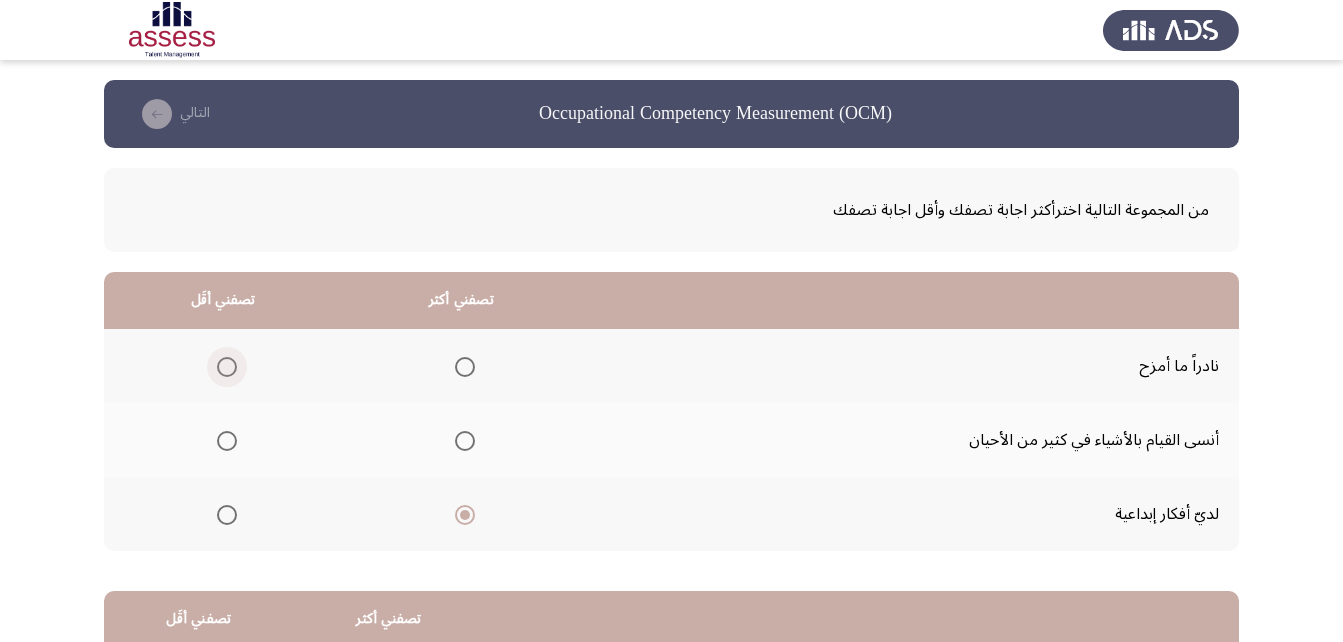 click at bounding box center [227, 367] 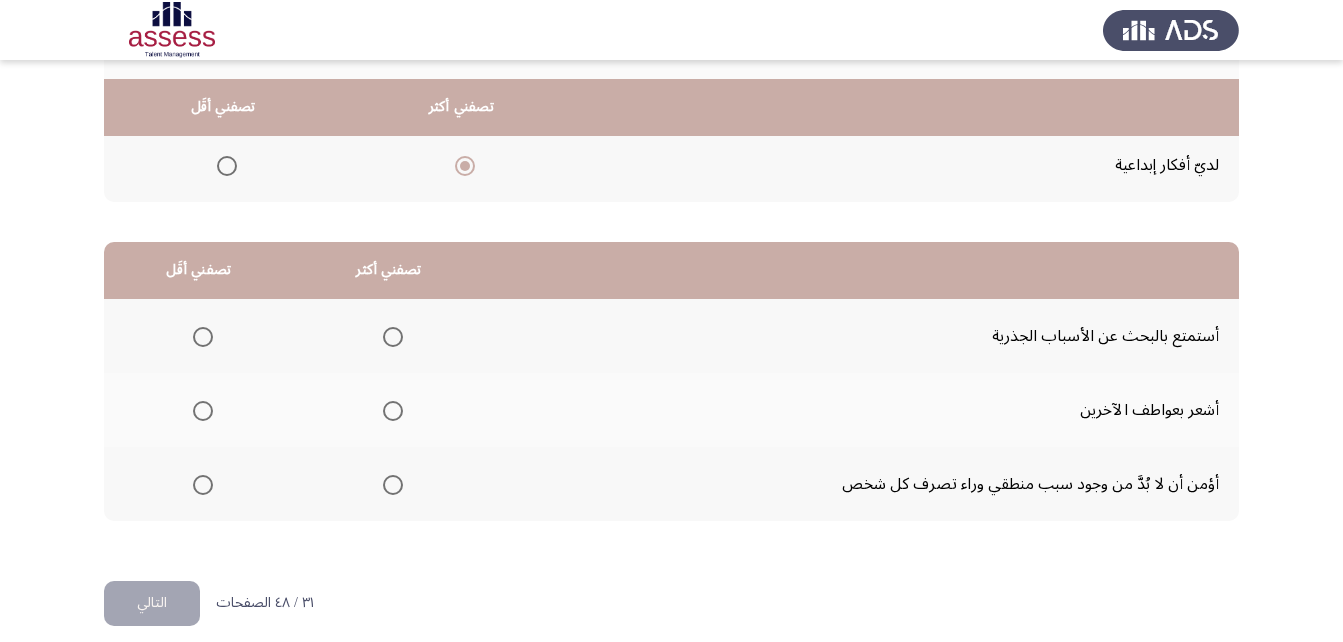 scroll, scrollTop: 368, scrollLeft: 0, axis: vertical 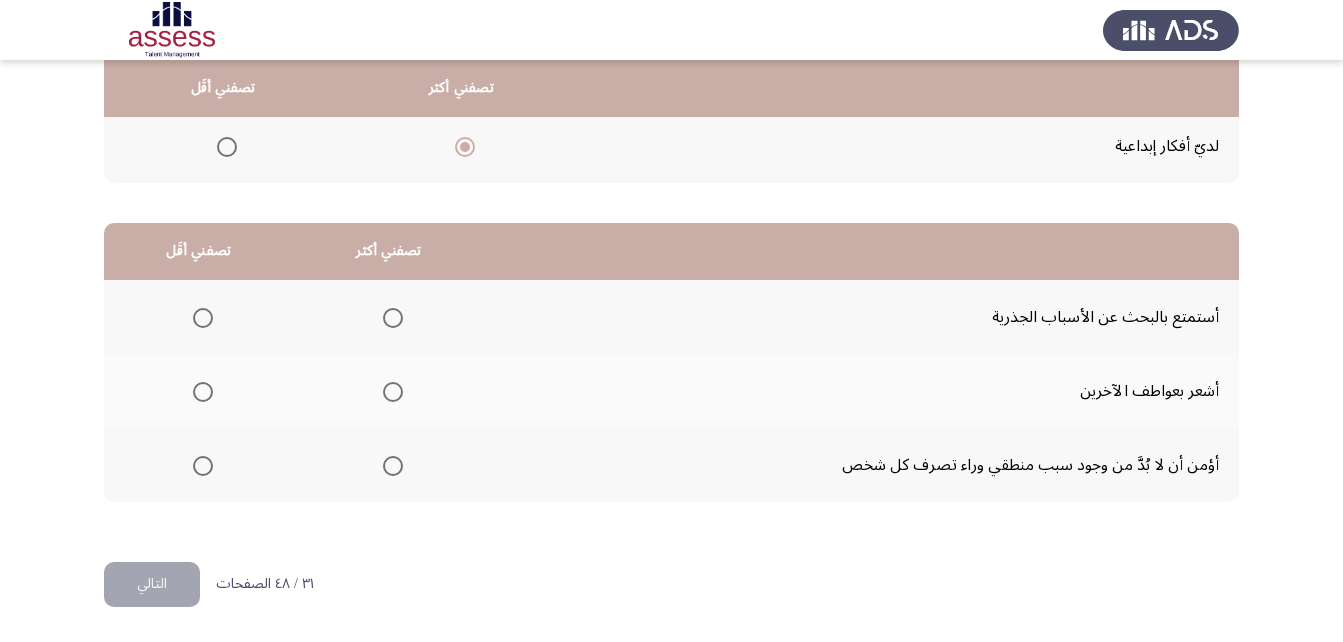 click at bounding box center [389, 317] 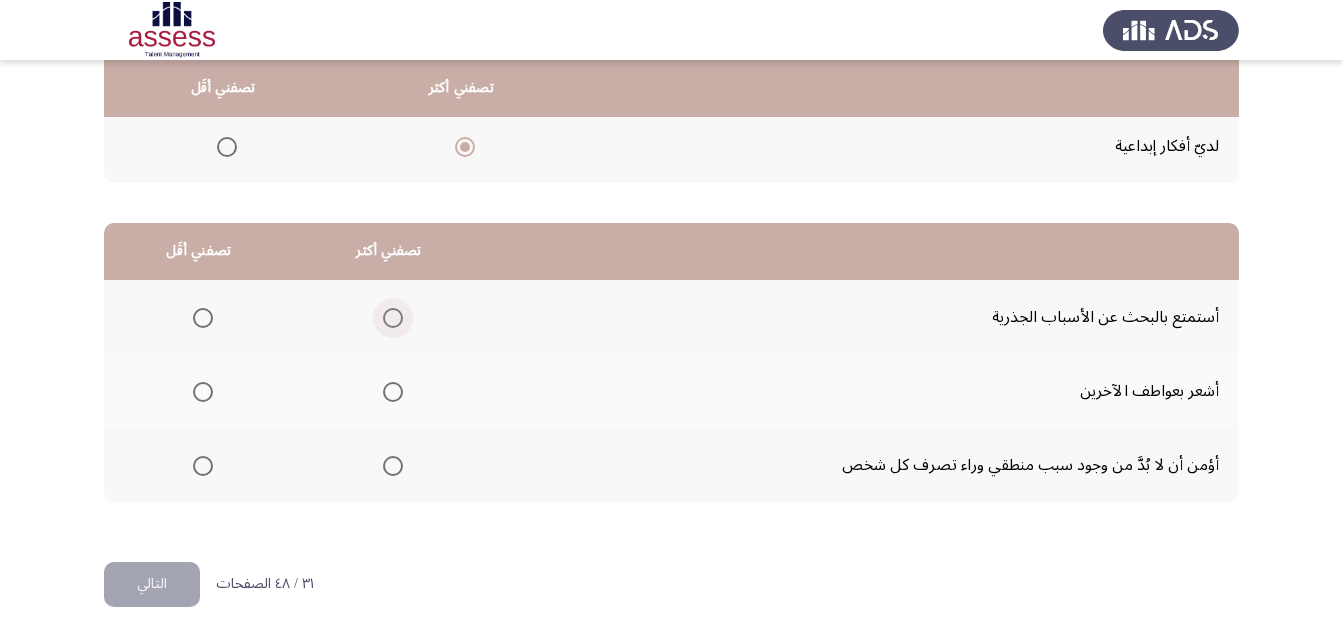 click at bounding box center (393, 318) 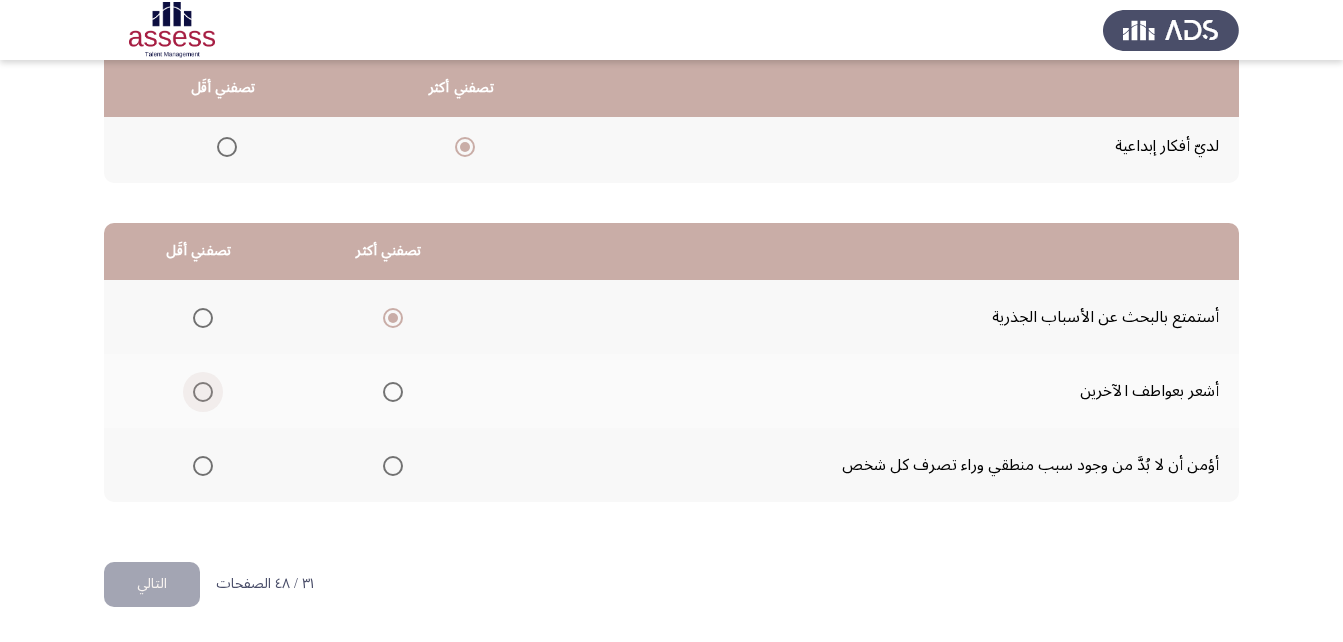 click at bounding box center [203, 392] 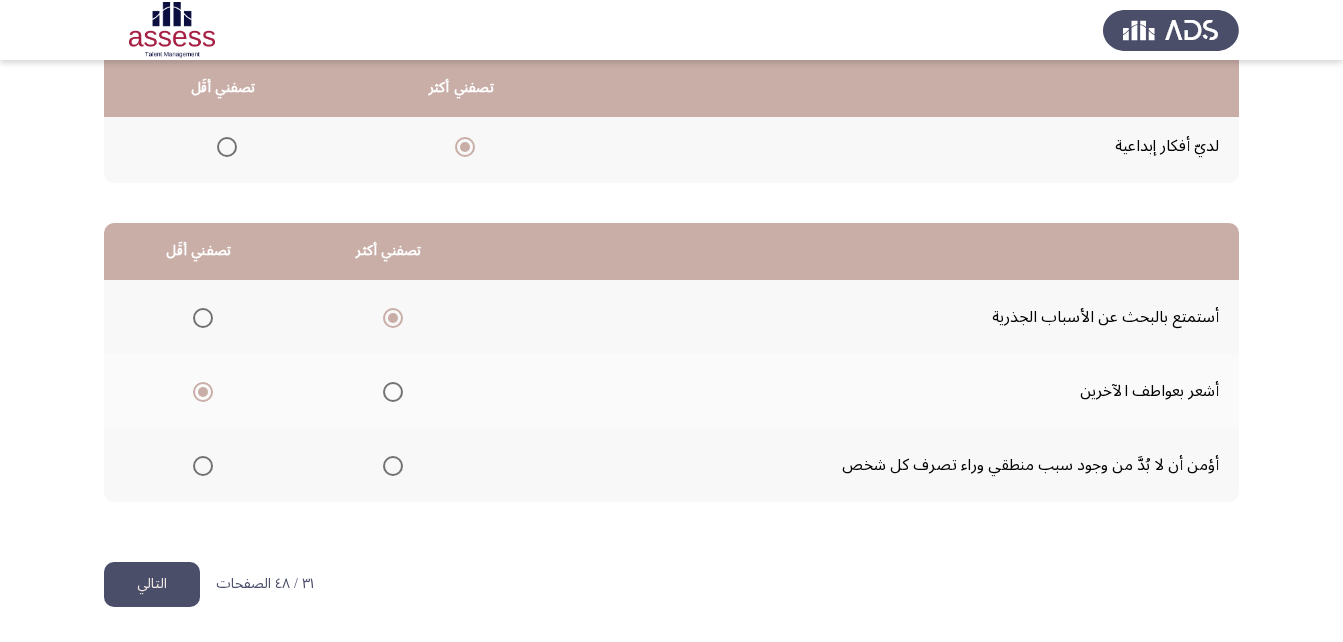 click on "التالي" 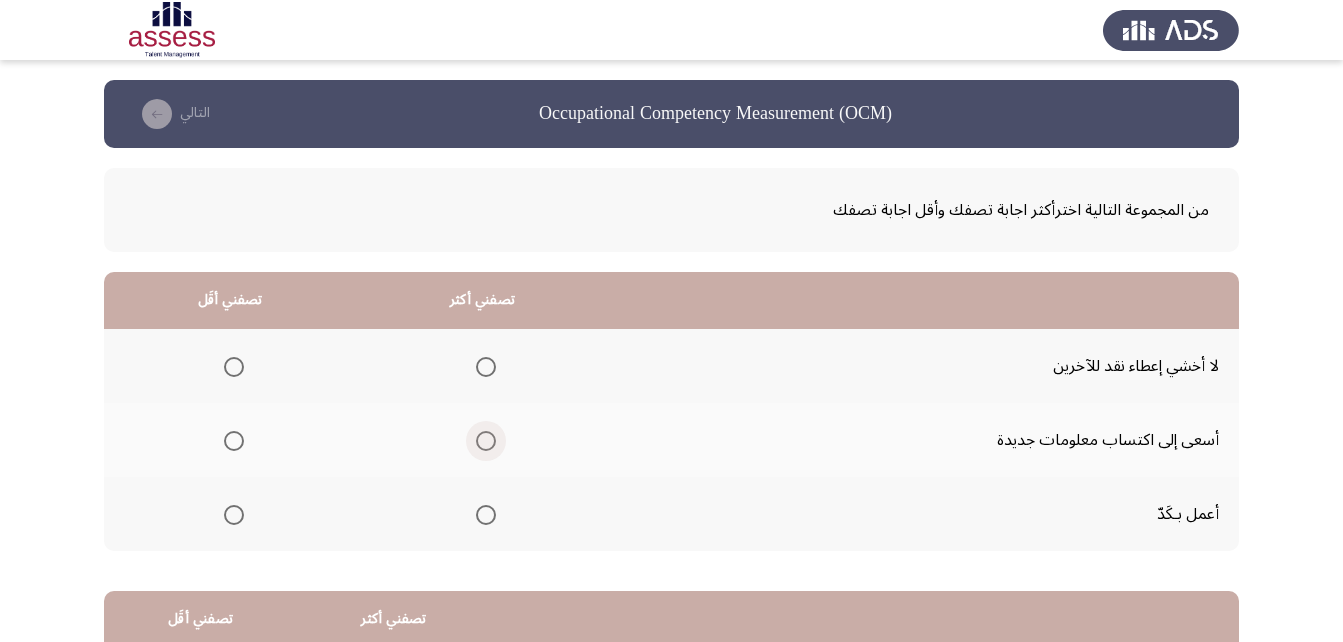 click at bounding box center (486, 441) 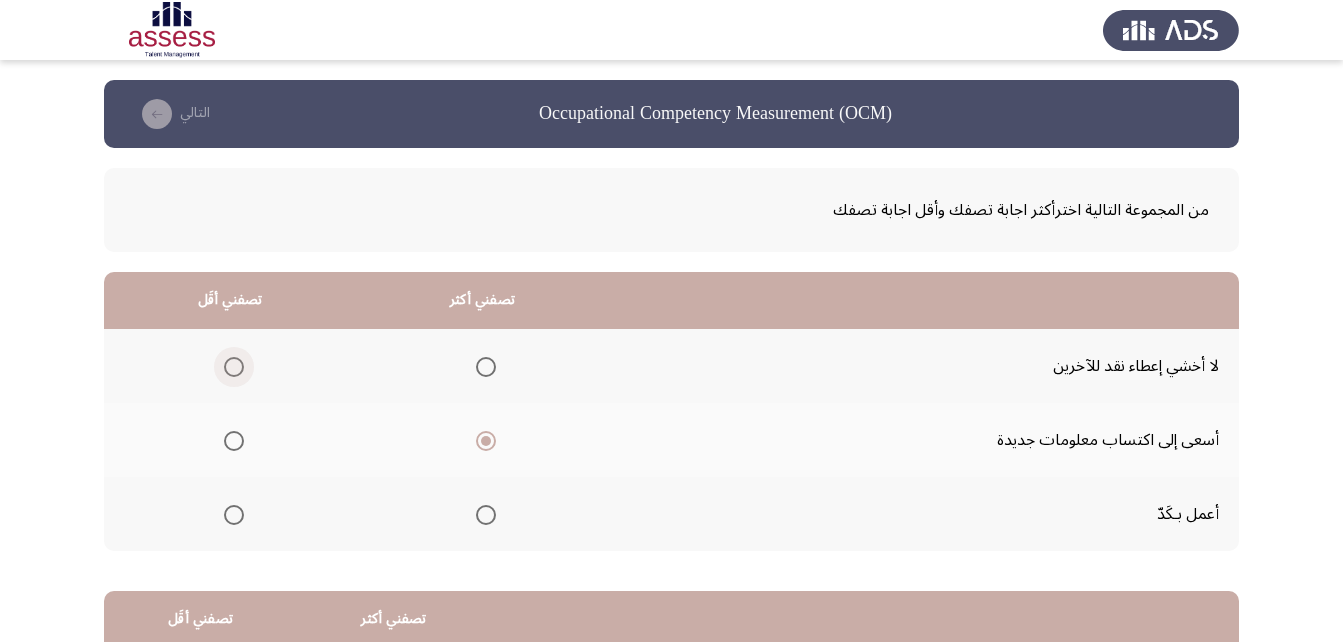 click at bounding box center [234, 367] 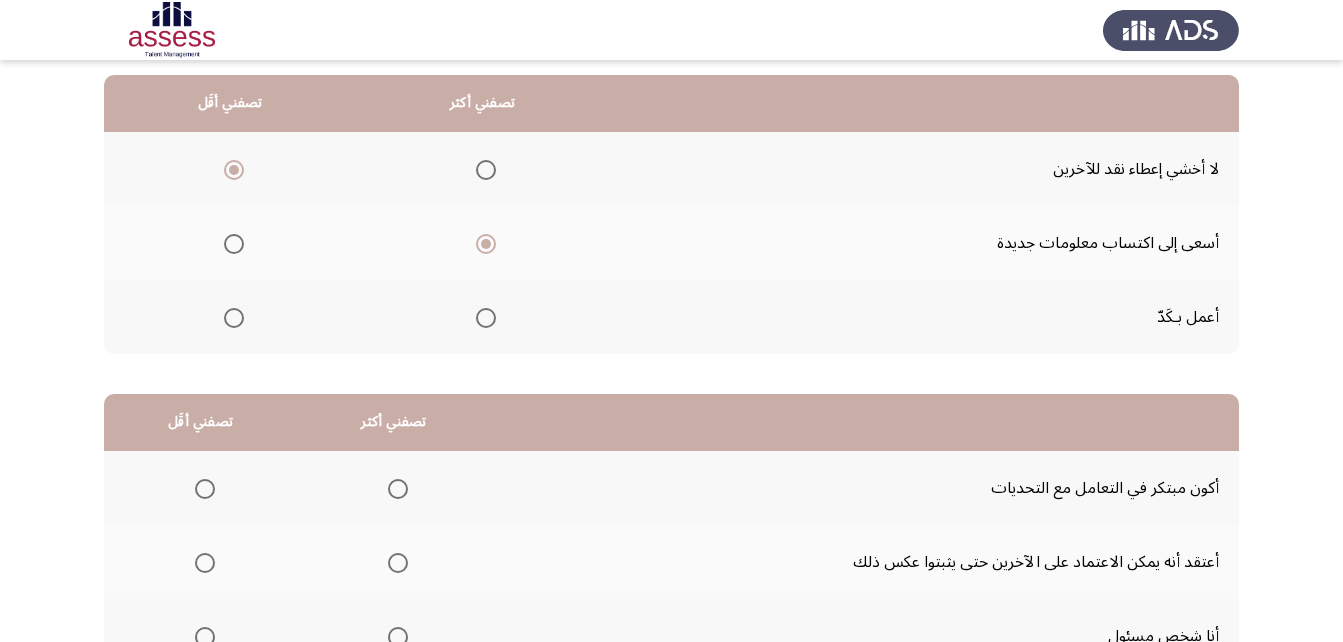 scroll, scrollTop: 368, scrollLeft: 0, axis: vertical 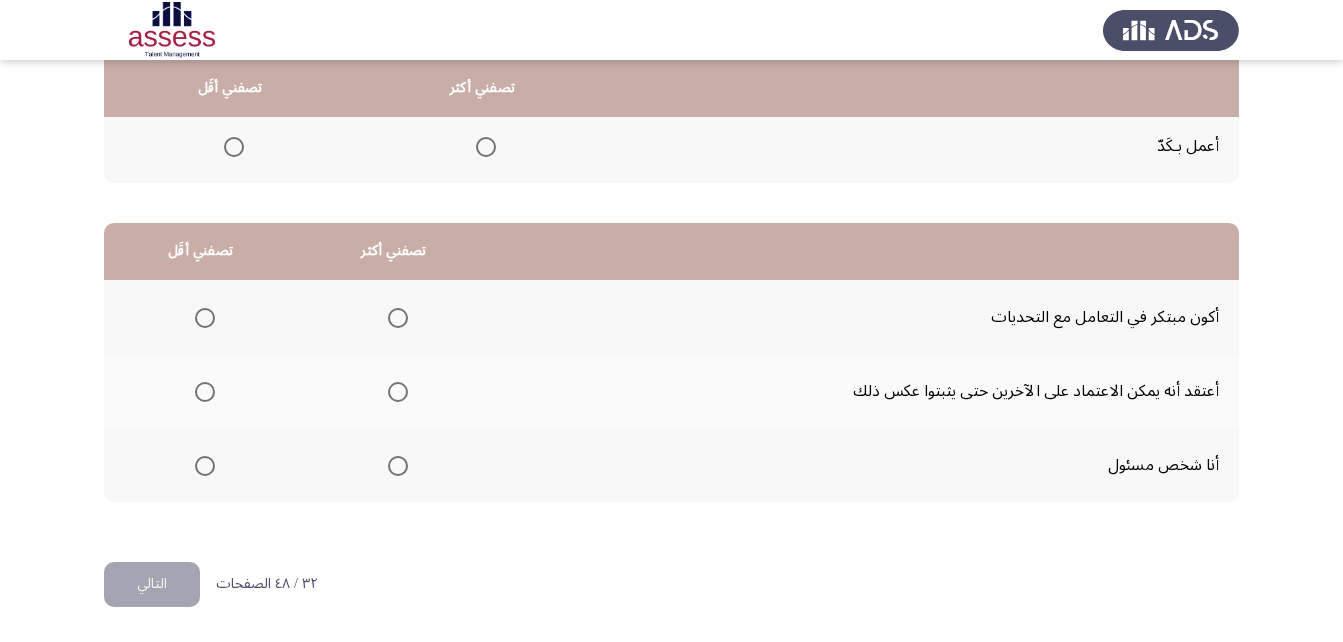 click at bounding box center (398, 466) 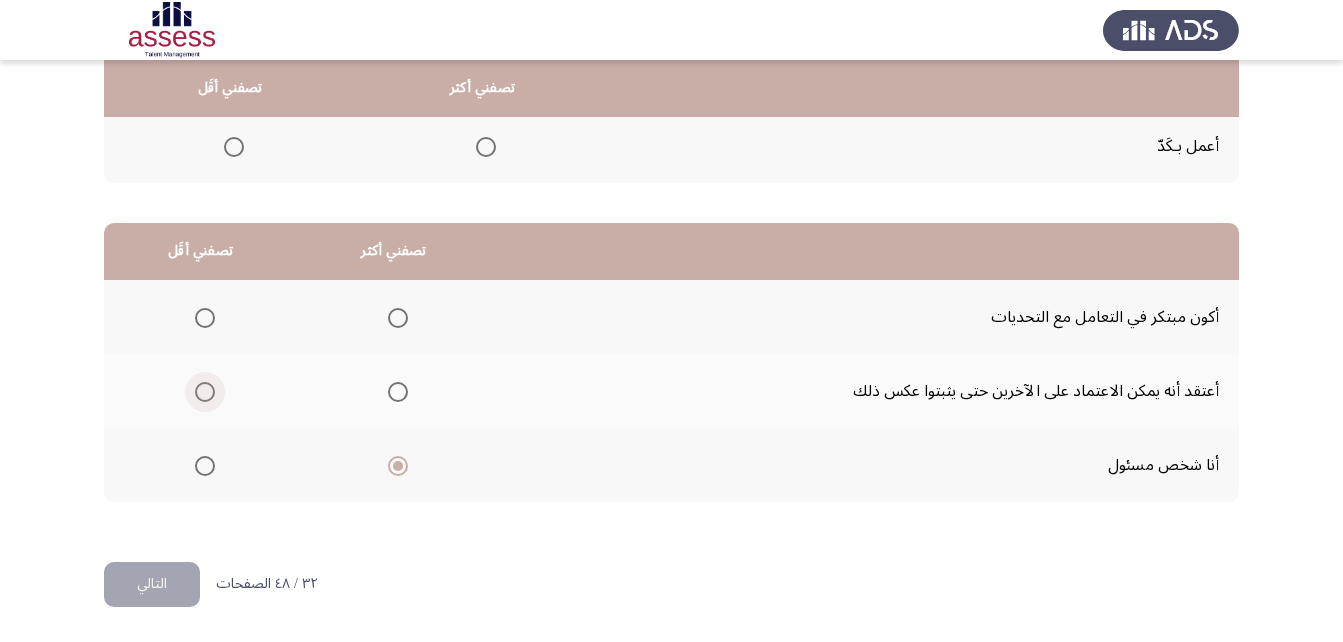 click at bounding box center [205, 392] 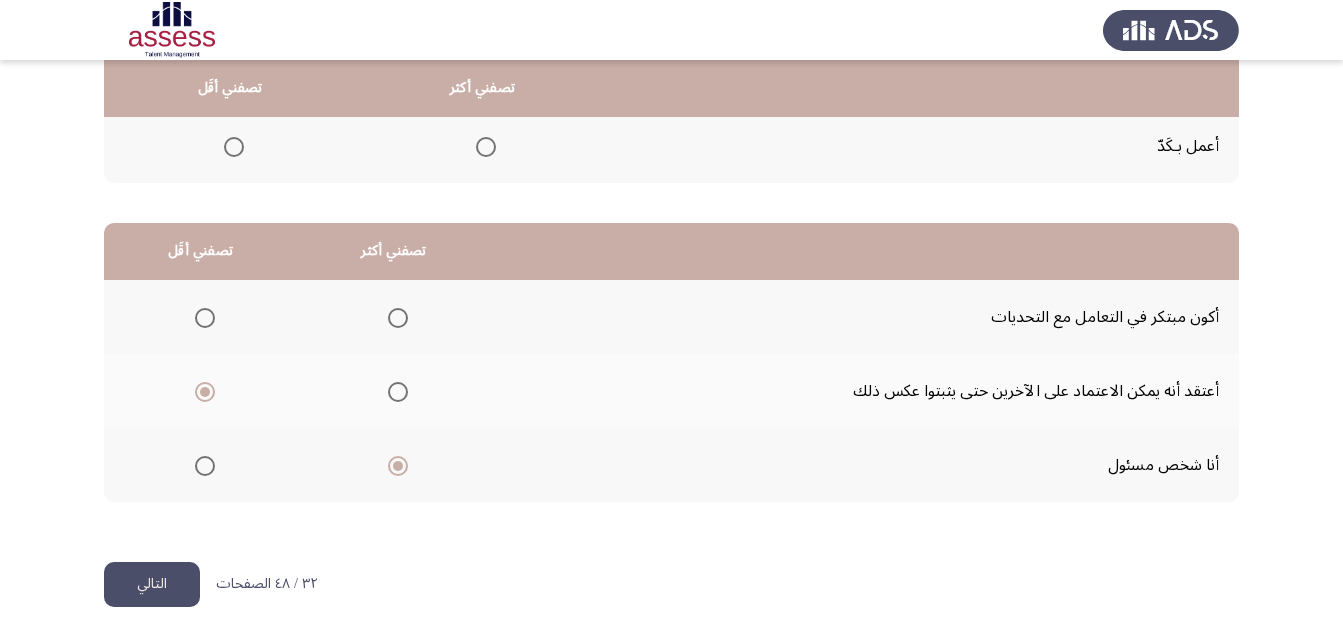 click on "التالي" 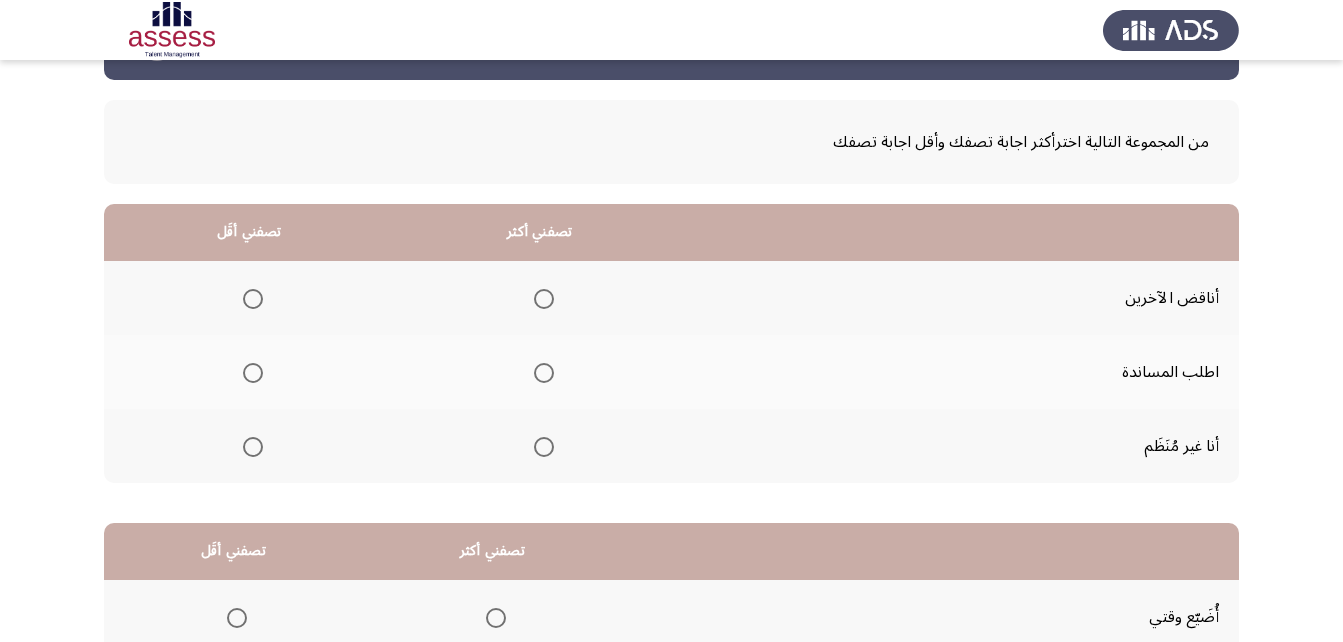 scroll, scrollTop: 100, scrollLeft: 0, axis: vertical 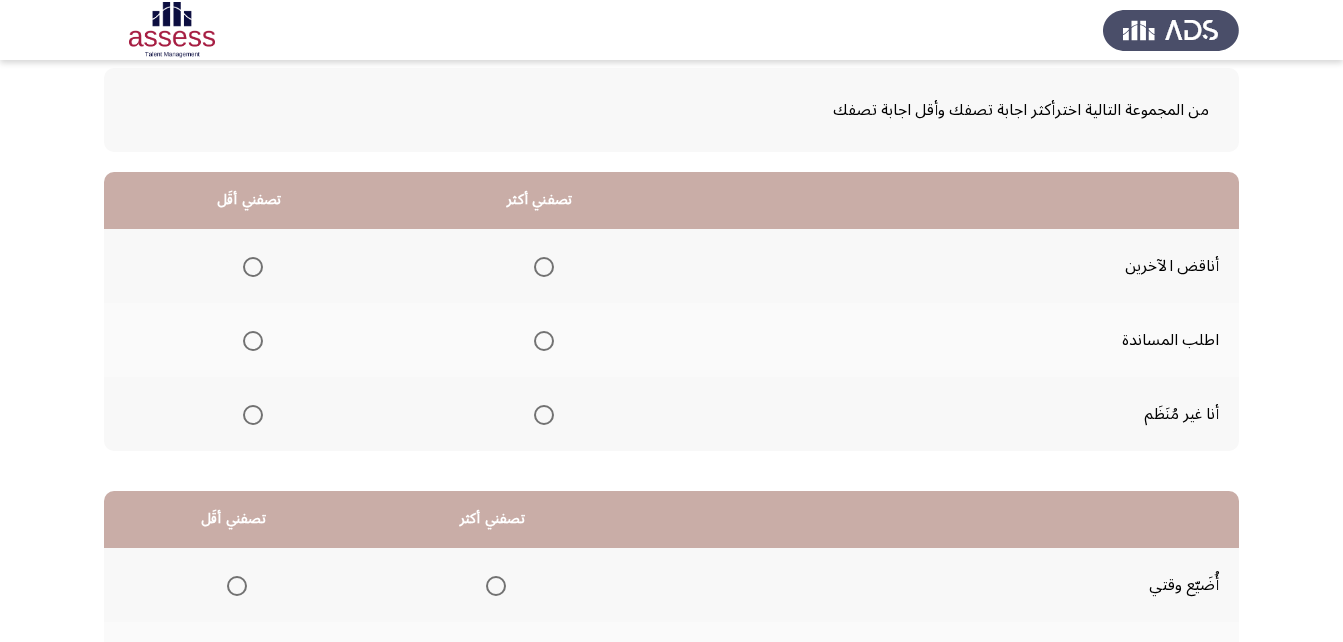 click 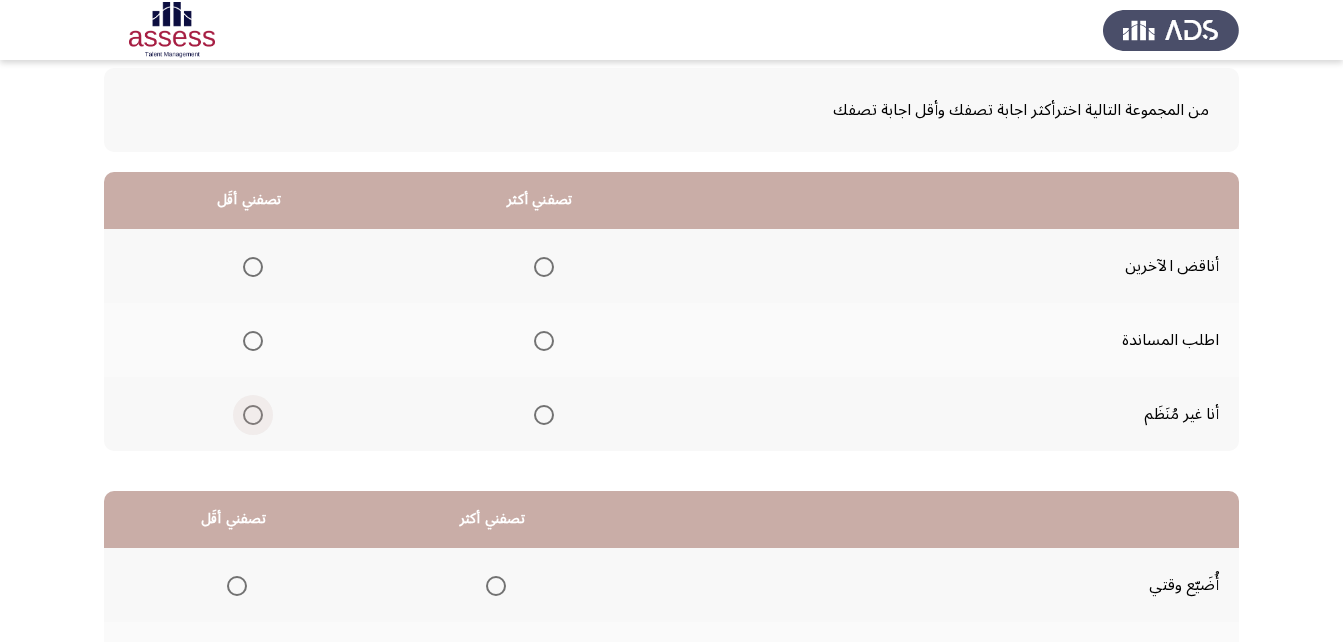 click at bounding box center (253, 415) 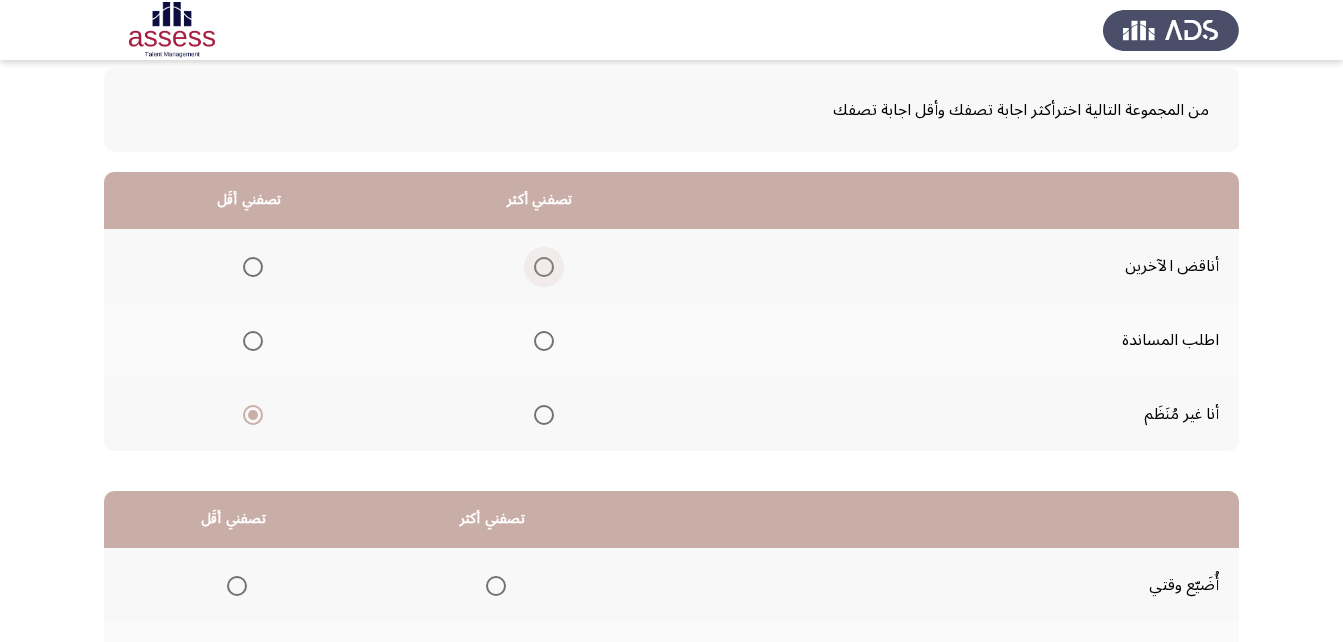 click at bounding box center (544, 267) 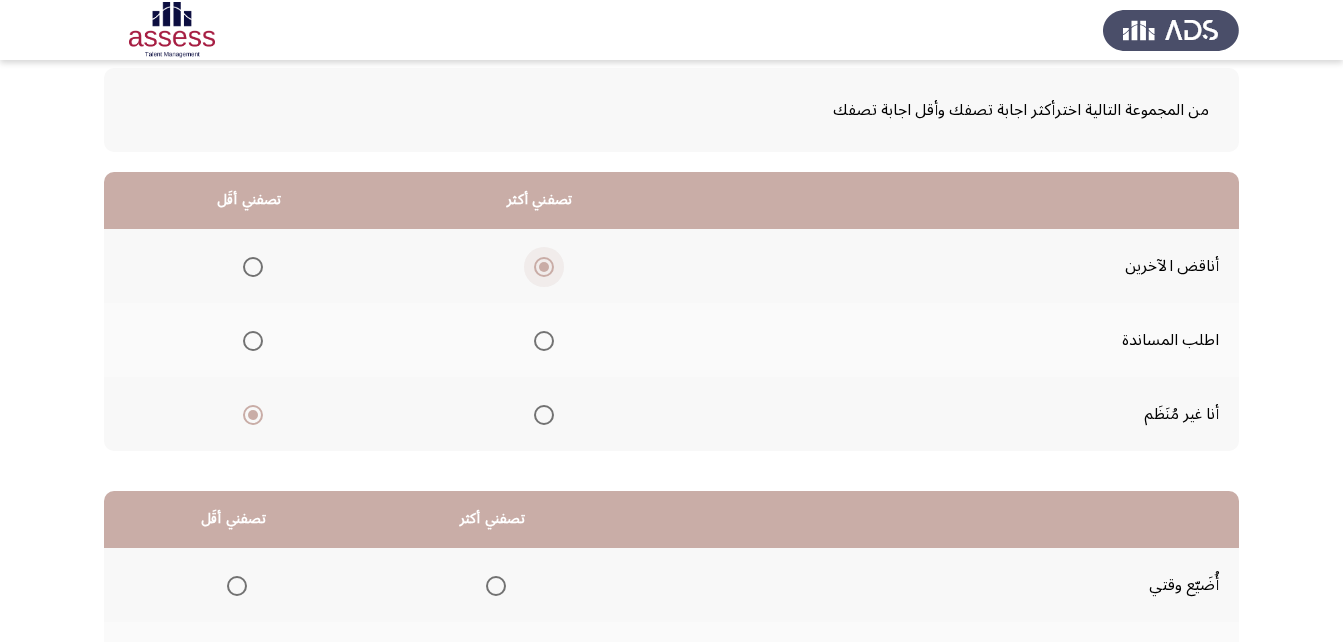 click at bounding box center [544, 267] 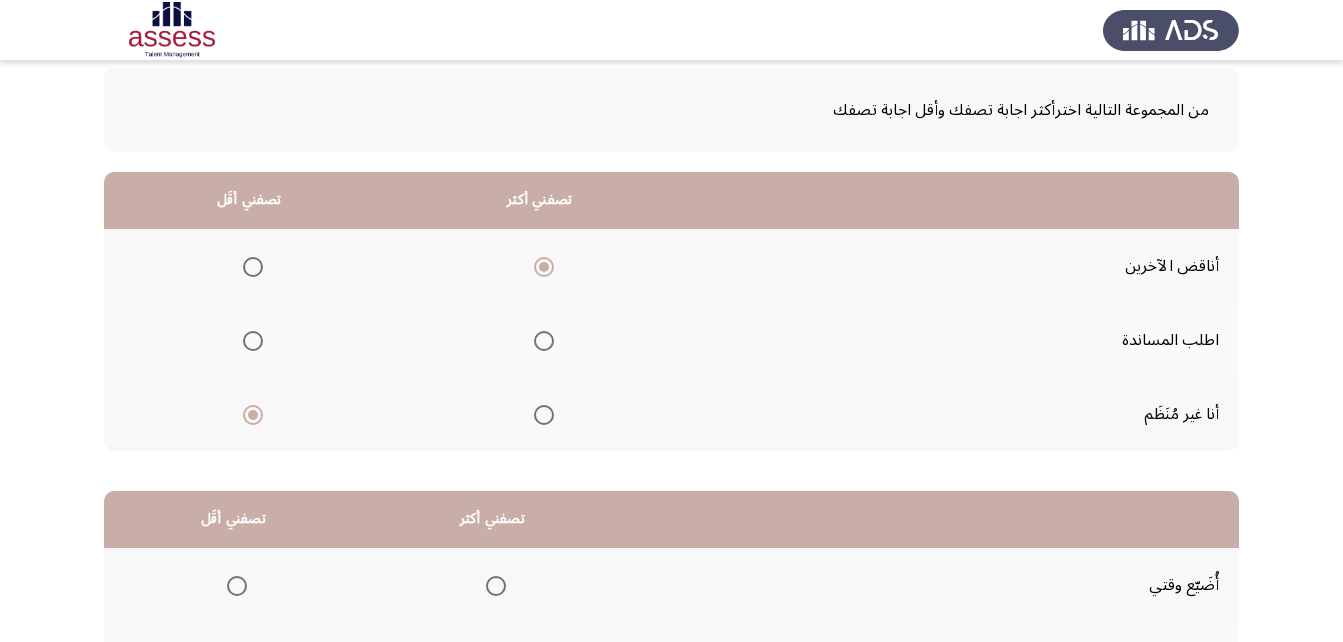 click 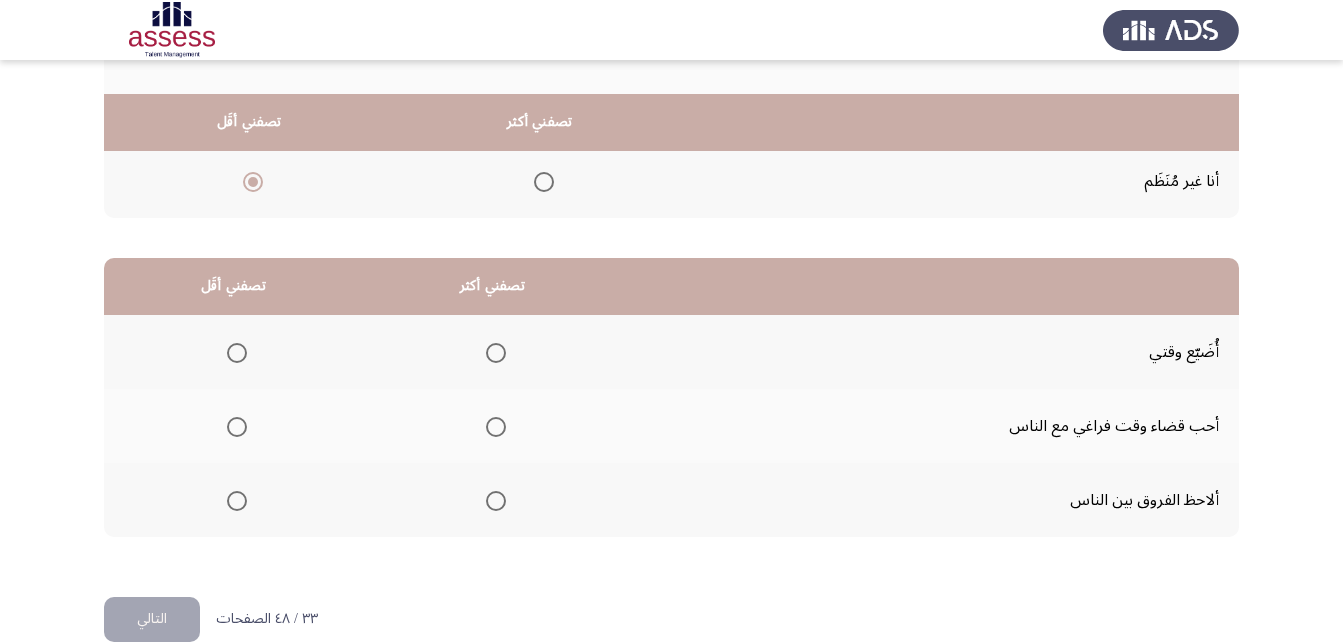 scroll, scrollTop: 368, scrollLeft: 0, axis: vertical 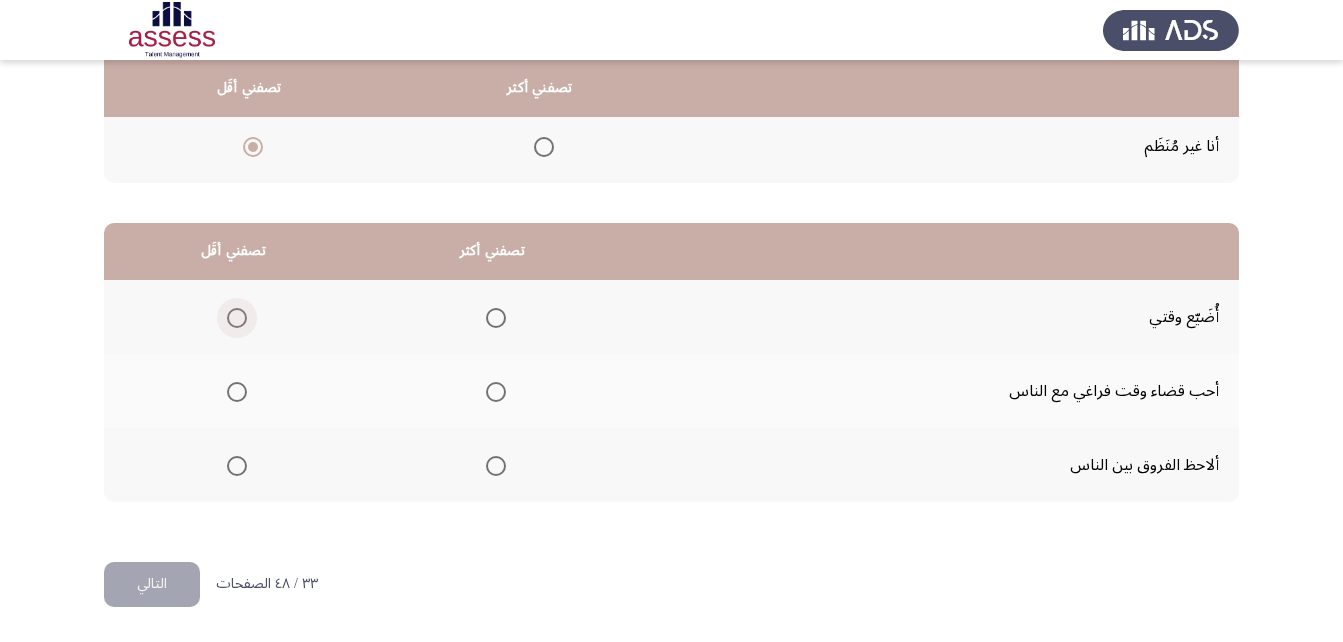 click at bounding box center (237, 318) 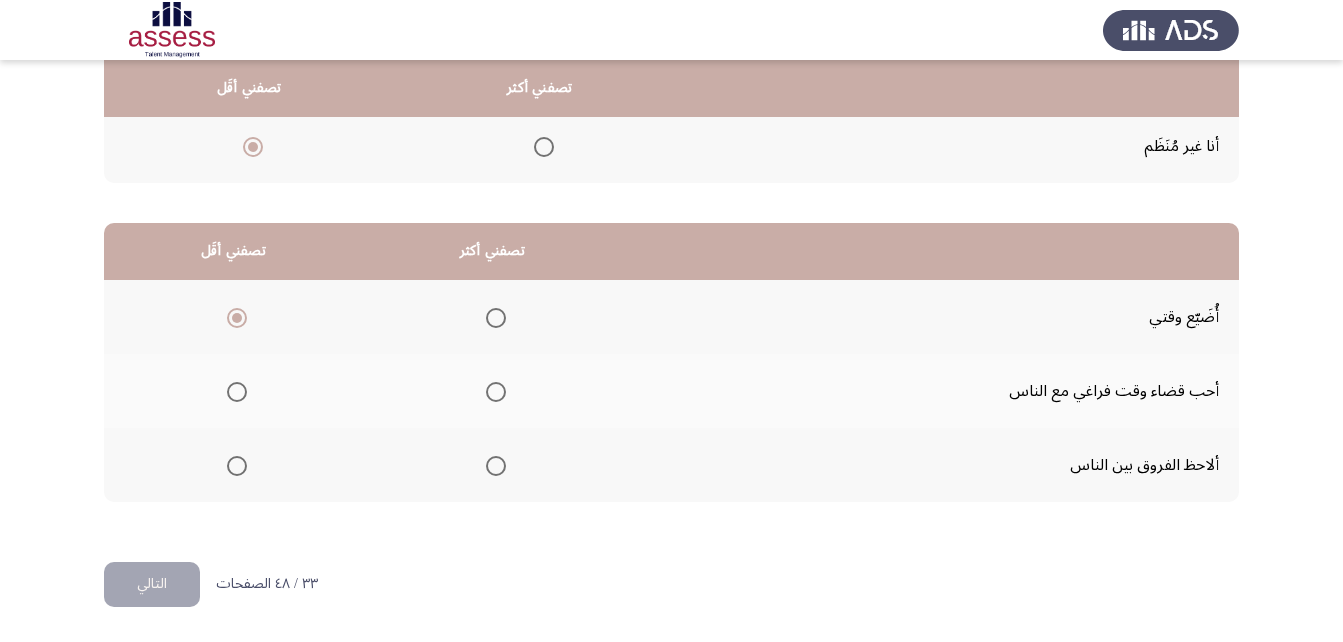 click at bounding box center [496, 392] 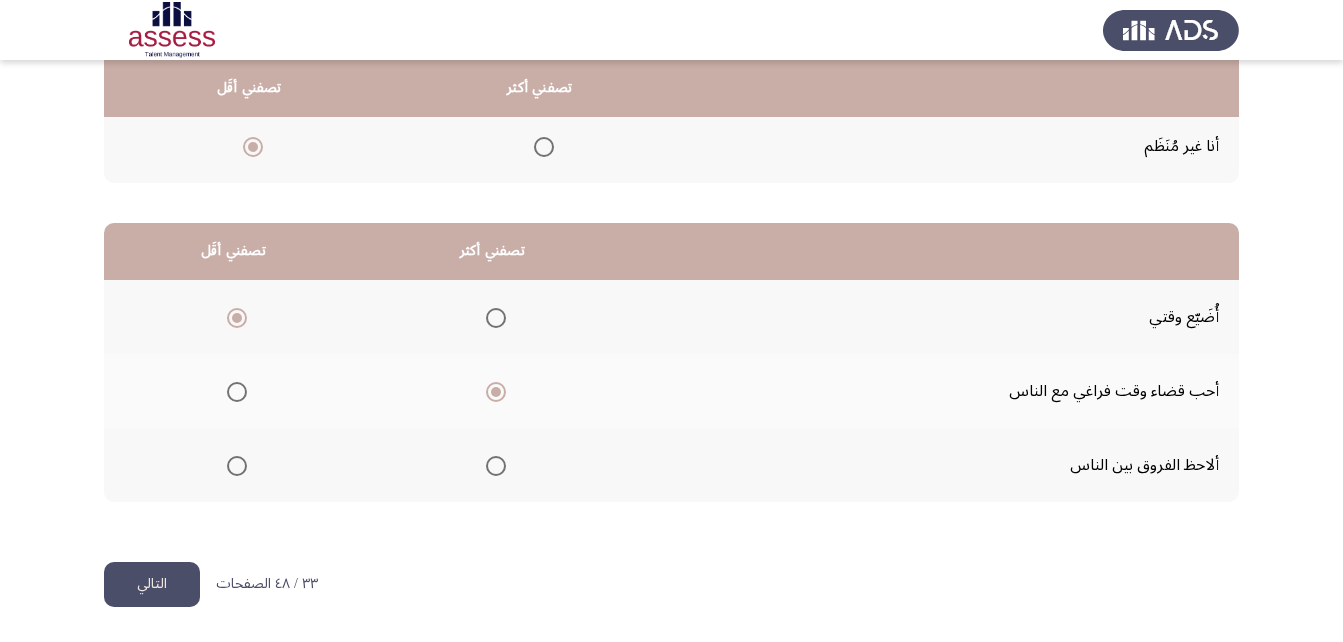 click on "التالي" 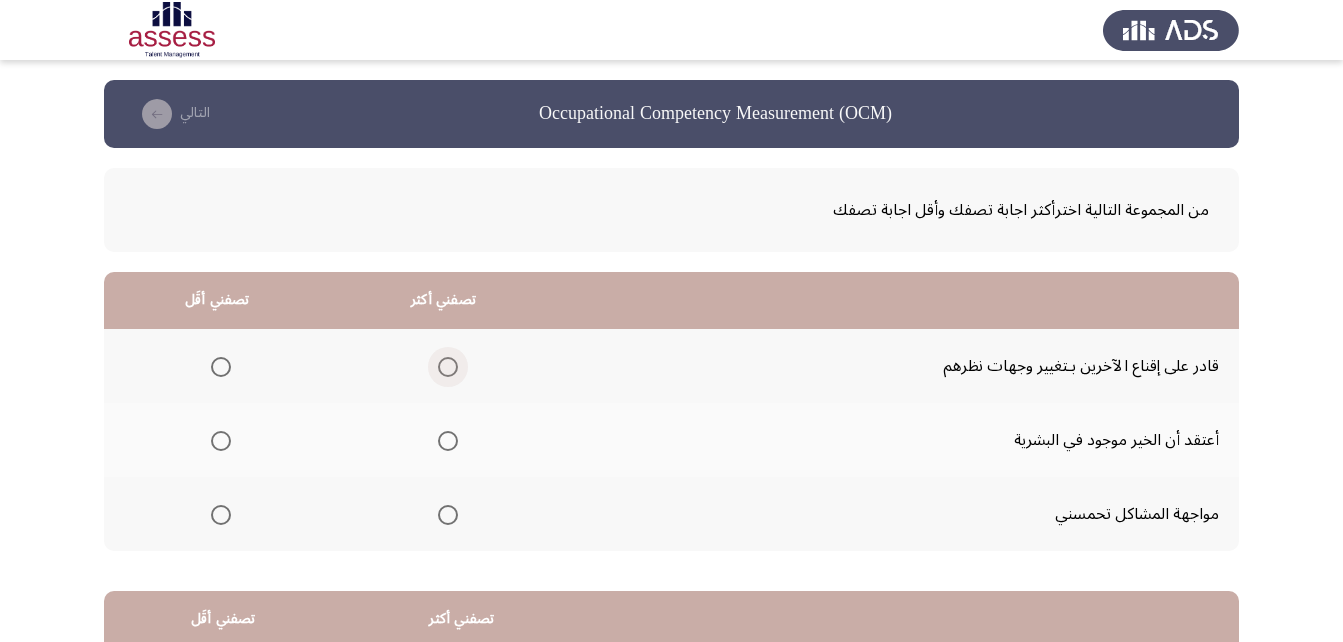 click at bounding box center [448, 367] 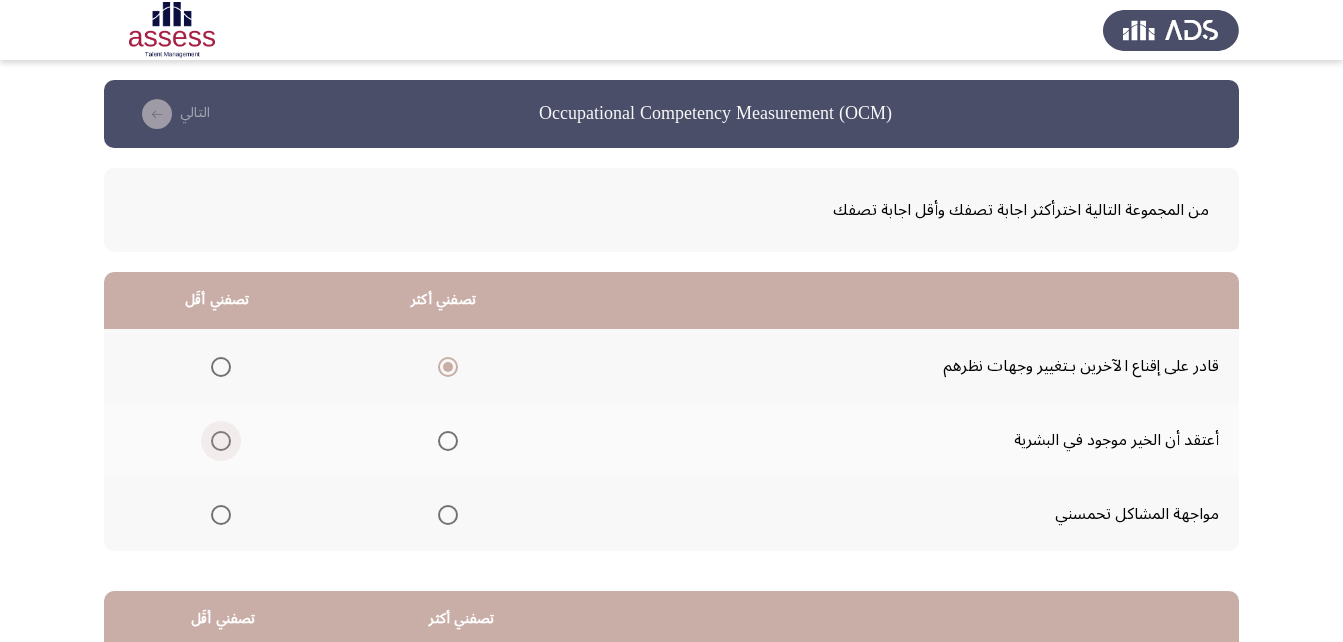 click at bounding box center (221, 441) 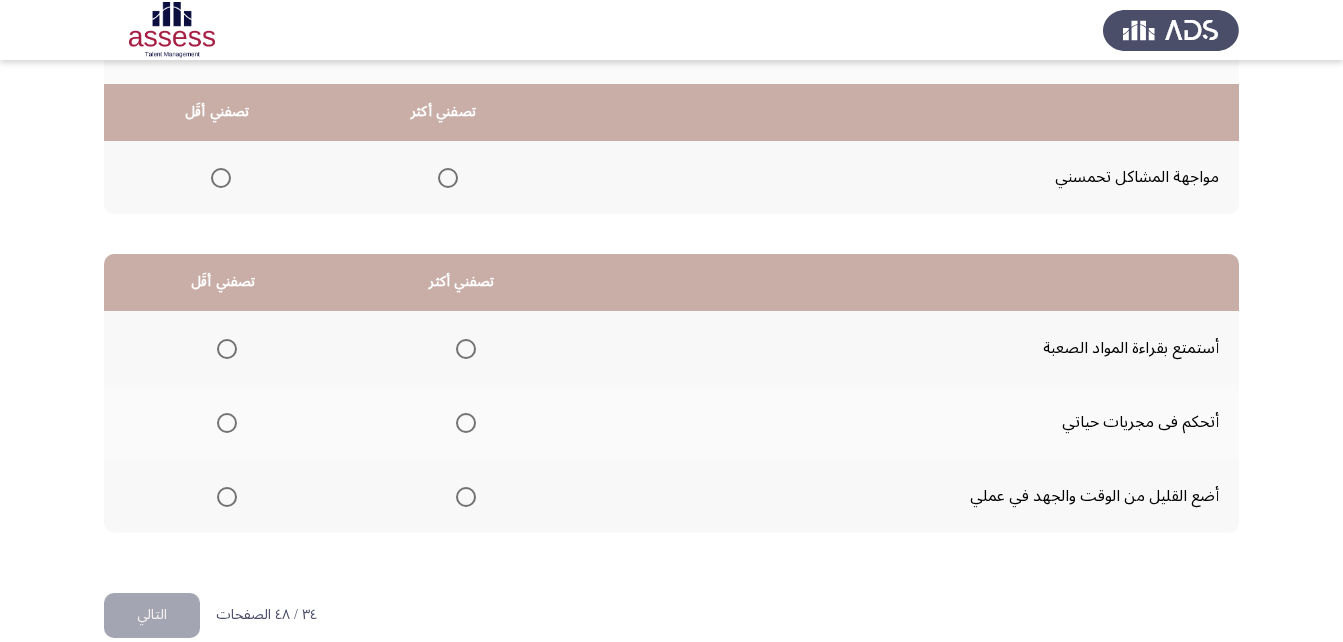 scroll, scrollTop: 368, scrollLeft: 0, axis: vertical 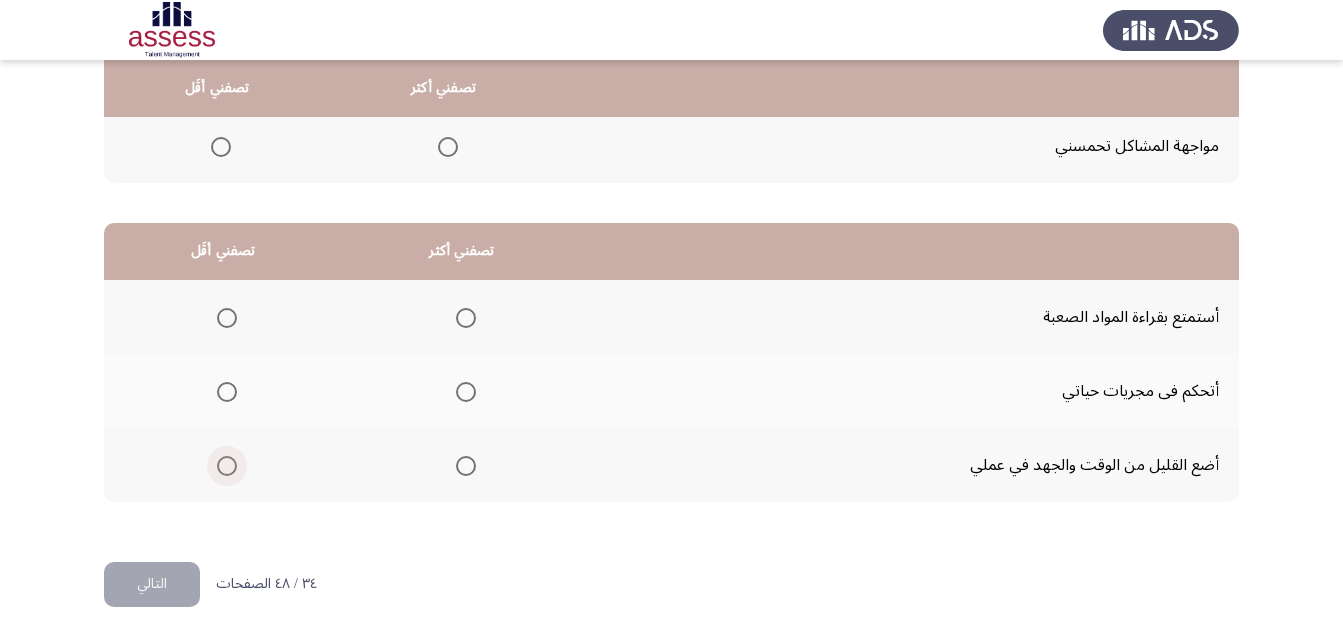 click at bounding box center [227, 466] 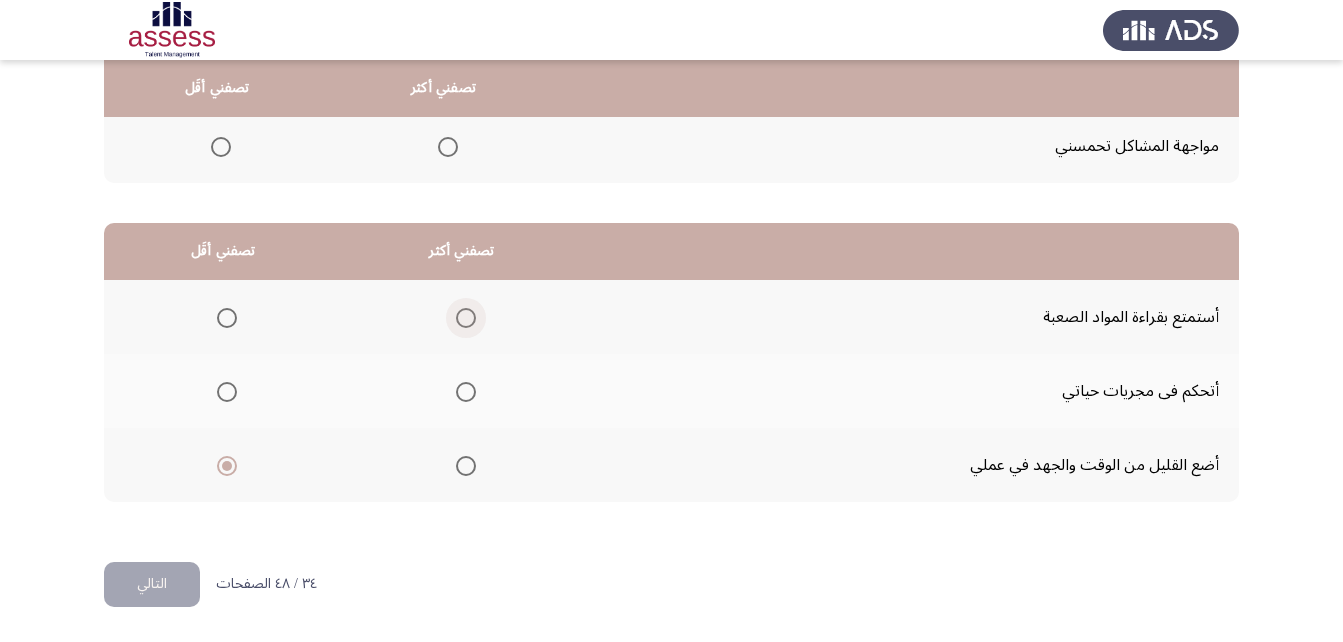 click at bounding box center (466, 318) 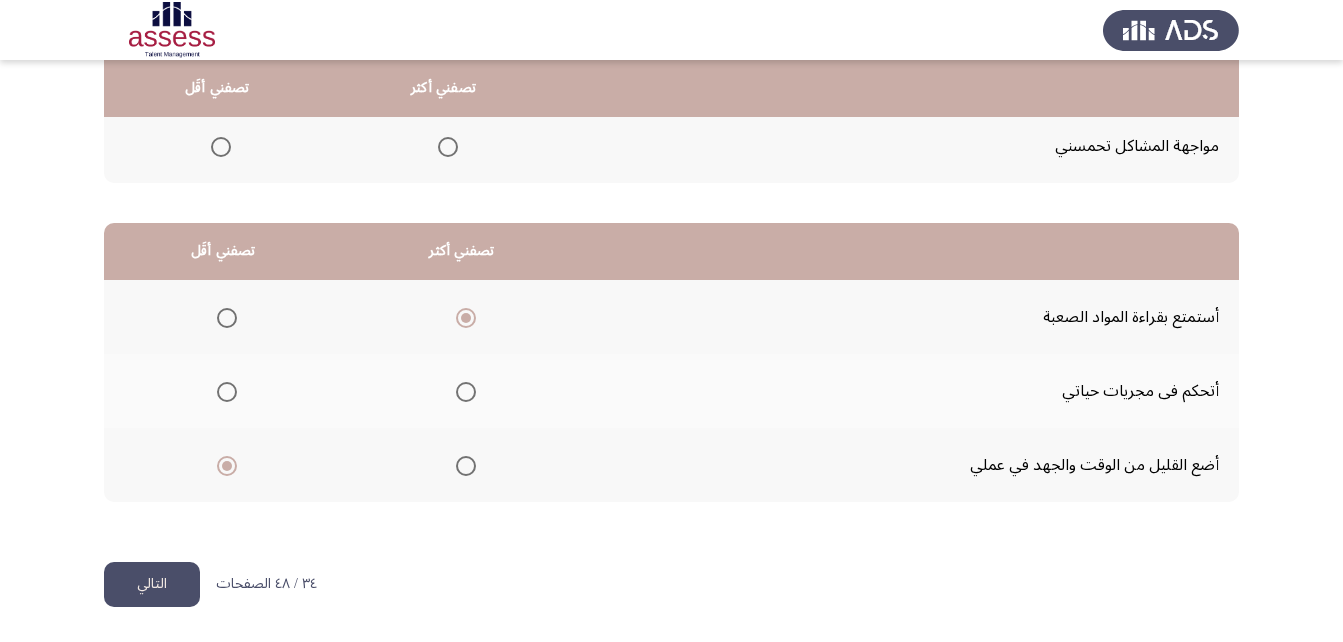 click on "التالي" 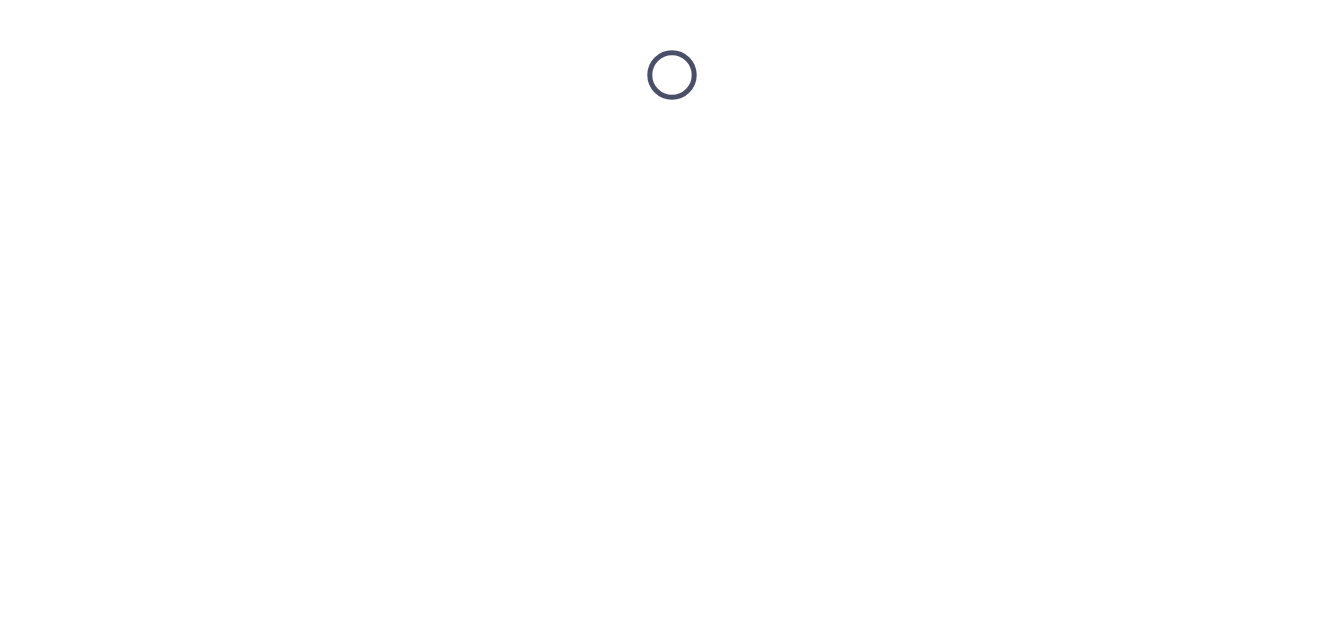 scroll, scrollTop: 0, scrollLeft: 0, axis: both 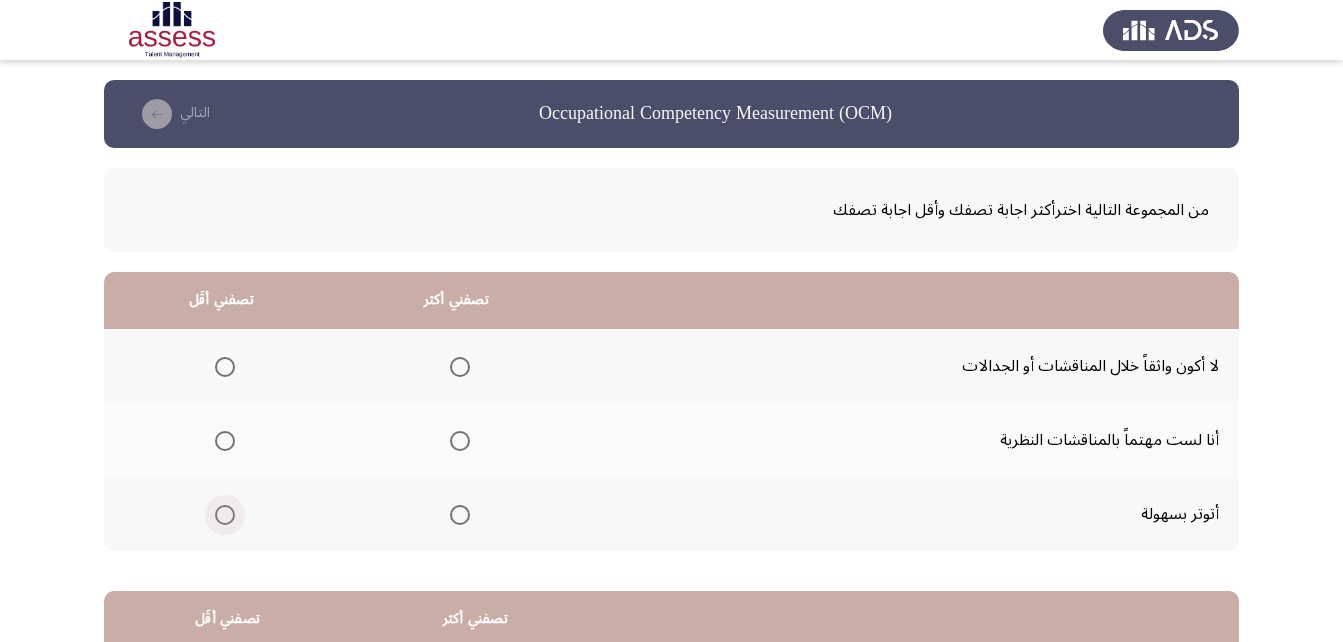 click at bounding box center [225, 515] 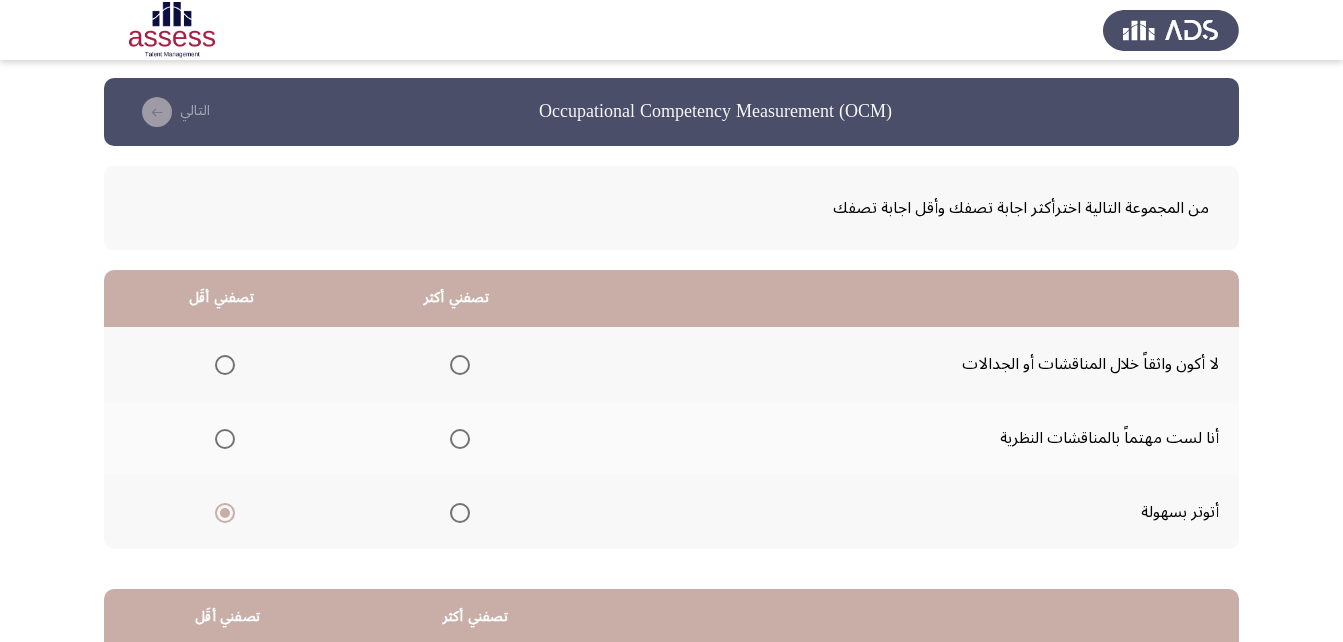 scroll, scrollTop: 0, scrollLeft: 0, axis: both 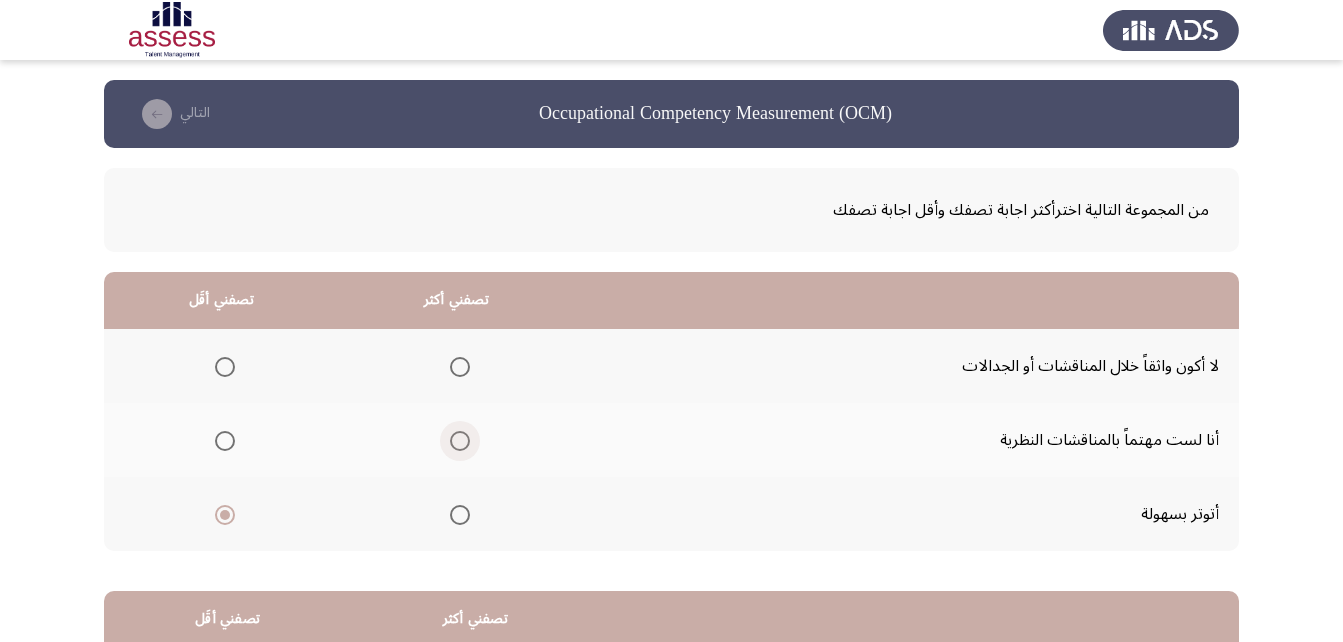 click at bounding box center [460, 441] 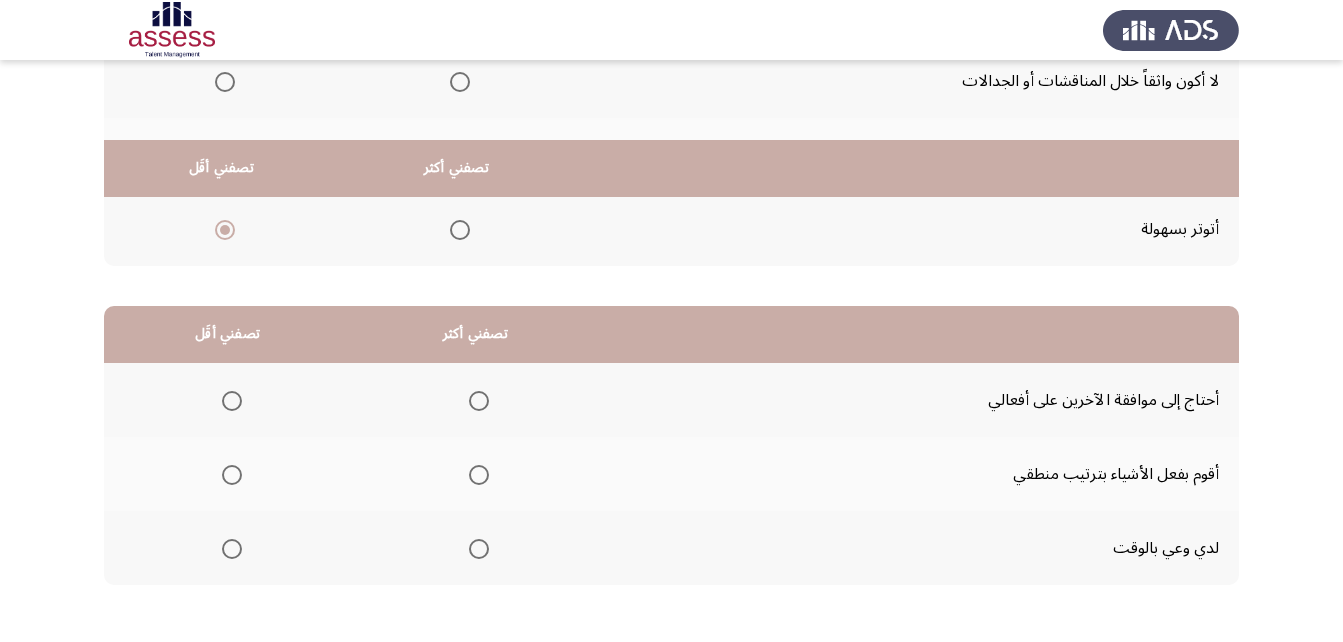 scroll, scrollTop: 368, scrollLeft: 0, axis: vertical 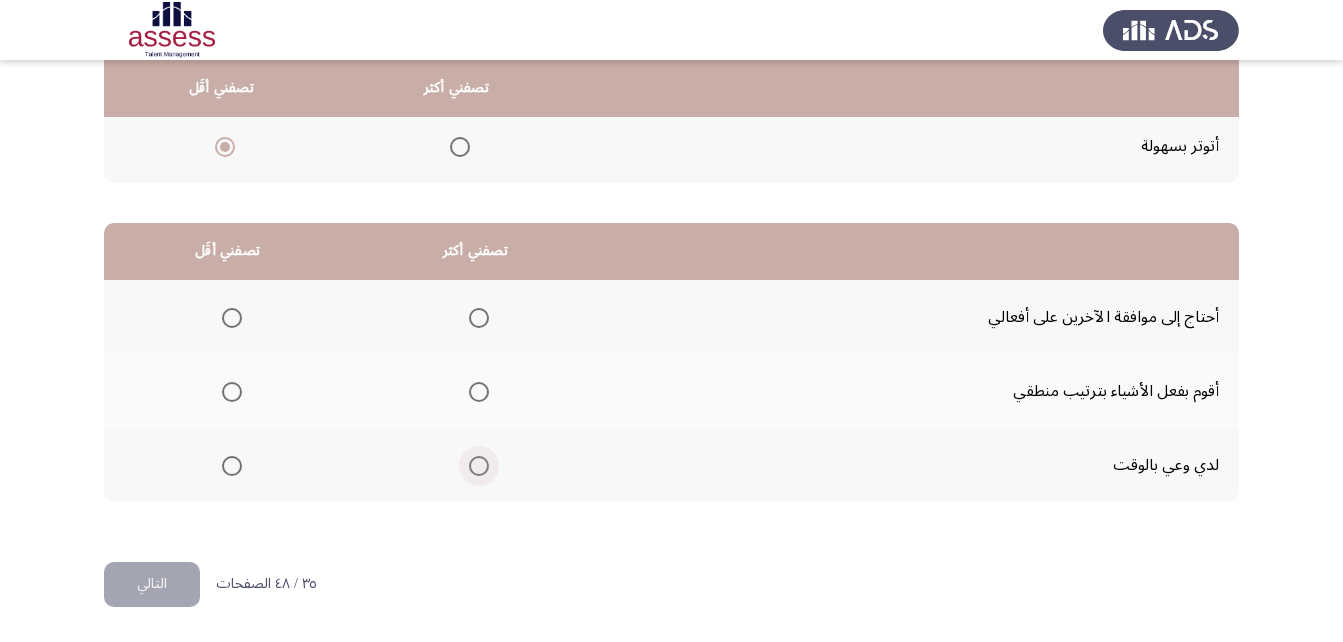 click at bounding box center [479, 466] 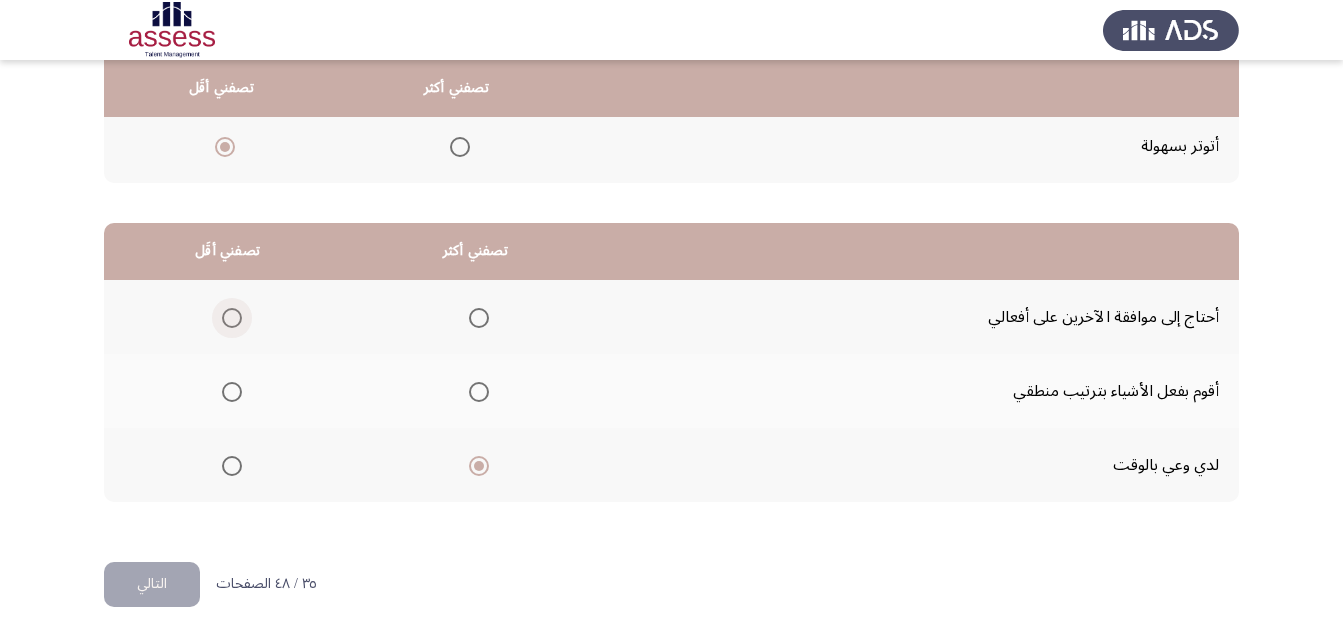 click at bounding box center [232, 318] 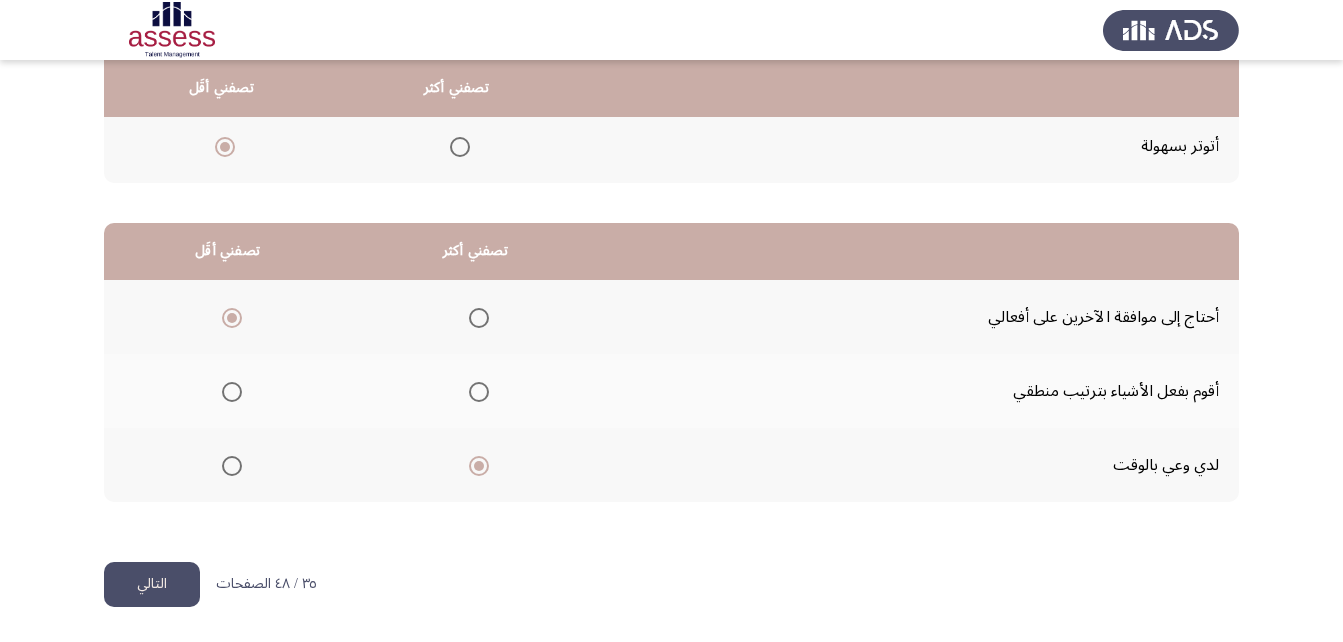 click on "التالي" 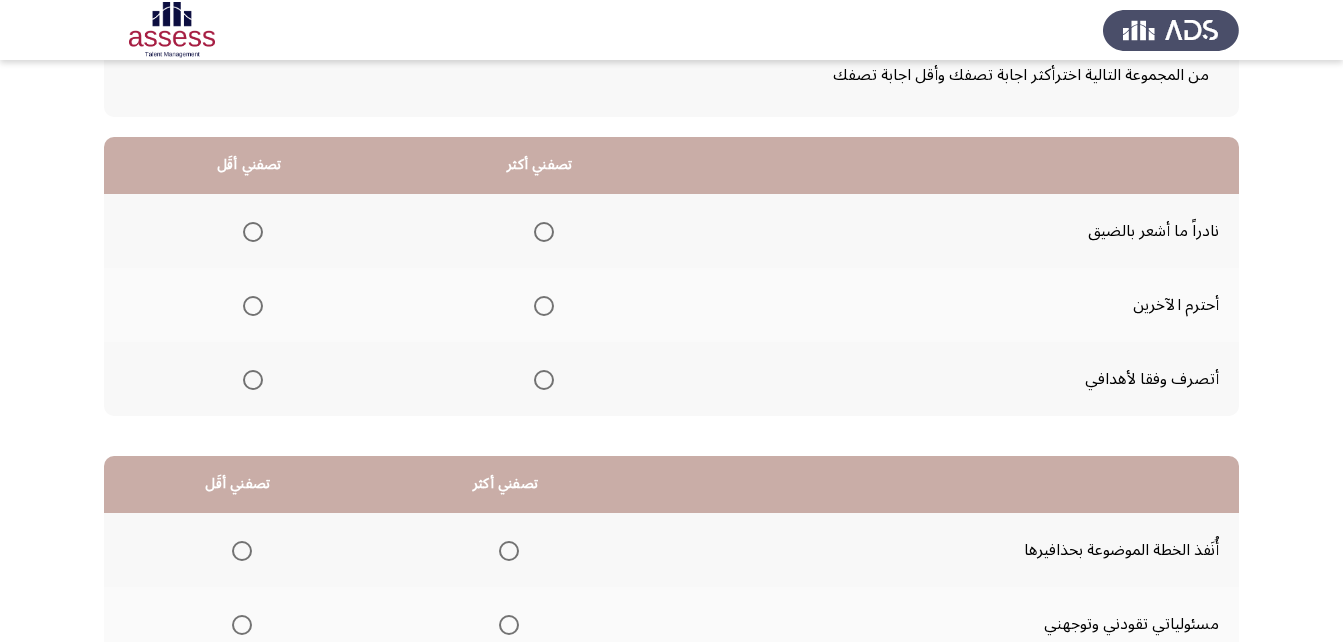 scroll, scrollTop: 100, scrollLeft: 0, axis: vertical 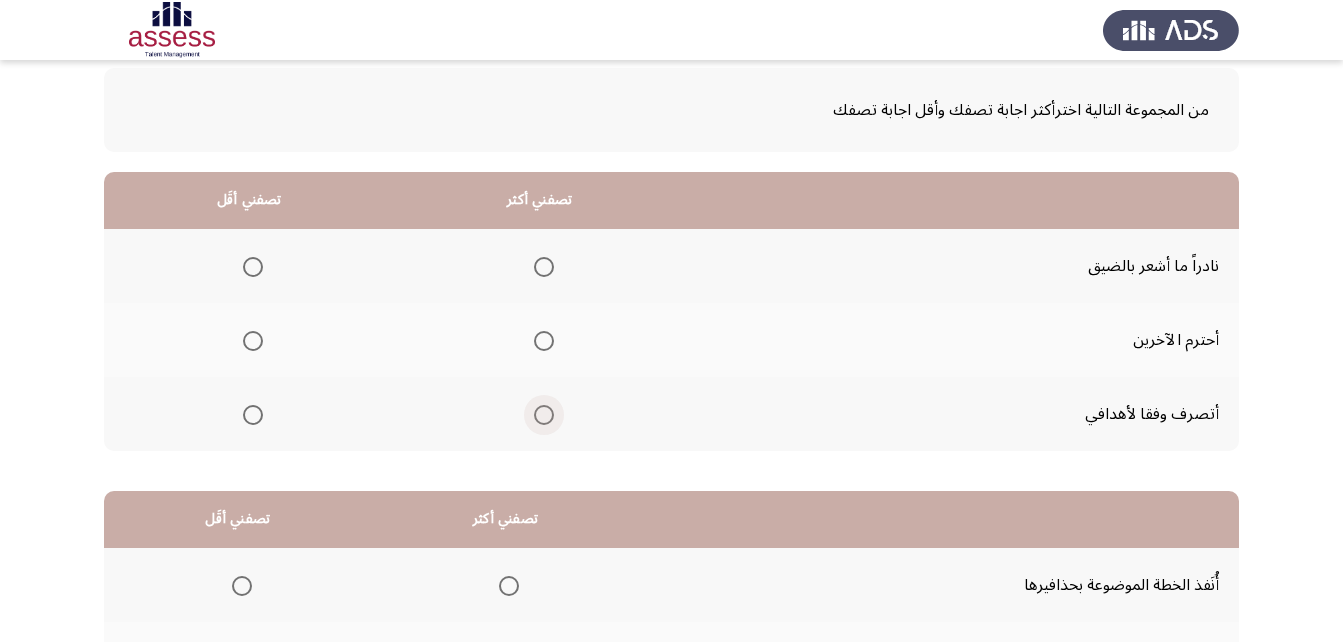 click at bounding box center [544, 415] 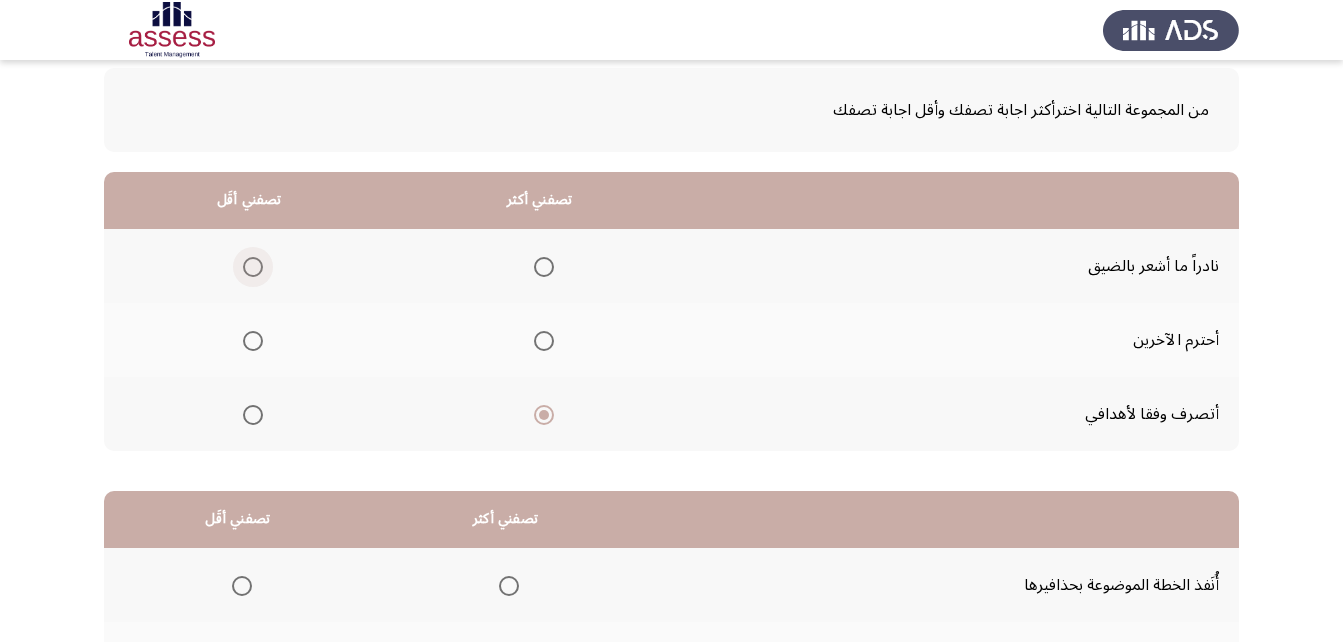 click at bounding box center [253, 267] 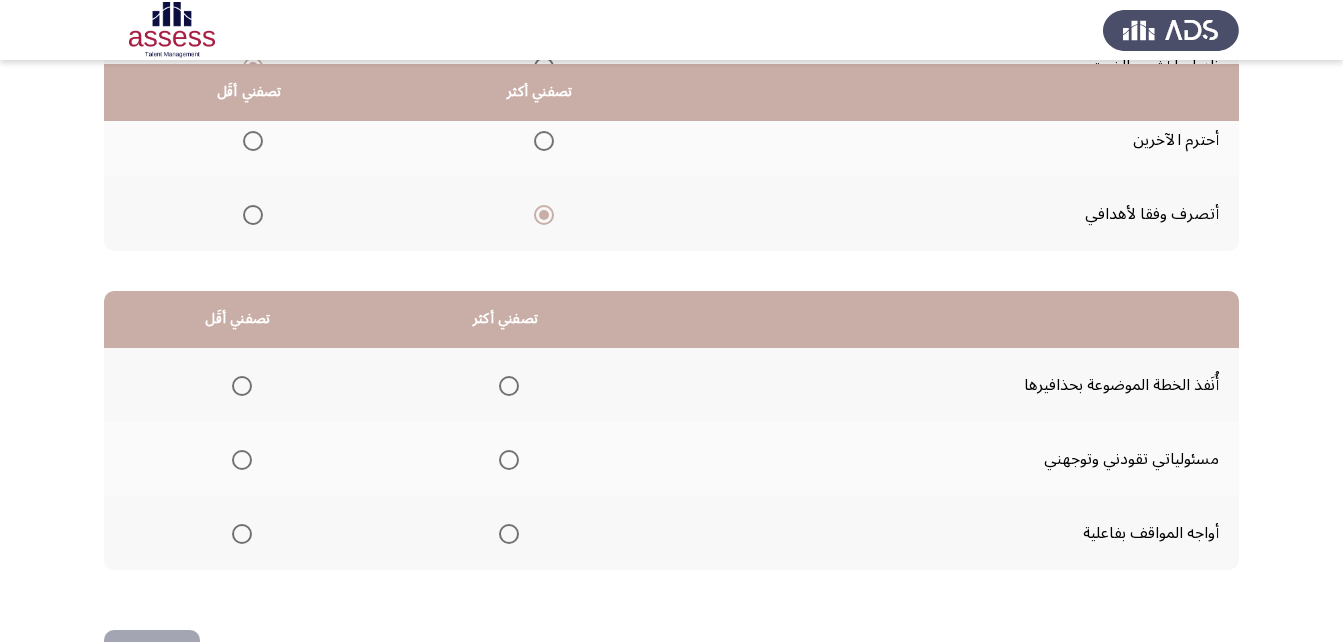 scroll, scrollTop: 368, scrollLeft: 0, axis: vertical 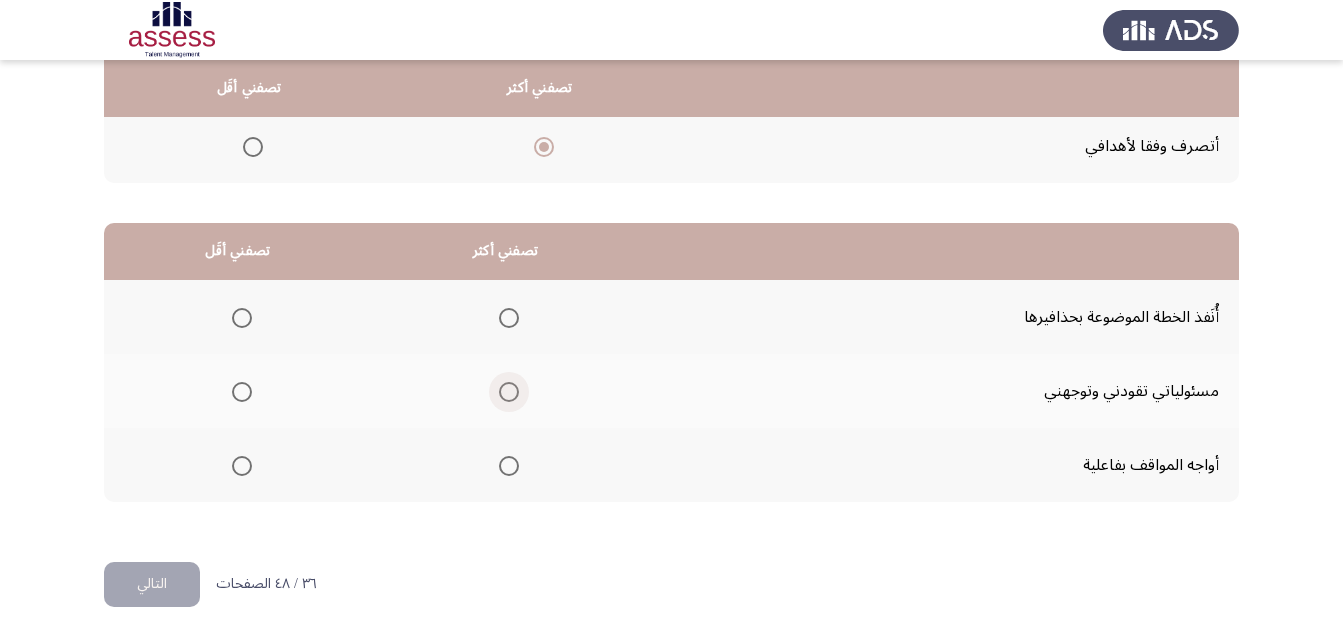 click at bounding box center [509, 392] 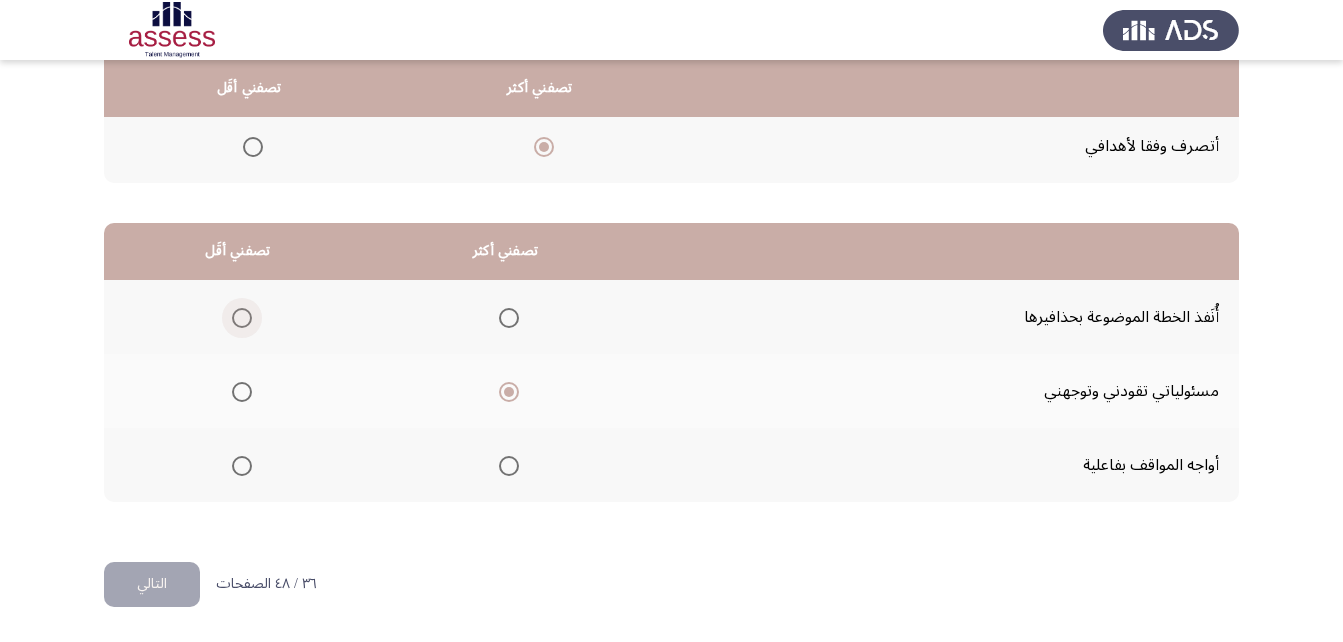 click at bounding box center (242, 318) 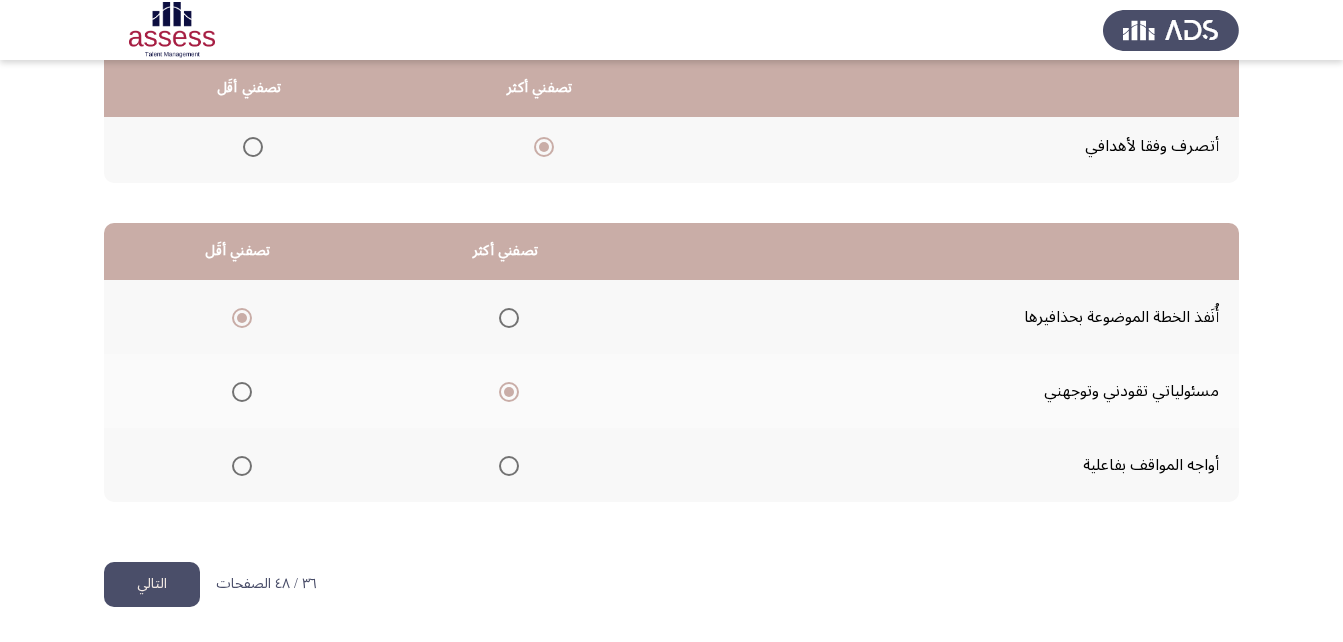 click on "التالي" 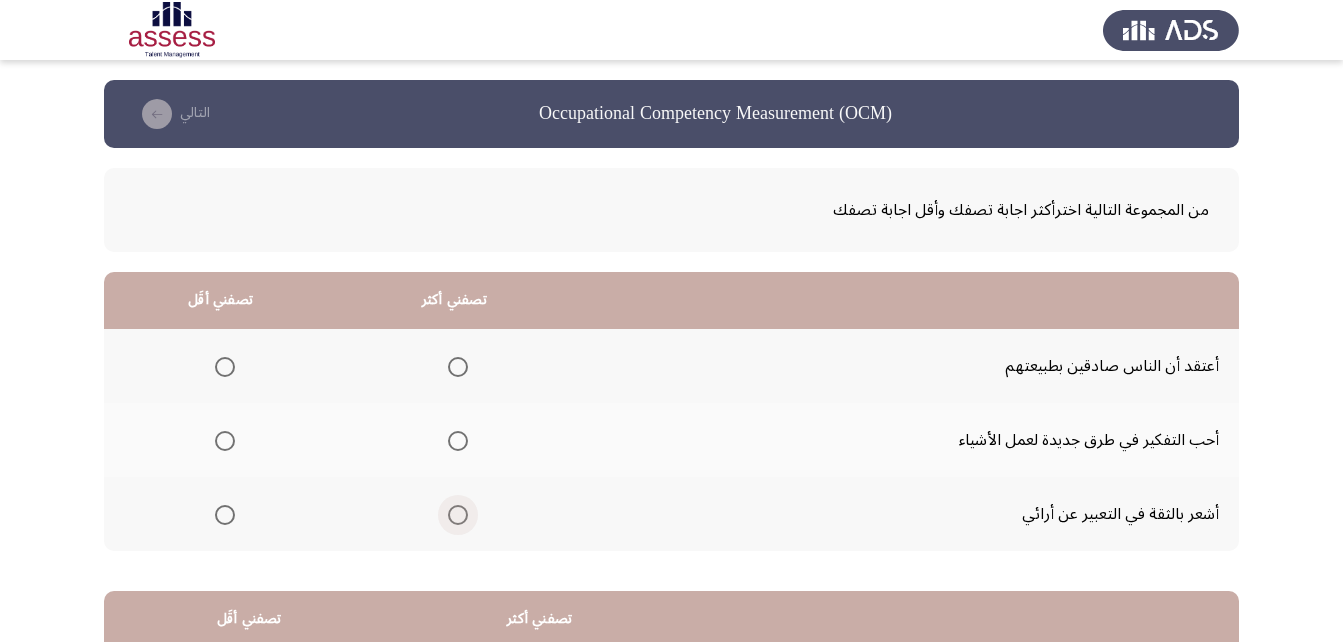 click at bounding box center (458, 515) 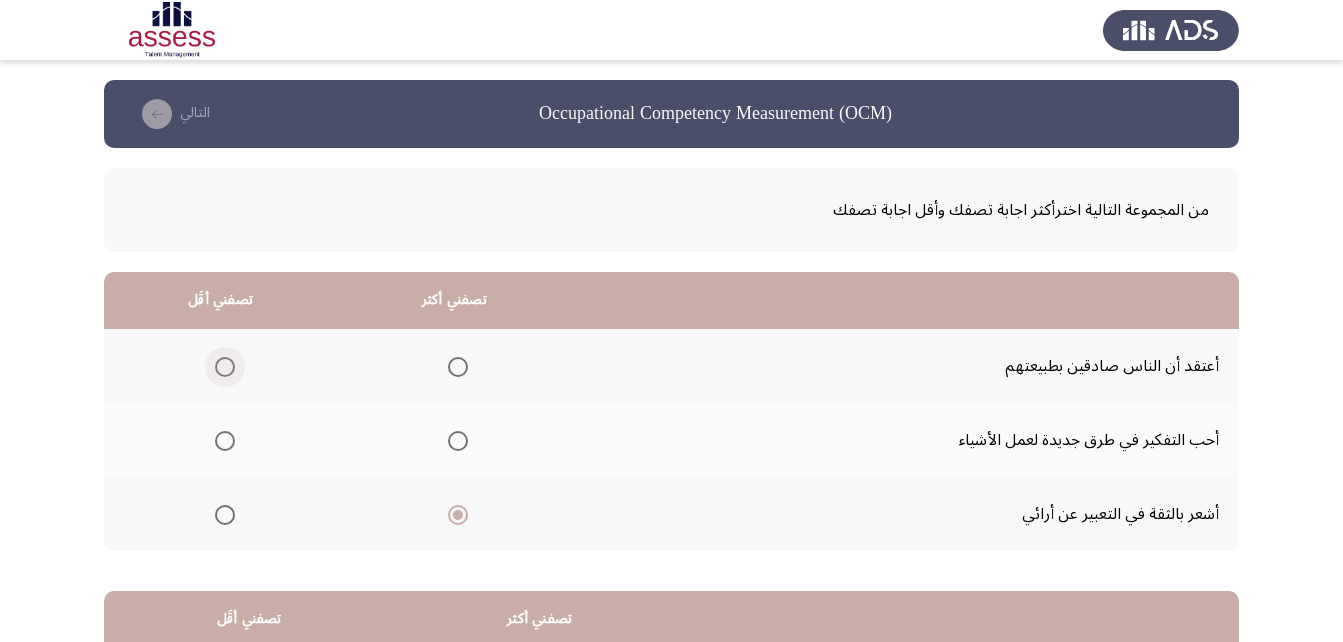 click at bounding box center (225, 367) 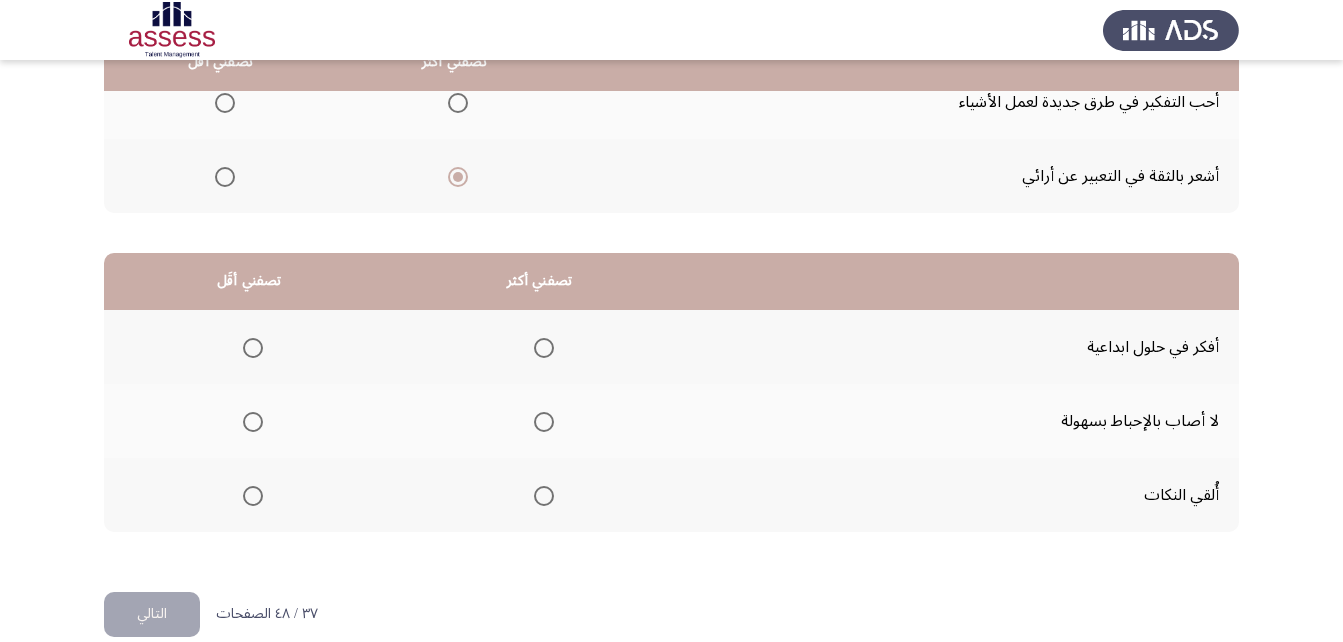 scroll, scrollTop: 368, scrollLeft: 0, axis: vertical 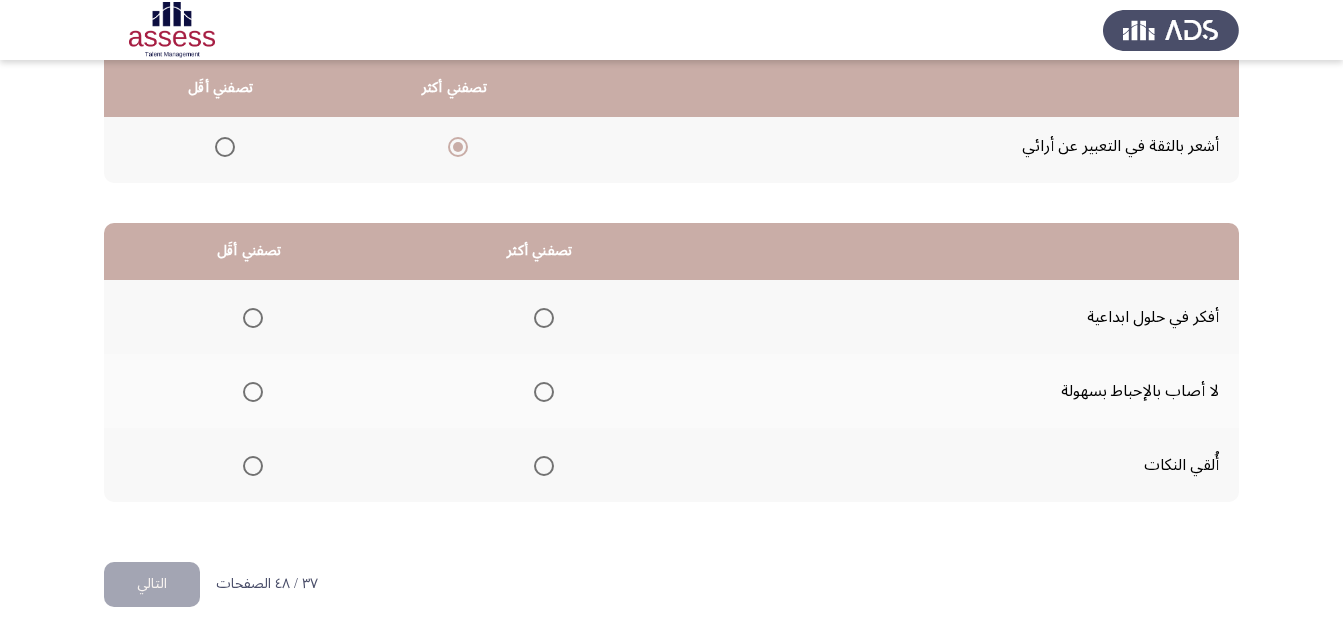 click 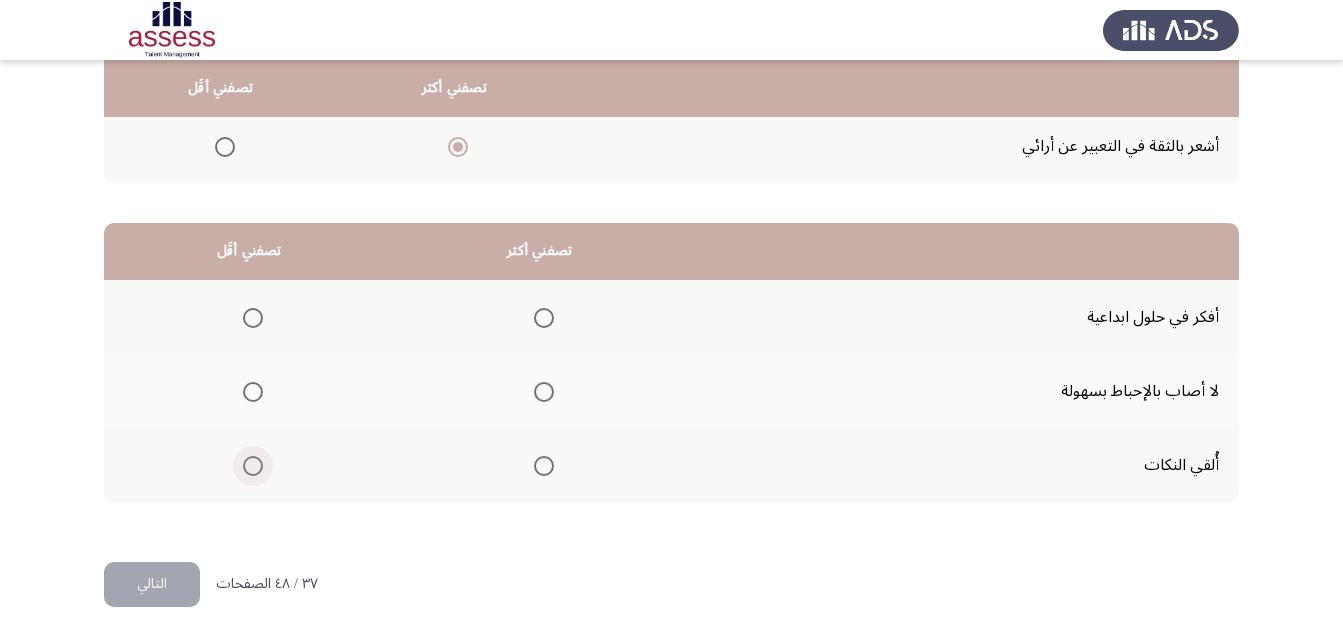 click at bounding box center [253, 466] 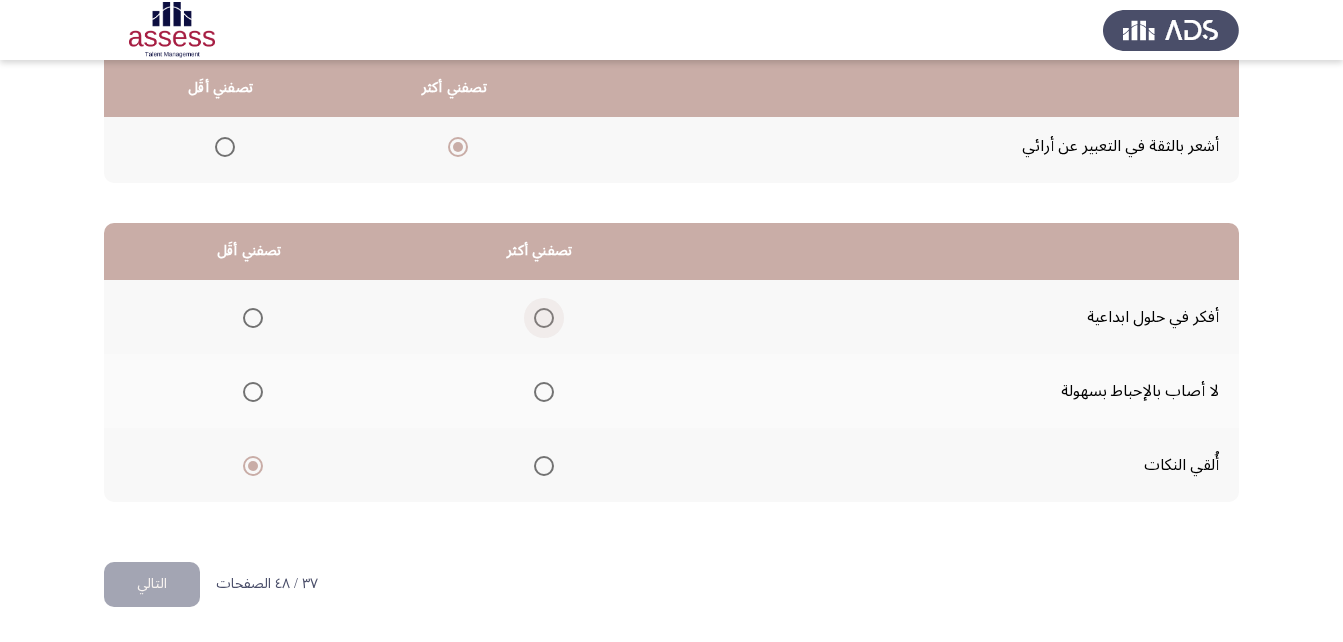 click at bounding box center (544, 318) 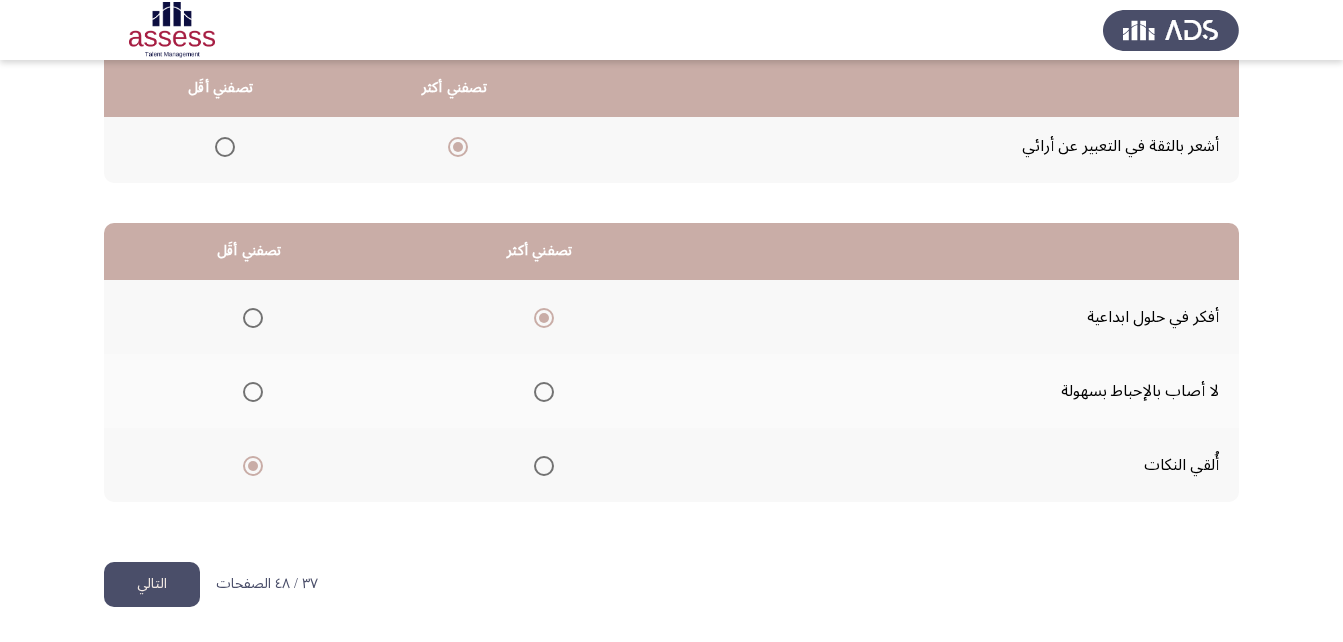 click on "التالي" 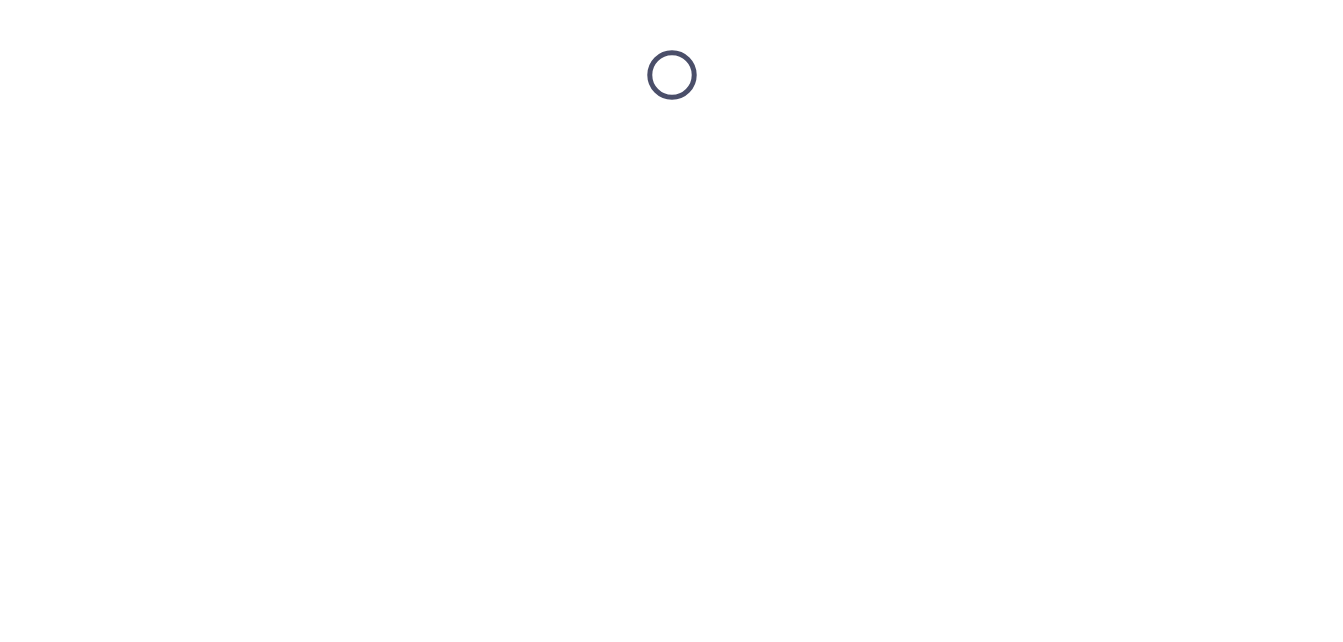 scroll, scrollTop: 0, scrollLeft: 0, axis: both 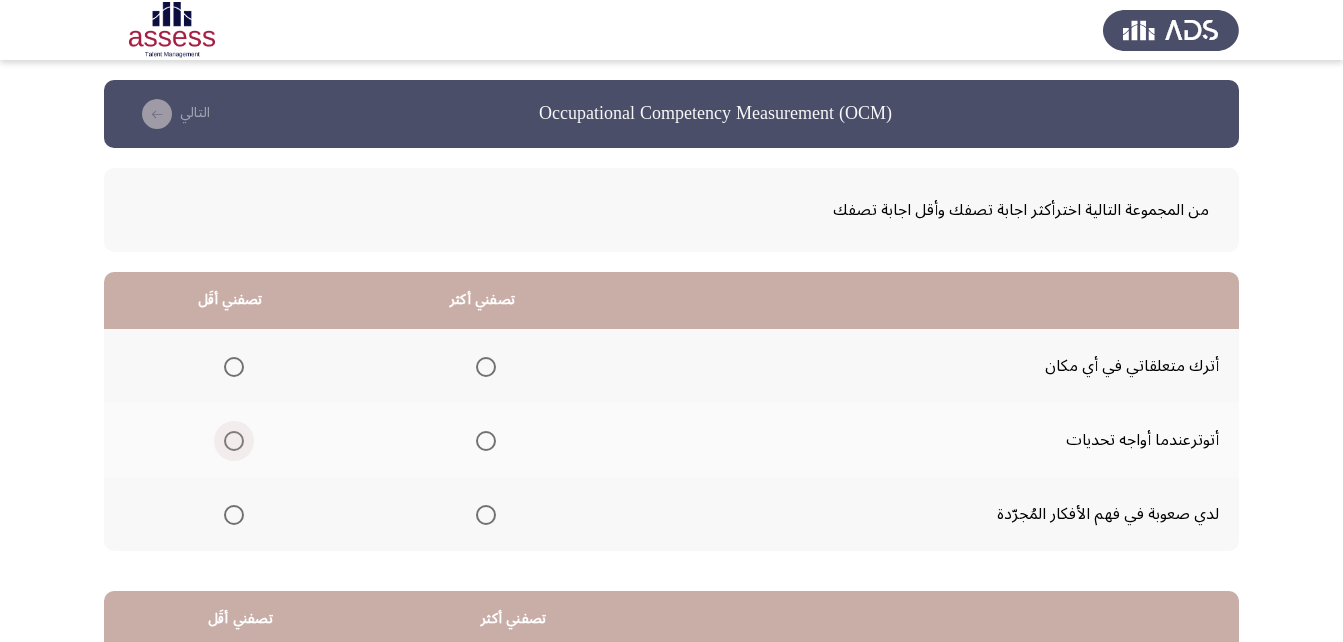 click at bounding box center (234, 441) 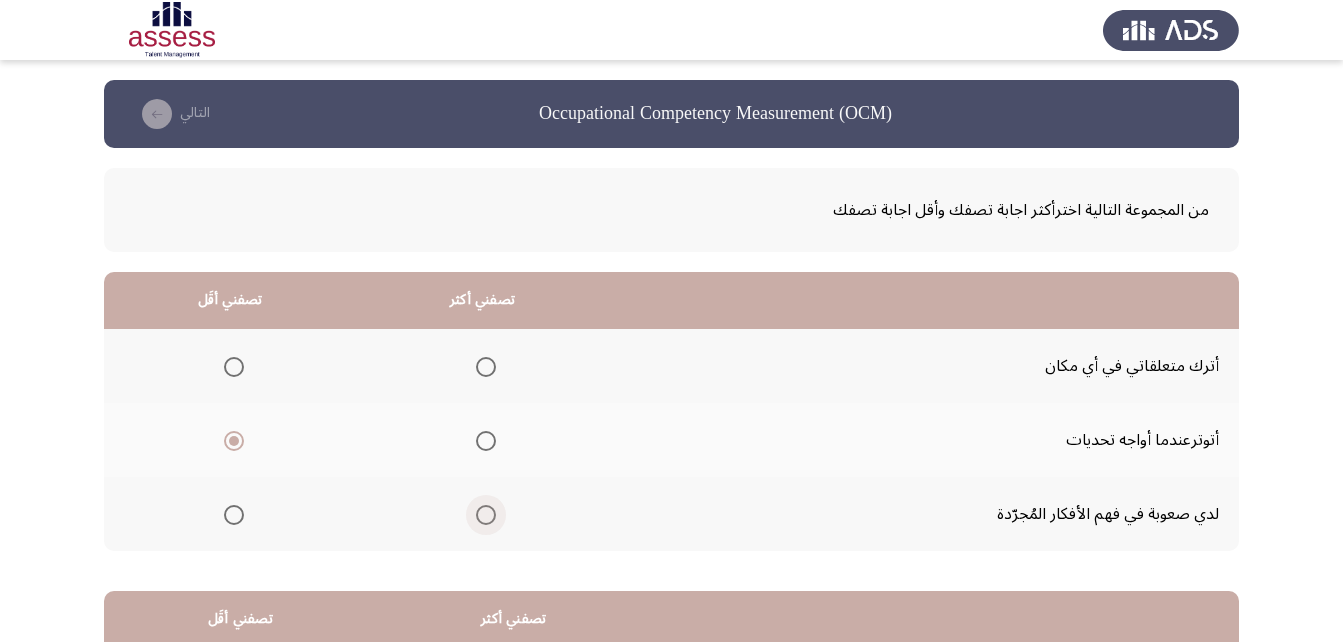 click at bounding box center (486, 515) 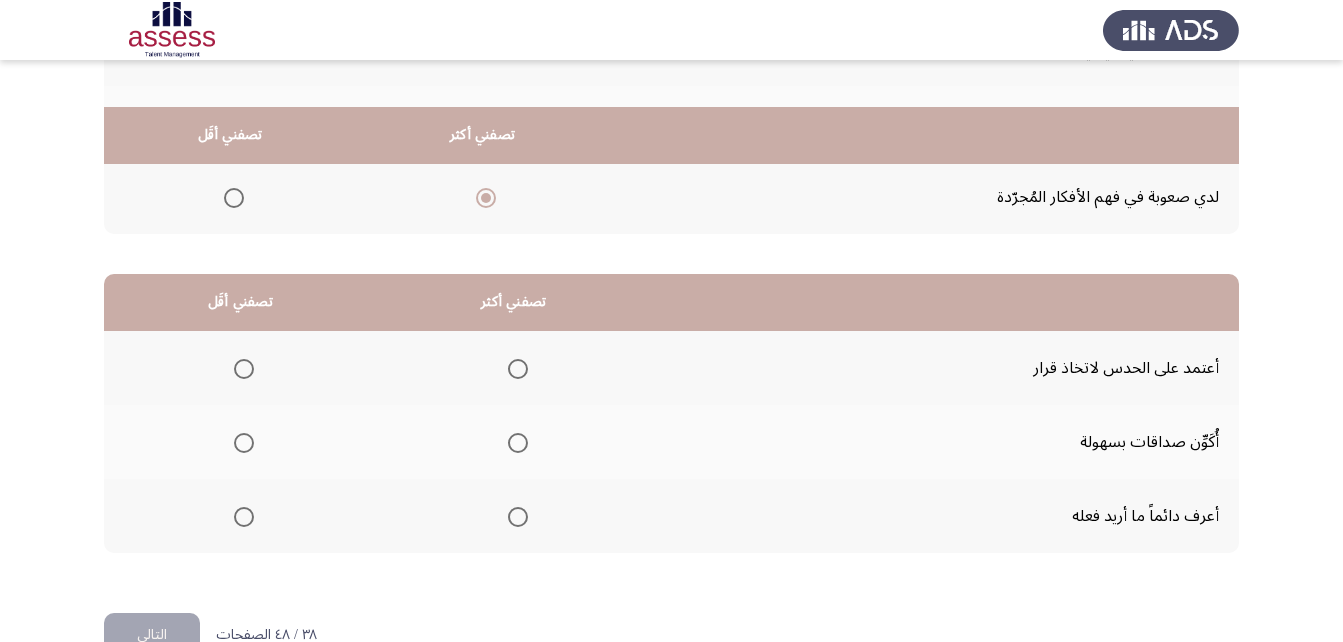 scroll, scrollTop: 368, scrollLeft: 0, axis: vertical 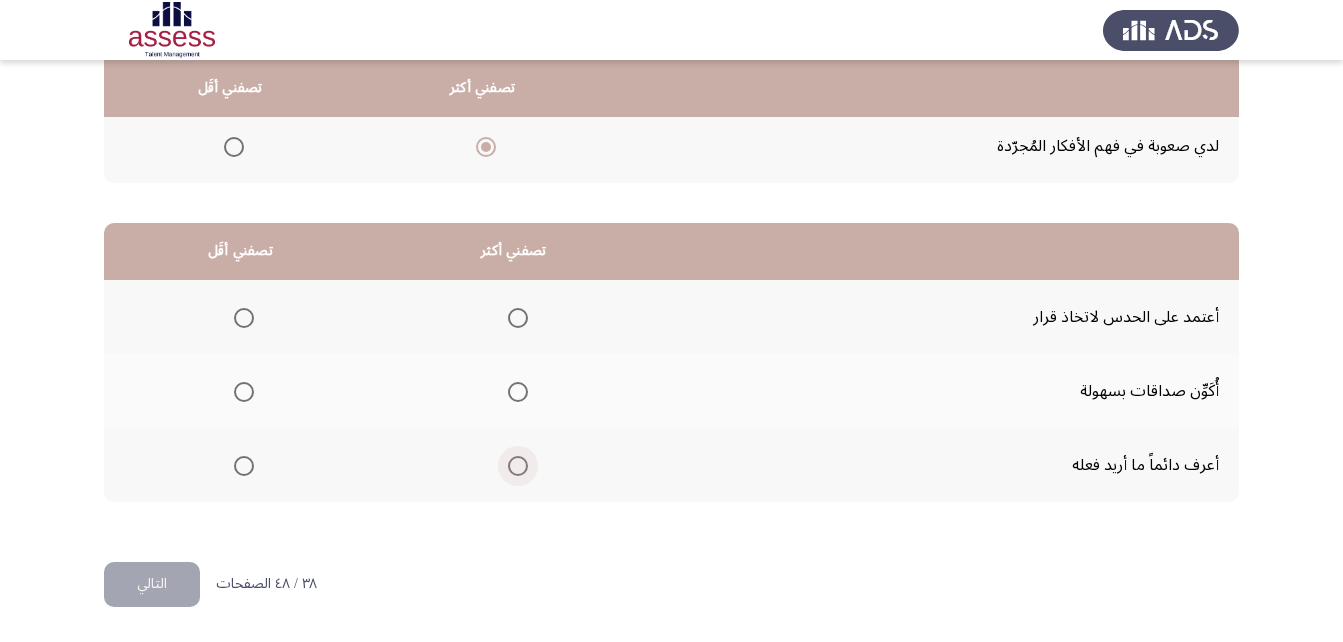 click at bounding box center (518, 466) 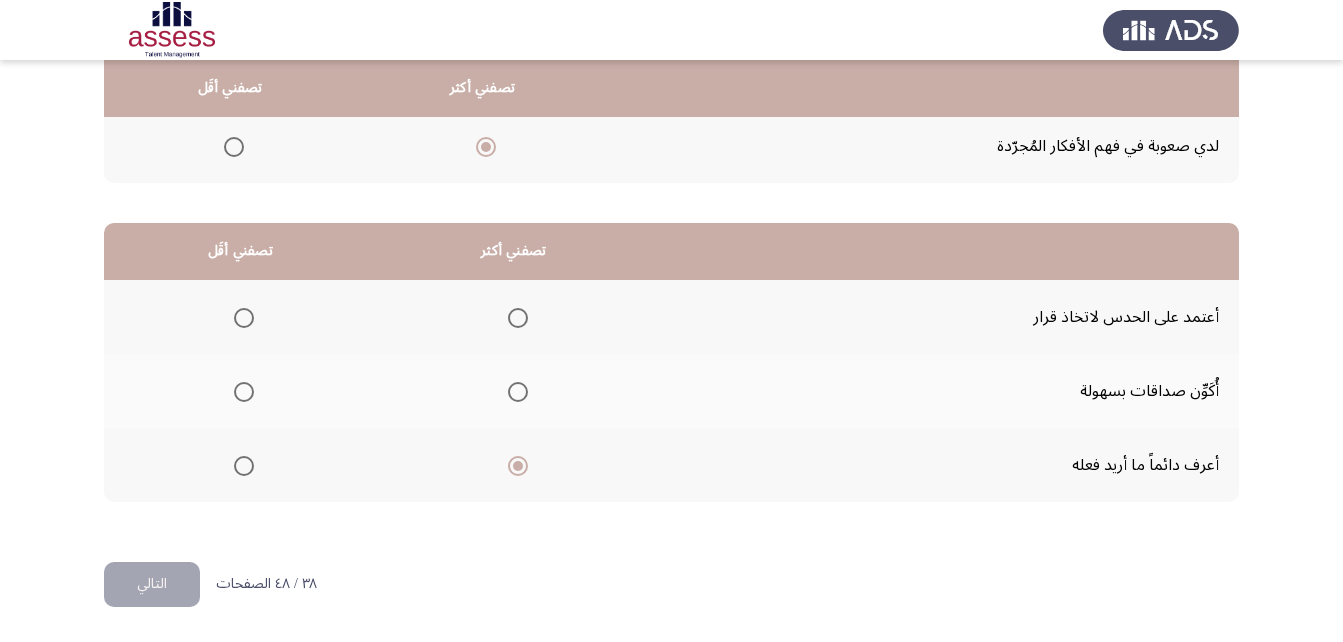 click at bounding box center [244, 318] 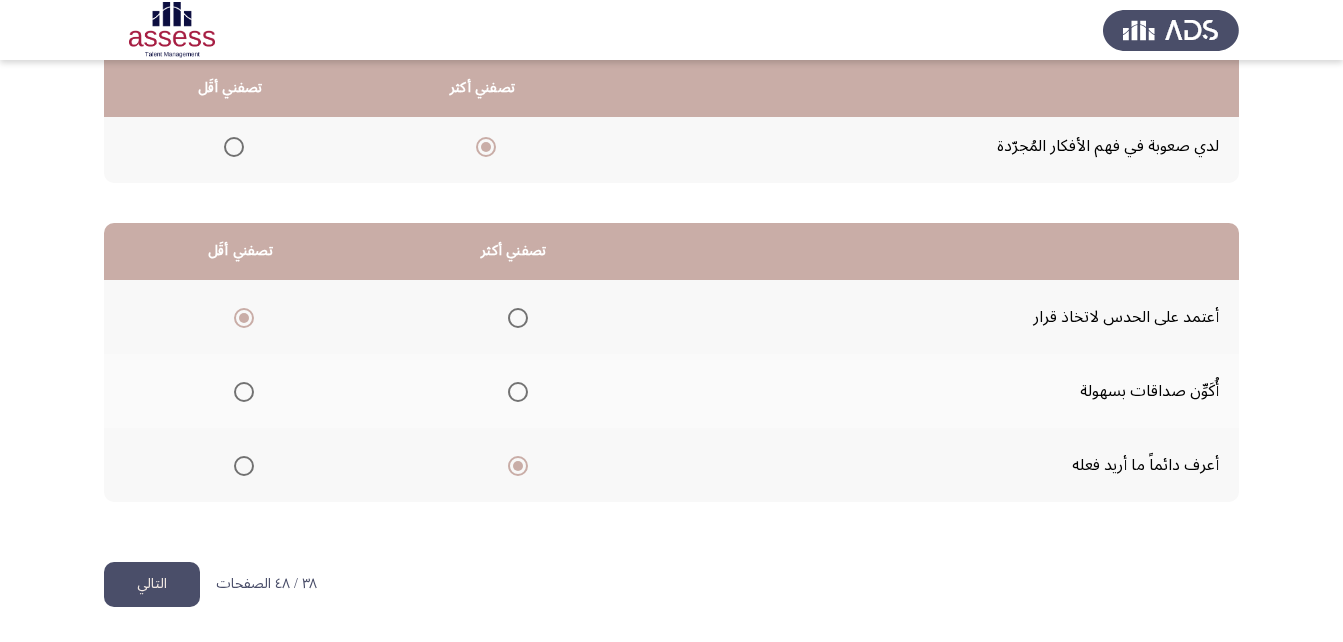 click on "التالي" 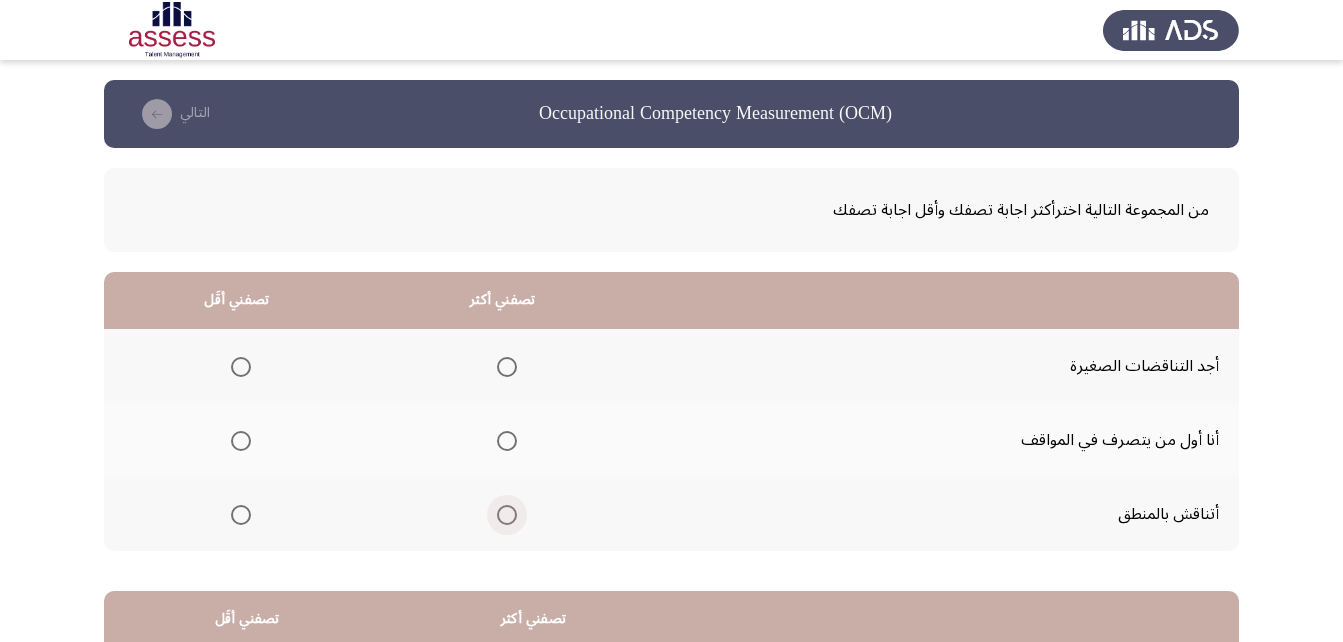 click at bounding box center [507, 515] 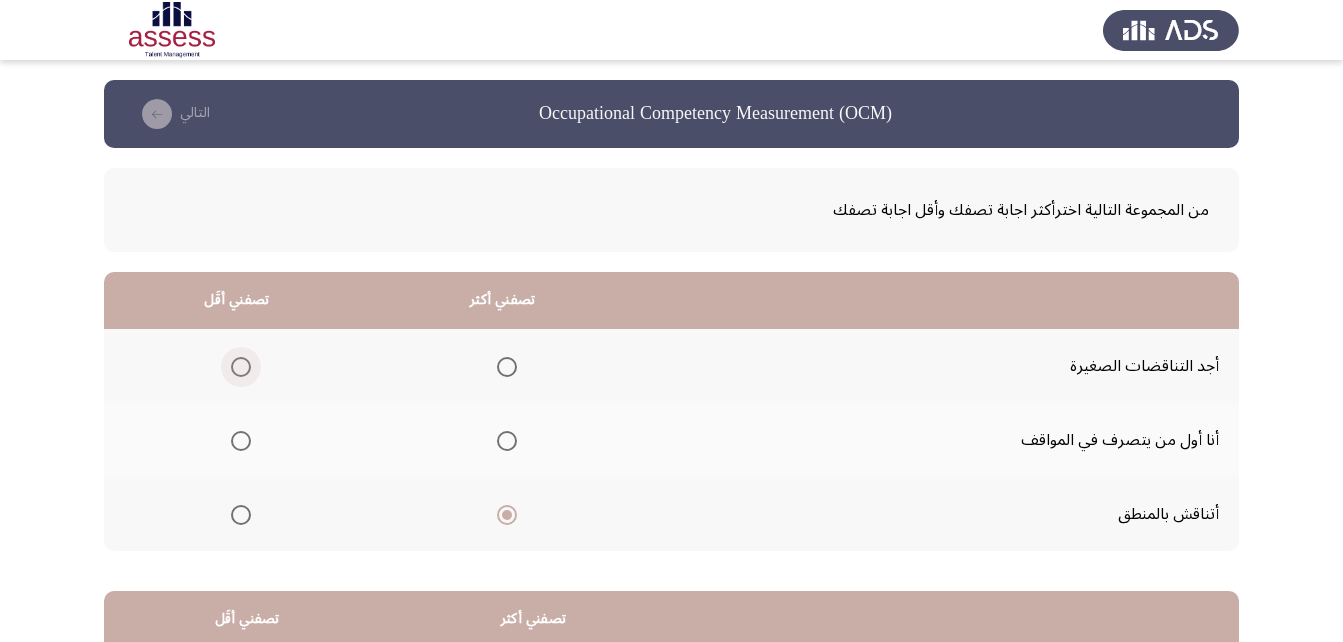 click at bounding box center (241, 367) 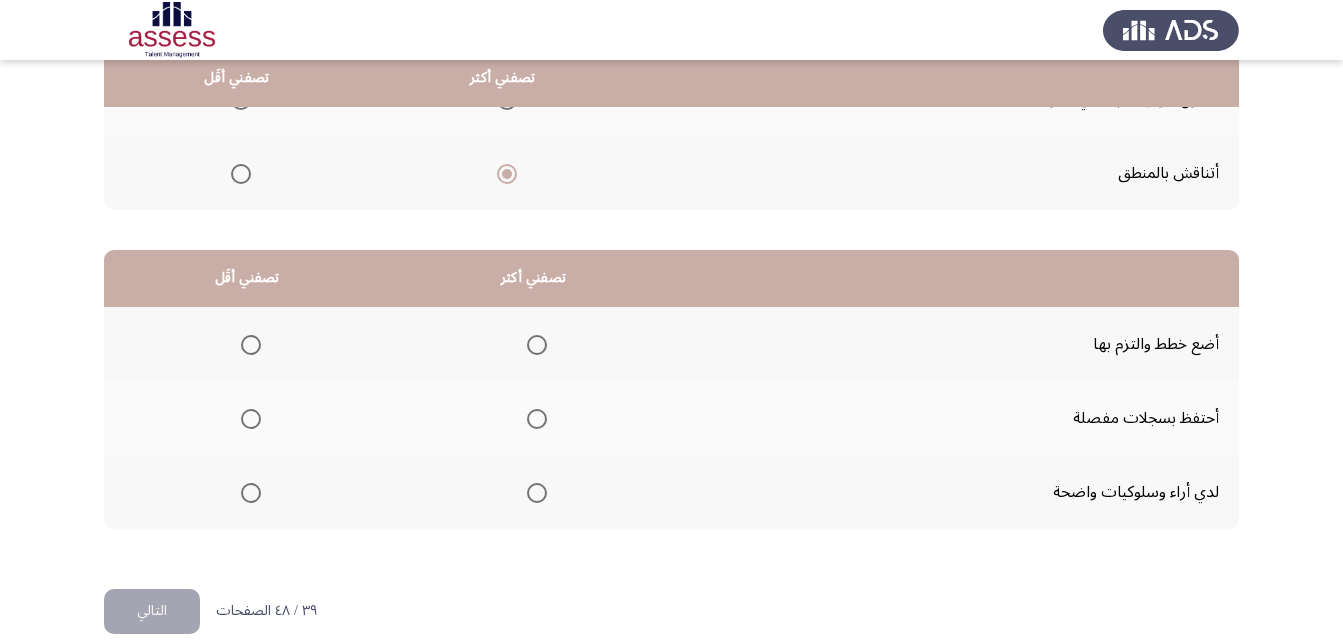 scroll, scrollTop: 368, scrollLeft: 0, axis: vertical 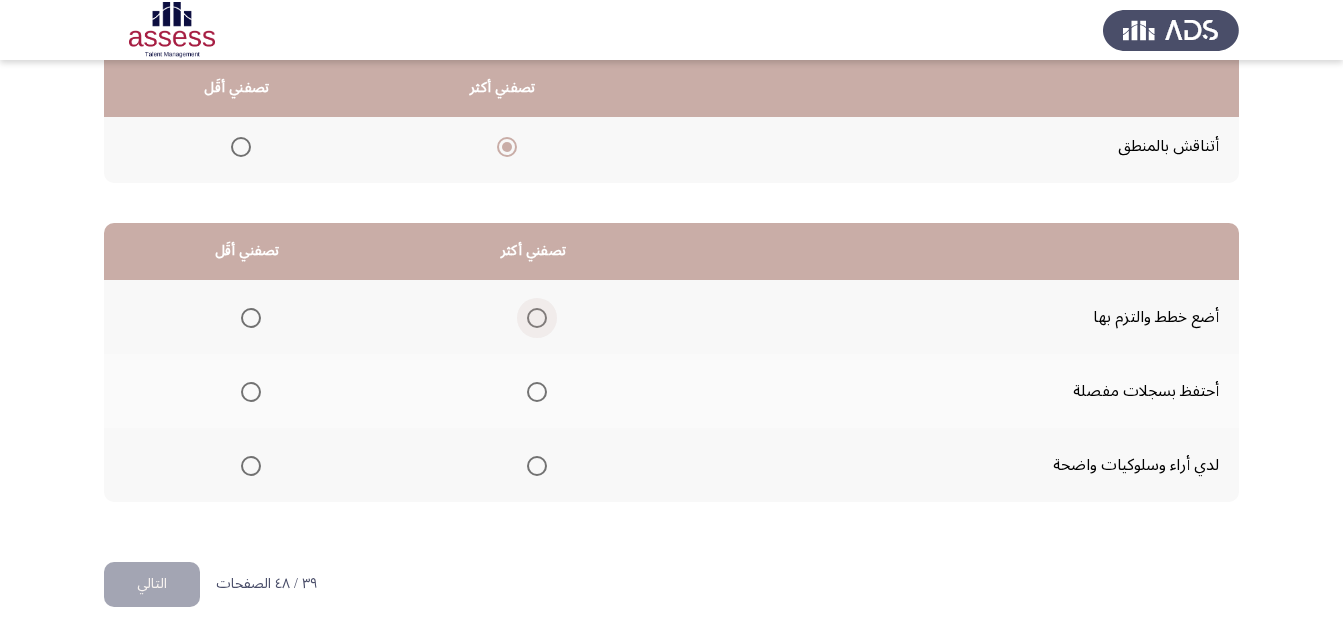 click at bounding box center (537, 318) 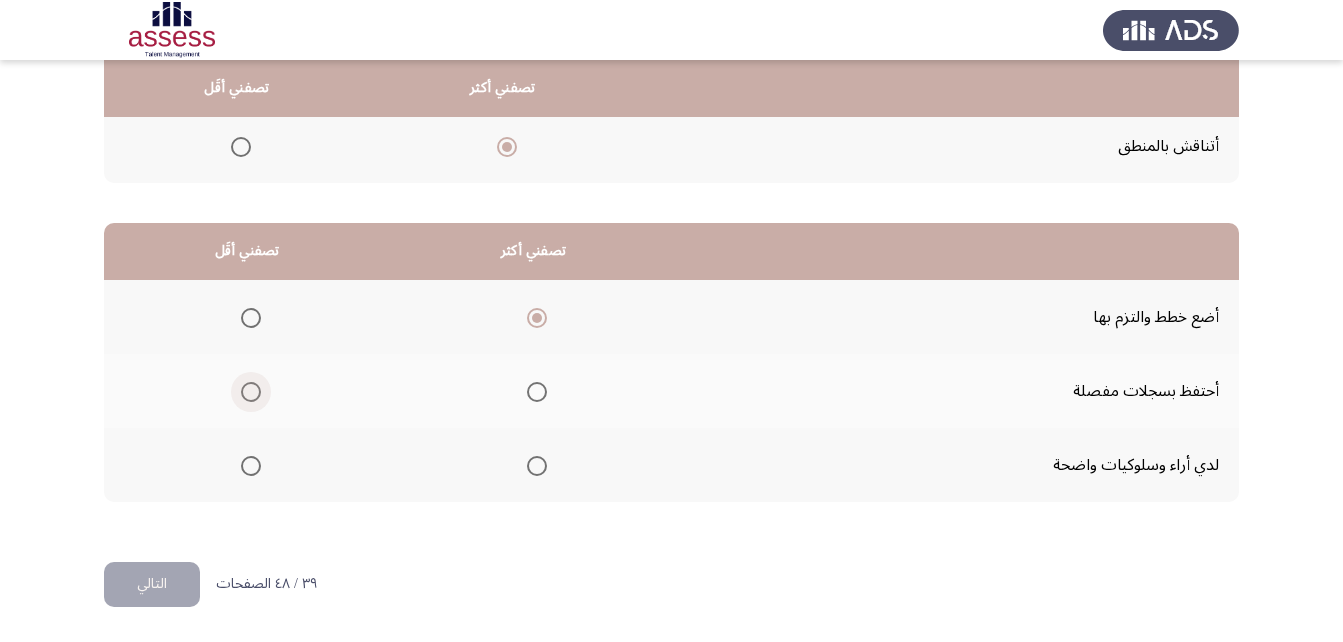 click at bounding box center (251, 392) 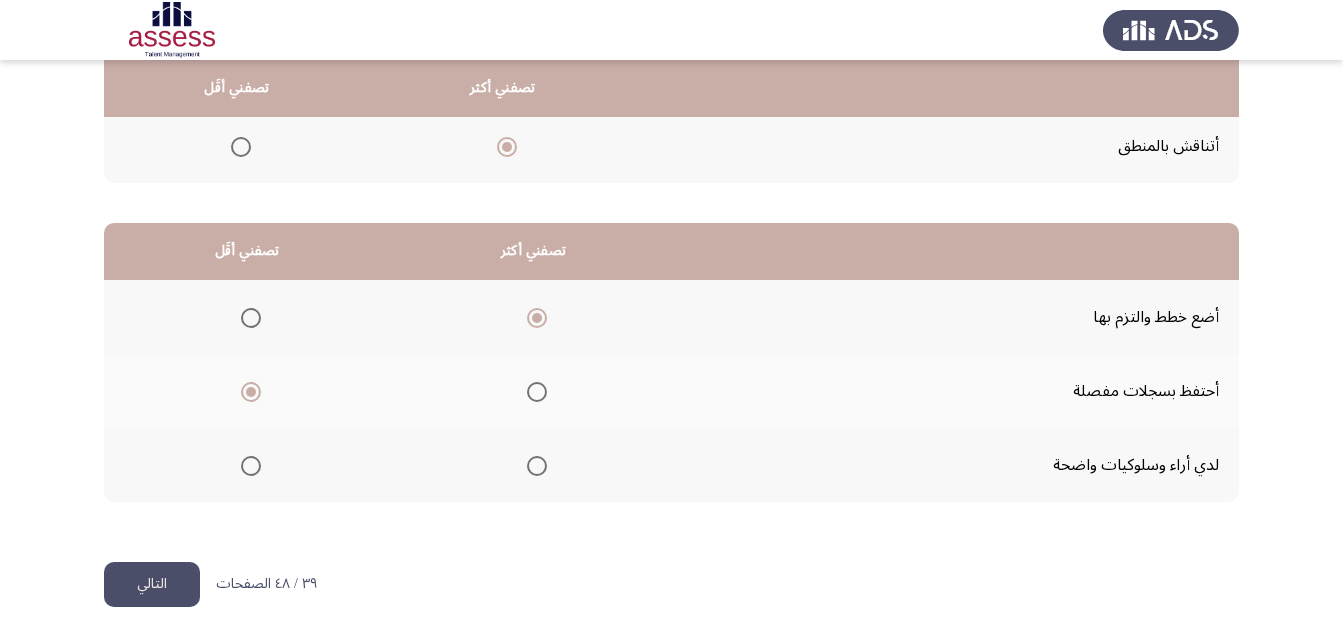 click on "التالي" 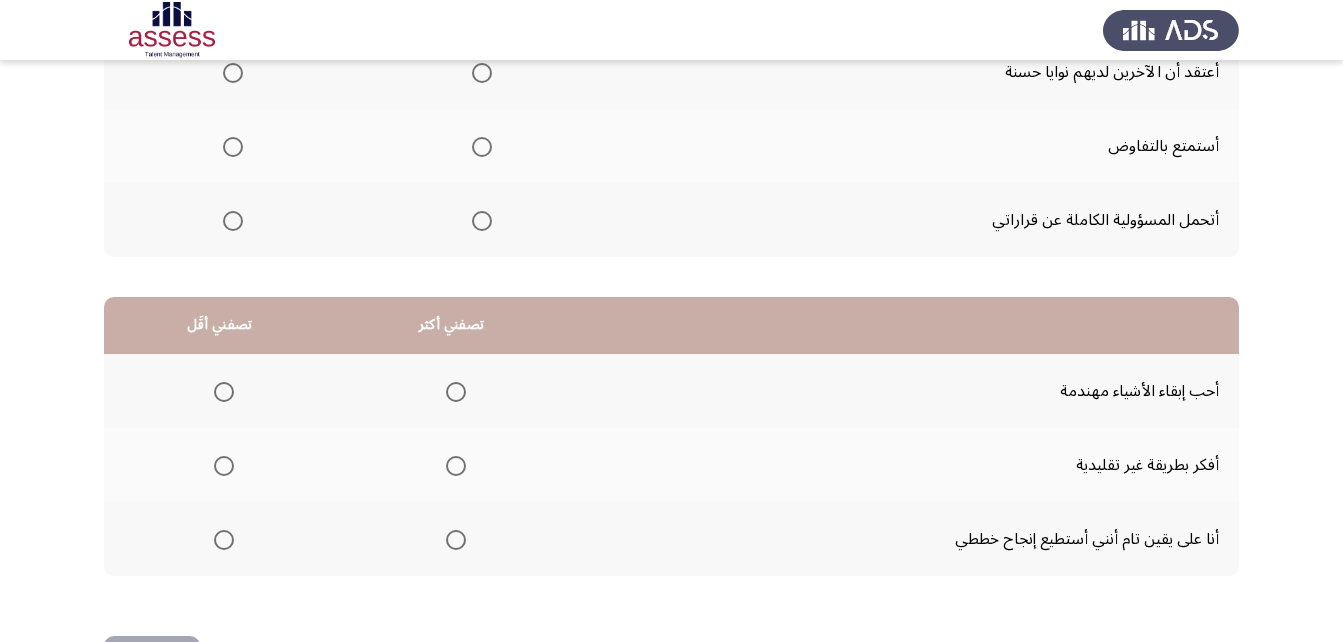 scroll, scrollTop: 368, scrollLeft: 0, axis: vertical 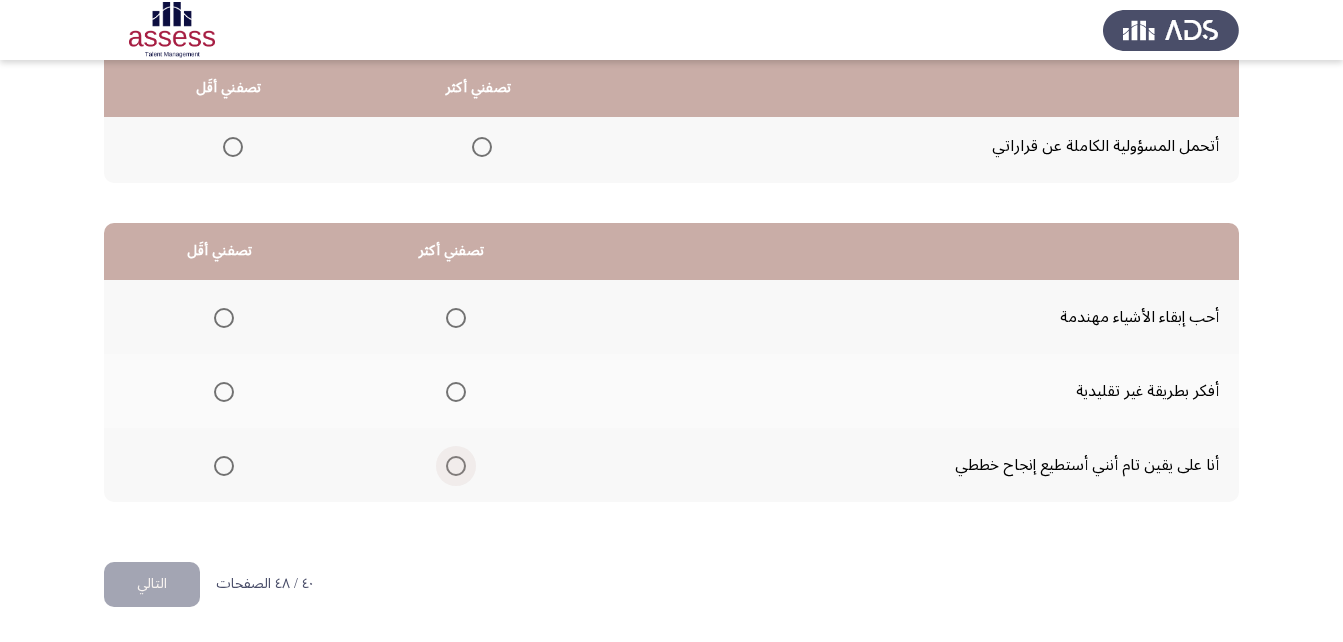 click at bounding box center [456, 466] 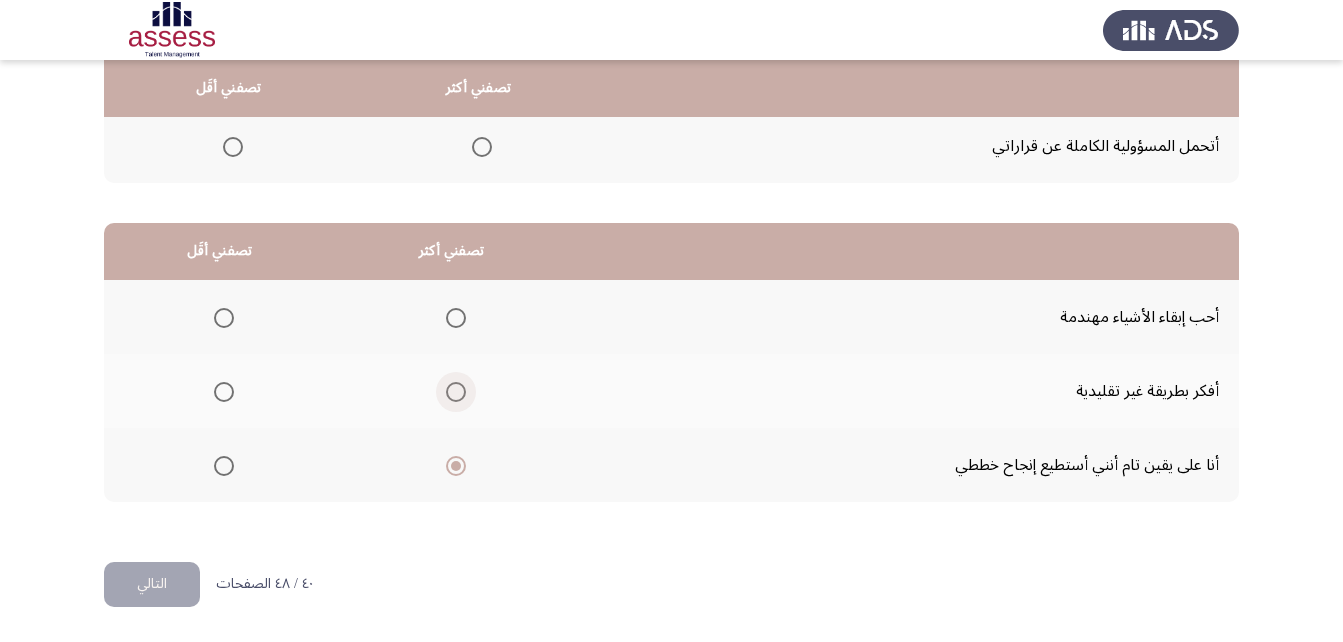 click at bounding box center [456, 392] 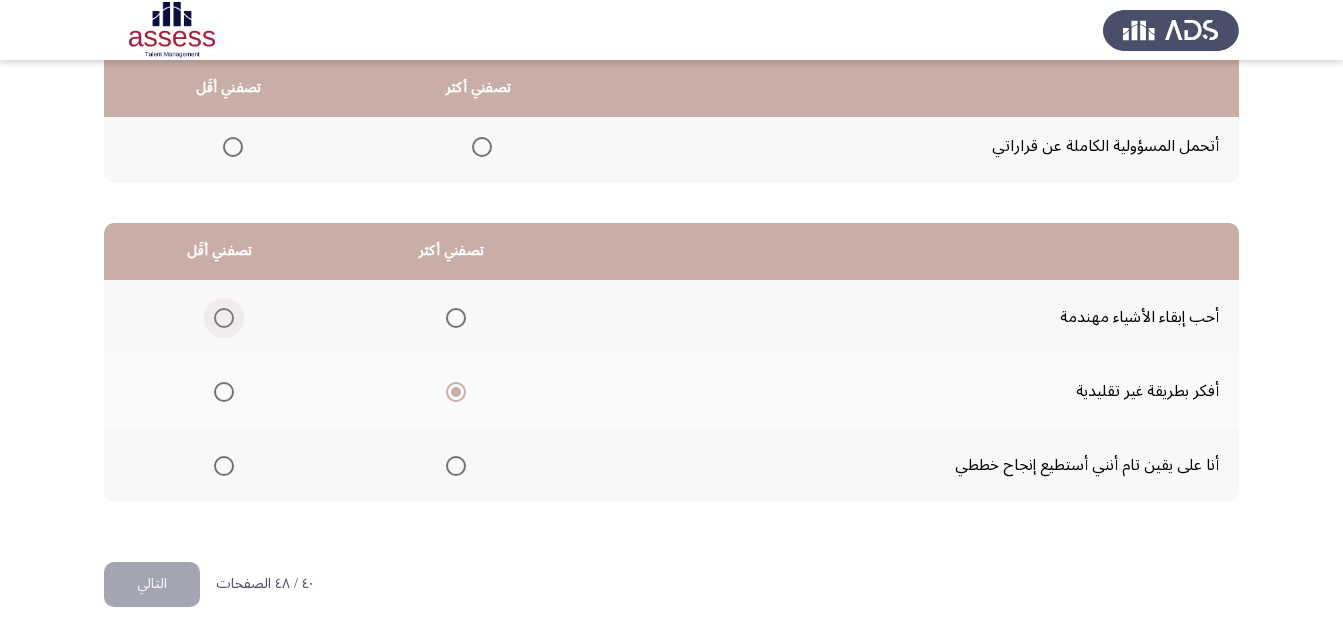 click at bounding box center [224, 318] 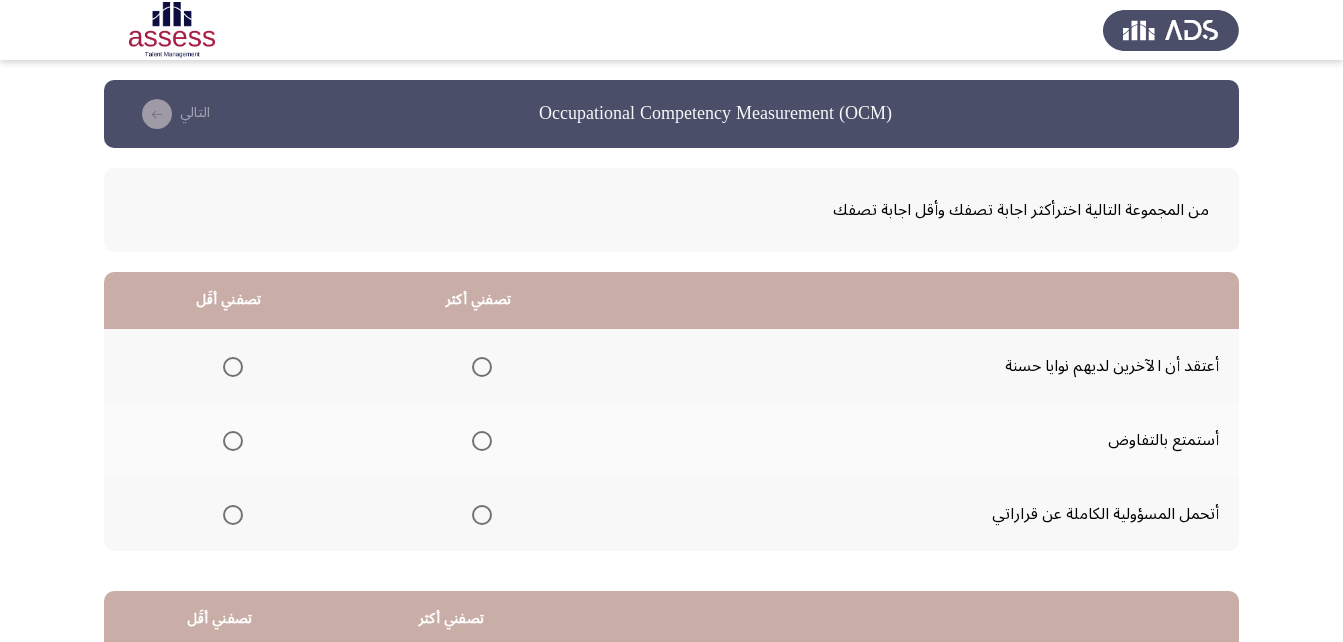 scroll, scrollTop: 100, scrollLeft: 0, axis: vertical 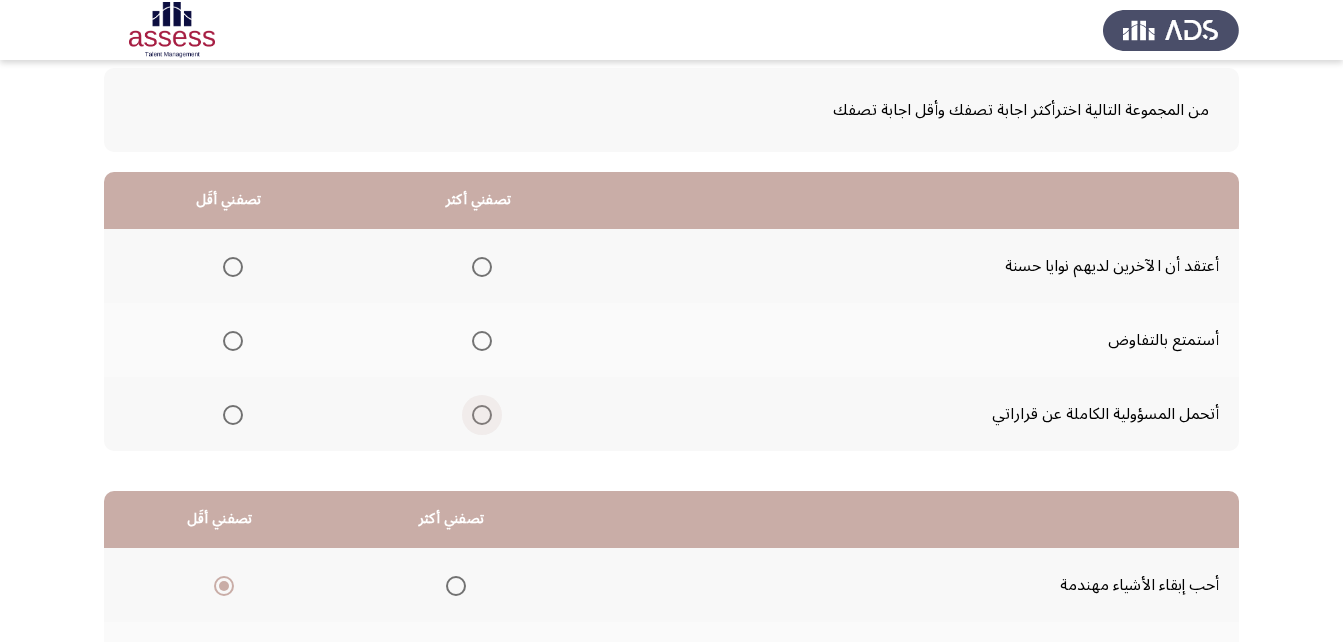 click at bounding box center (482, 415) 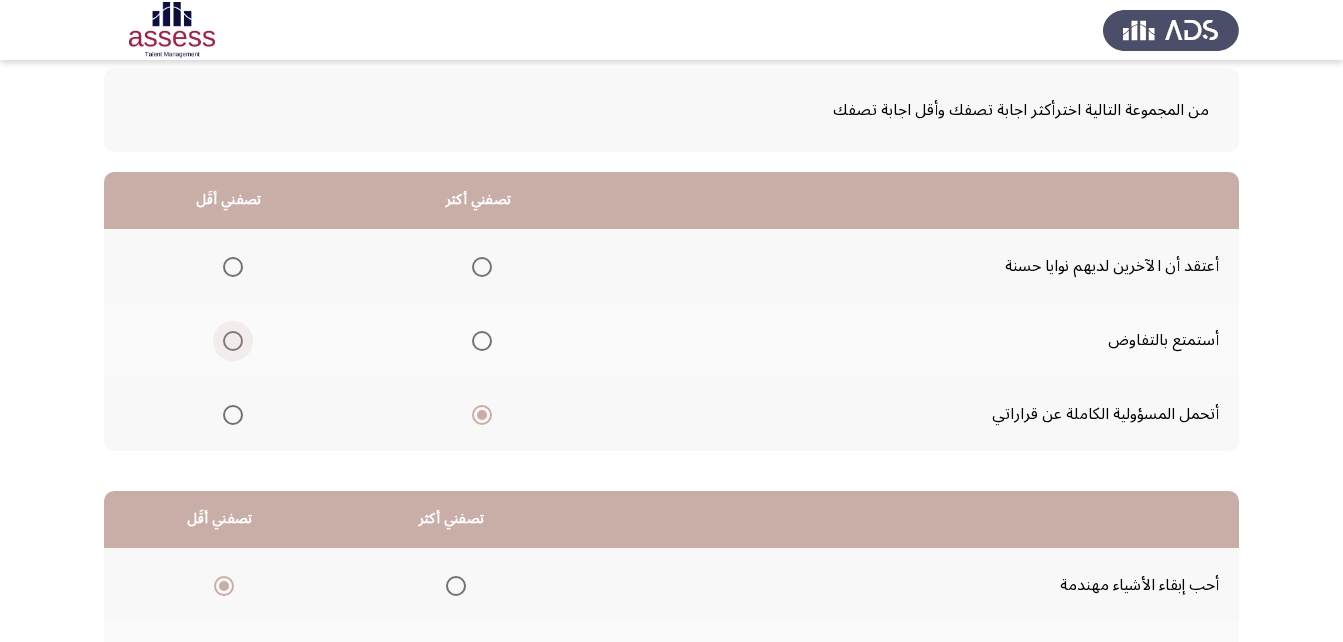 click at bounding box center [233, 341] 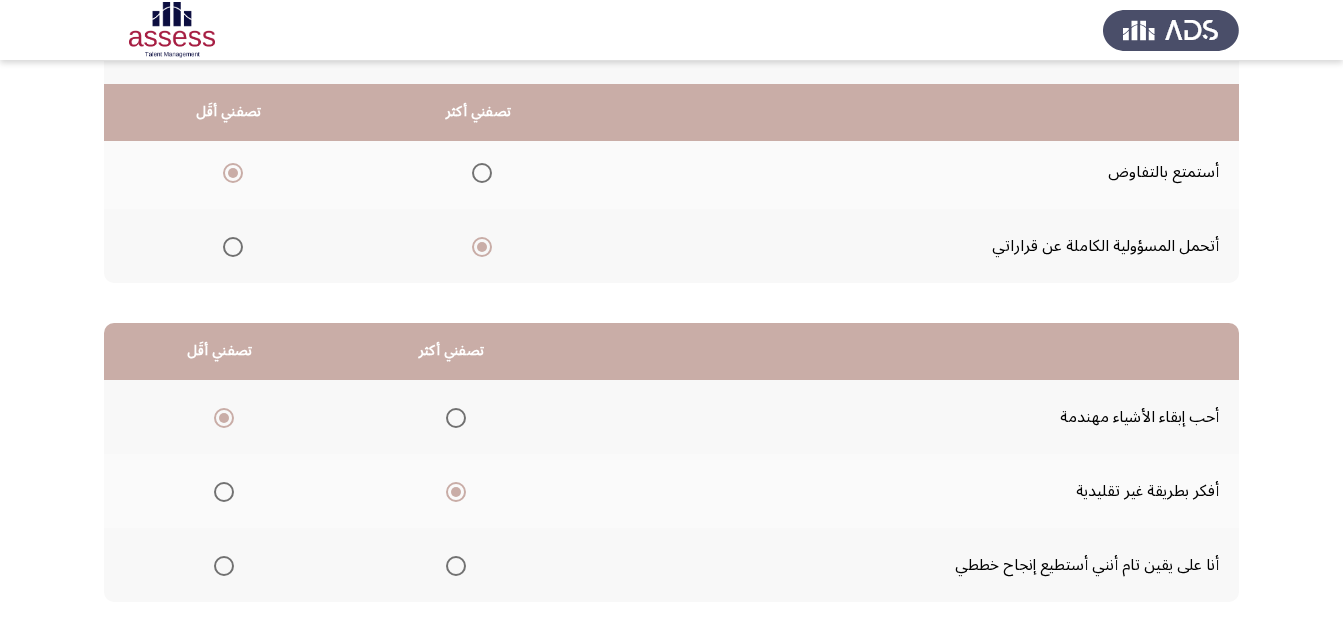 scroll, scrollTop: 368, scrollLeft: 0, axis: vertical 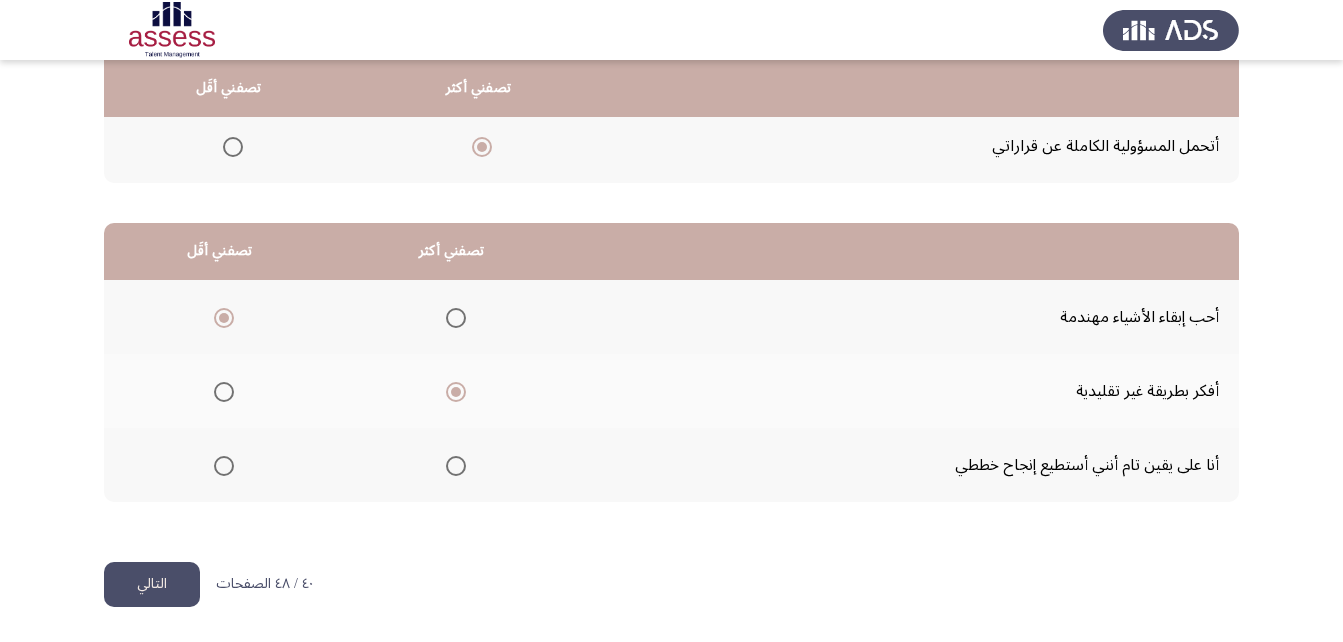 click on "التالي" 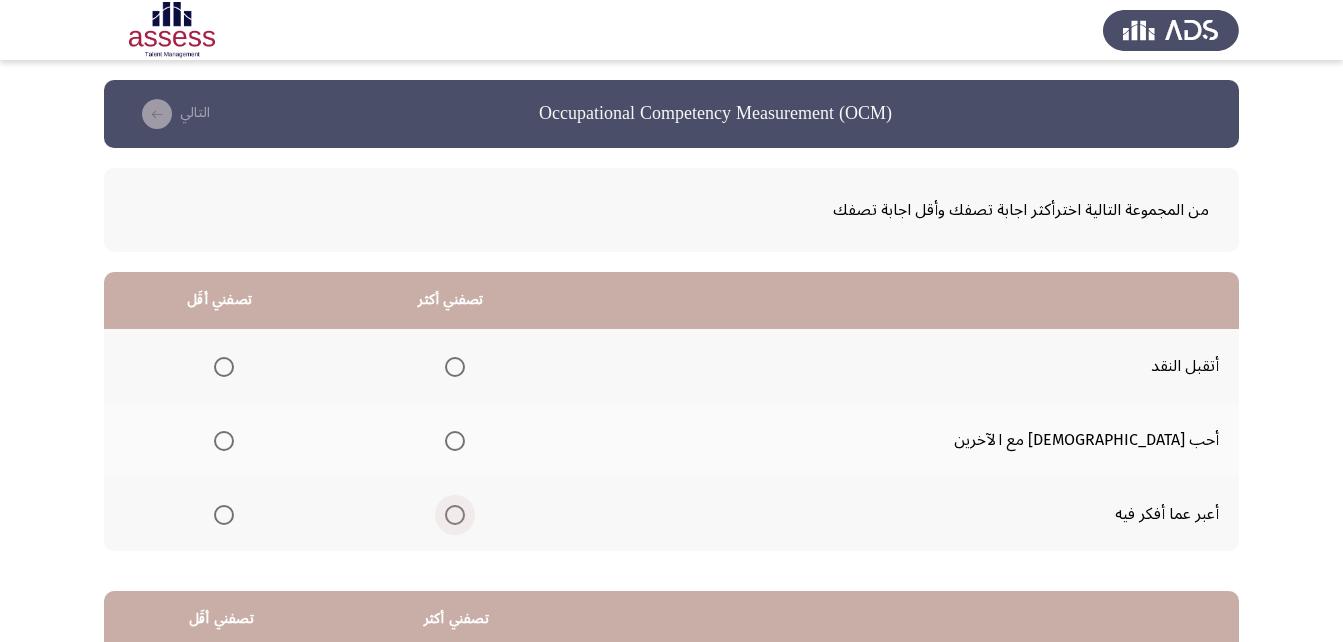 click at bounding box center (455, 515) 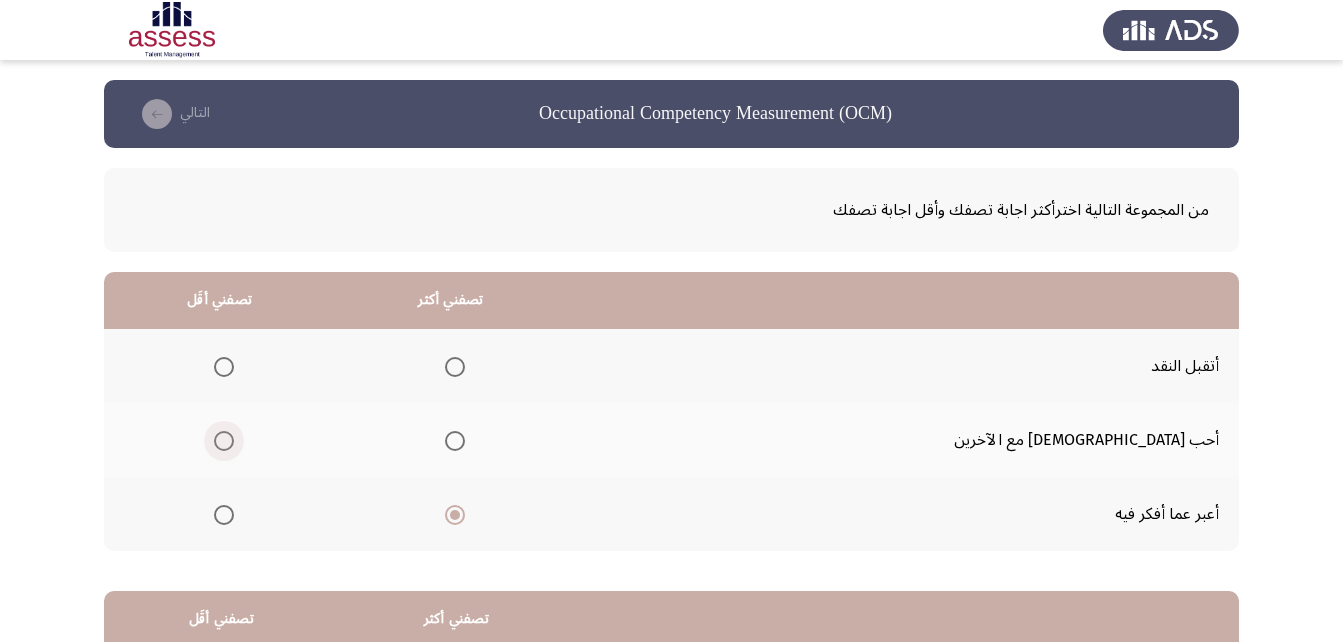 click at bounding box center [224, 441] 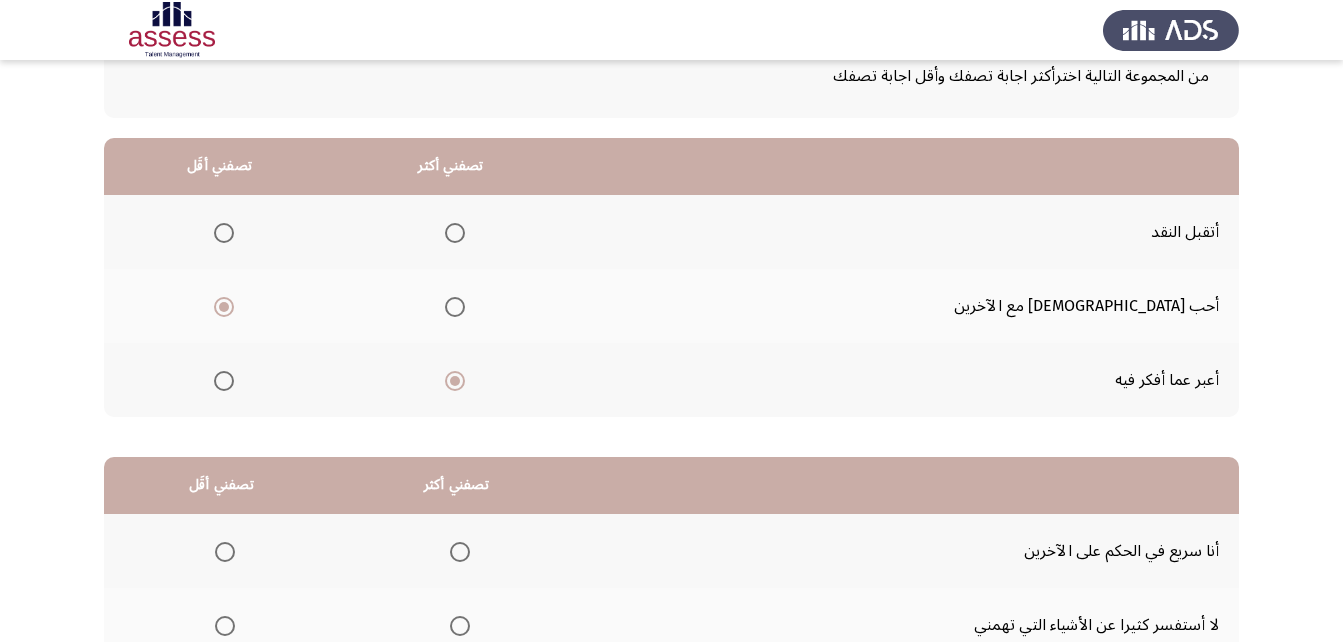 scroll, scrollTop: 168, scrollLeft: 0, axis: vertical 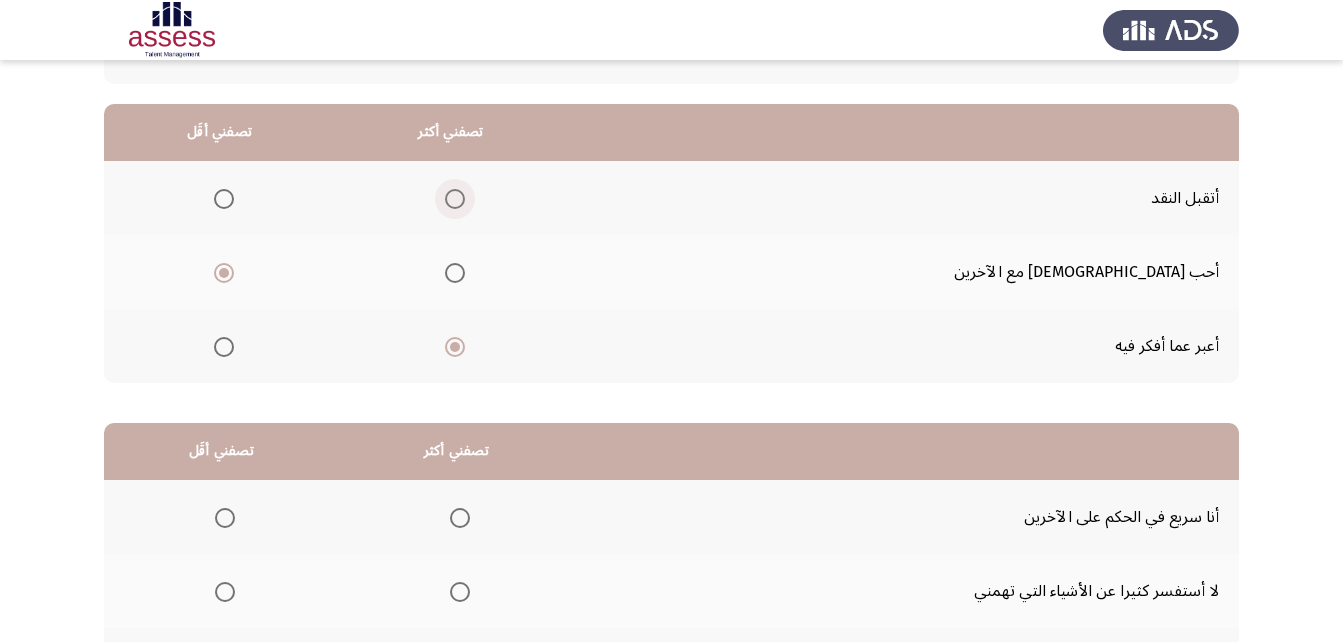 click at bounding box center [455, 199] 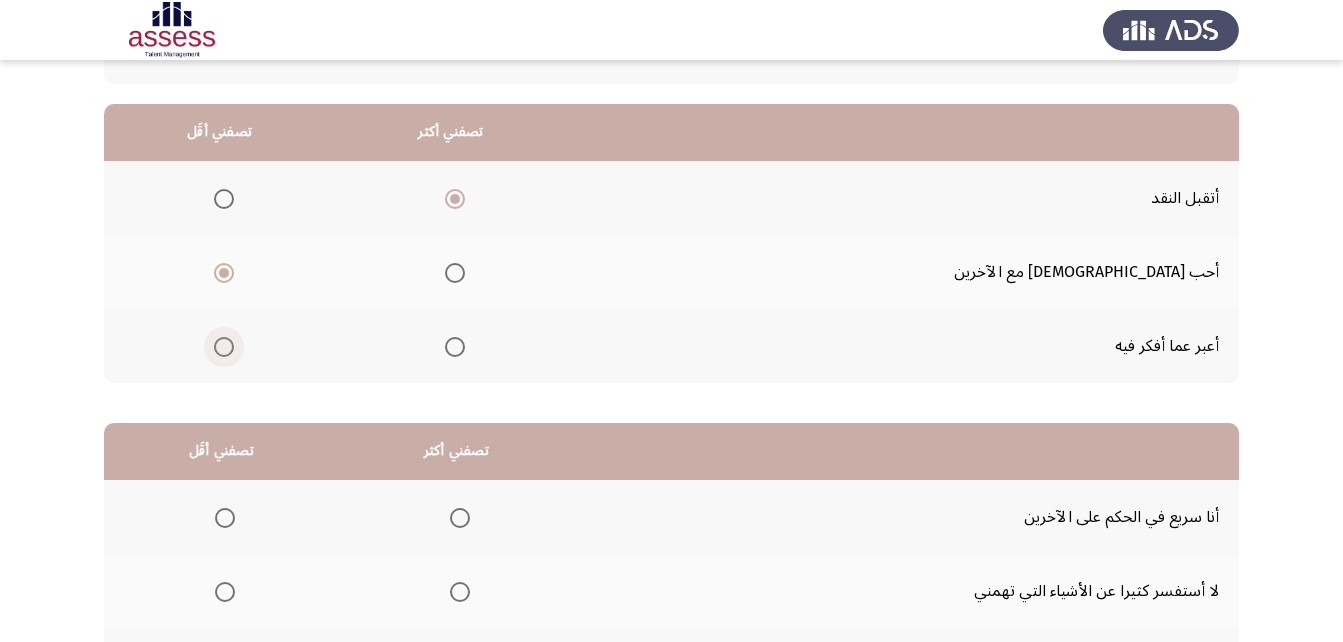 click at bounding box center (224, 347) 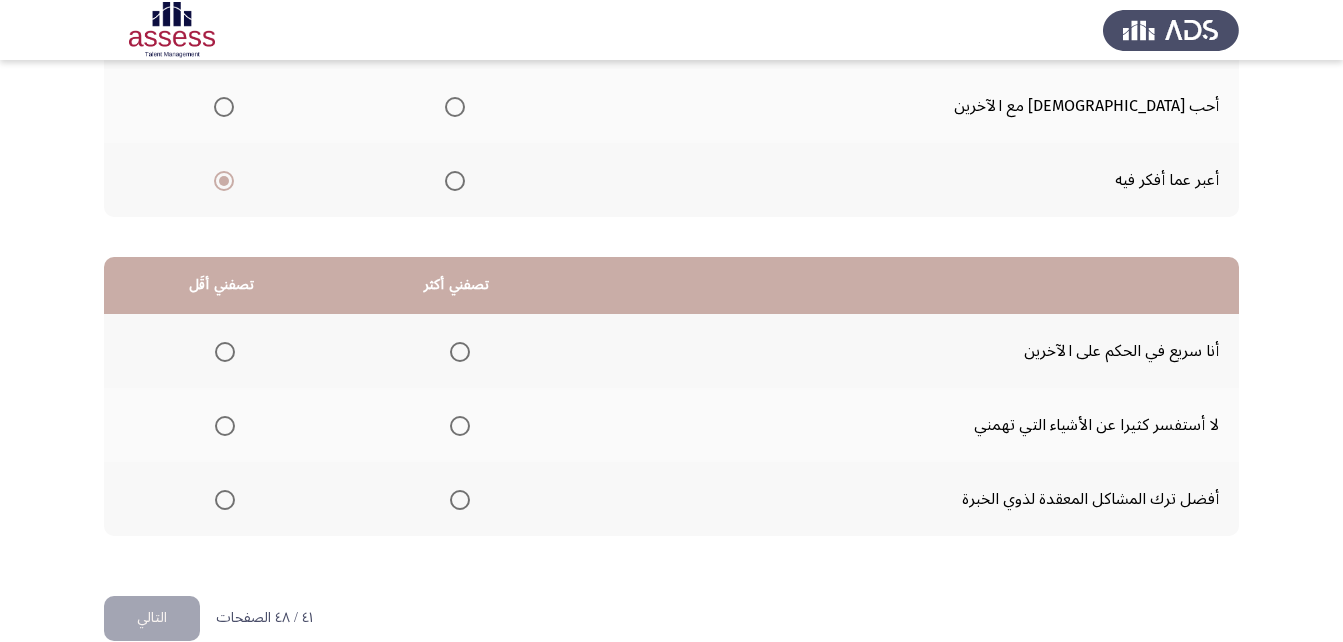 scroll, scrollTop: 368, scrollLeft: 0, axis: vertical 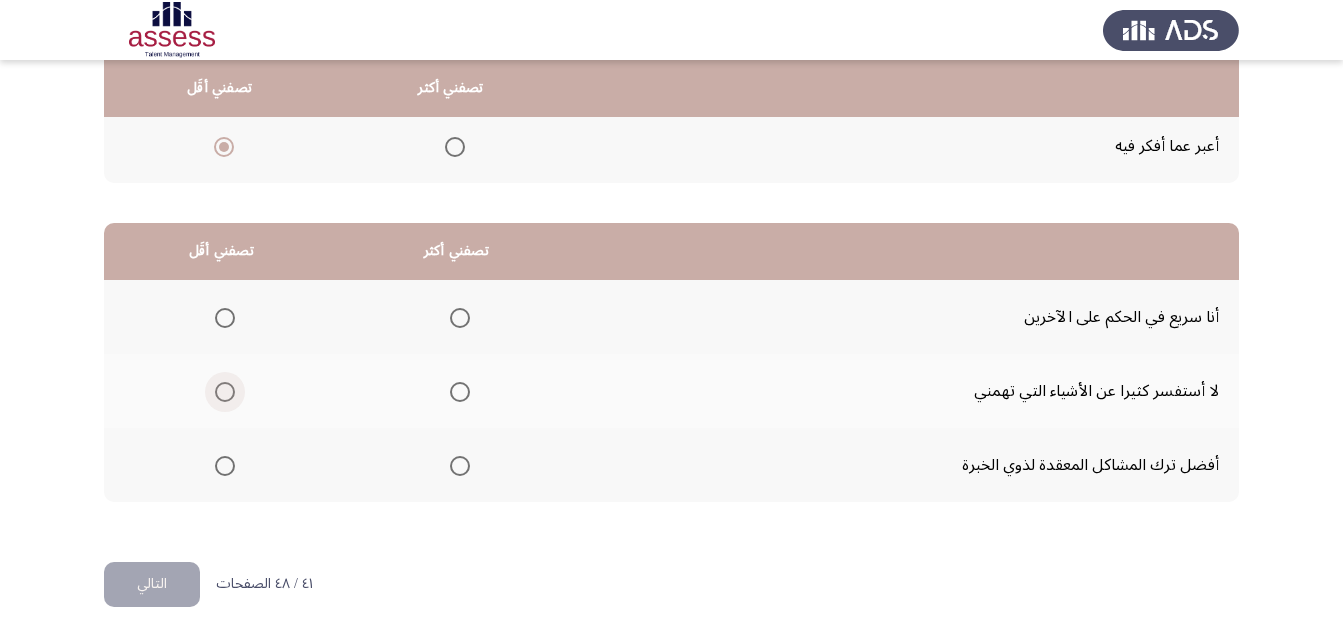 click at bounding box center [225, 392] 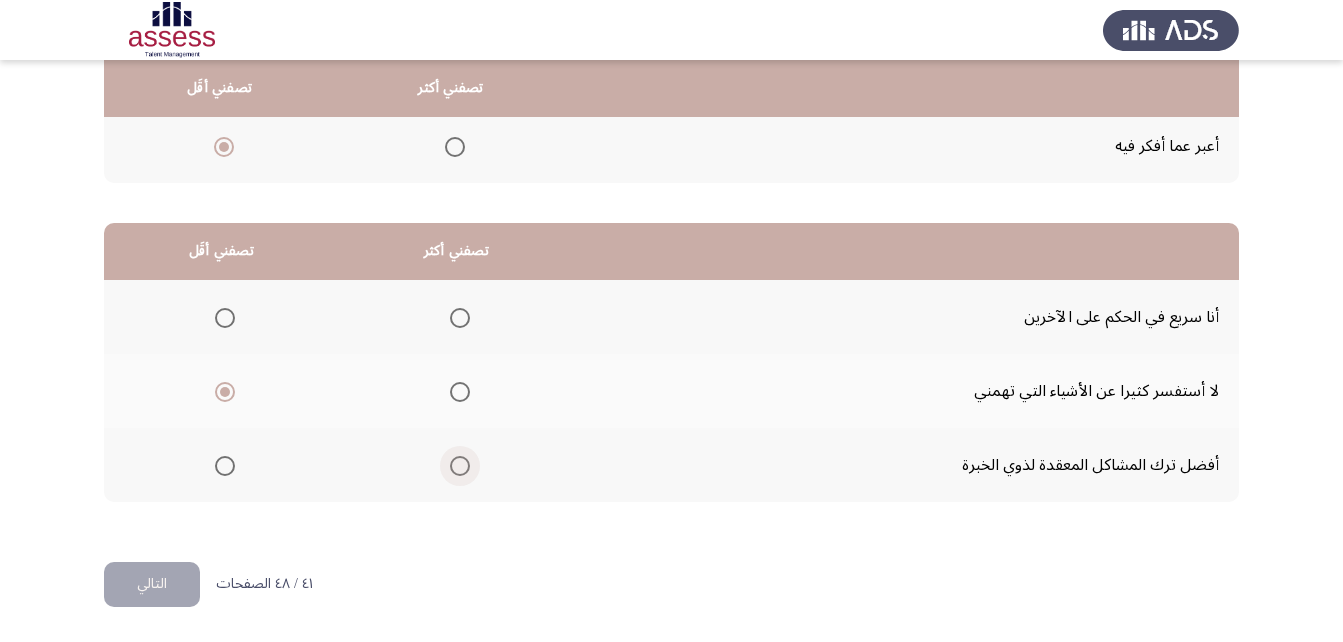 click at bounding box center [460, 466] 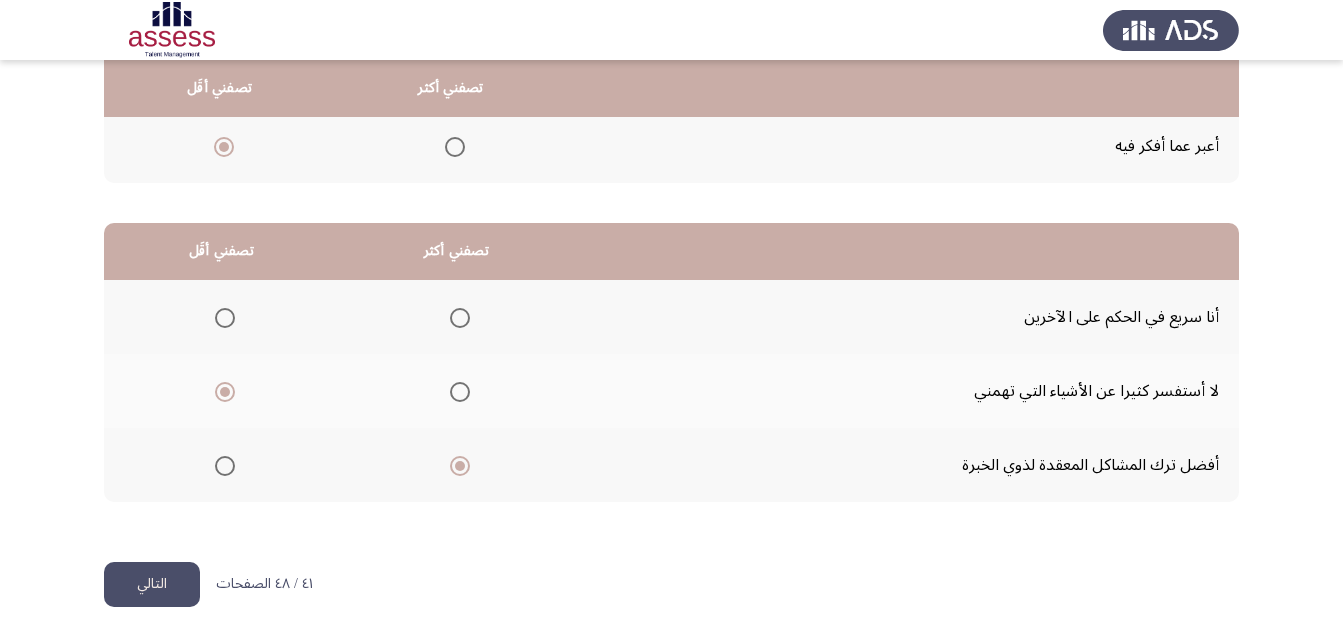 click on "التالي" 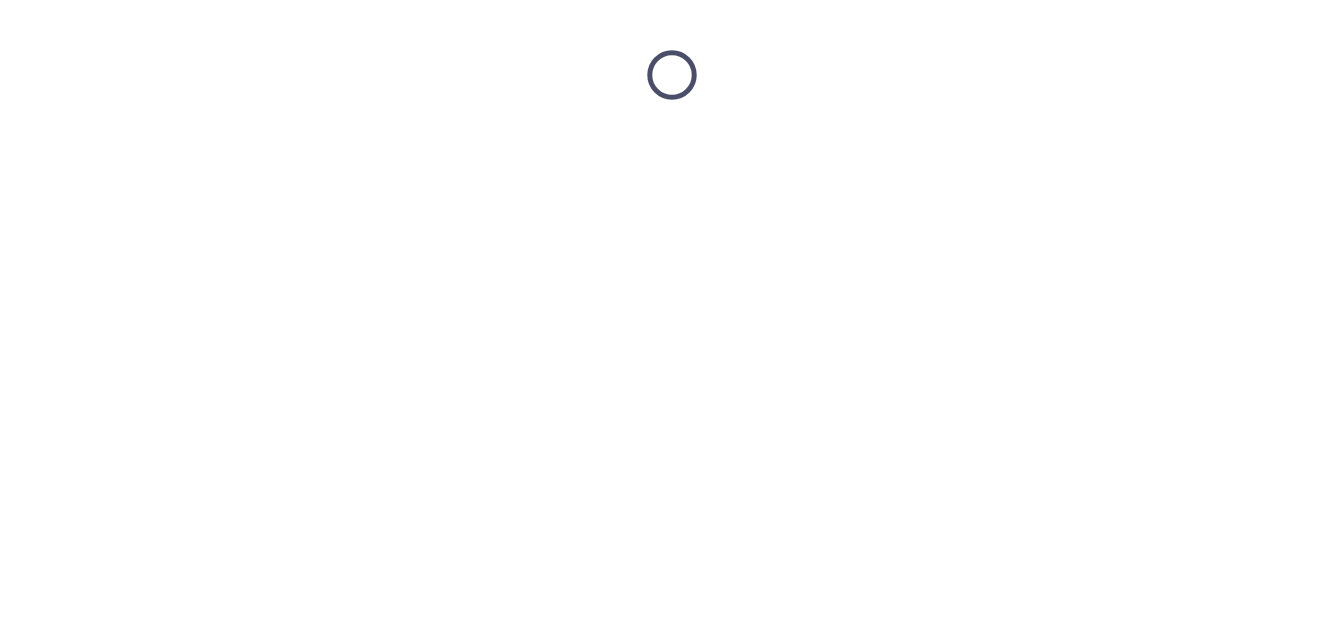 scroll, scrollTop: 0, scrollLeft: 0, axis: both 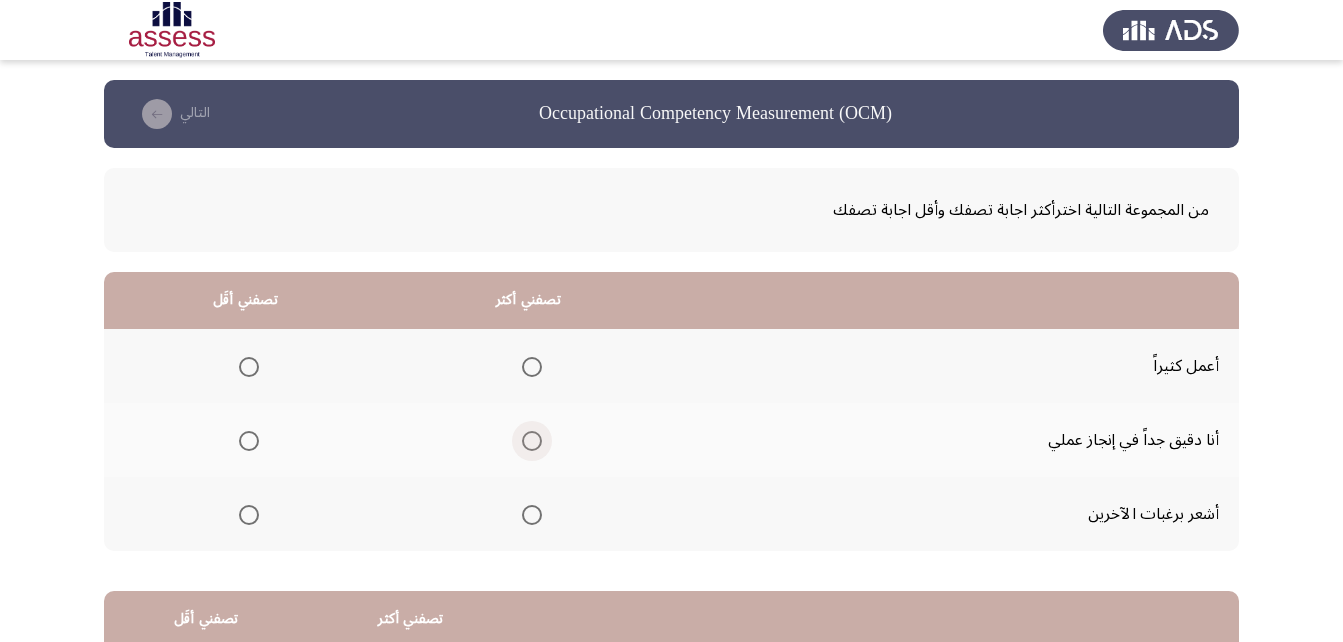 click at bounding box center [532, 441] 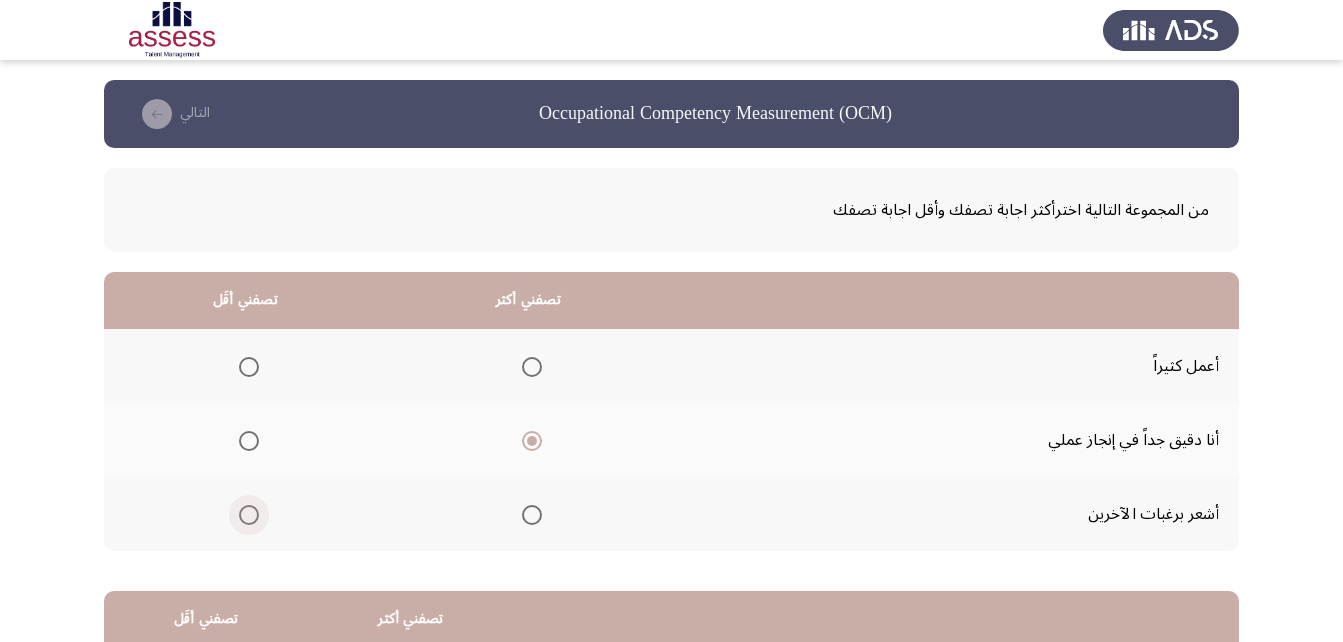click at bounding box center [249, 515] 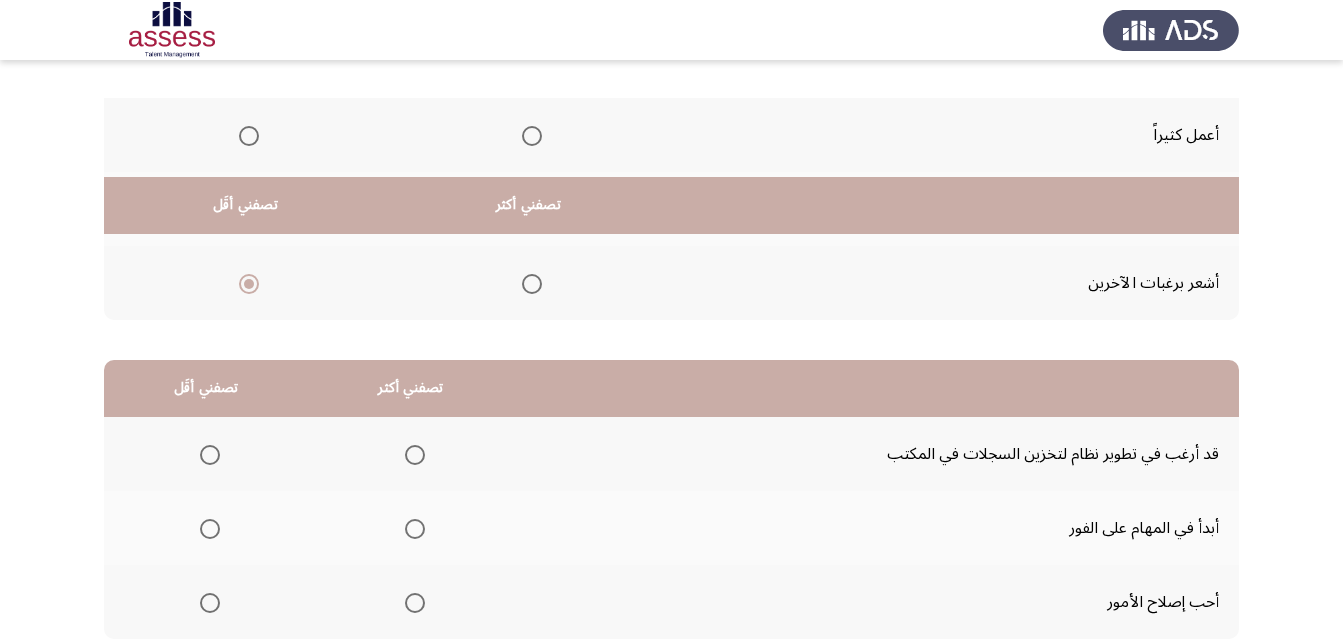 scroll, scrollTop: 368, scrollLeft: 0, axis: vertical 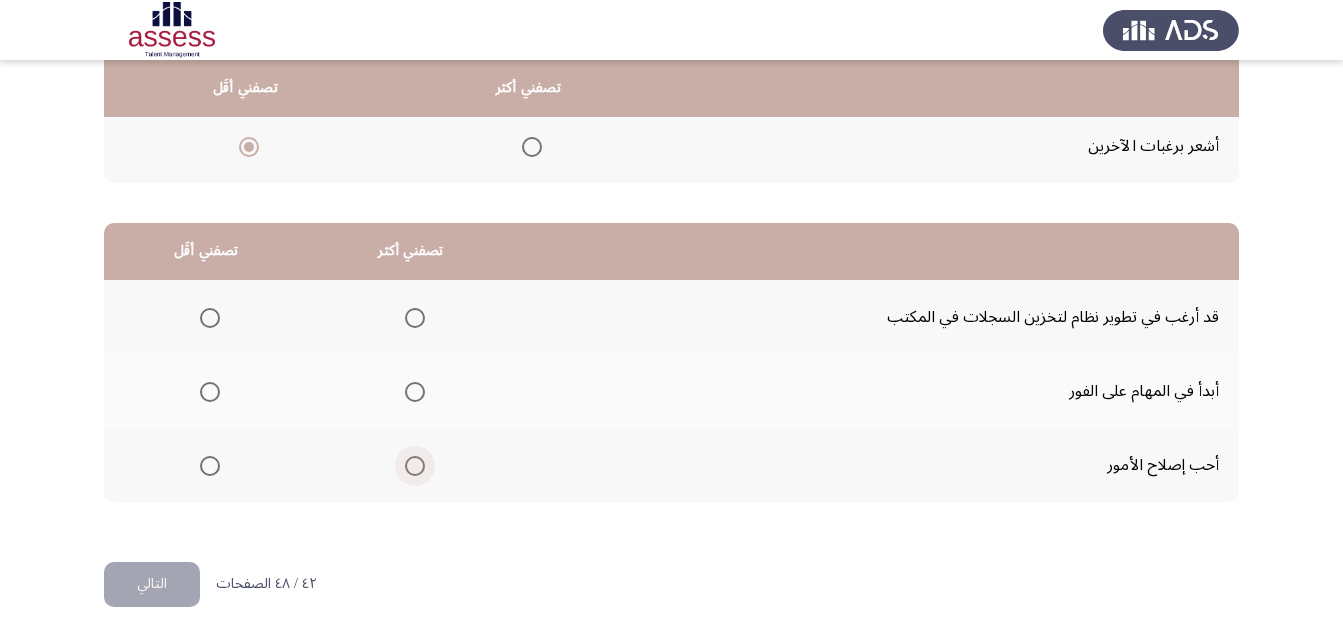 click at bounding box center [415, 466] 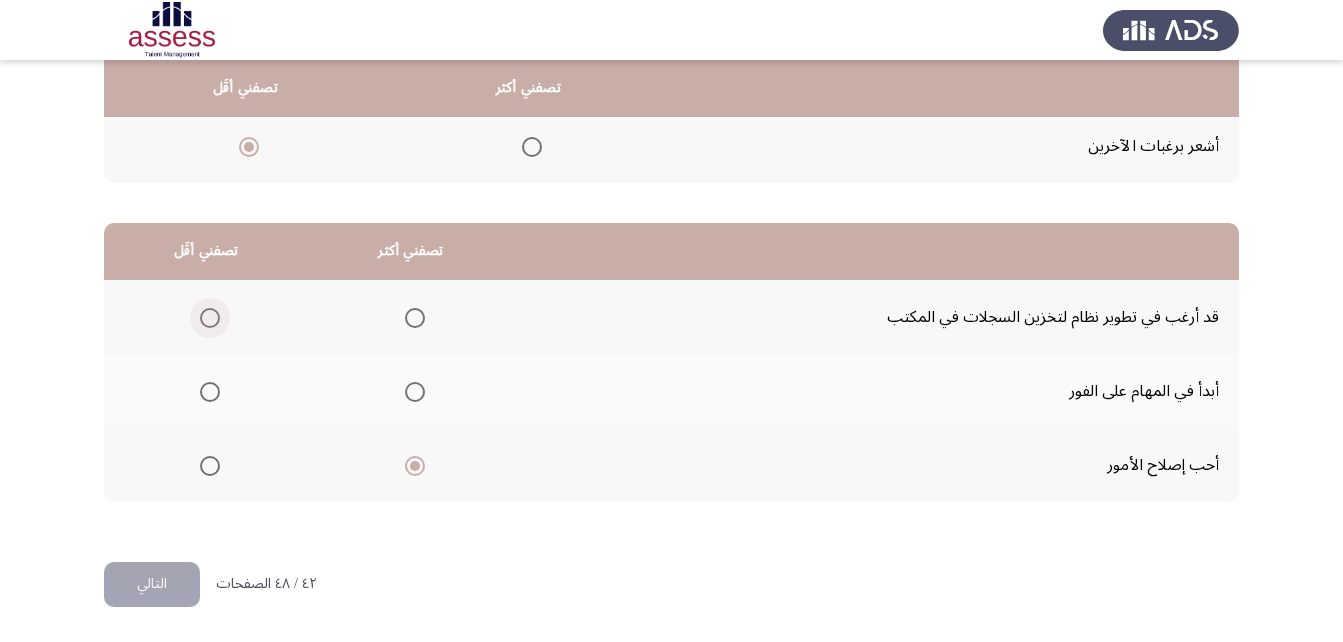 click at bounding box center (210, 318) 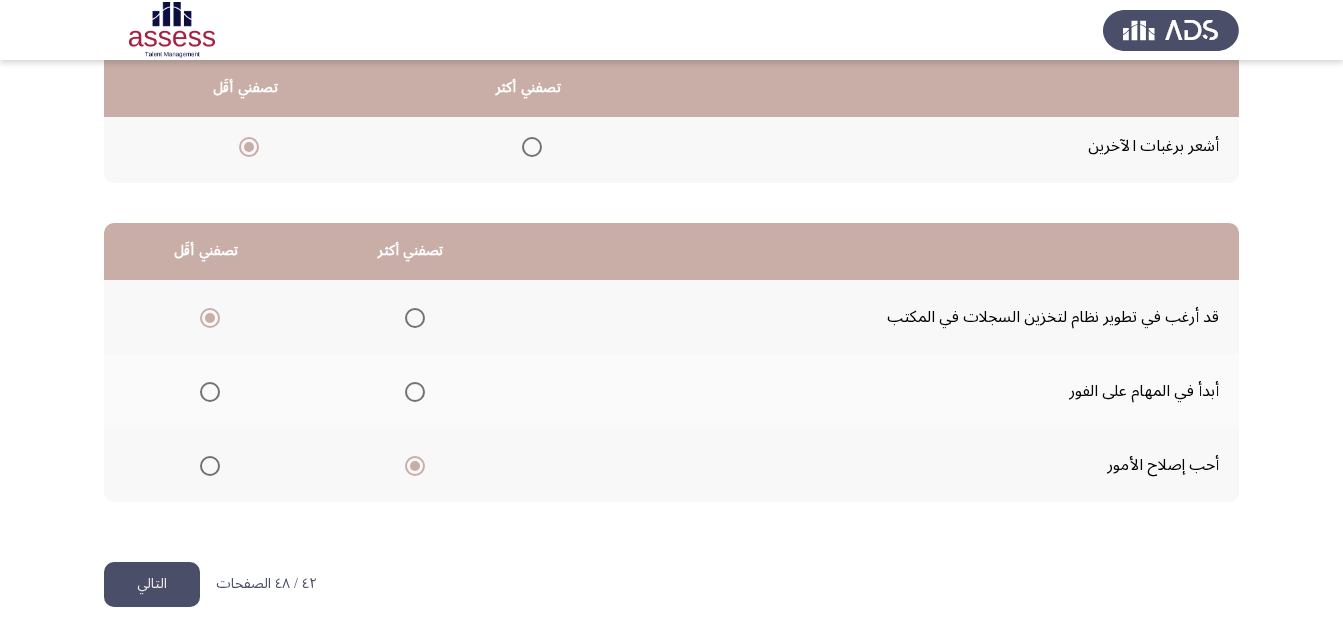 click on "التالي" 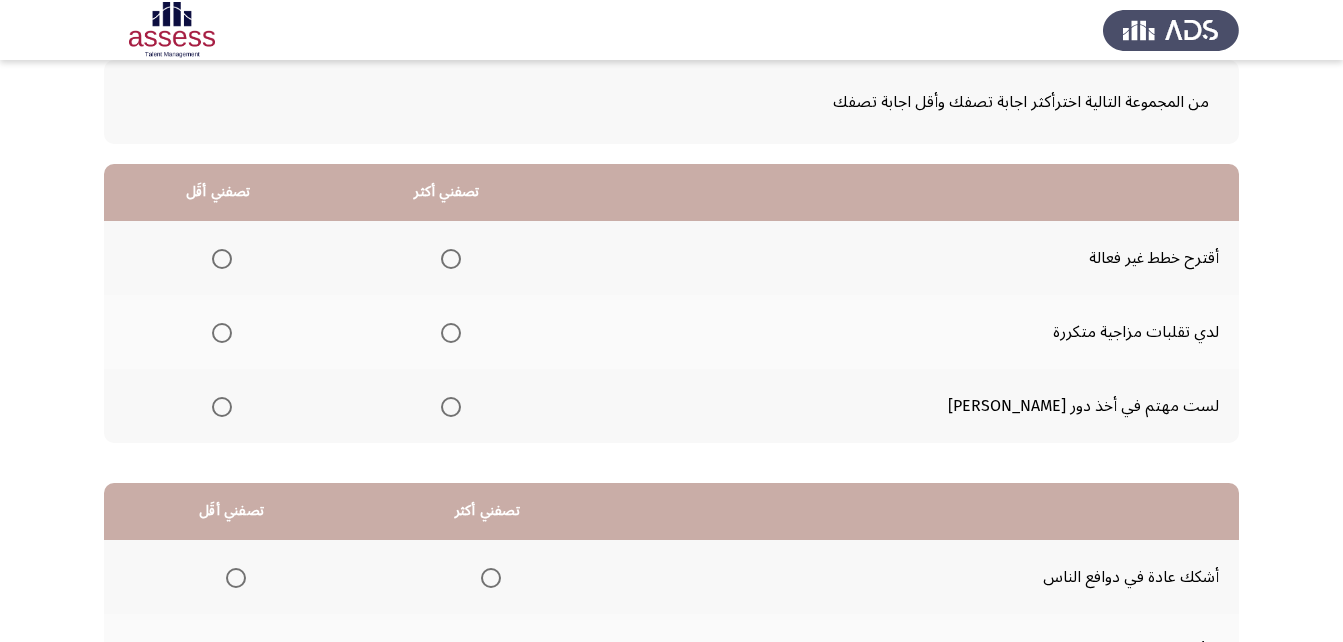 scroll, scrollTop: 100, scrollLeft: 0, axis: vertical 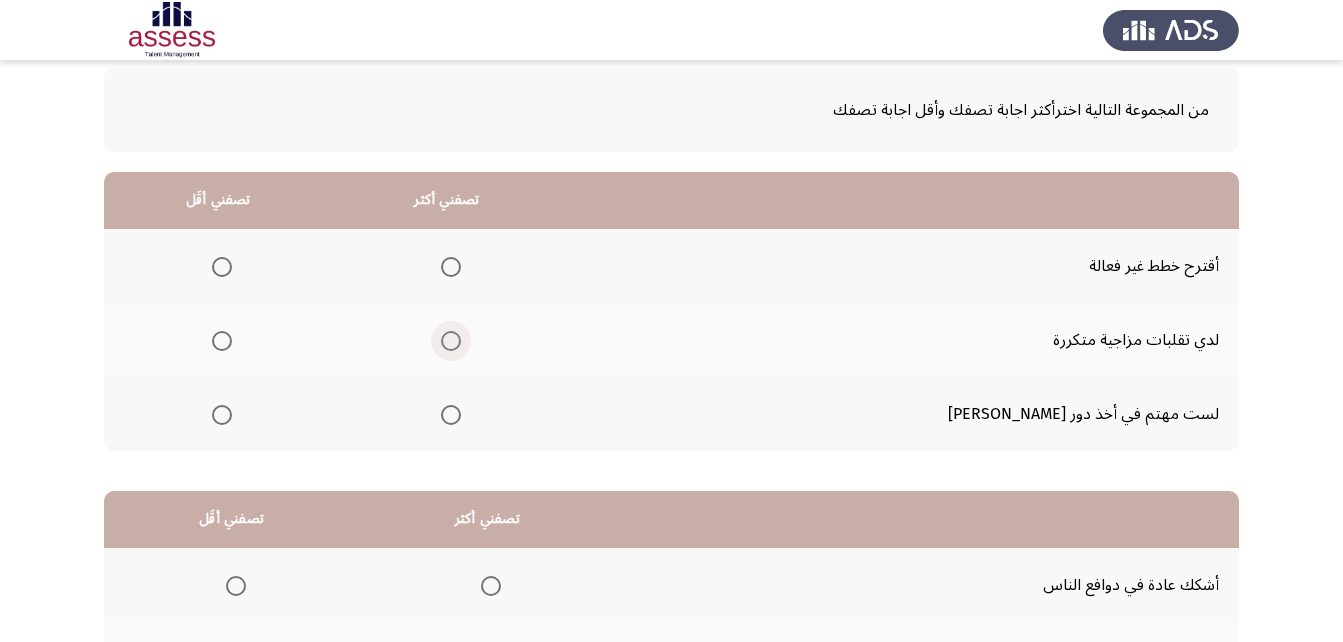 click at bounding box center (451, 341) 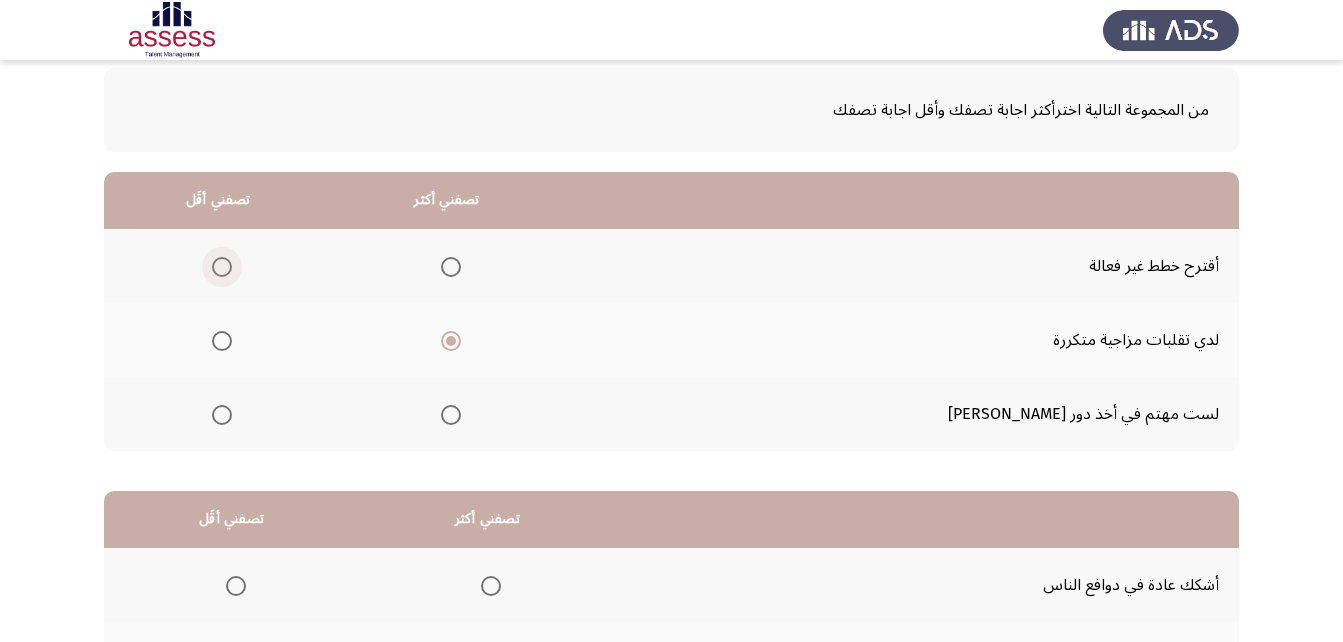 click at bounding box center (222, 267) 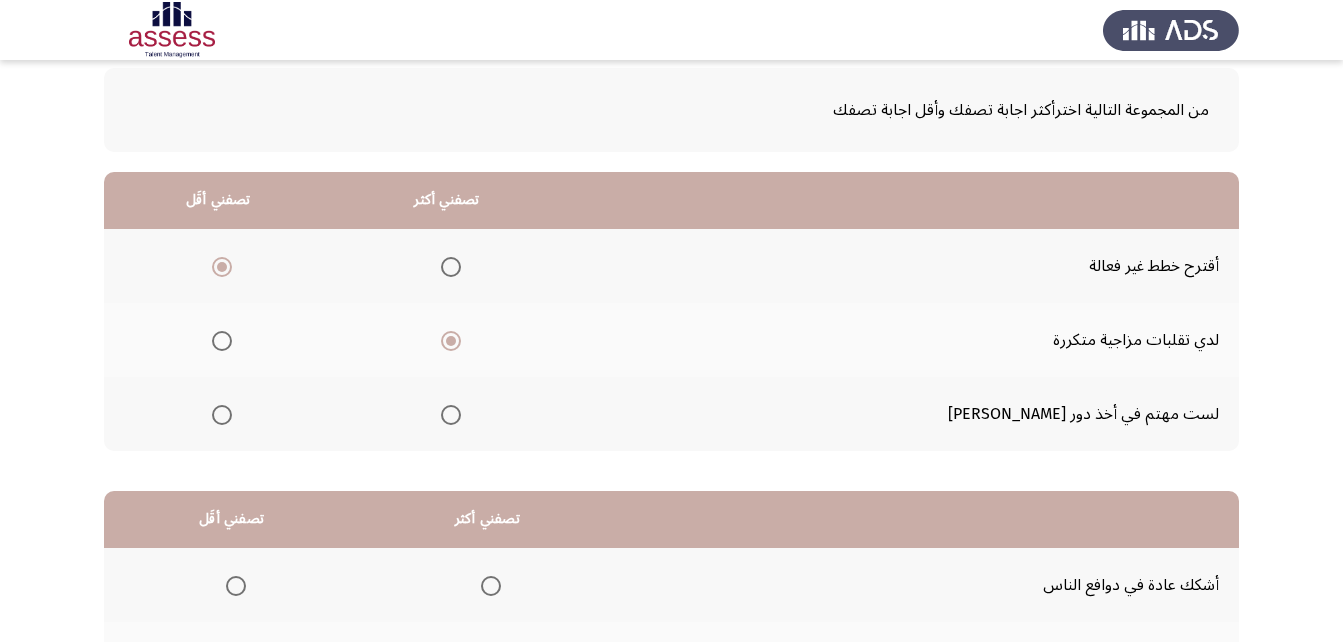 scroll, scrollTop: 200, scrollLeft: 0, axis: vertical 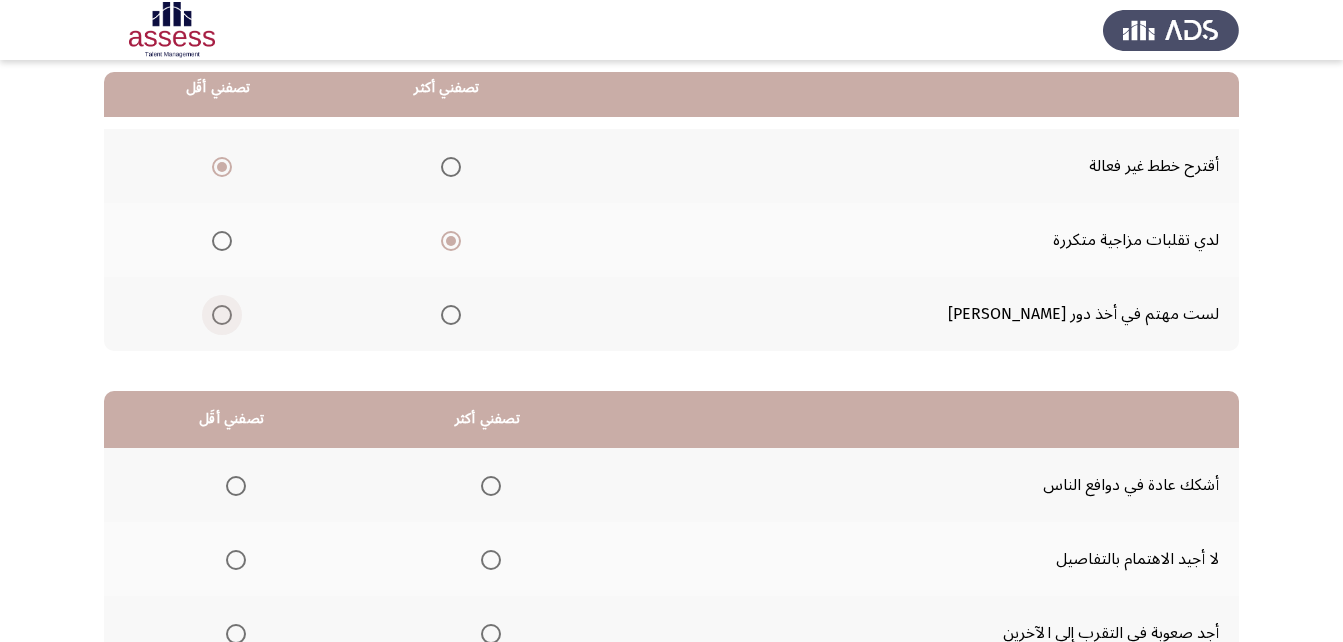 click at bounding box center [222, 315] 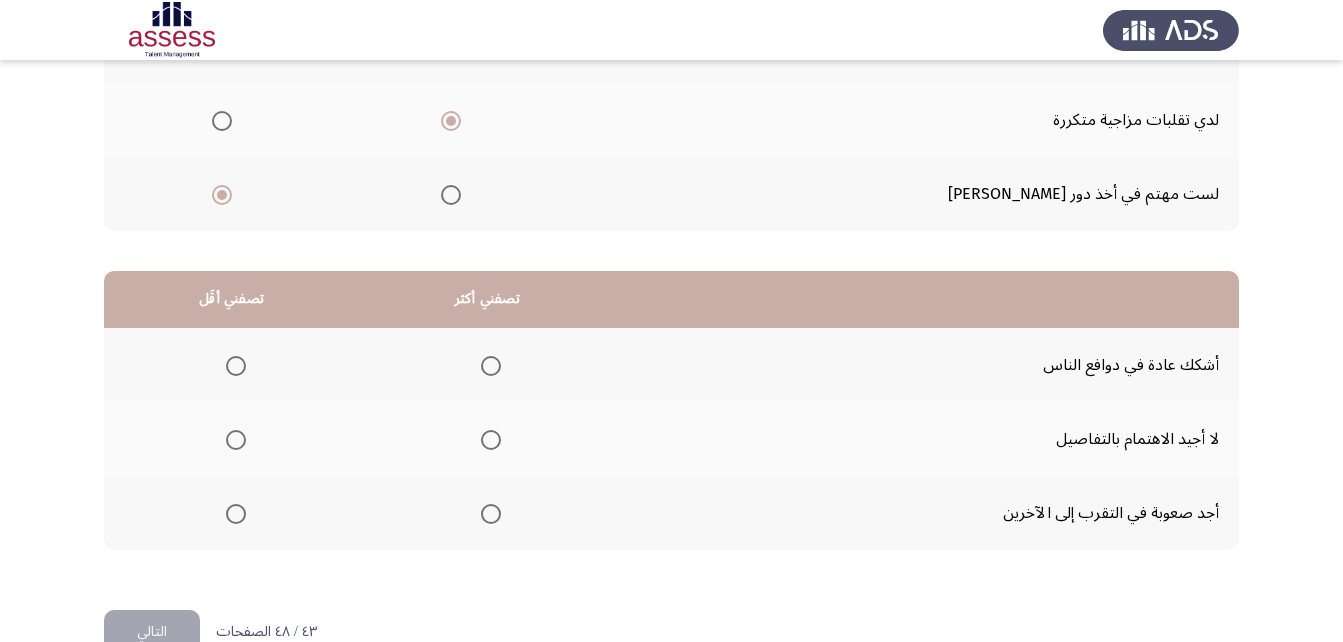 scroll, scrollTop: 368, scrollLeft: 0, axis: vertical 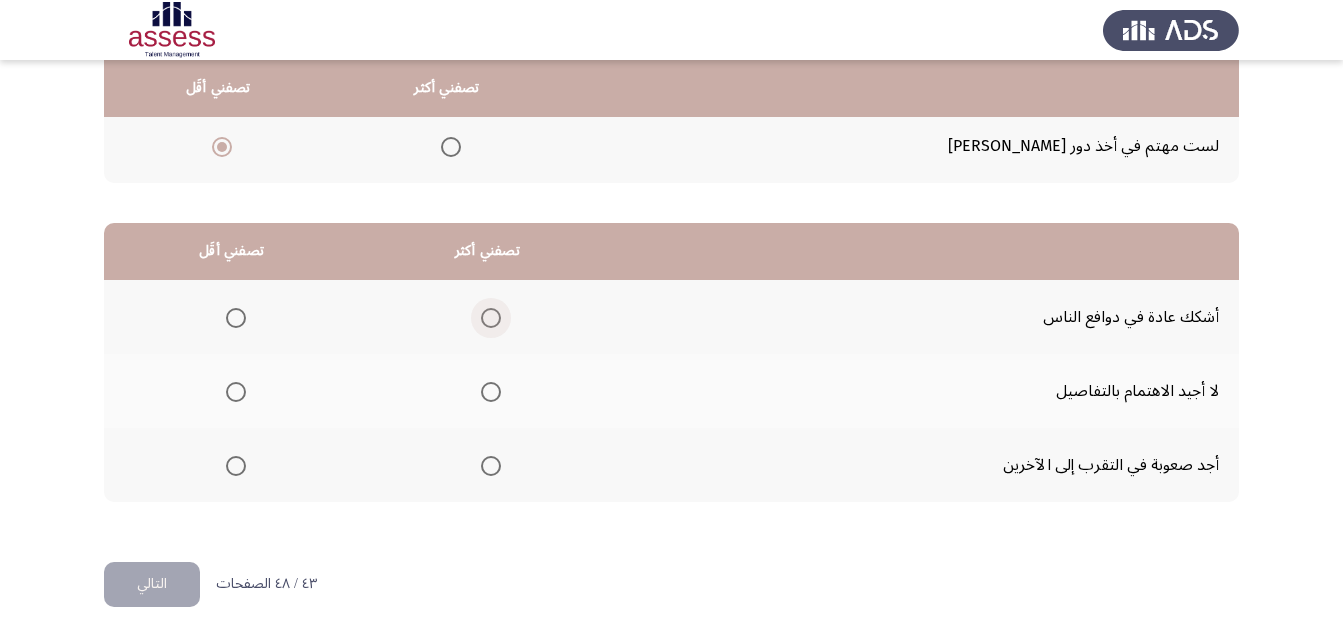 click at bounding box center (491, 318) 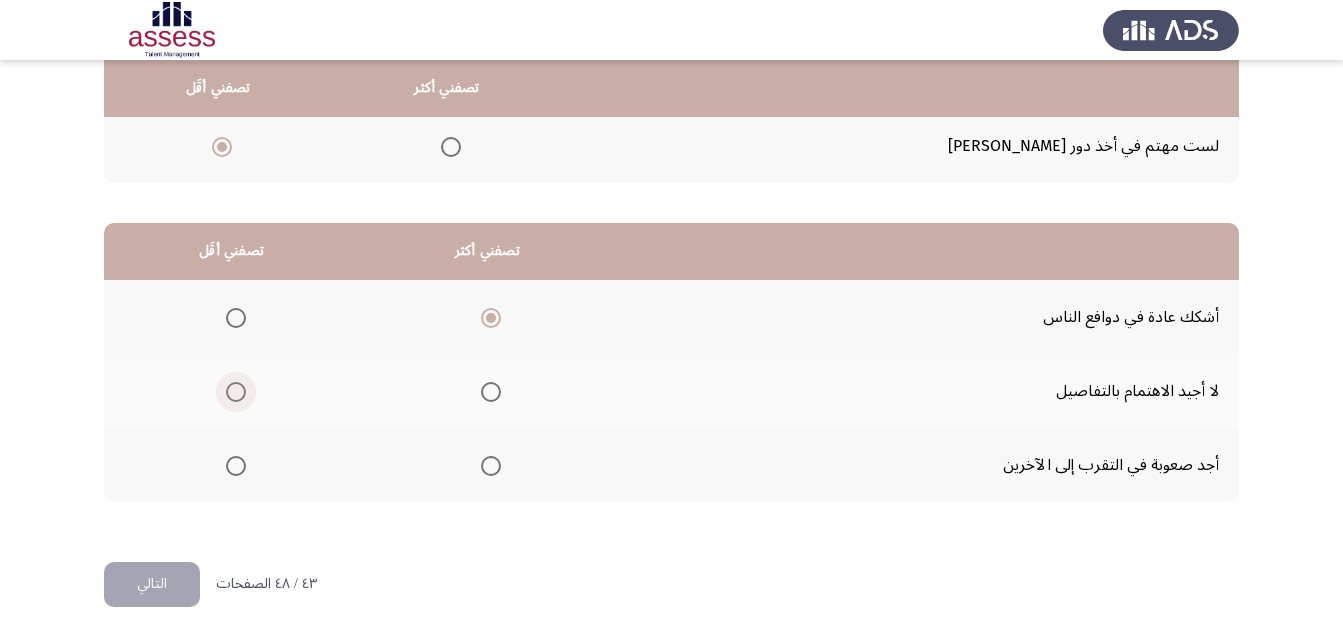 click at bounding box center [236, 392] 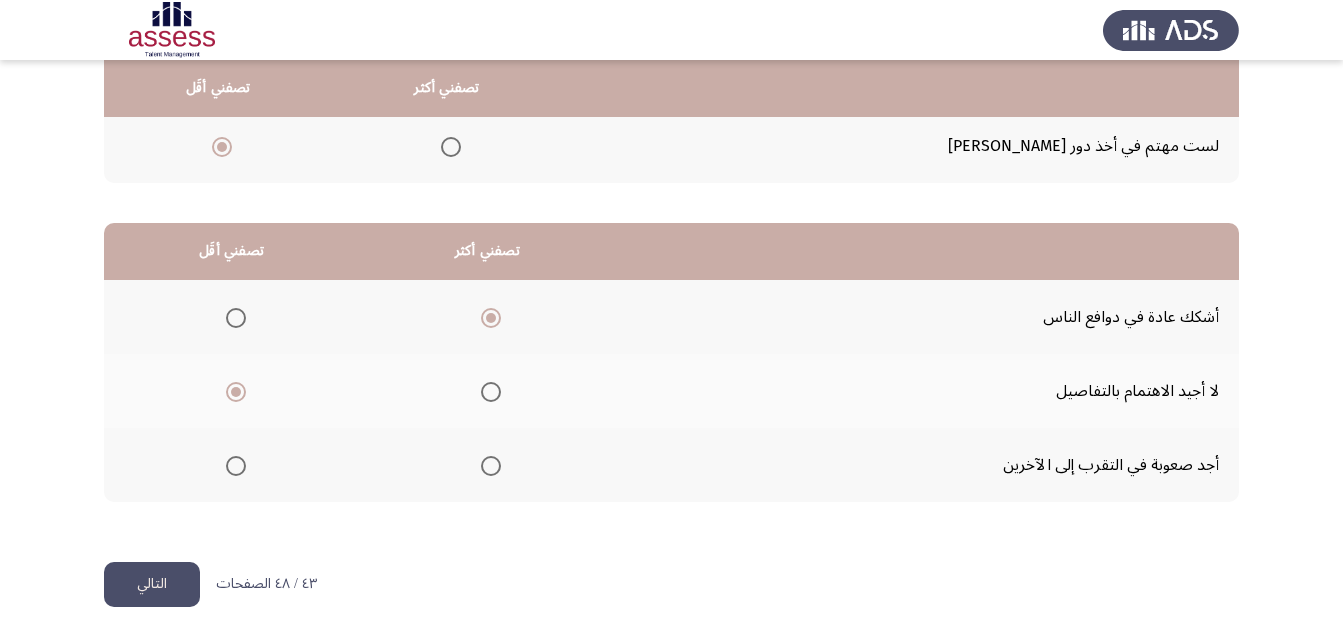 click on "التالي" 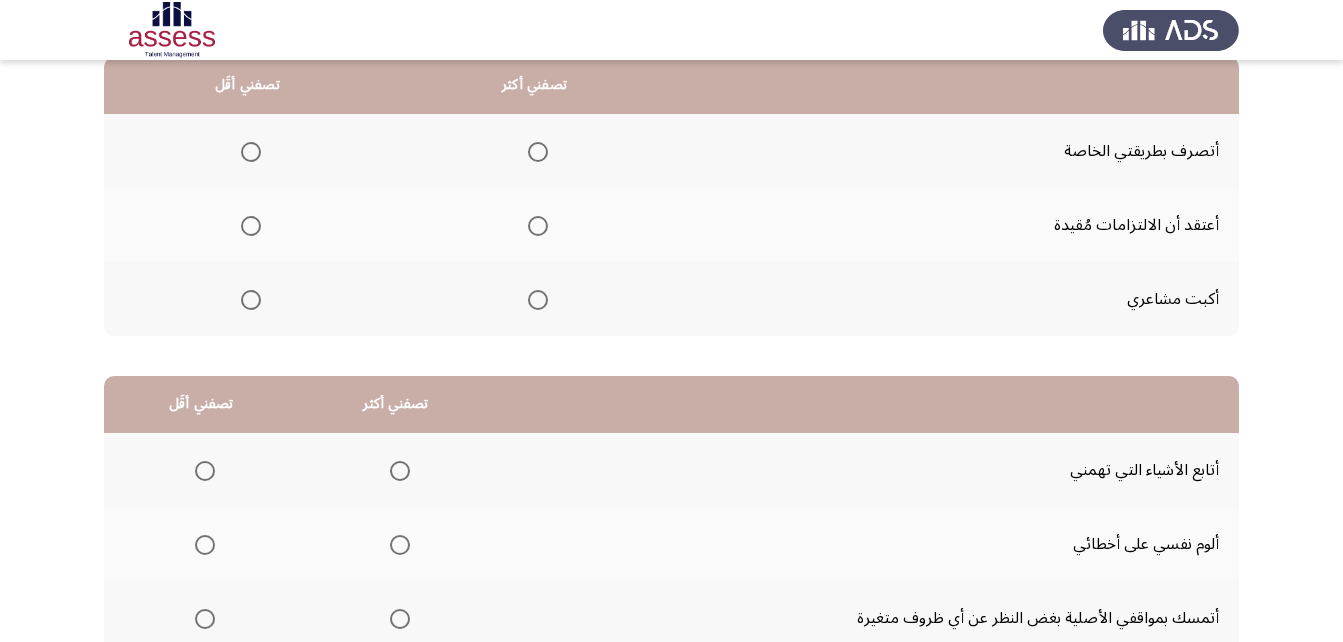 scroll, scrollTop: 168, scrollLeft: 0, axis: vertical 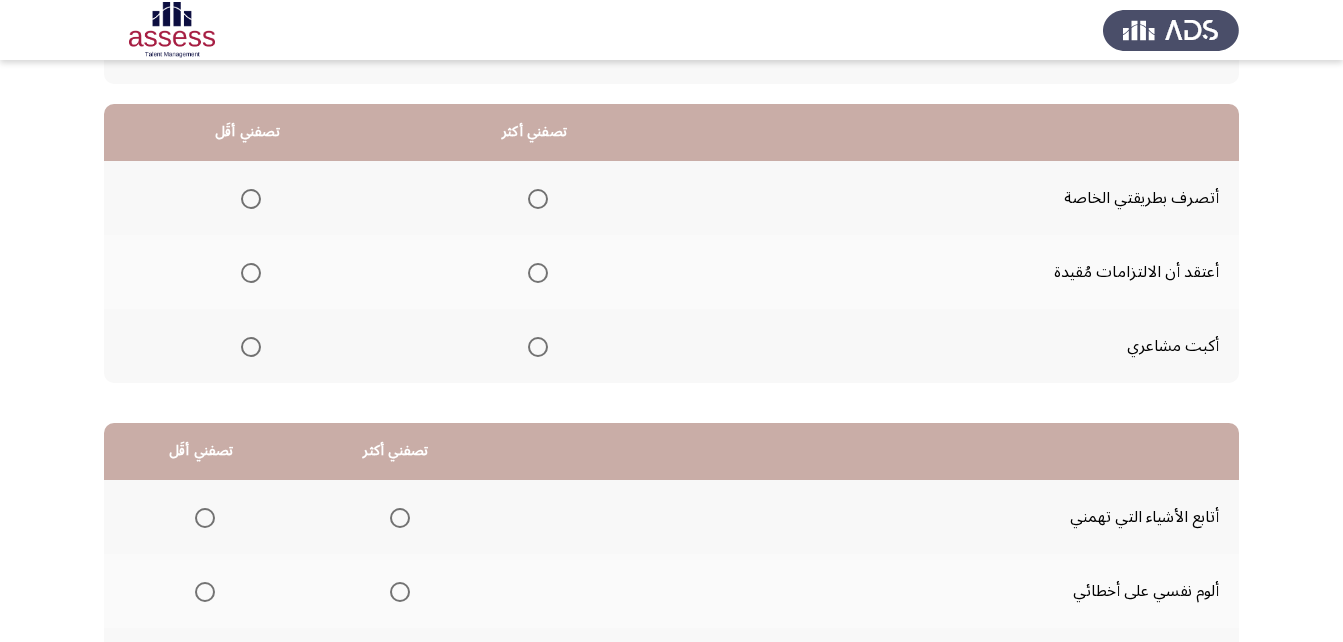 click at bounding box center (538, 199) 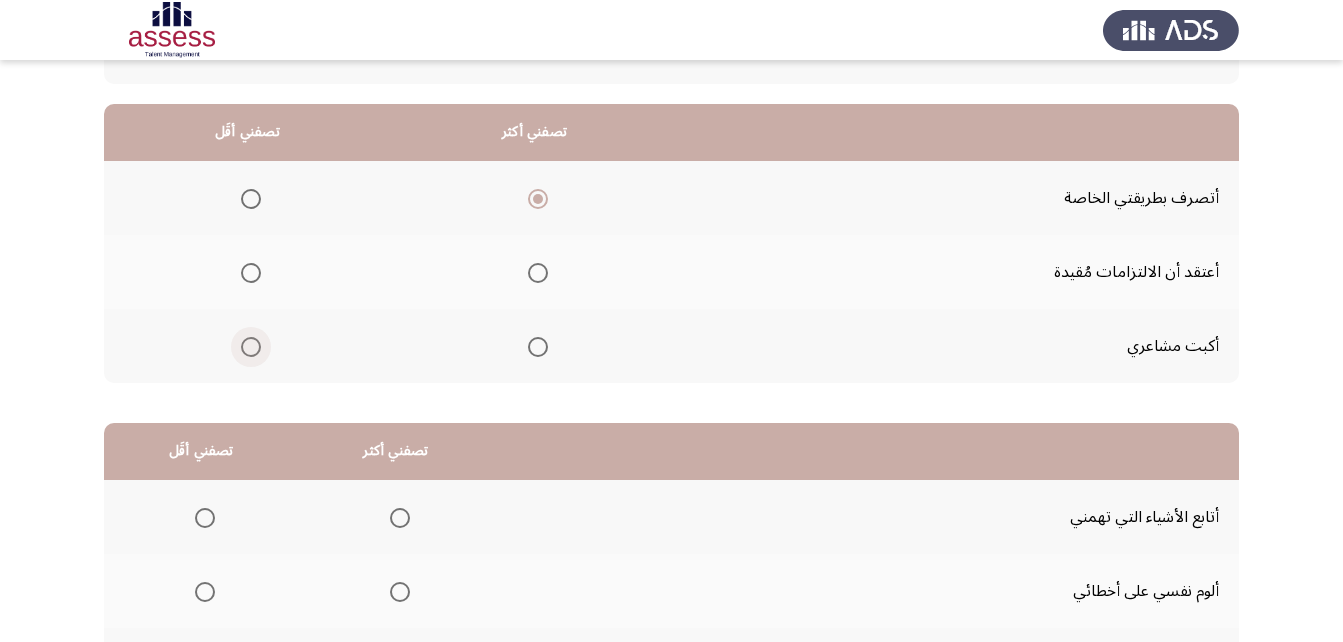 click at bounding box center [251, 347] 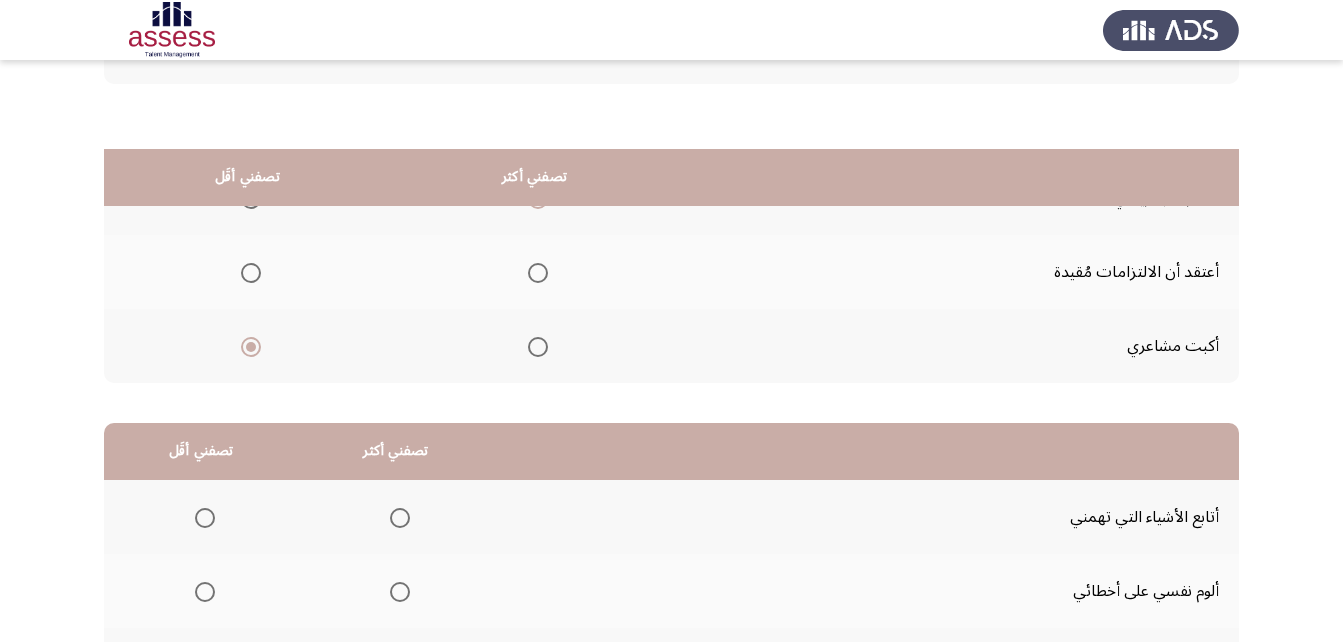 scroll, scrollTop: 368, scrollLeft: 0, axis: vertical 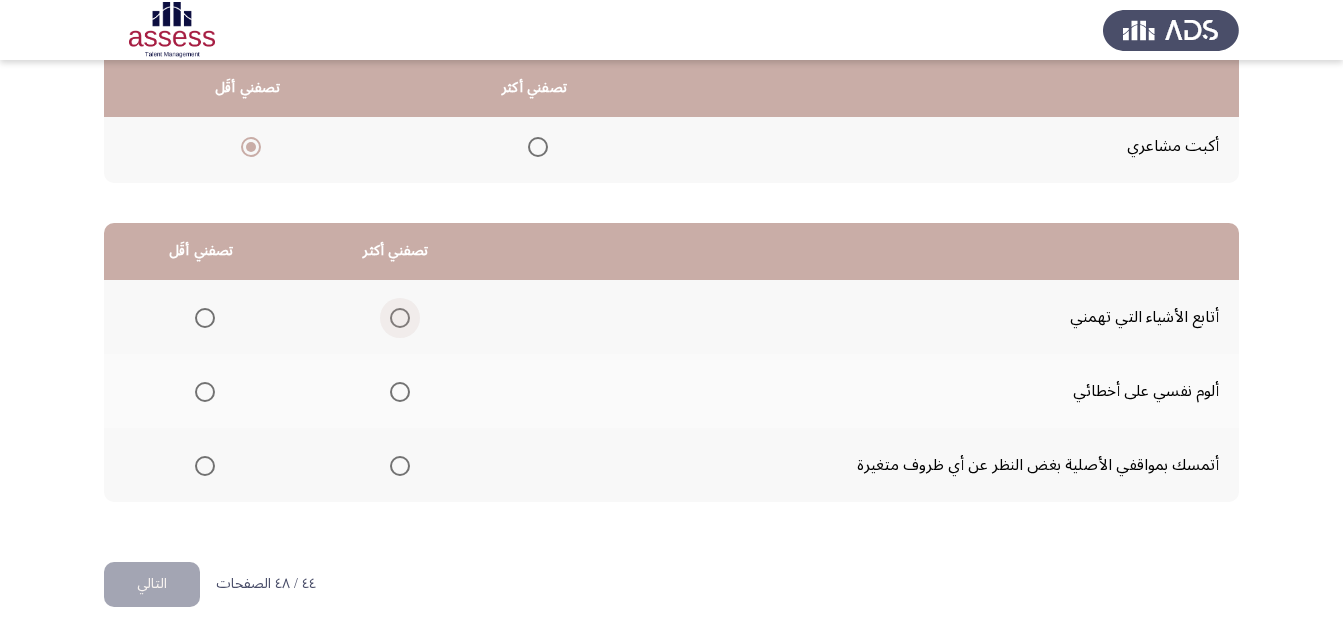 click at bounding box center [400, 318] 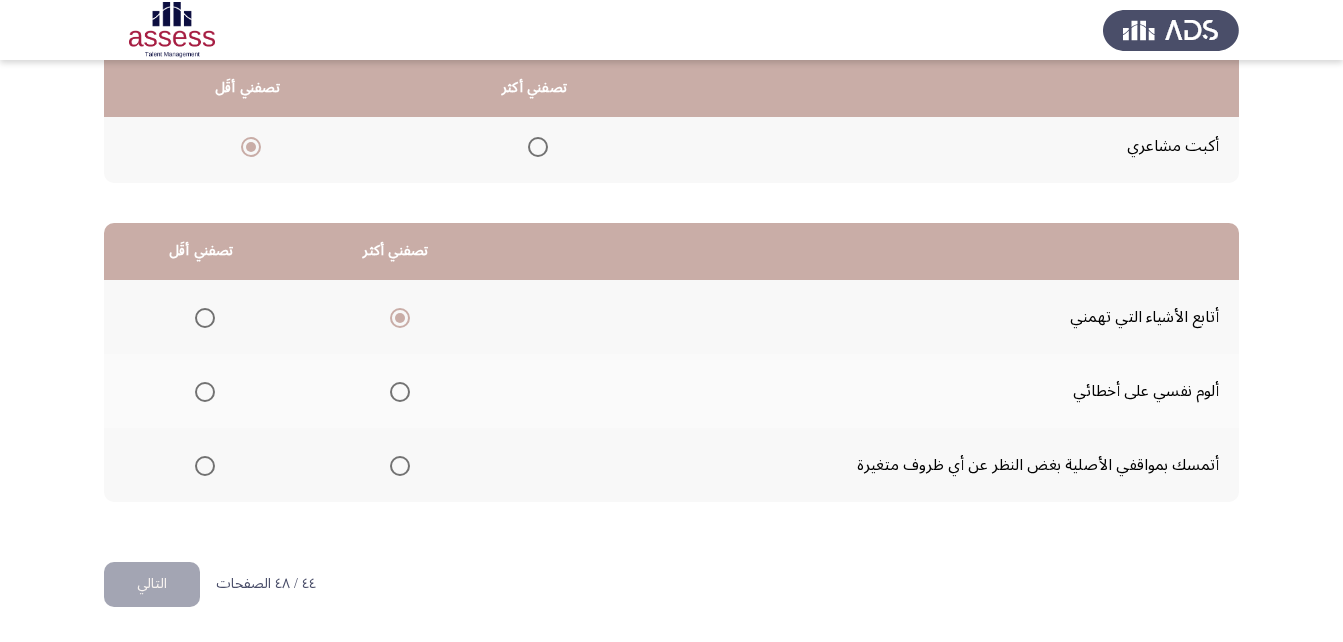click at bounding box center [205, 466] 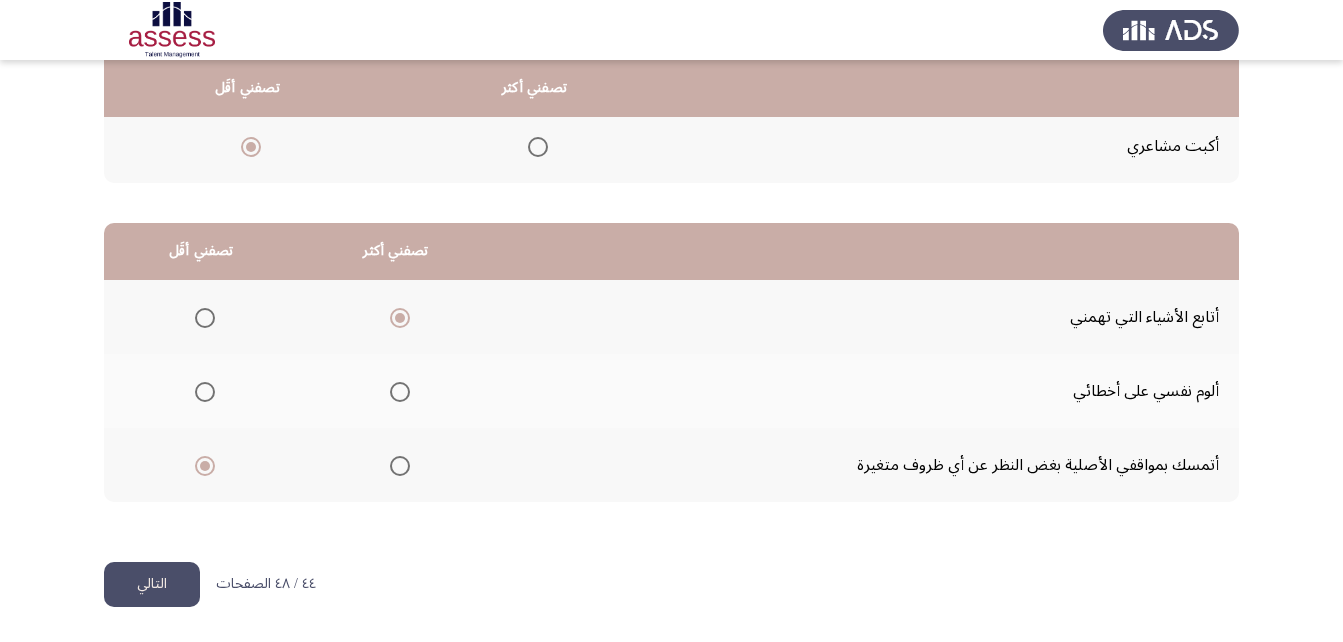 click on "التالي" 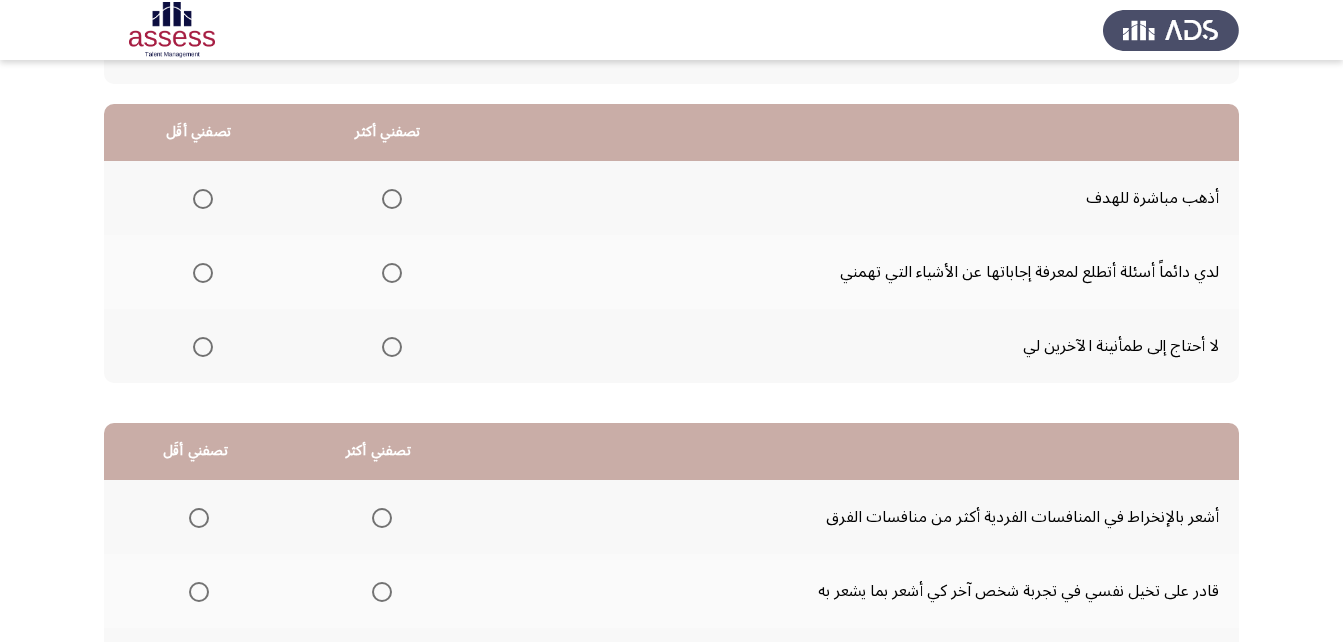 scroll, scrollTop: 68, scrollLeft: 0, axis: vertical 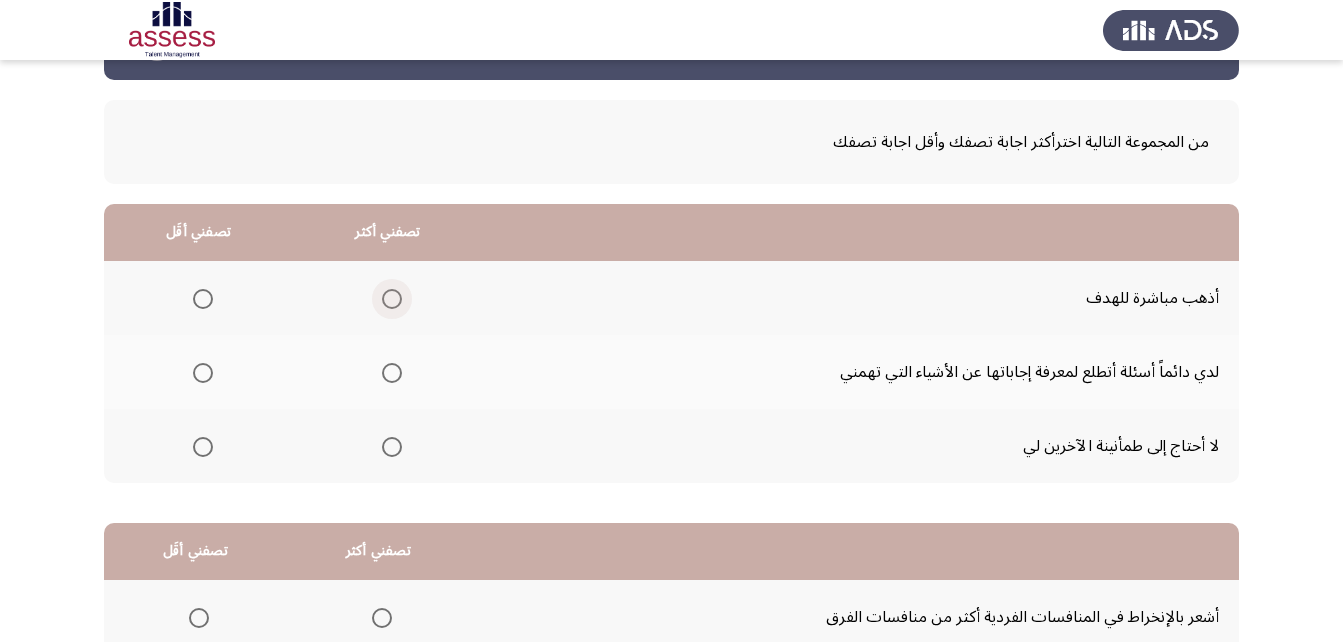 click at bounding box center (392, 299) 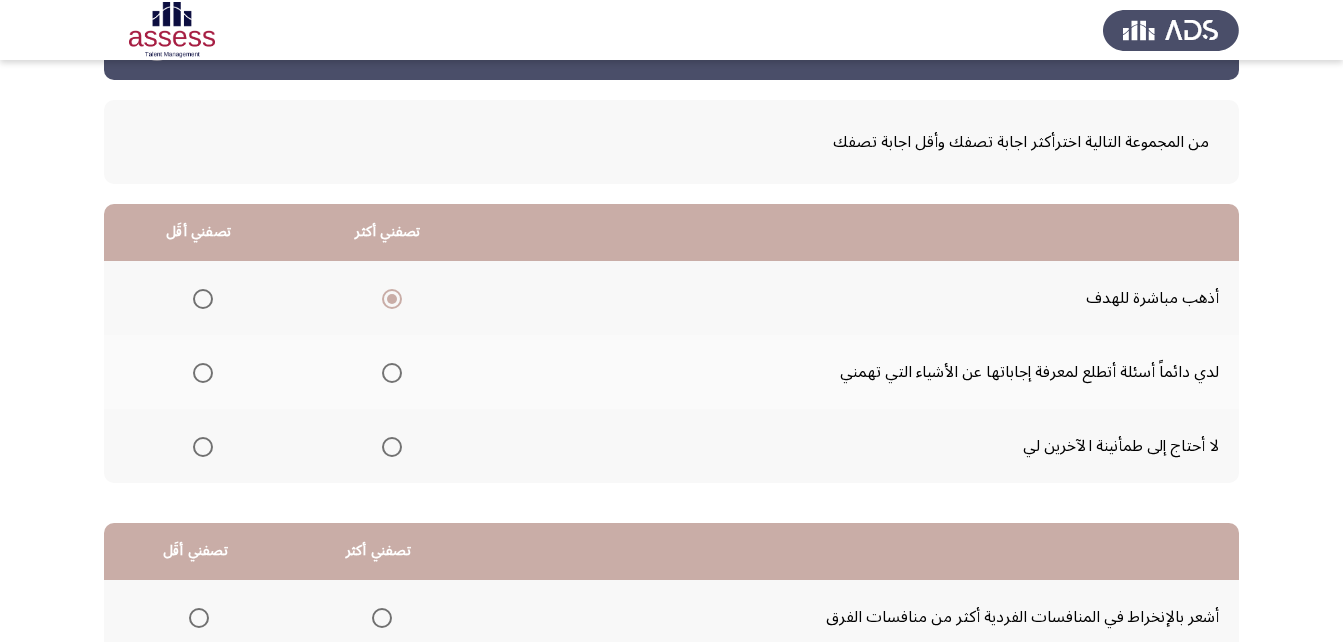 click 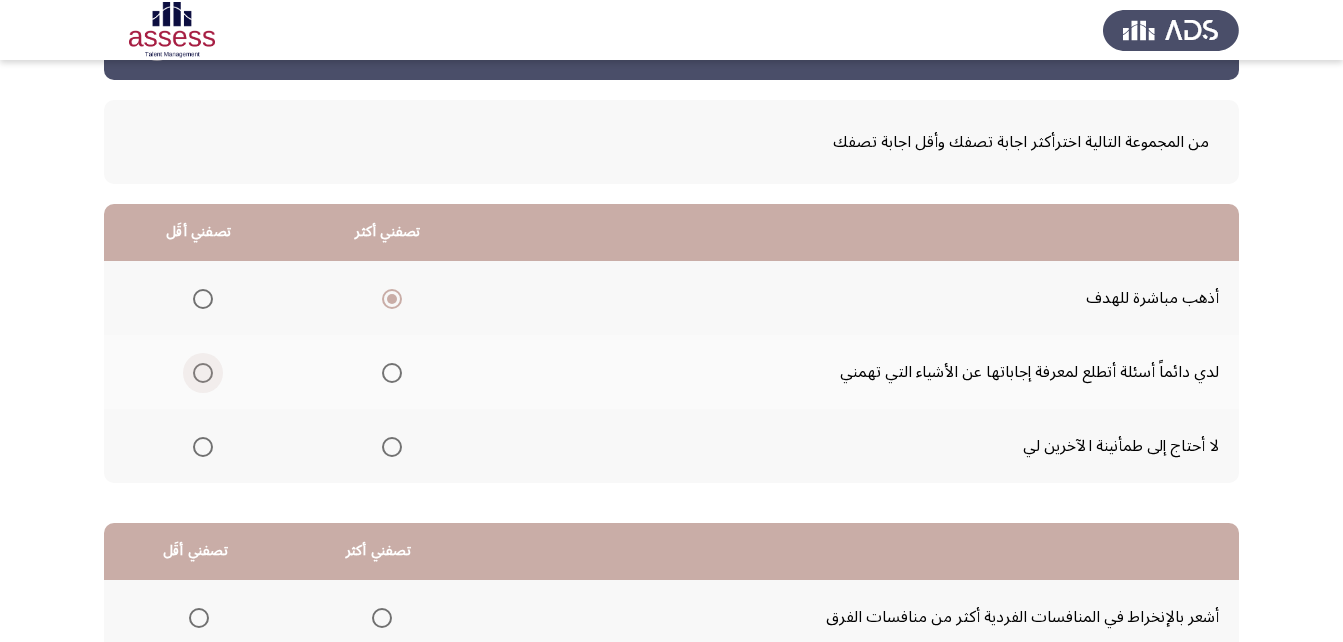 click at bounding box center [203, 373] 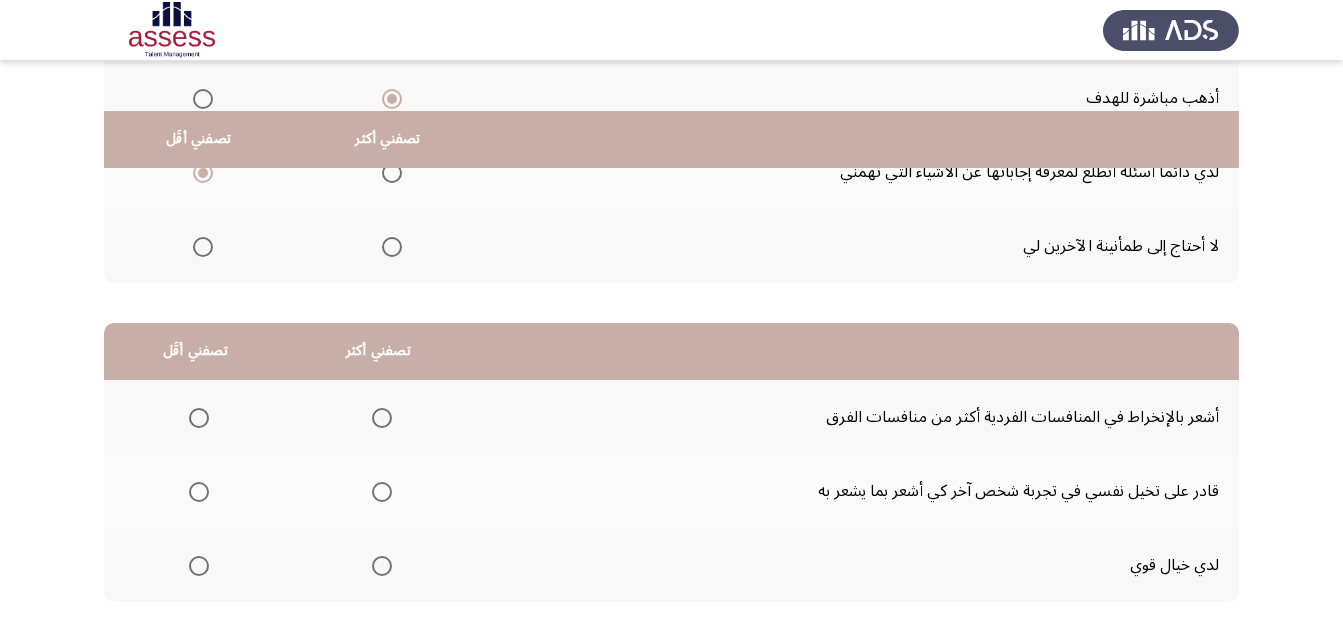 scroll, scrollTop: 368, scrollLeft: 0, axis: vertical 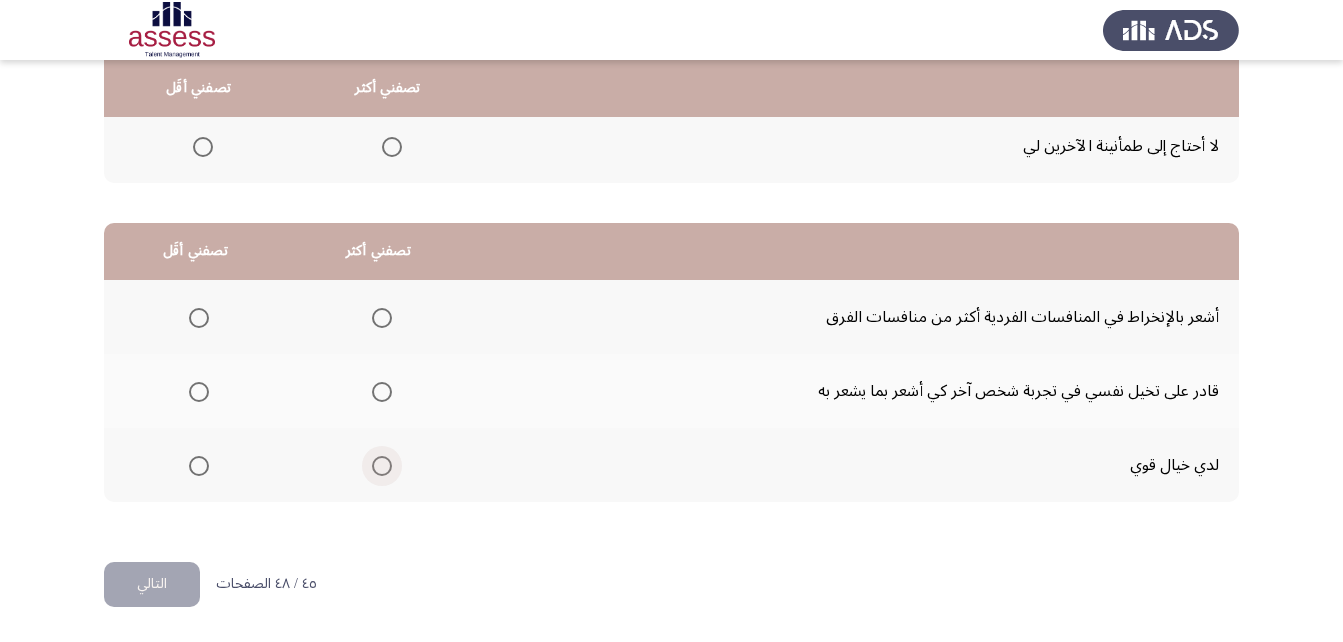 click at bounding box center (382, 466) 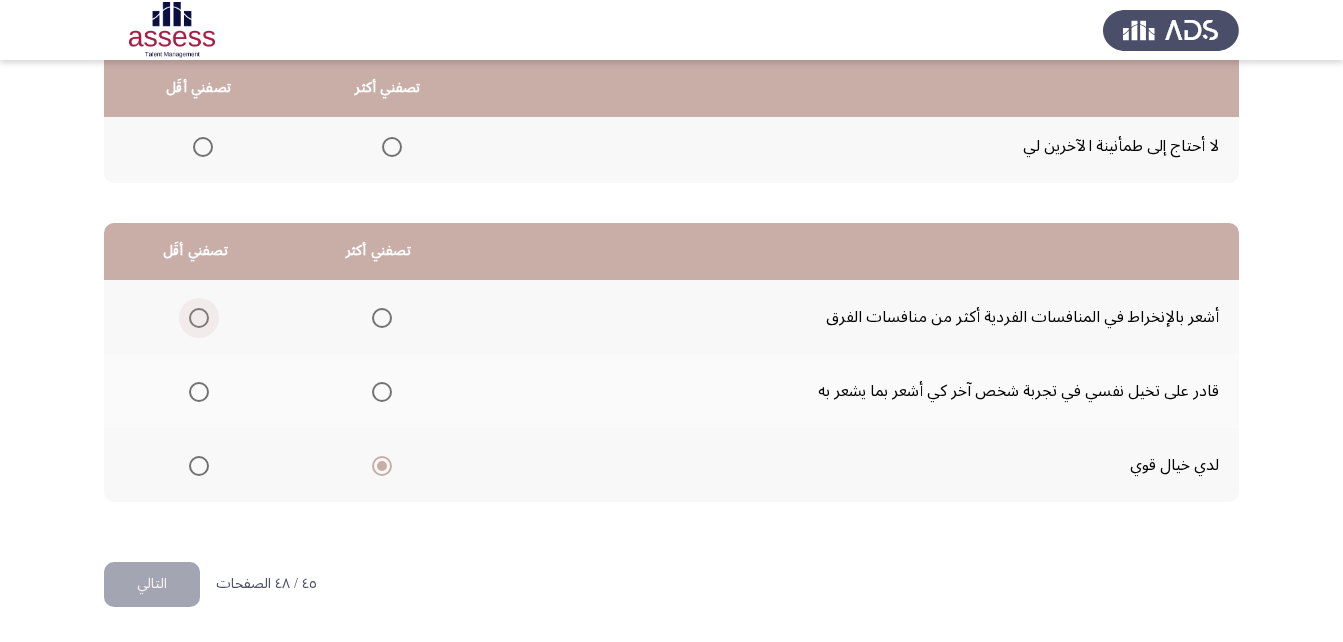 click at bounding box center (199, 318) 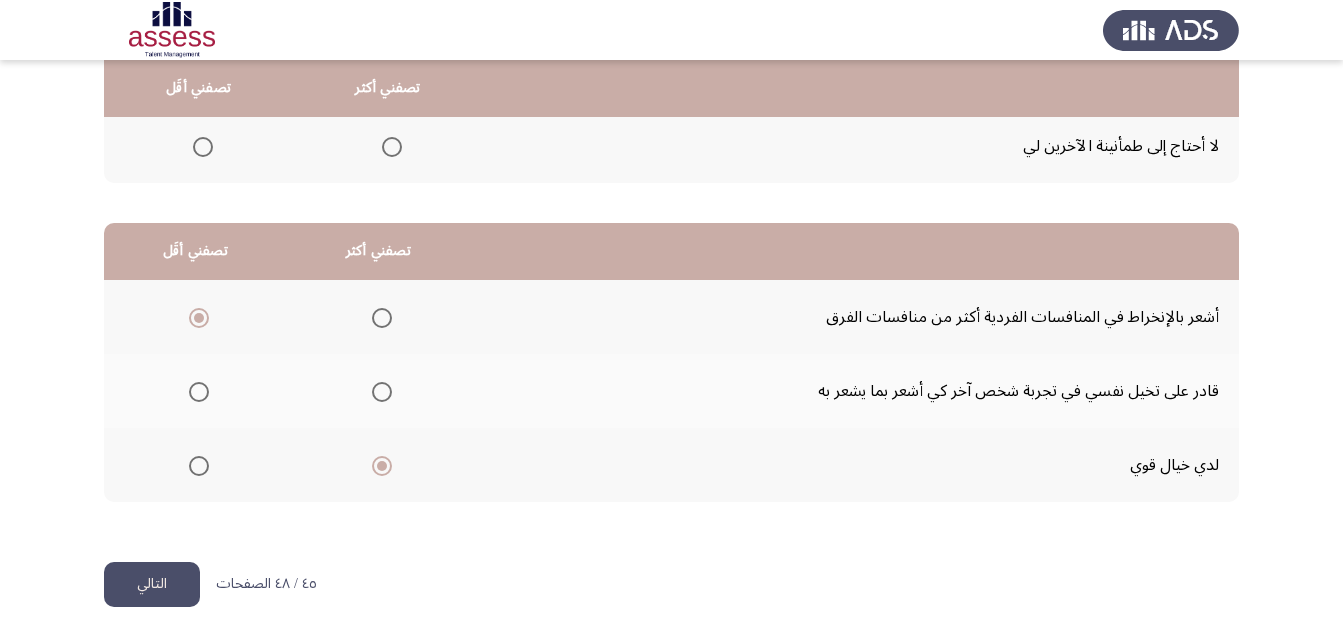 click on "التالي" 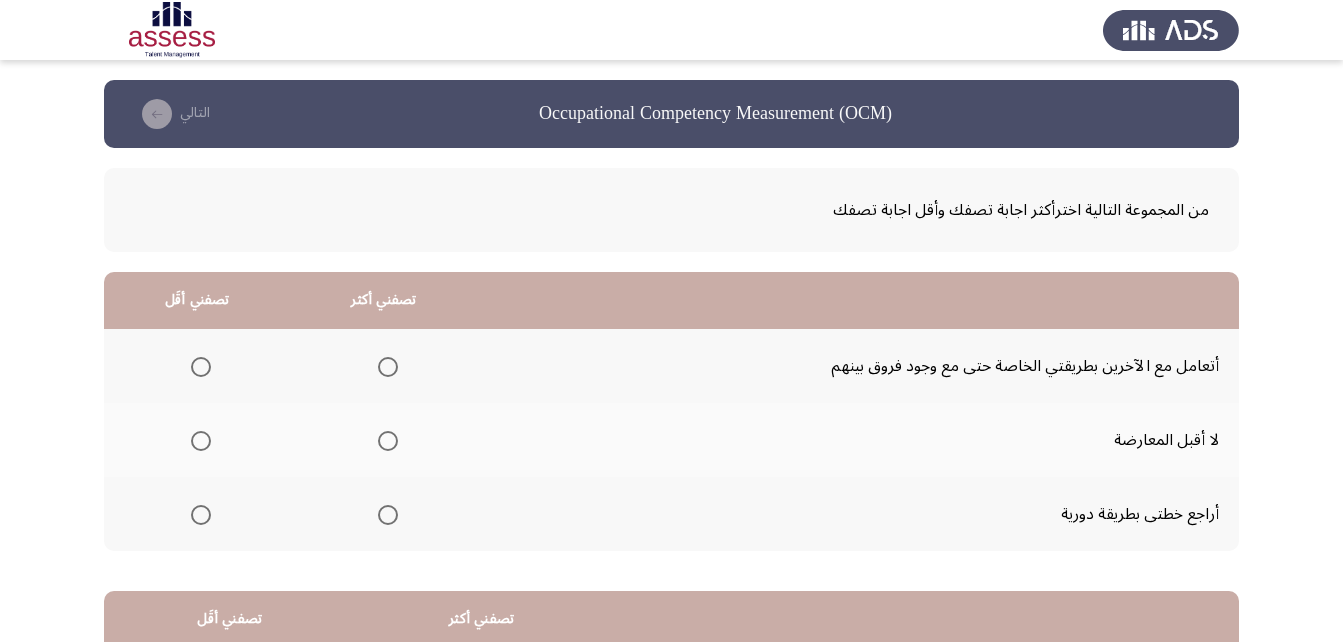 scroll, scrollTop: 100, scrollLeft: 0, axis: vertical 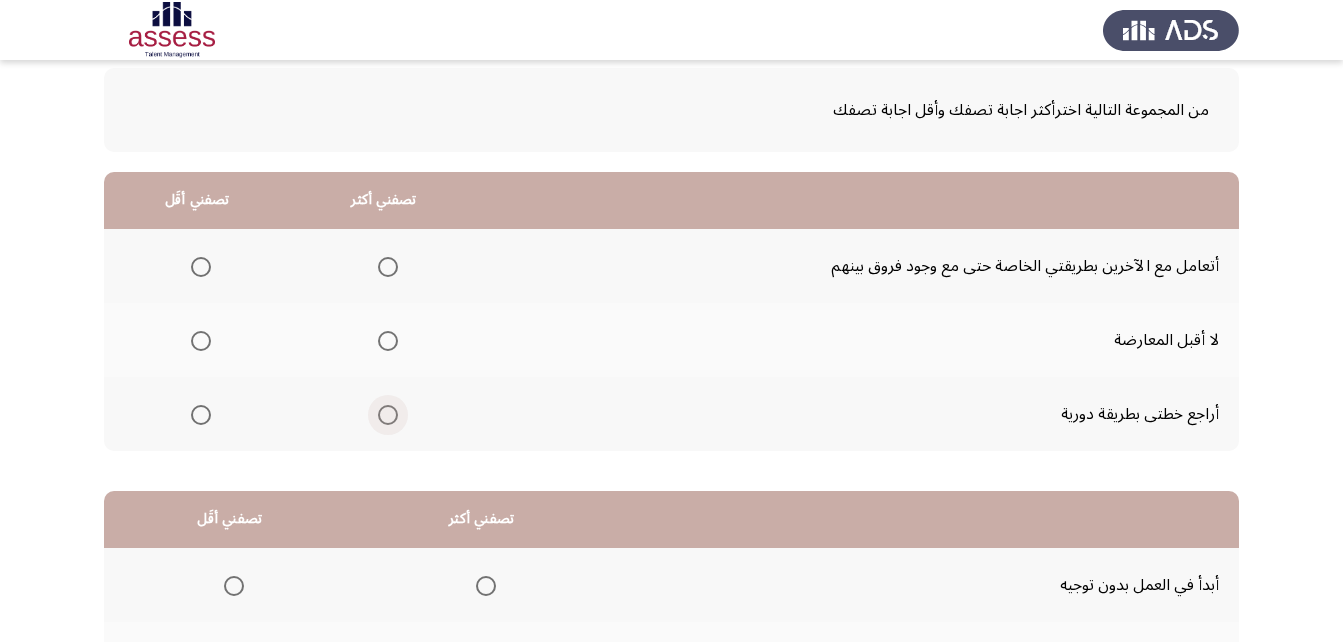 click at bounding box center (388, 415) 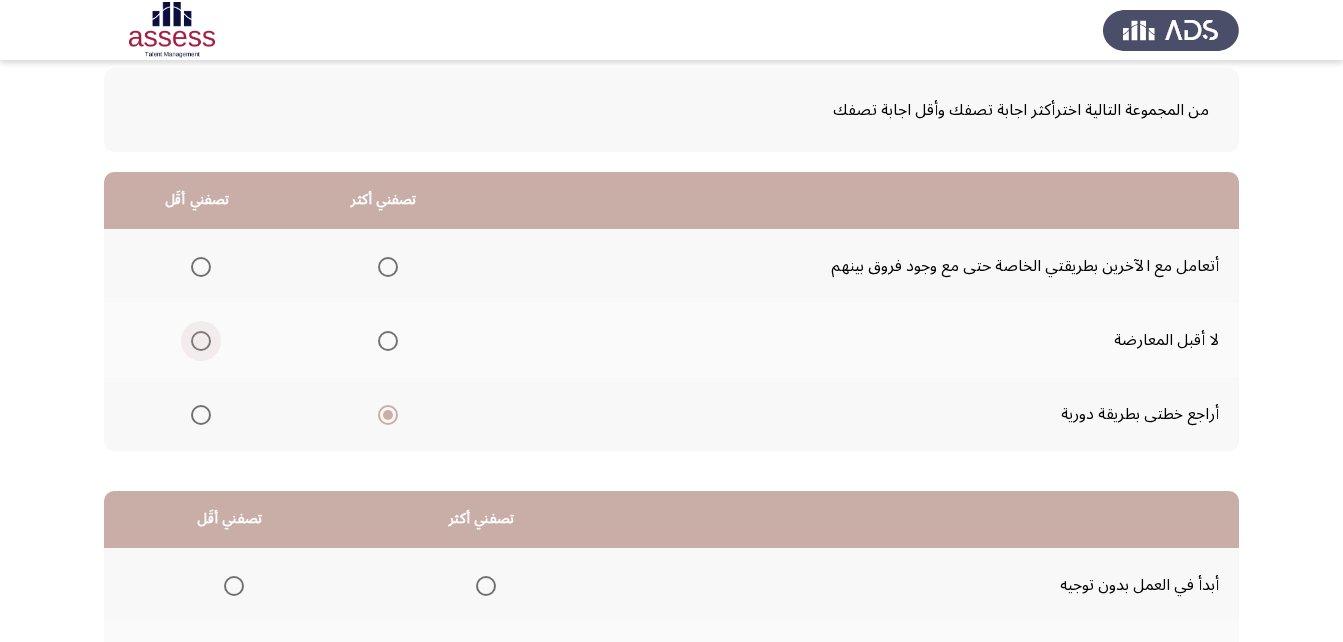click at bounding box center [201, 341] 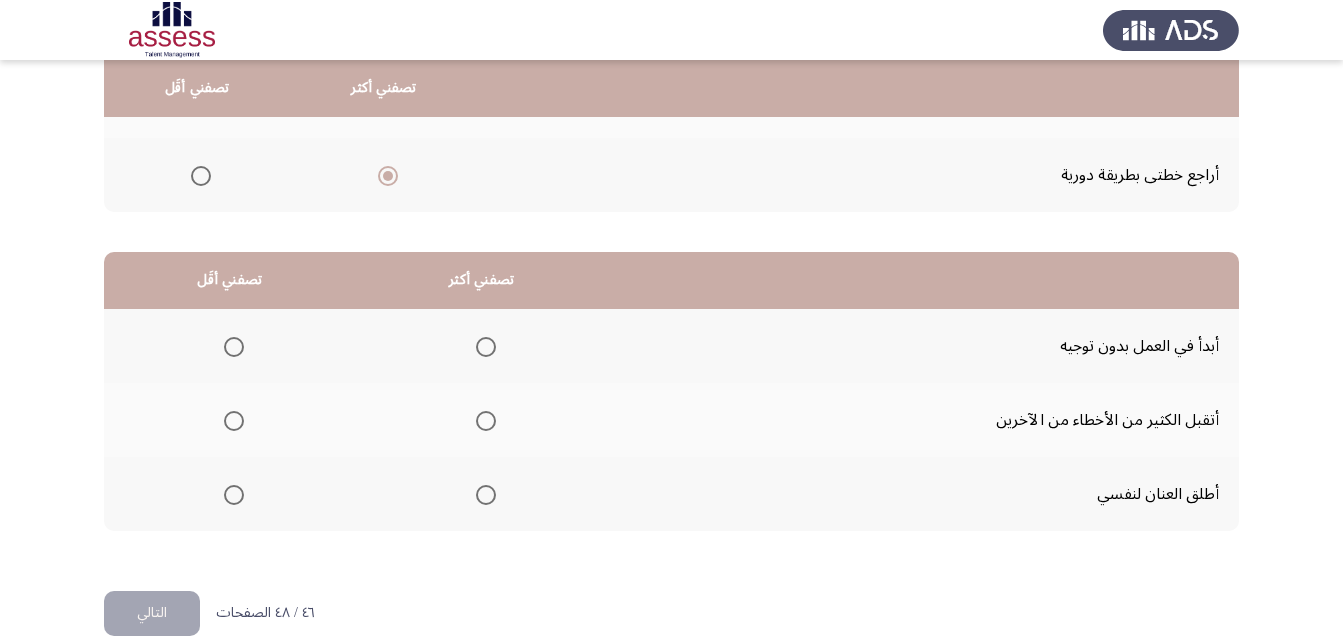 scroll, scrollTop: 368, scrollLeft: 0, axis: vertical 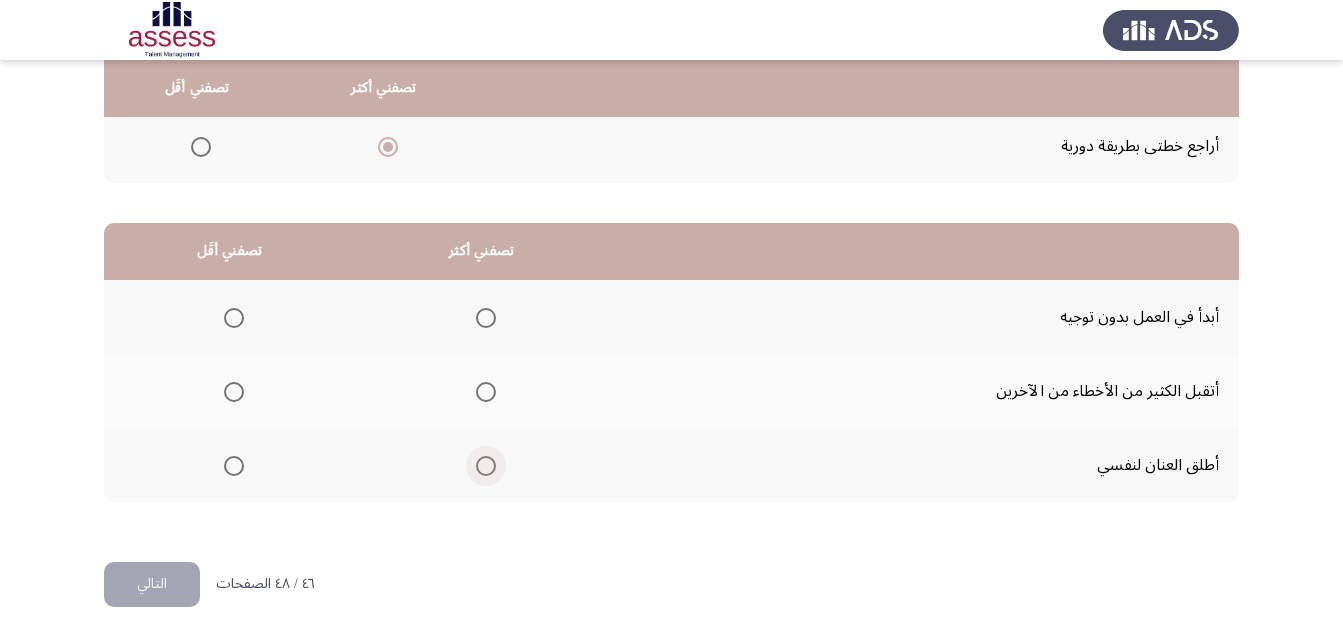 click at bounding box center (486, 466) 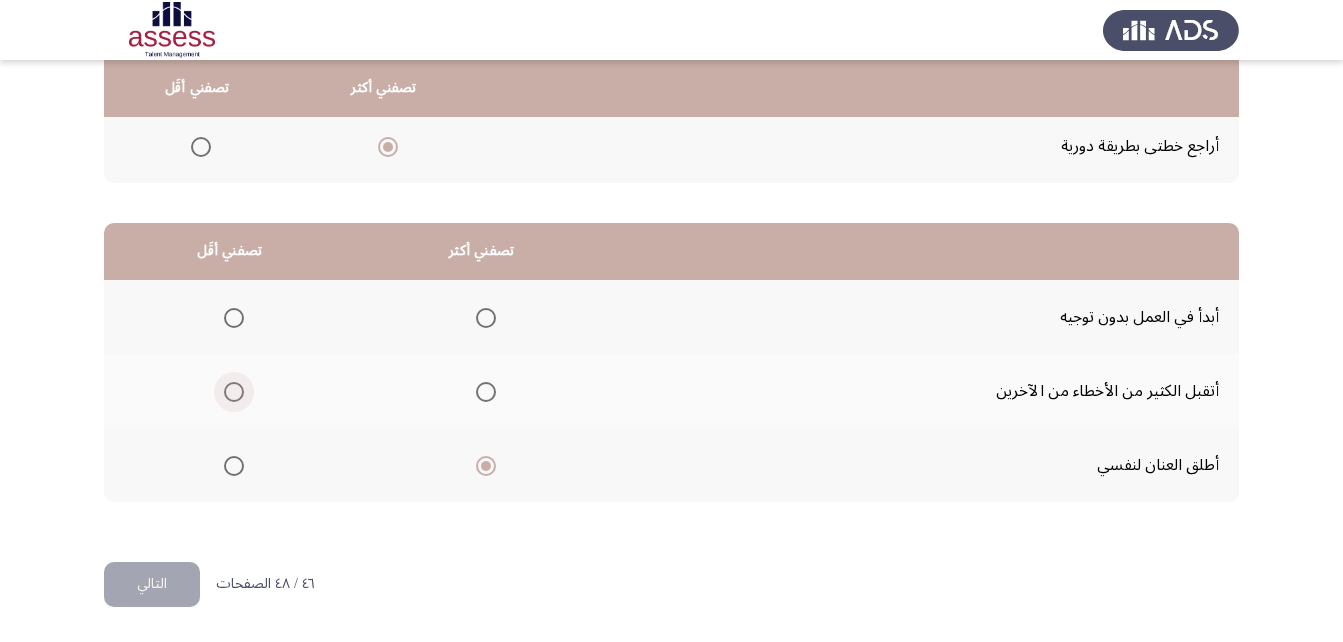 click at bounding box center [234, 392] 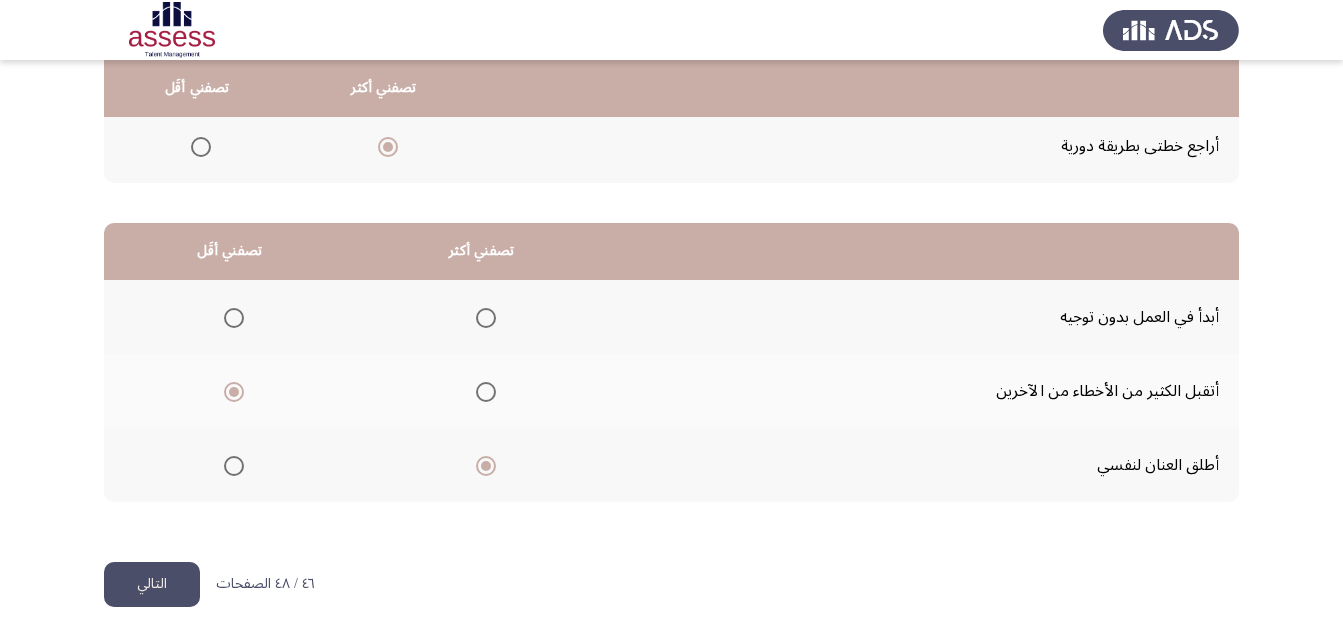 click on "التالي" 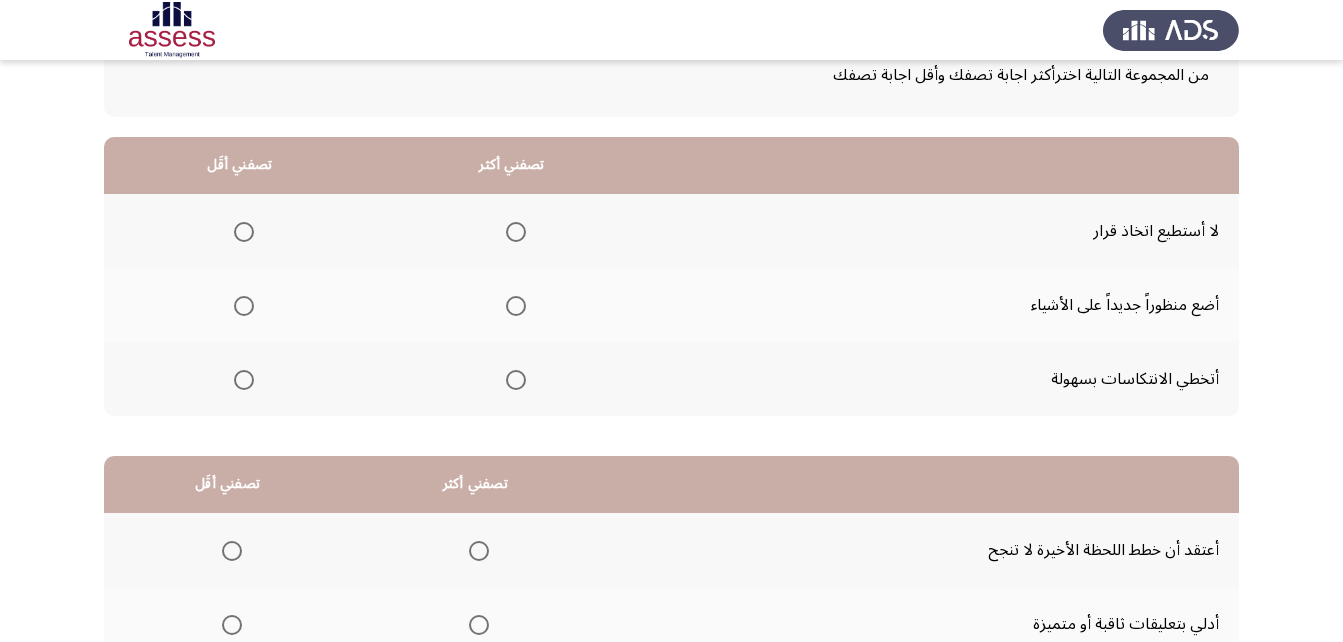 scroll, scrollTop: 100, scrollLeft: 0, axis: vertical 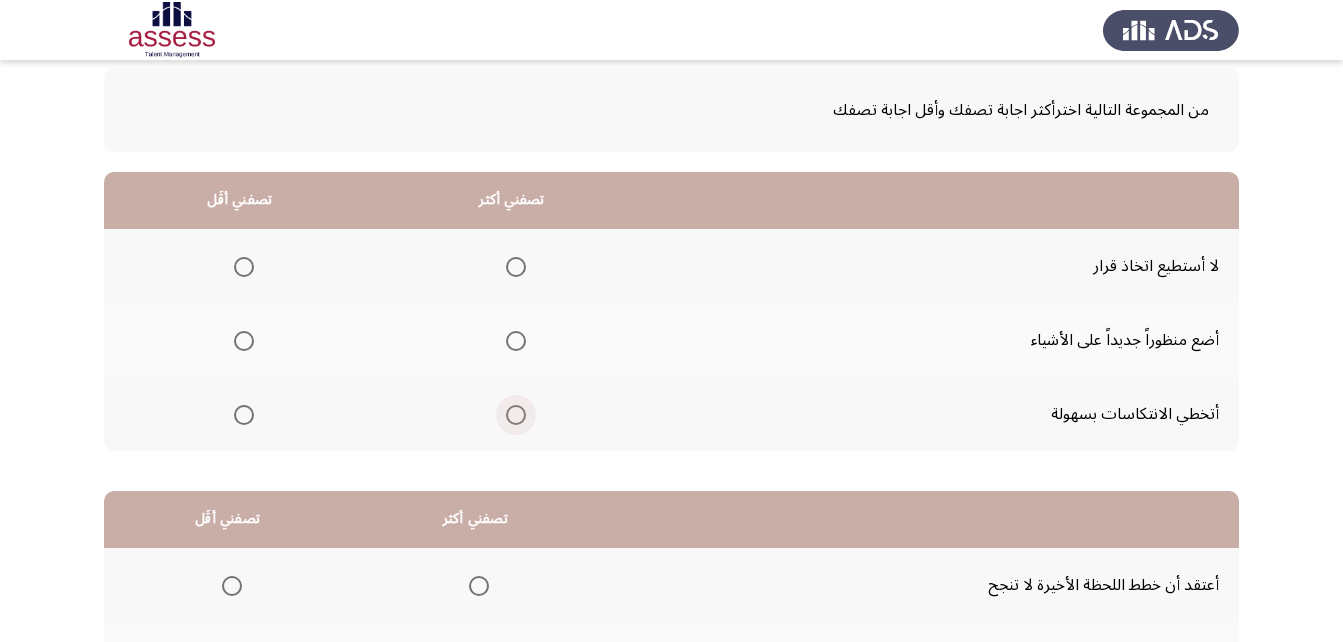 click at bounding box center (516, 415) 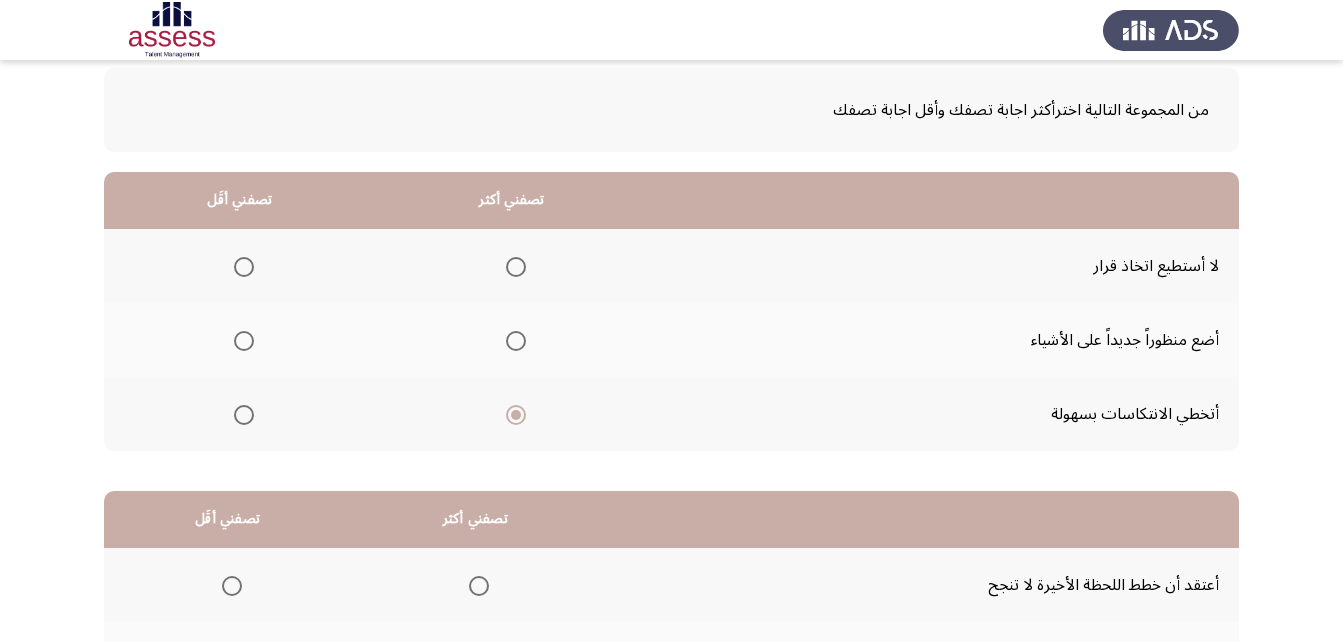 click at bounding box center (240, 267) 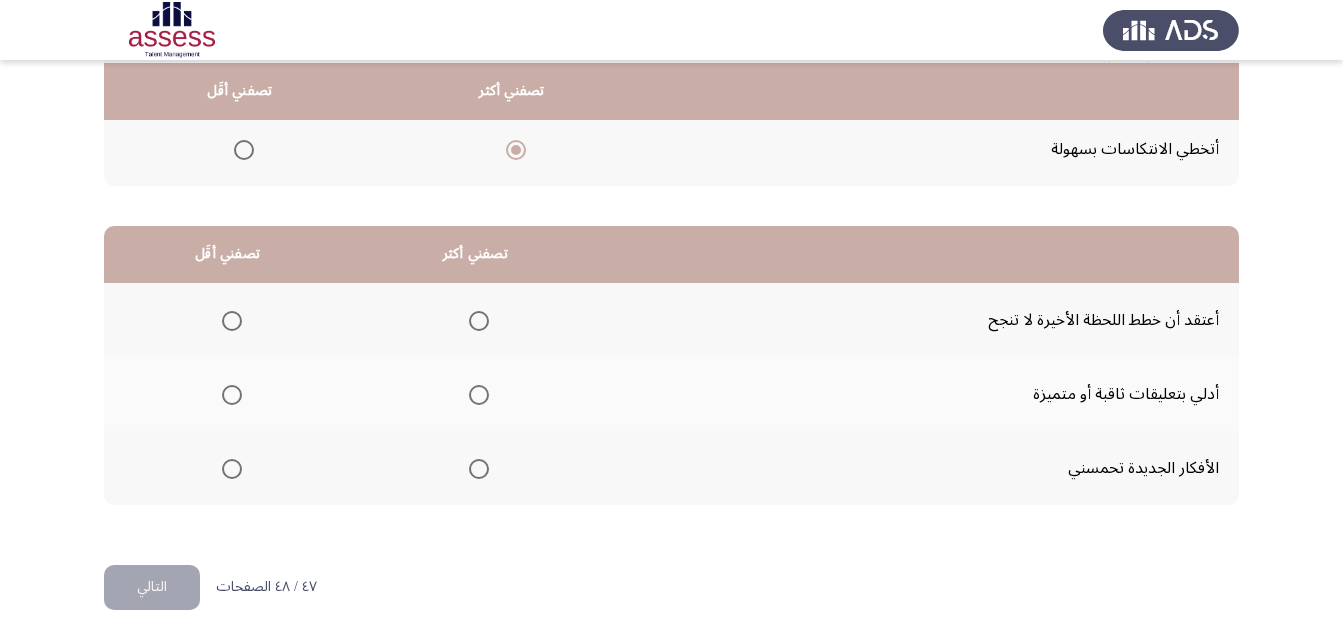 scroll, scrollTop: 368, scrollLeft: 0, axis: vertical 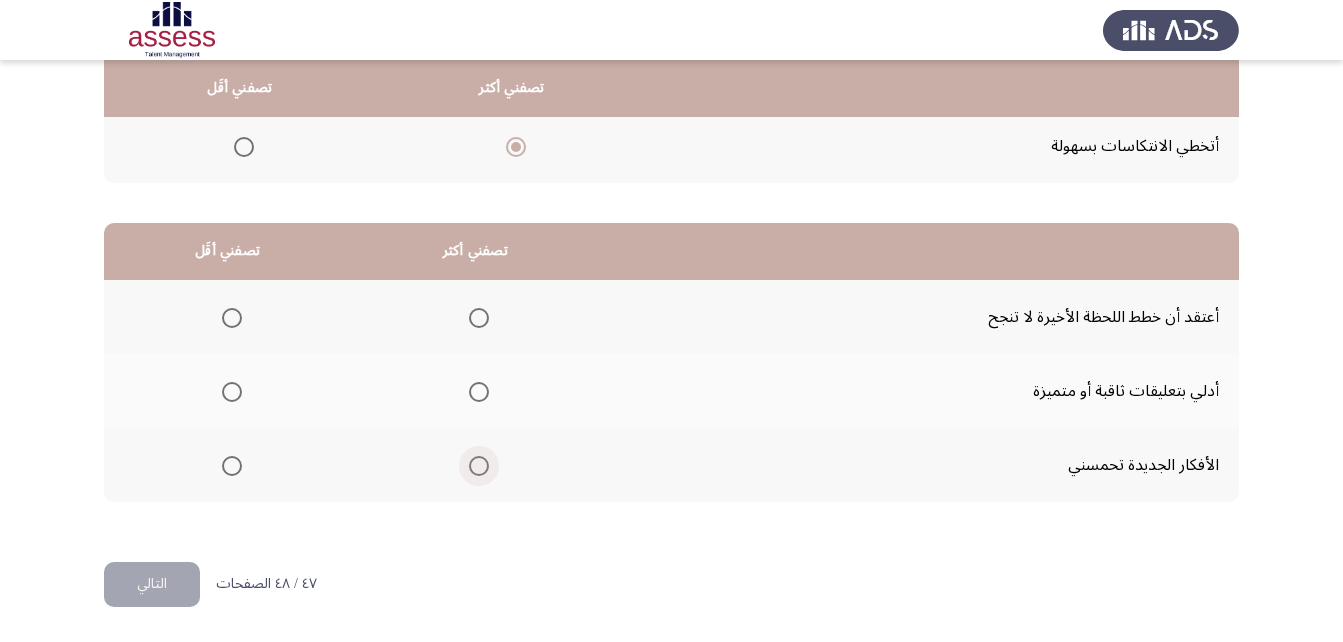 click at bounding box center (479, 466) 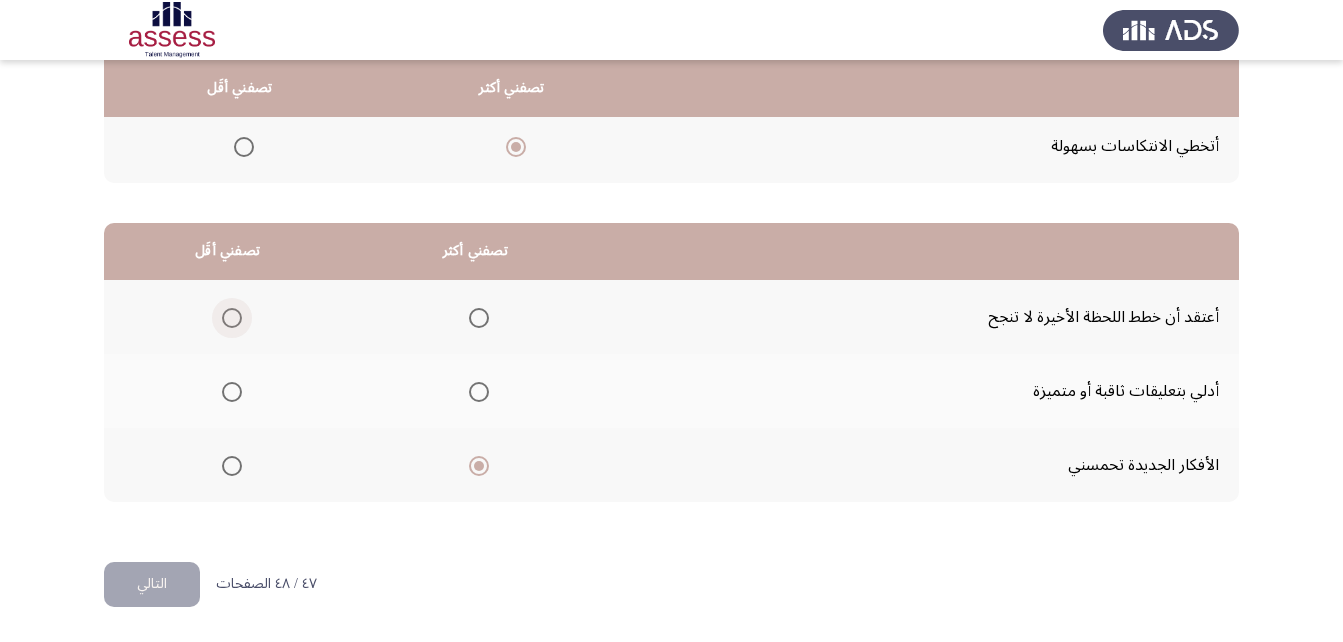 click at bounding box center (232, 318) 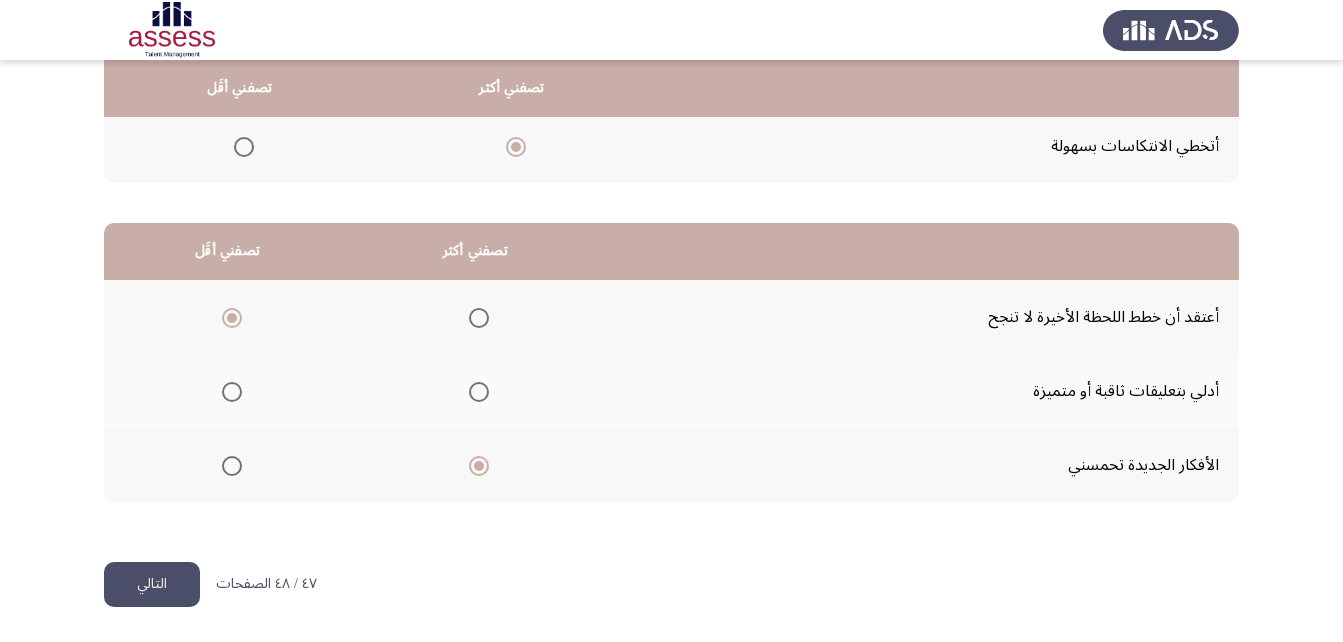 click on "التالي" 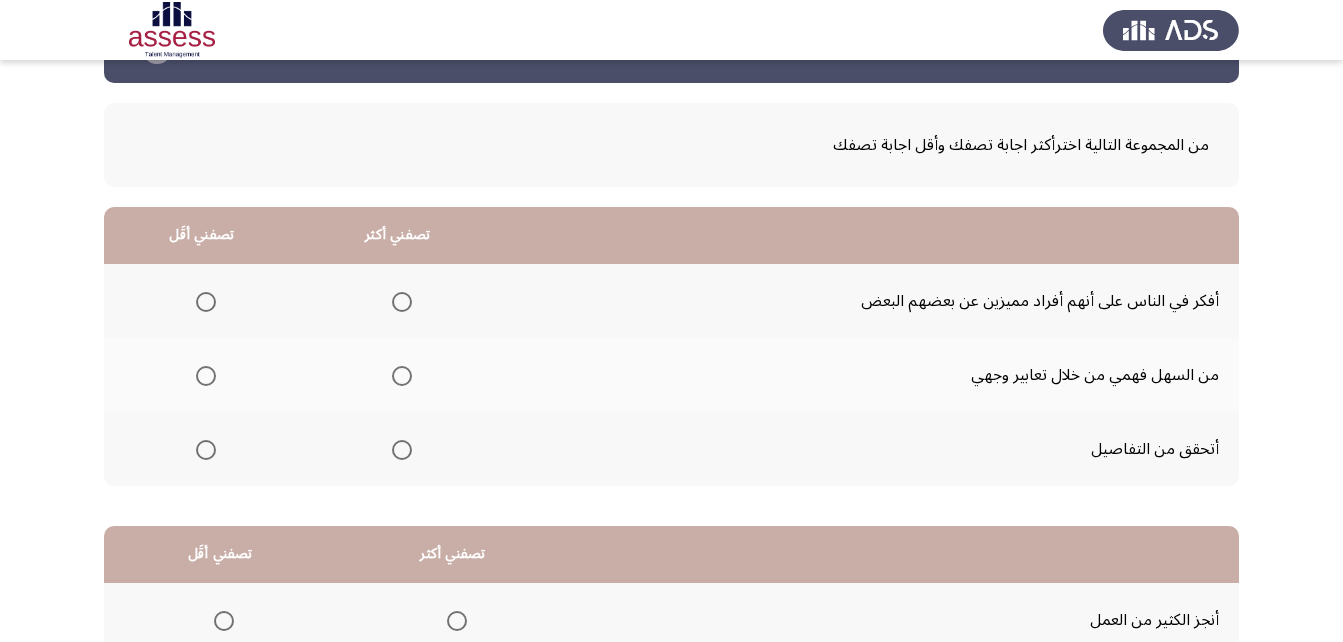 scroll, scrollTop: 100, scrollLeft: 0, axis: vertical 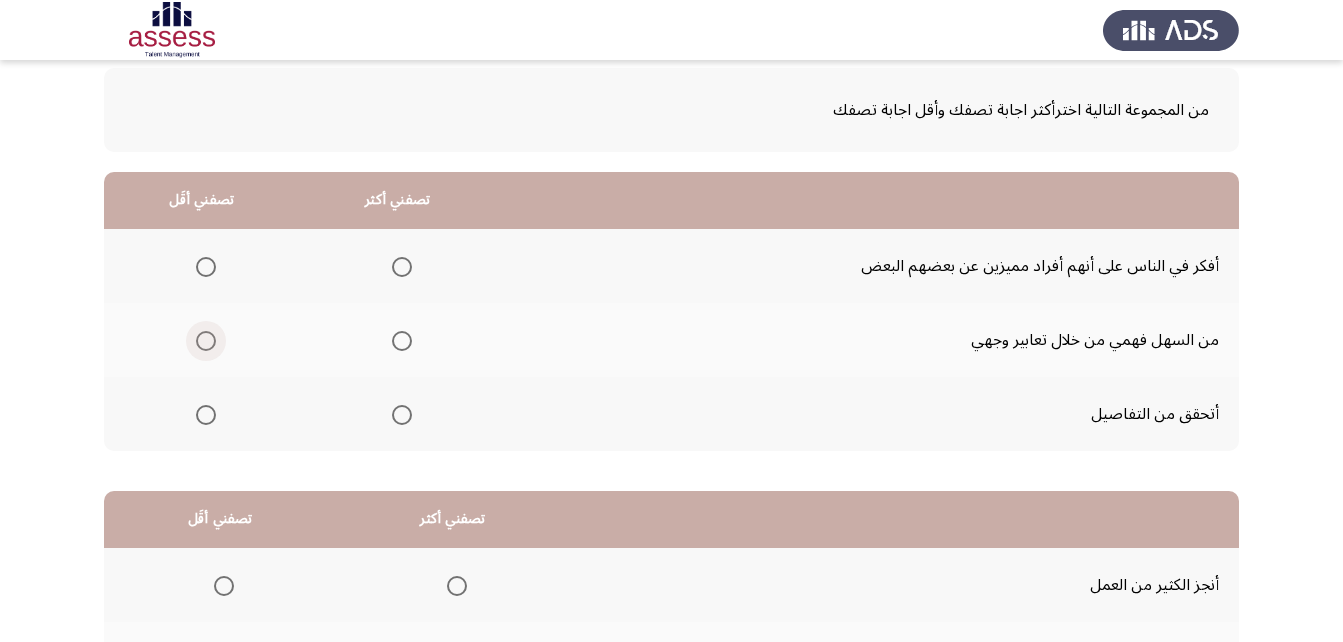 click at bounding box center (206, 341) 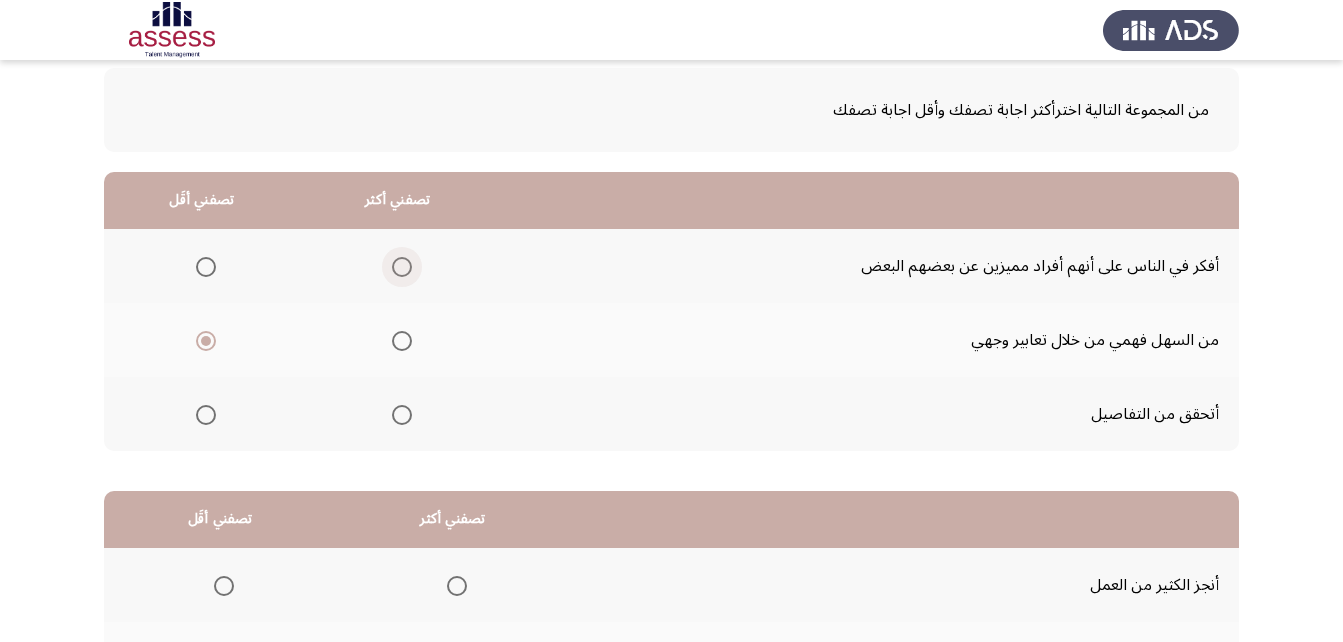 click at bounding box center (402, 267) 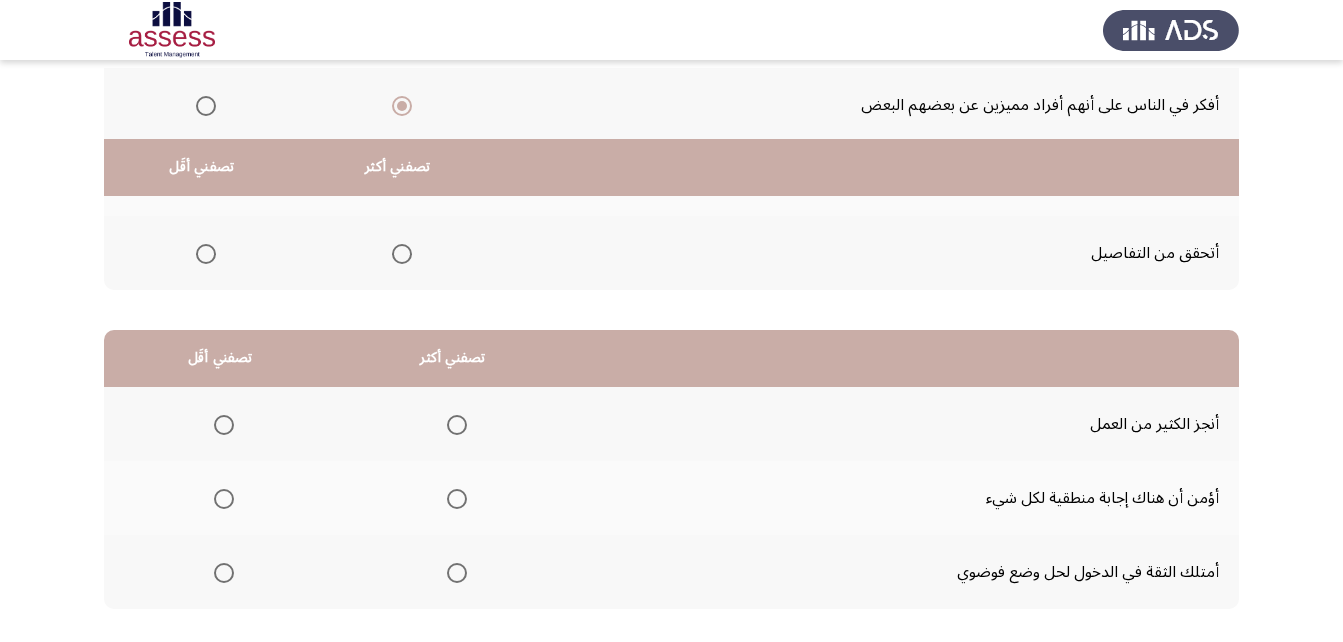 scroll, scrollTop: 368, scrollLeft: 0, axis: vertical 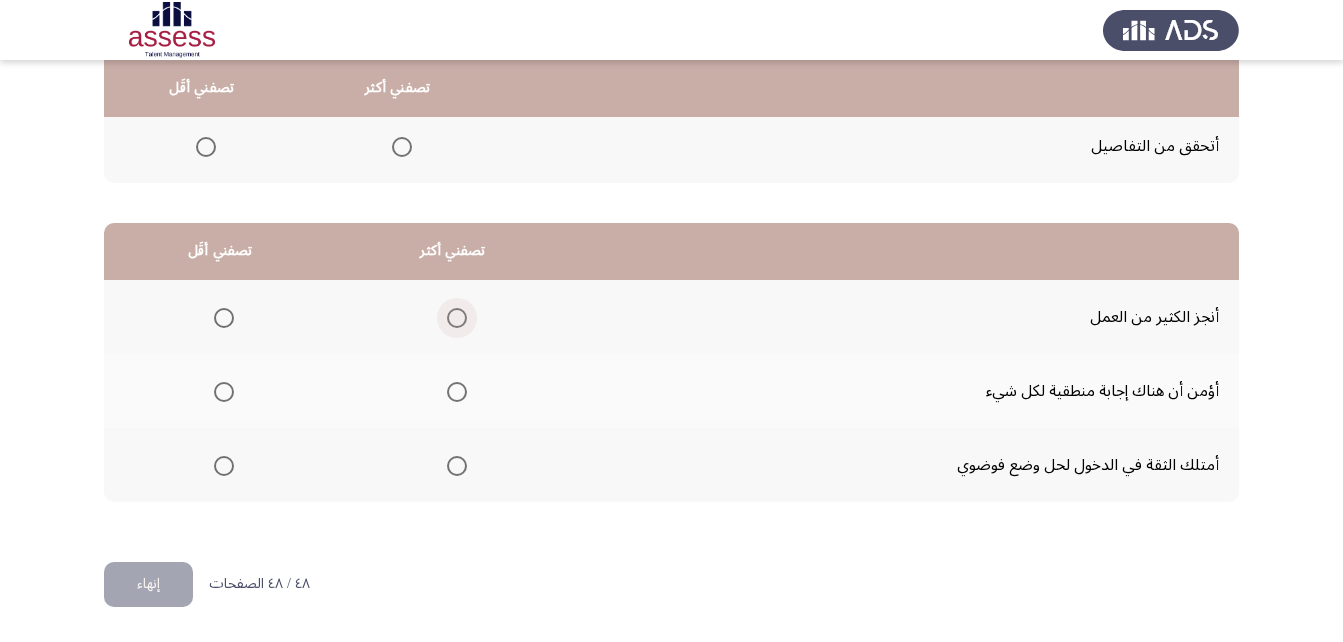 click at bounding box center [457, 318] 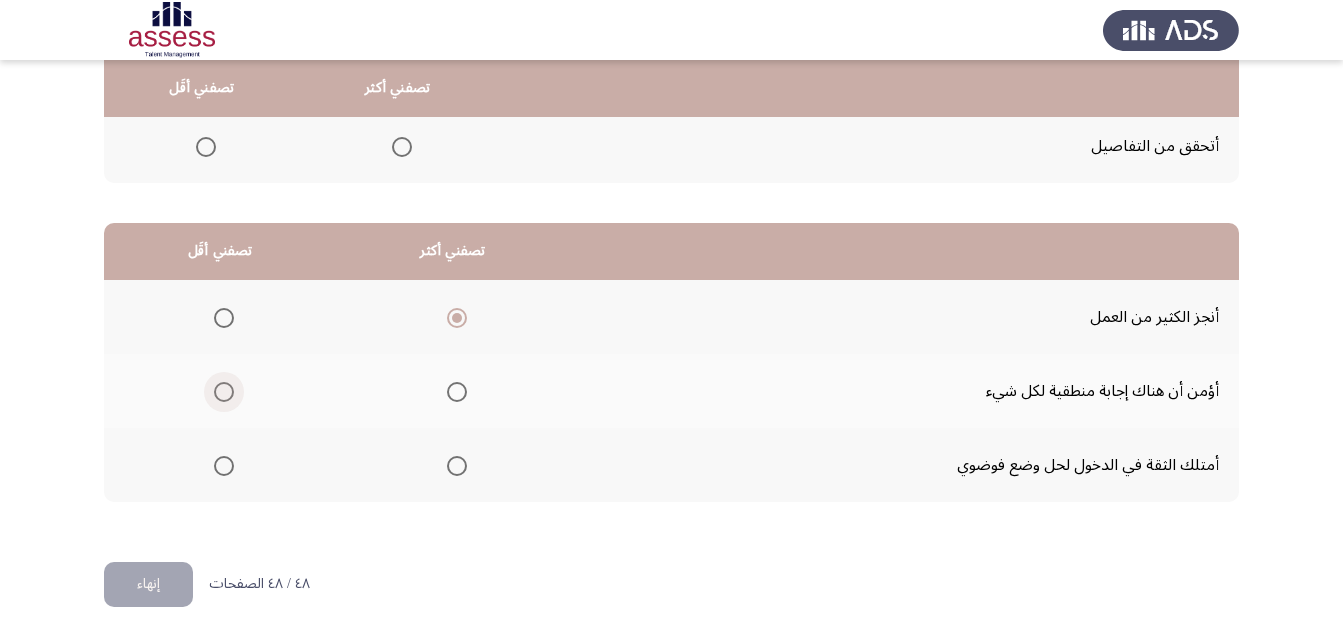 click at bounding box center (224, 392) 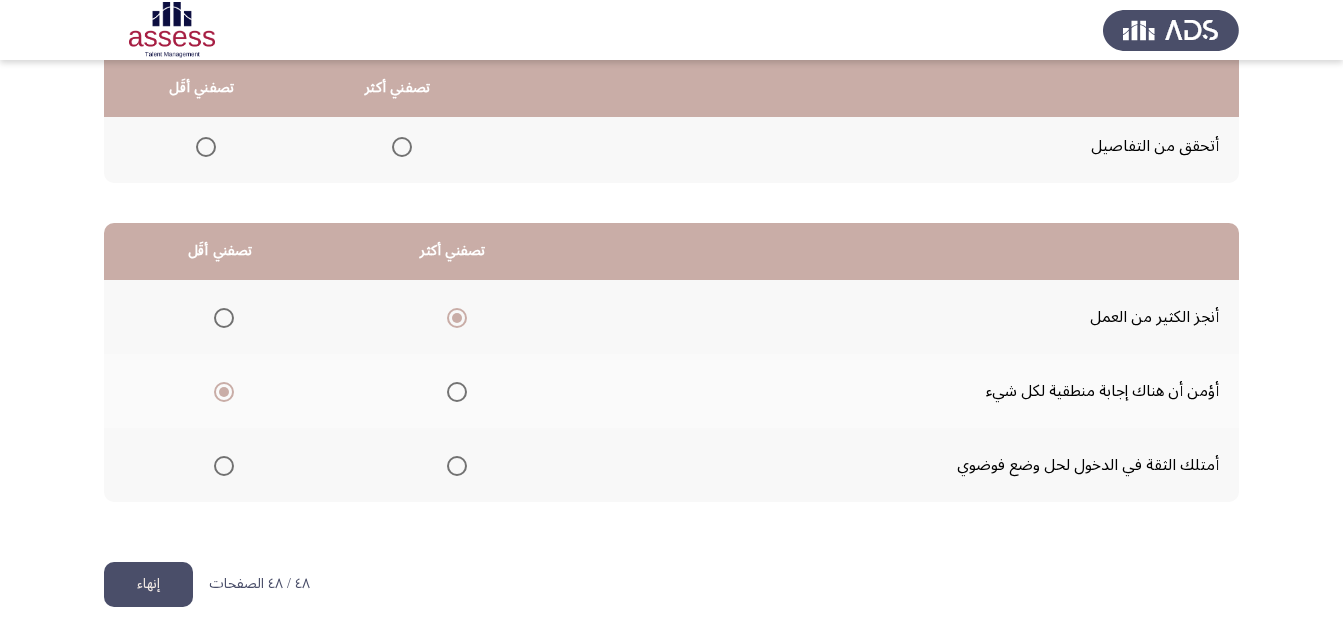 click on "إنهاء" 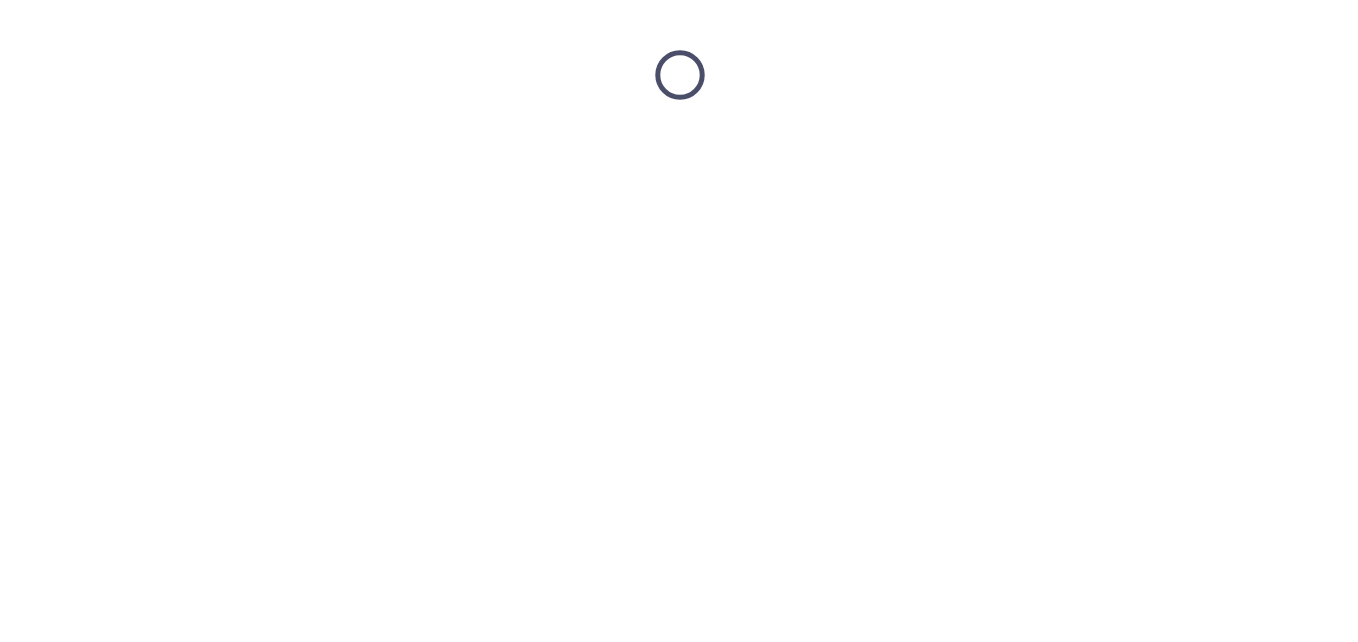 scroll, scrollTop: 0, scrollLeft: 0, axis: both 